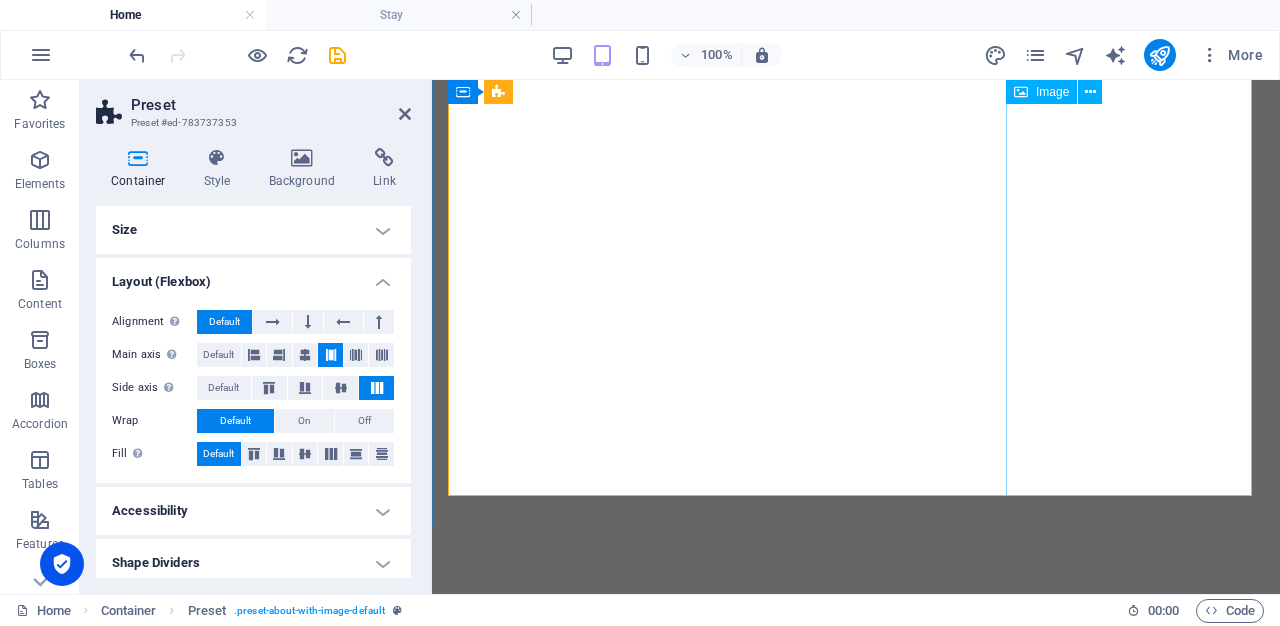 scroll, scrollTop: 0, scrollLeft: 0, axis: both 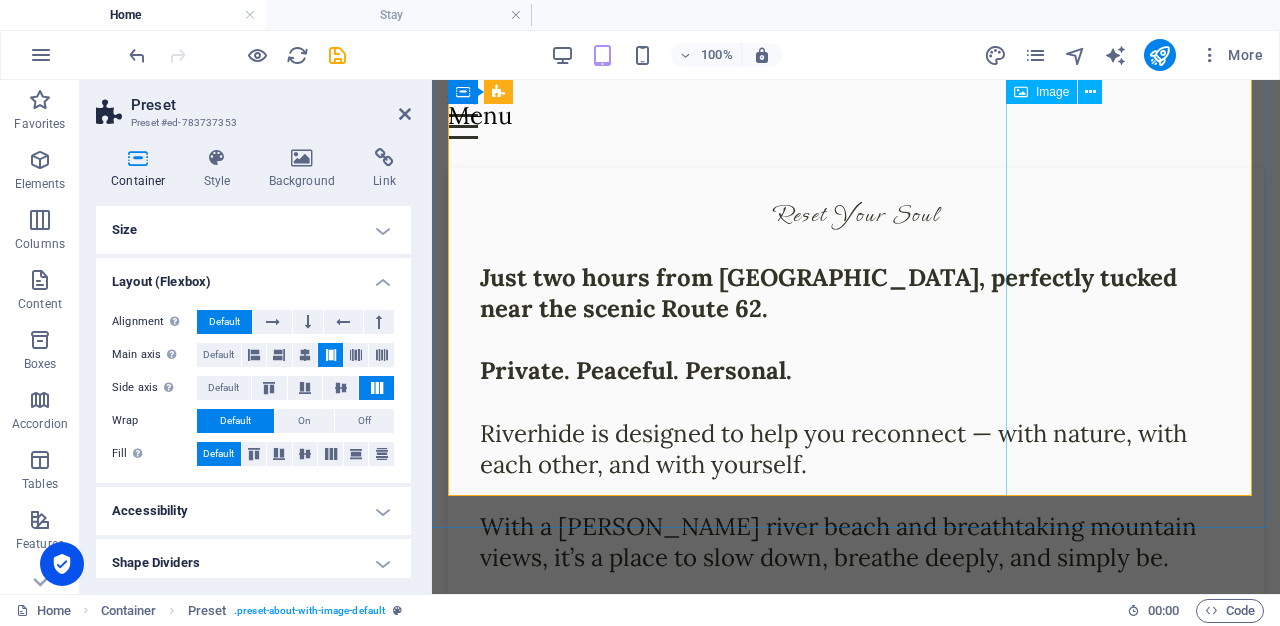 click at bounding box center (573, 663) 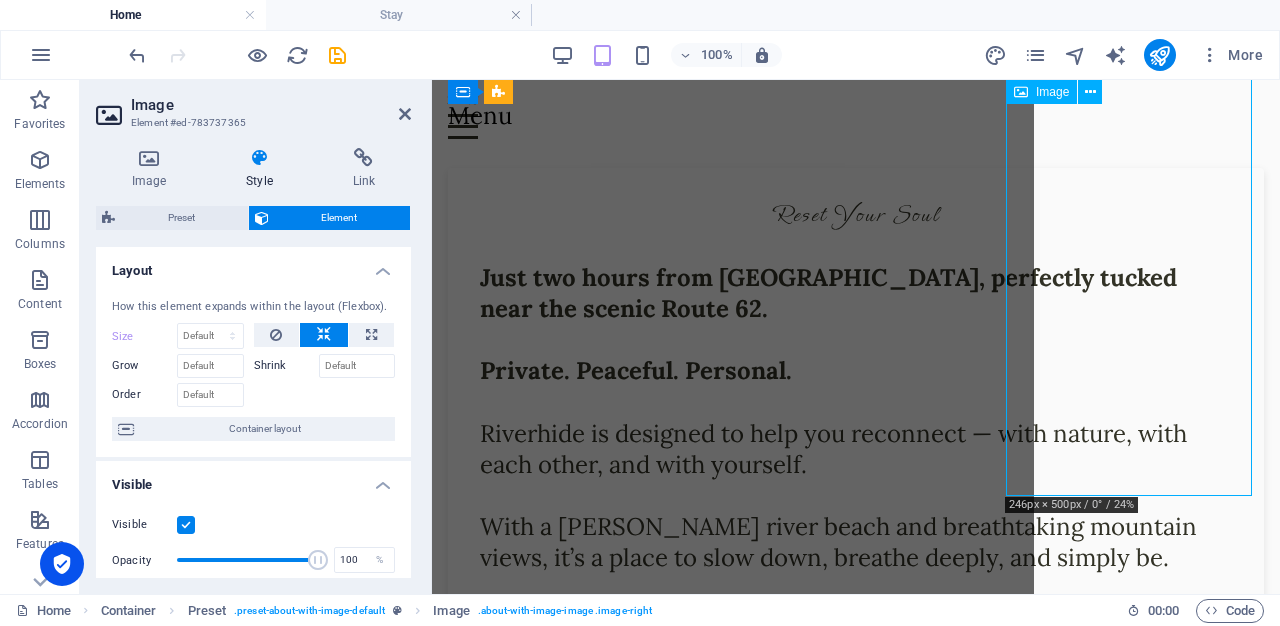 scroll, scrollTop: 752, scrollLeft: 0, axis: vertical 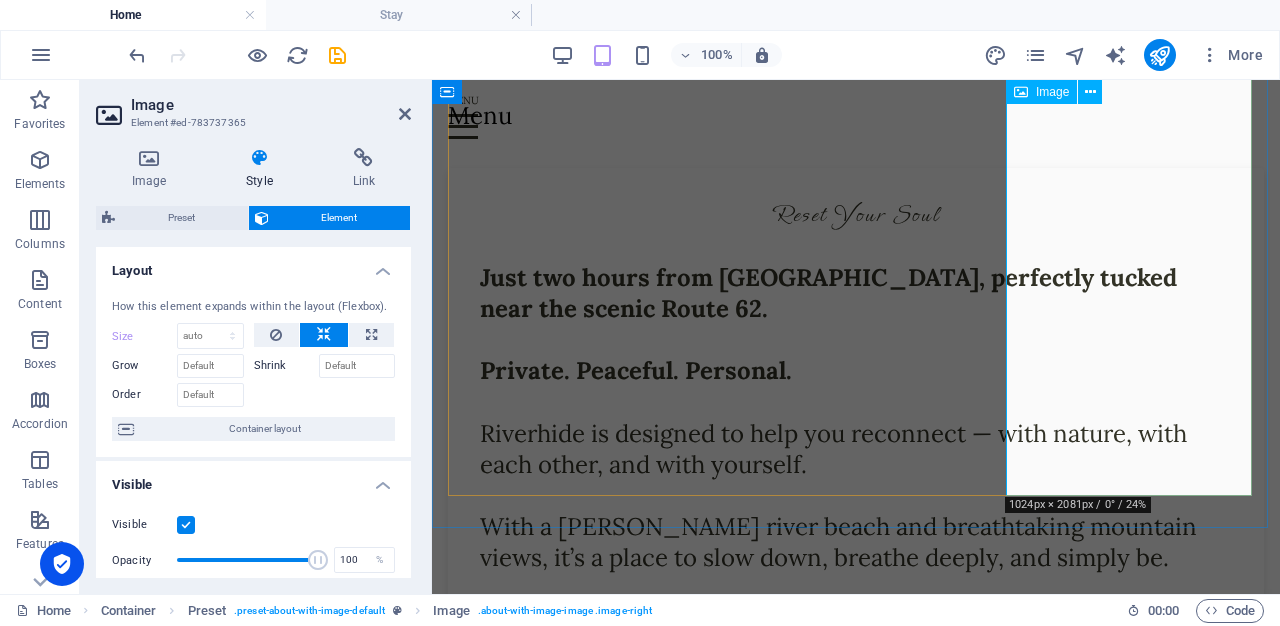 click at bounding box center (573, 663) 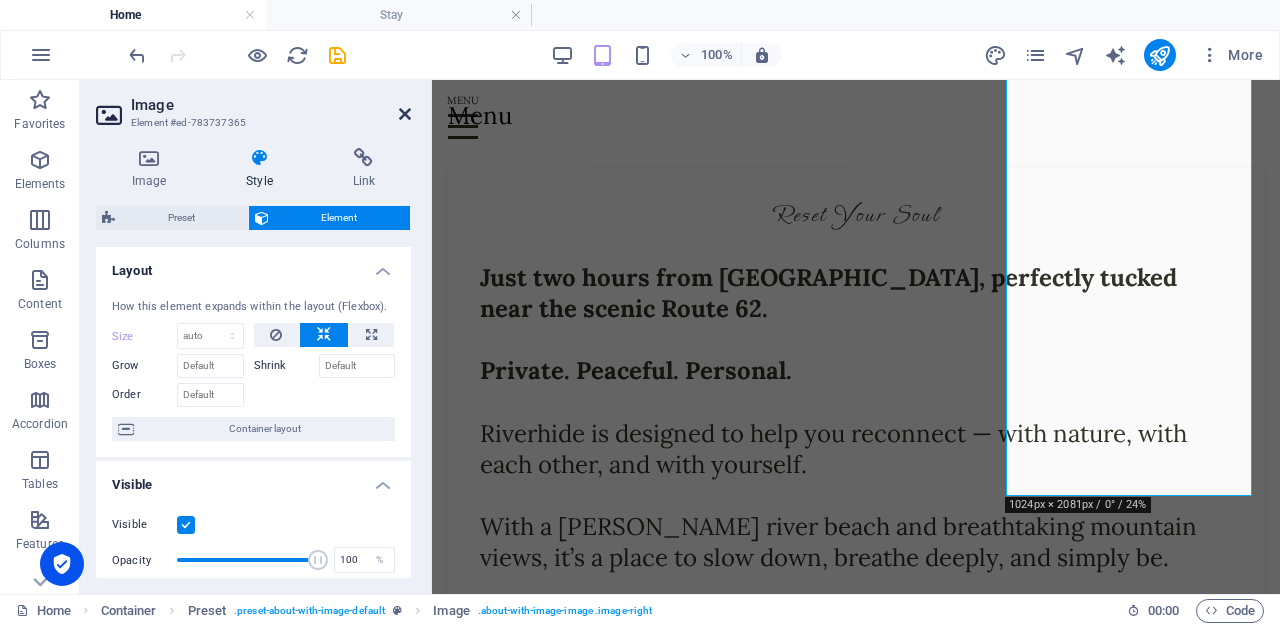 drag, startPoint x: 404, startPoint y: 109, endPoint x: 761, endPoint y: 220, distance: 373.85828 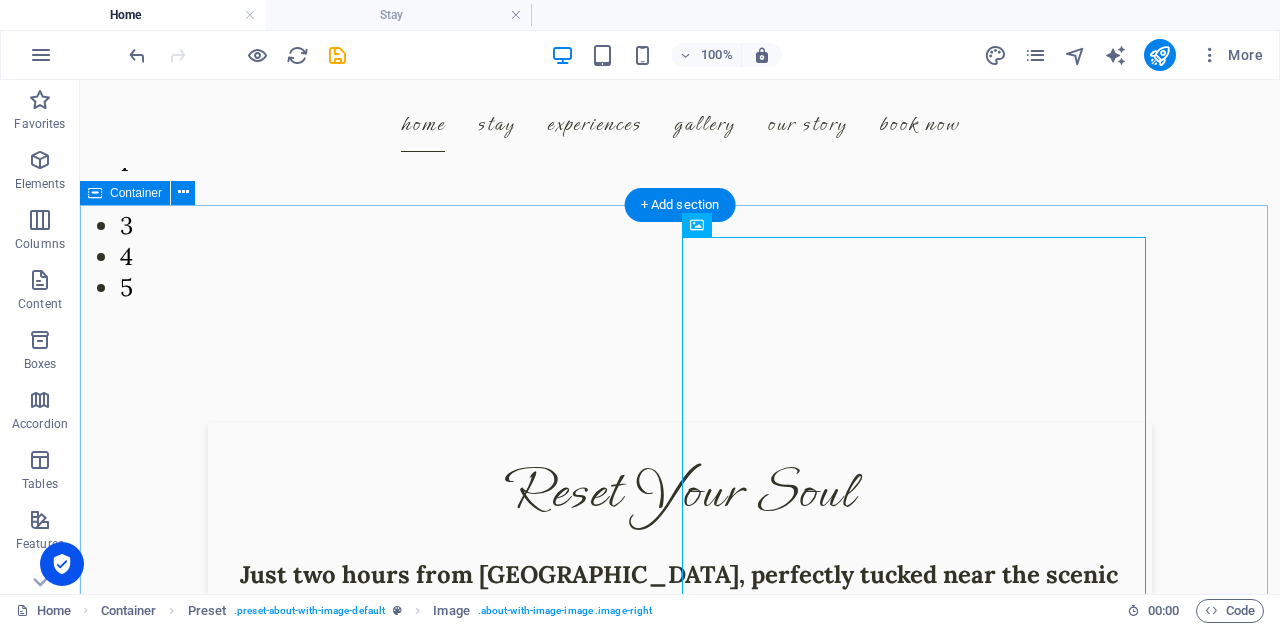 scroll, scrollTop: 560, scrollLeft: 0, axis: vertical 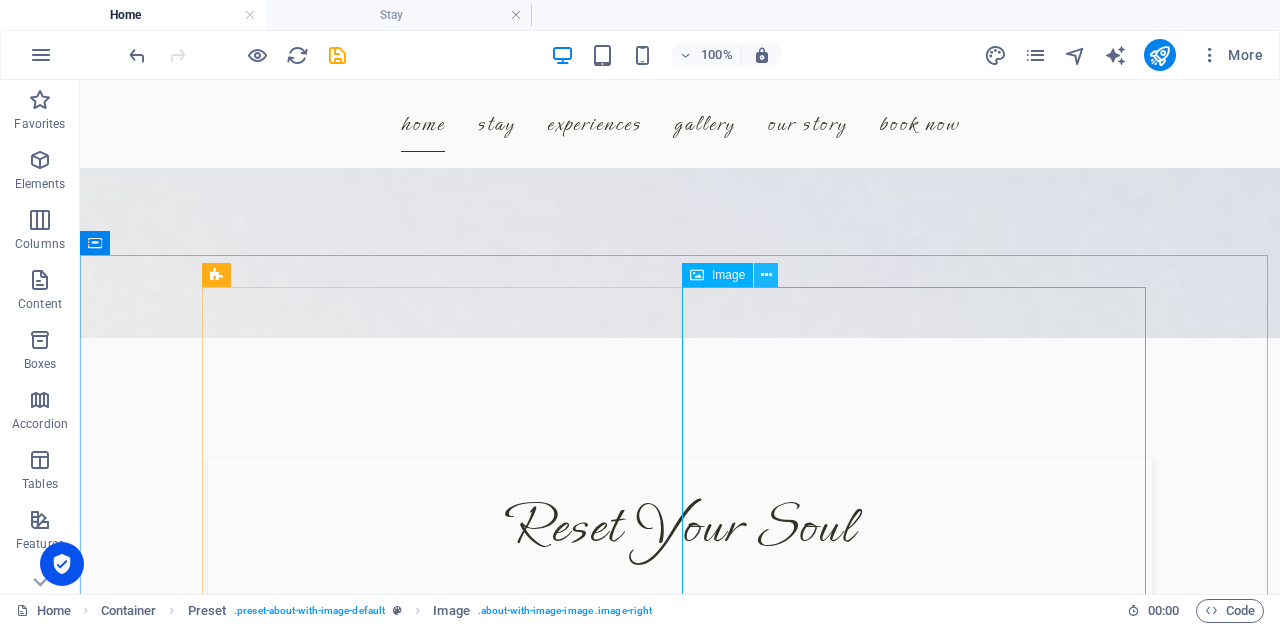 click at bounding box center [766, 275] 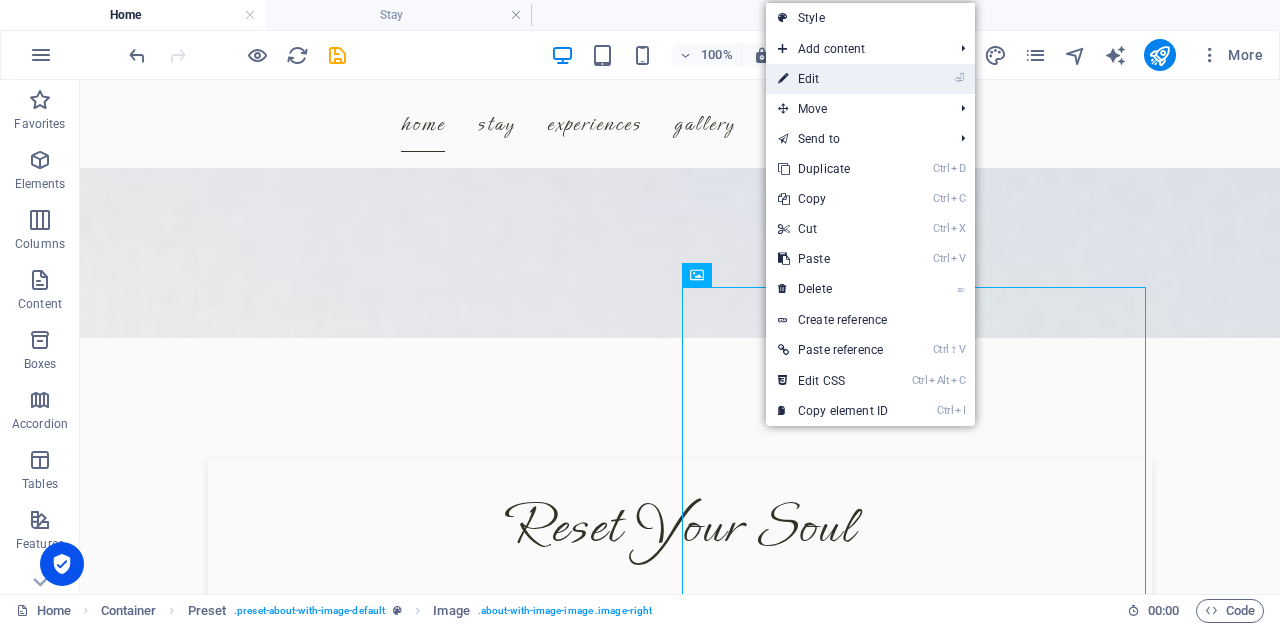 click on "⏎  Edit" at bounding box center (833, 79) 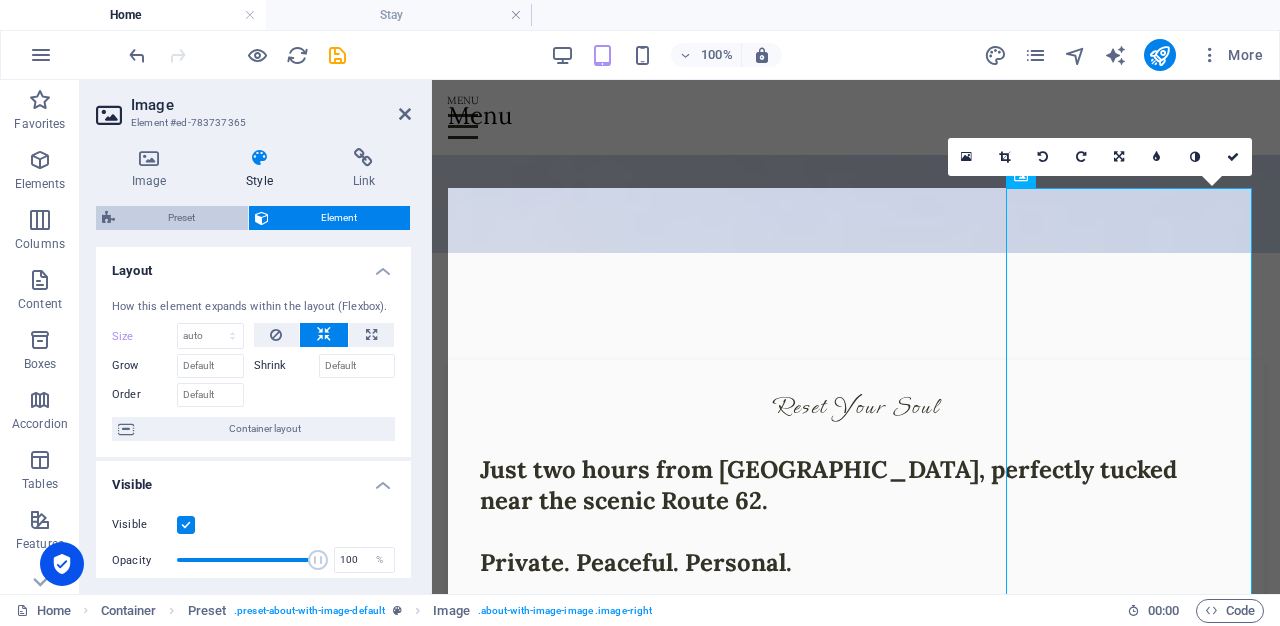 click on "Preset" at bounding box center [181, 218] 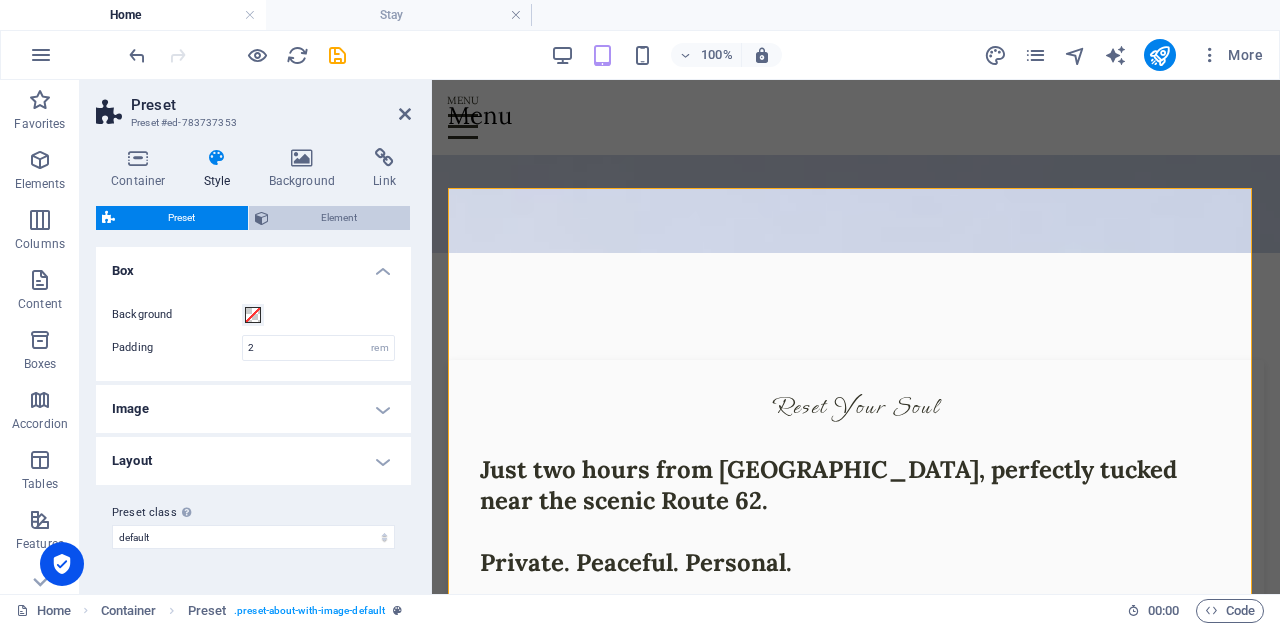 click on "Element" at bounding box center (330, 218) 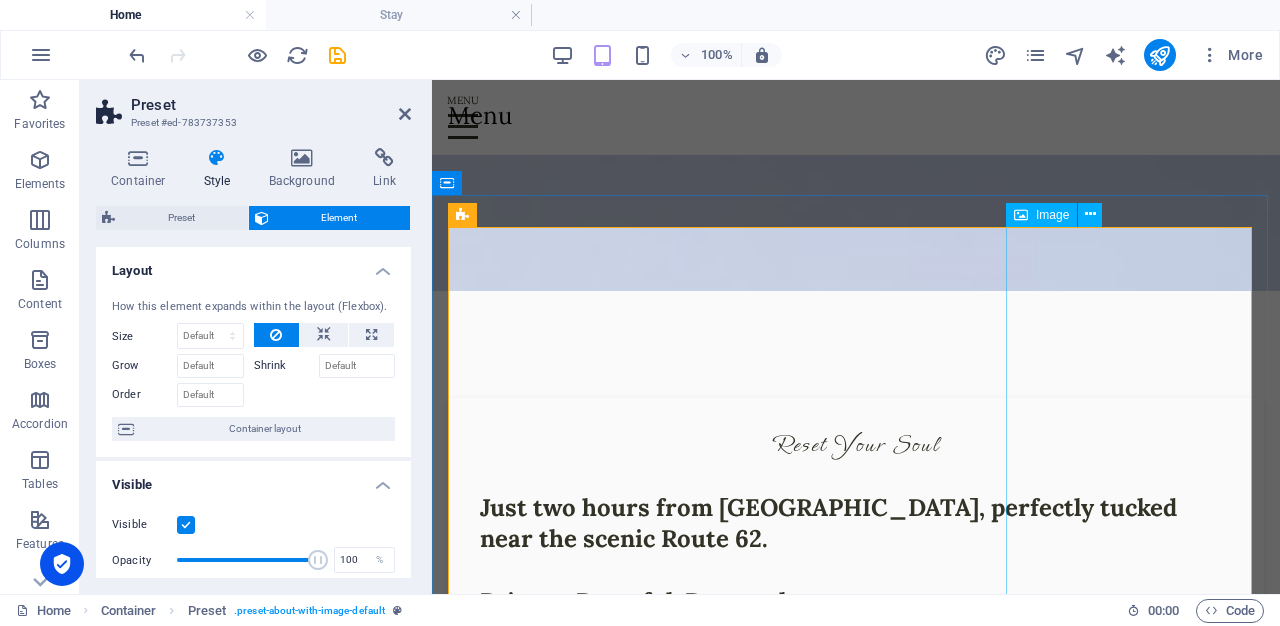 drag, startPoint x: 1121, startPoint y: 493, endPoint x: 1106, endPoint y: 487, distance: 16.155495 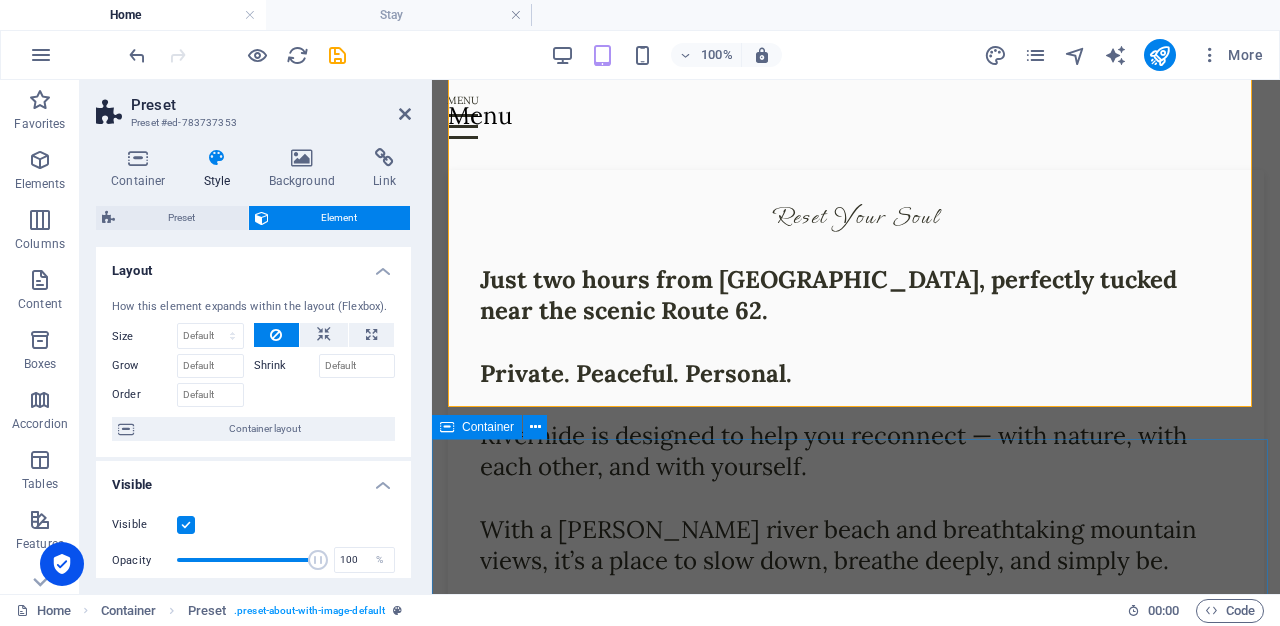 scroll, scrollTop: 720, scrollLeft: 0, axis: vertical 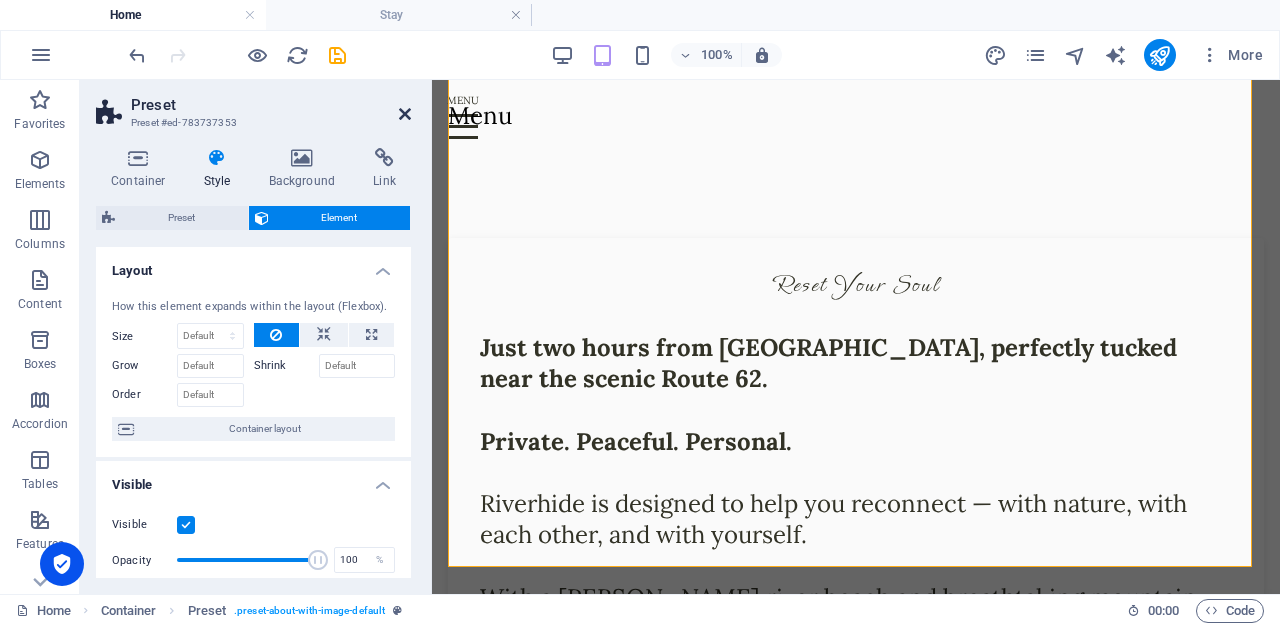 click at bounding box center (405, 114) 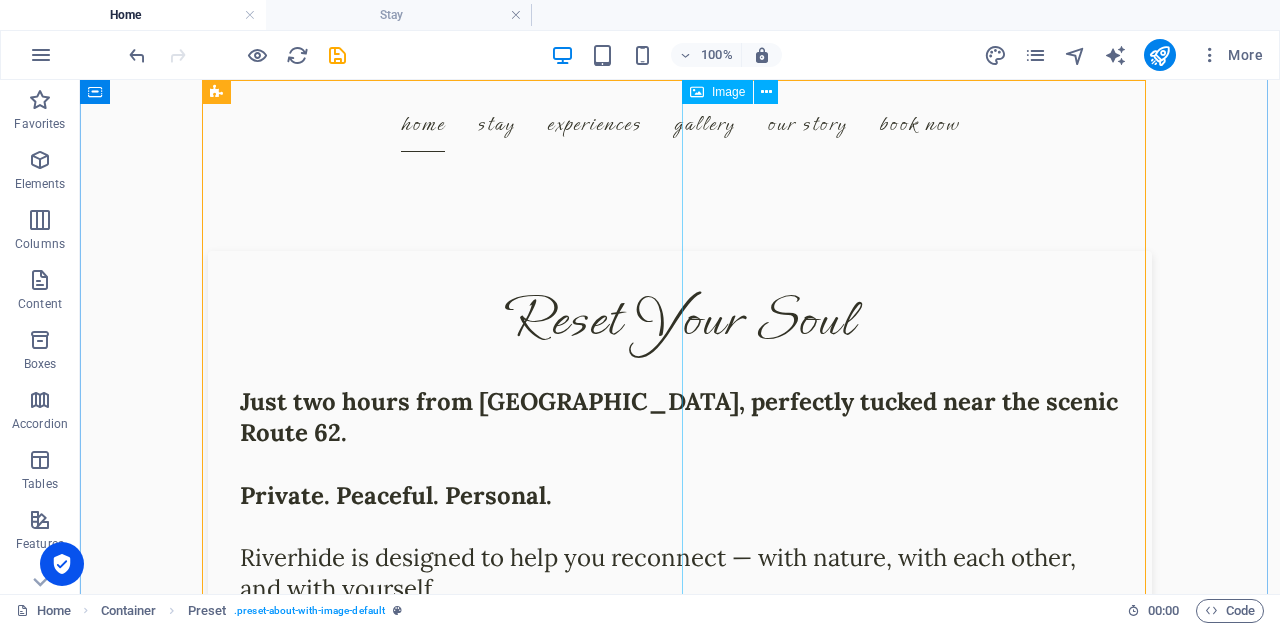 click at bounding box center [352, 788] 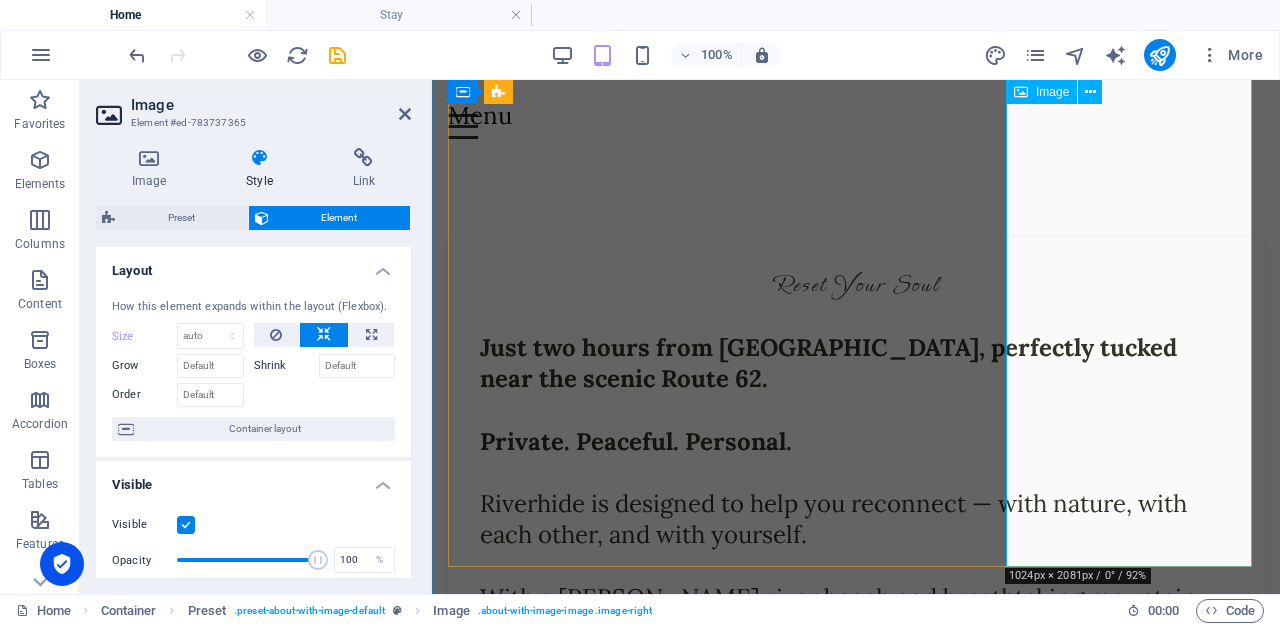 click at bounding box center (573, 734) 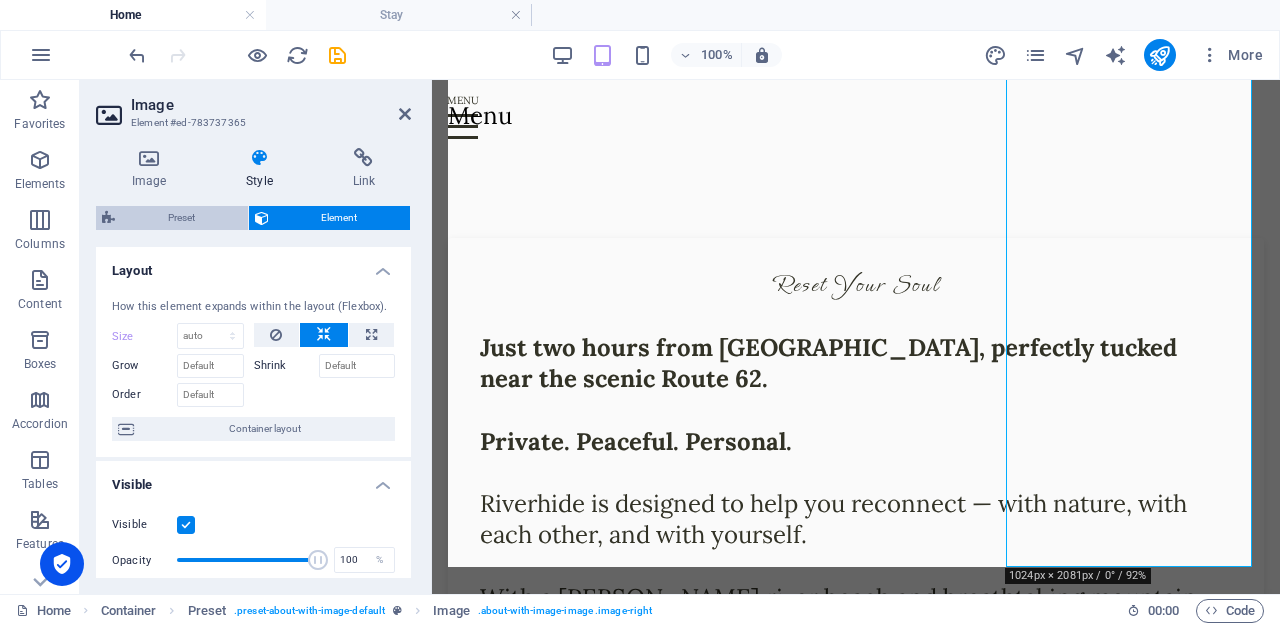 click on "Preset" at bounding box center (181, 218) 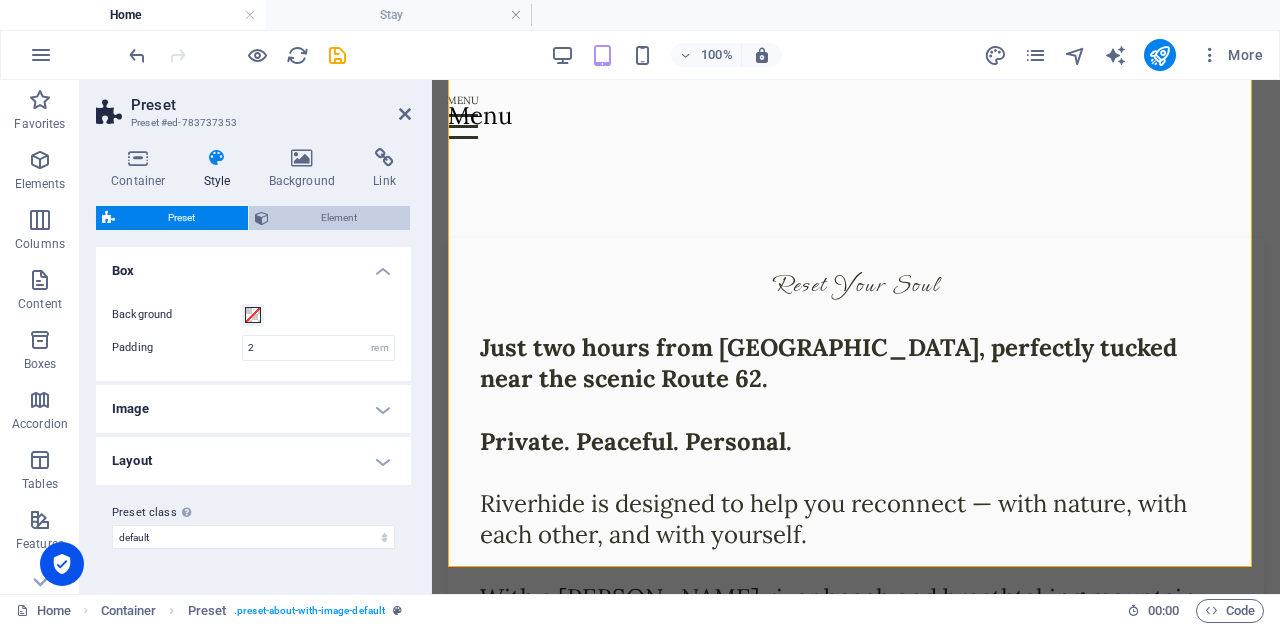 click on "Element" at bounding box center (340, 218) 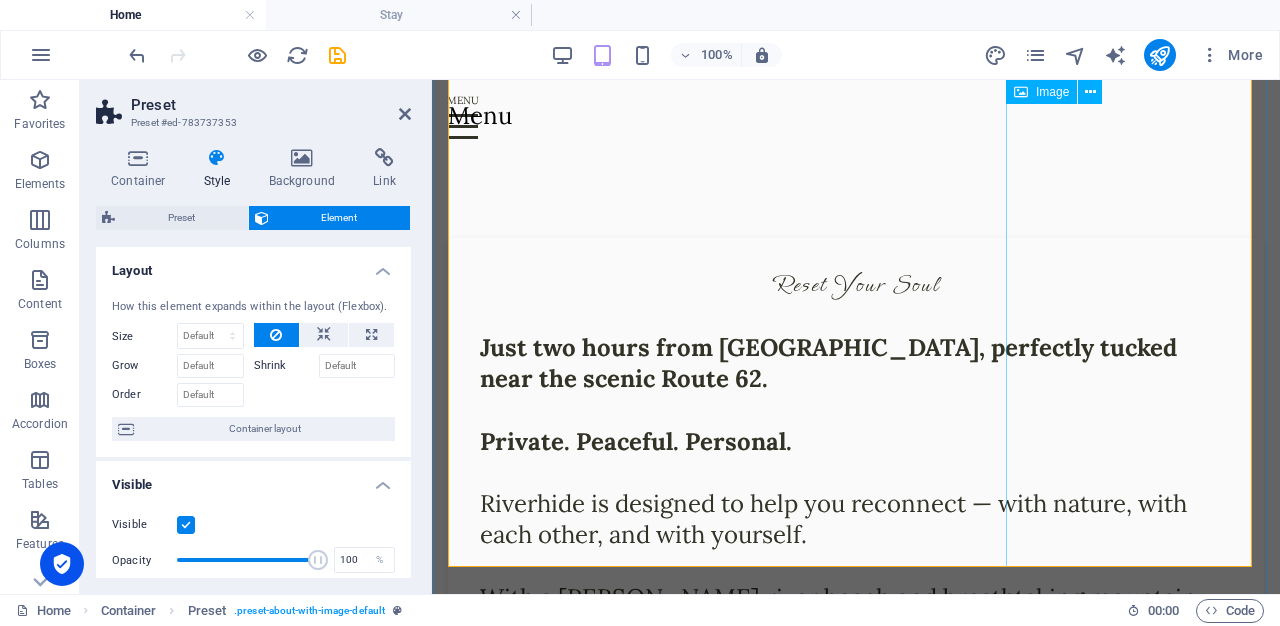 click at bounding box center (573, 734) 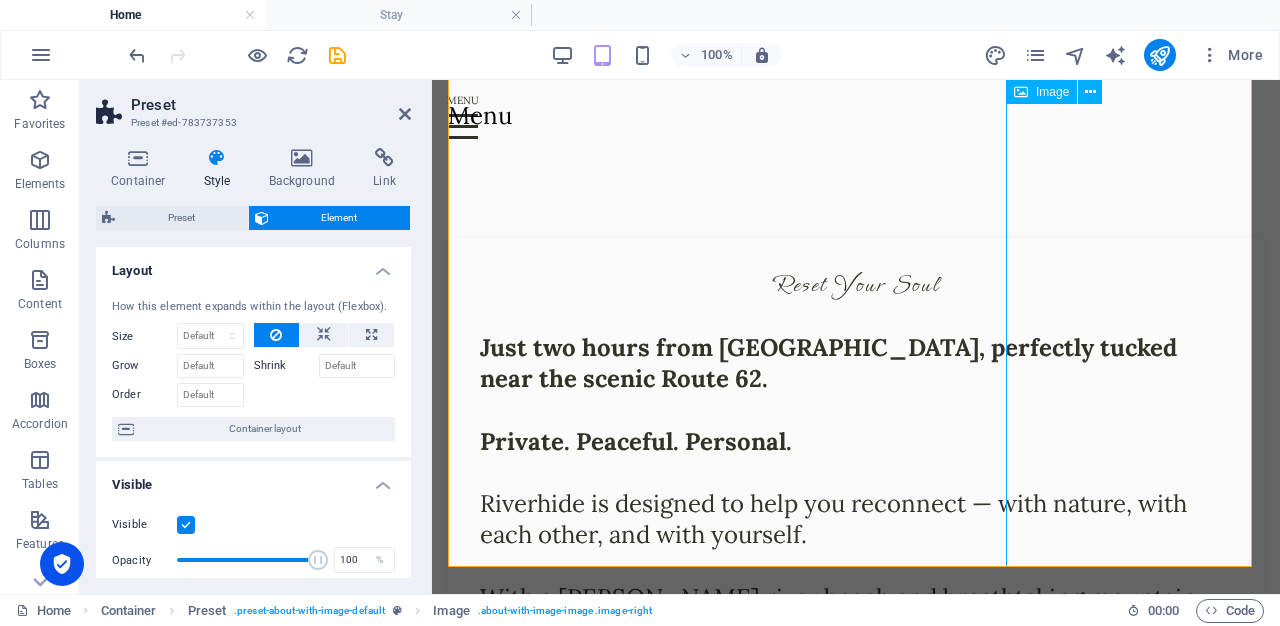 click at bounding box center (573, 734) 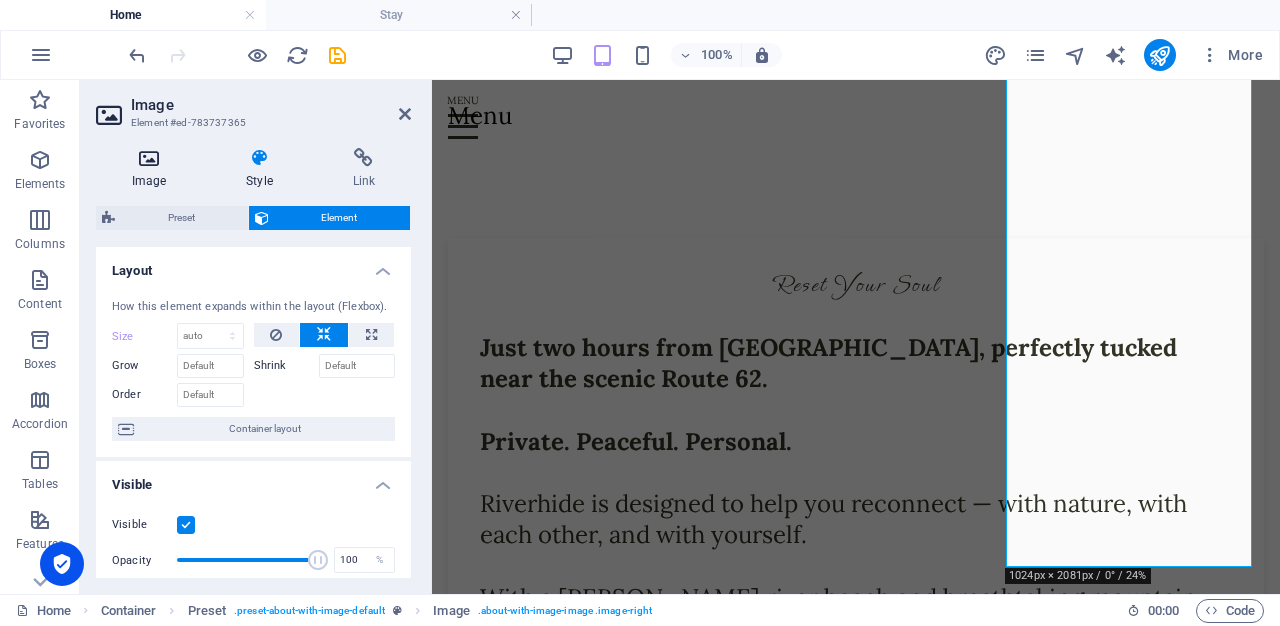 click on "Image" at bounding box center (153, 169) 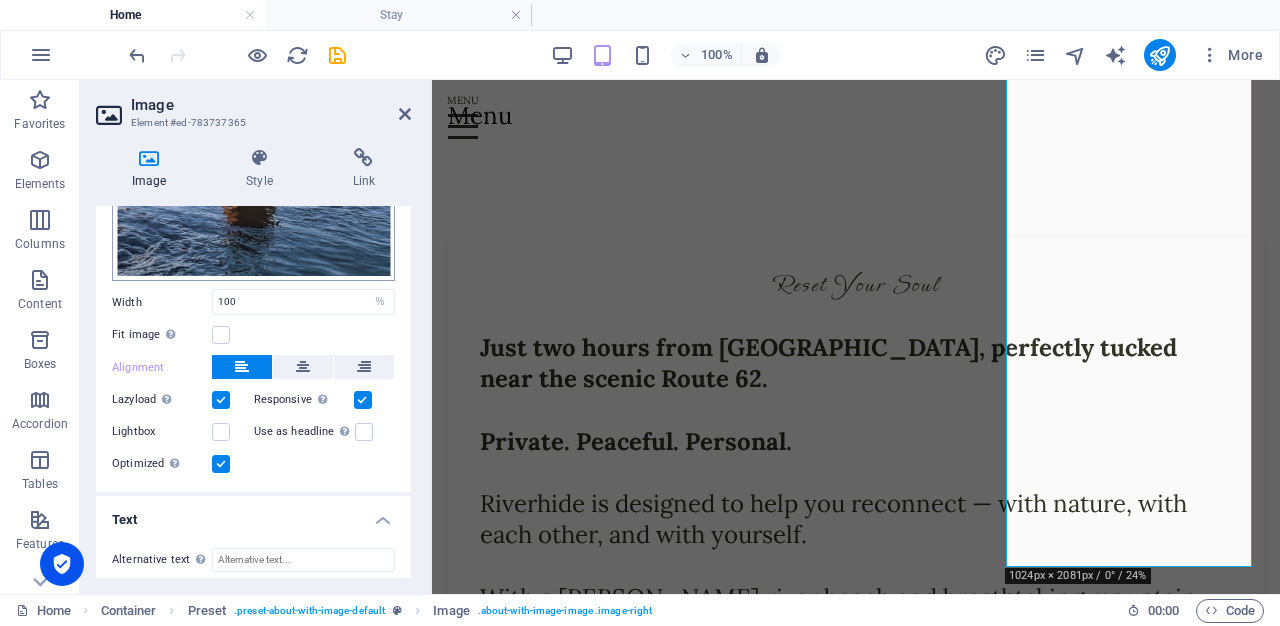 scroll, scrollTop: 400, scrollLeft: 0, axis: vertical 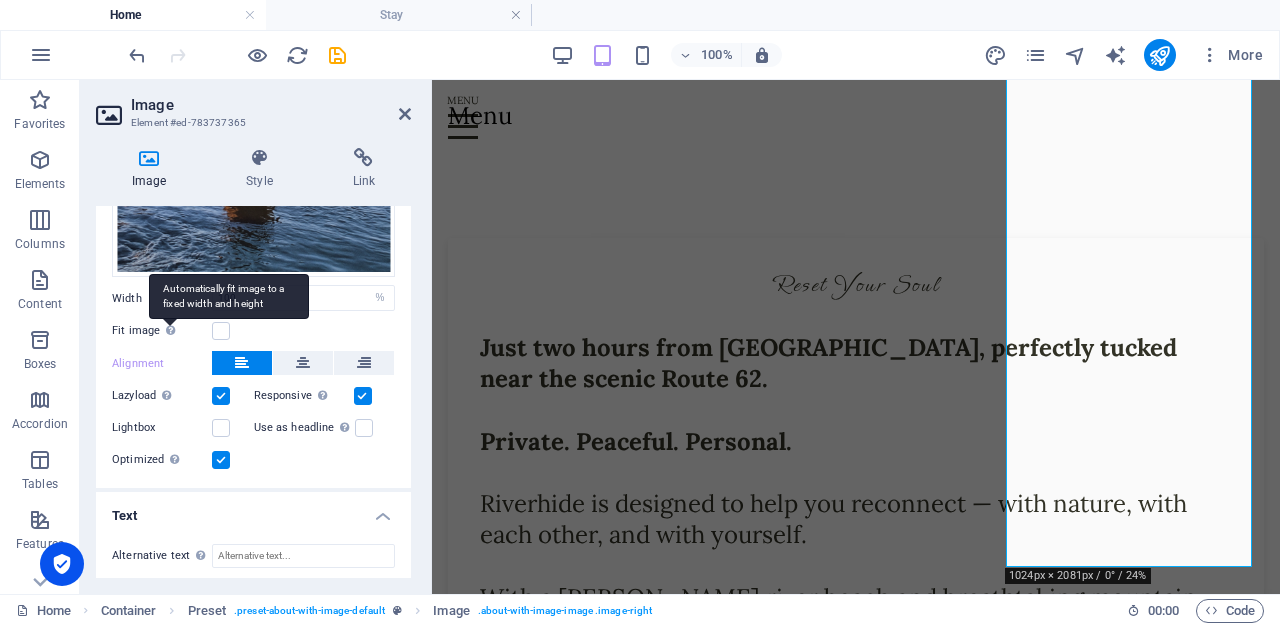 click on "Automatically fit image to a fixed width and height" at bounding box center (229, 296) 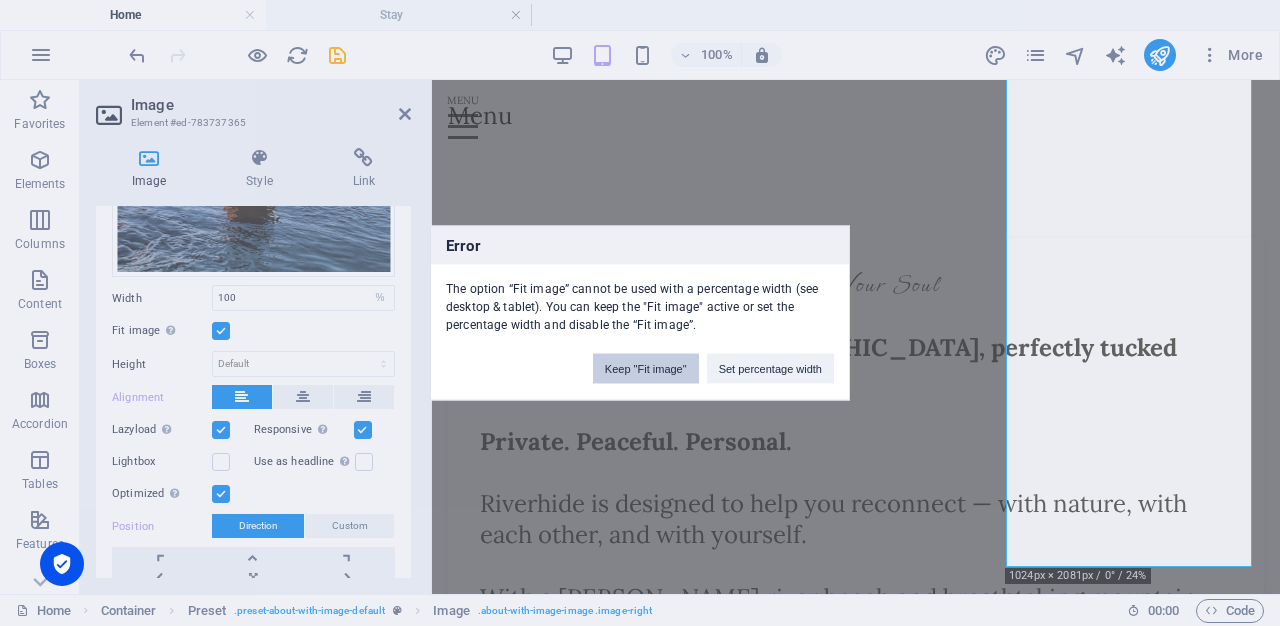 click on "Keep "Fit image"" at bounding box center [646, 369] 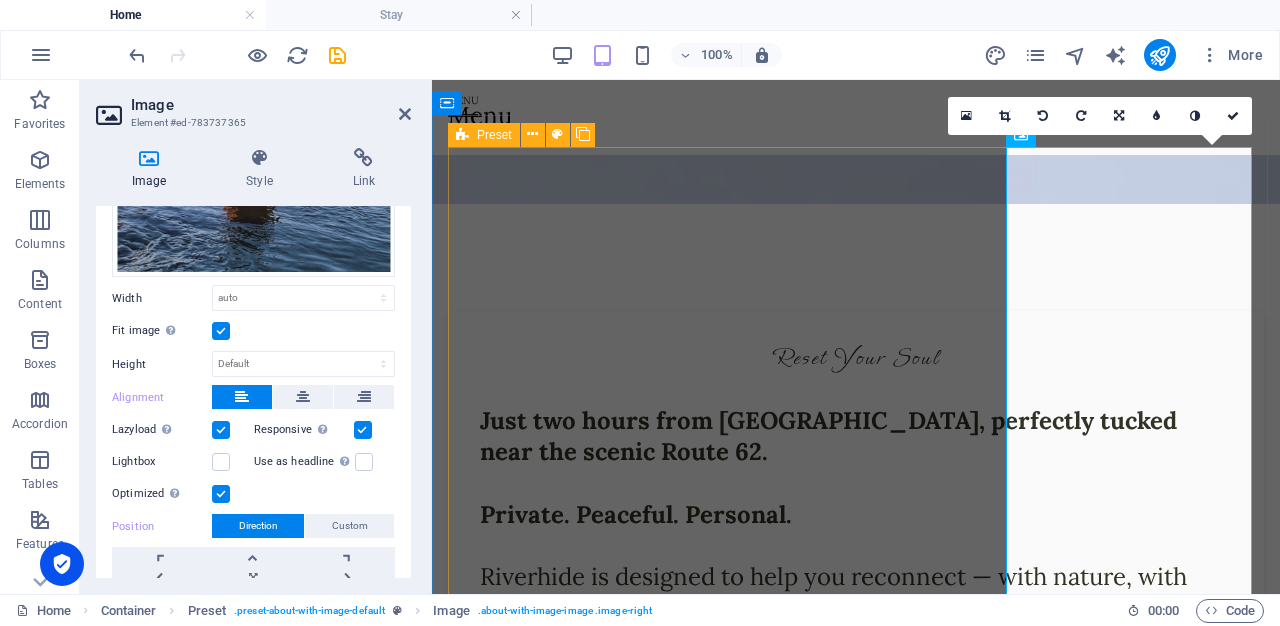 scroll, scrollTop: 640, scrollLeft: 0, axis: vertical 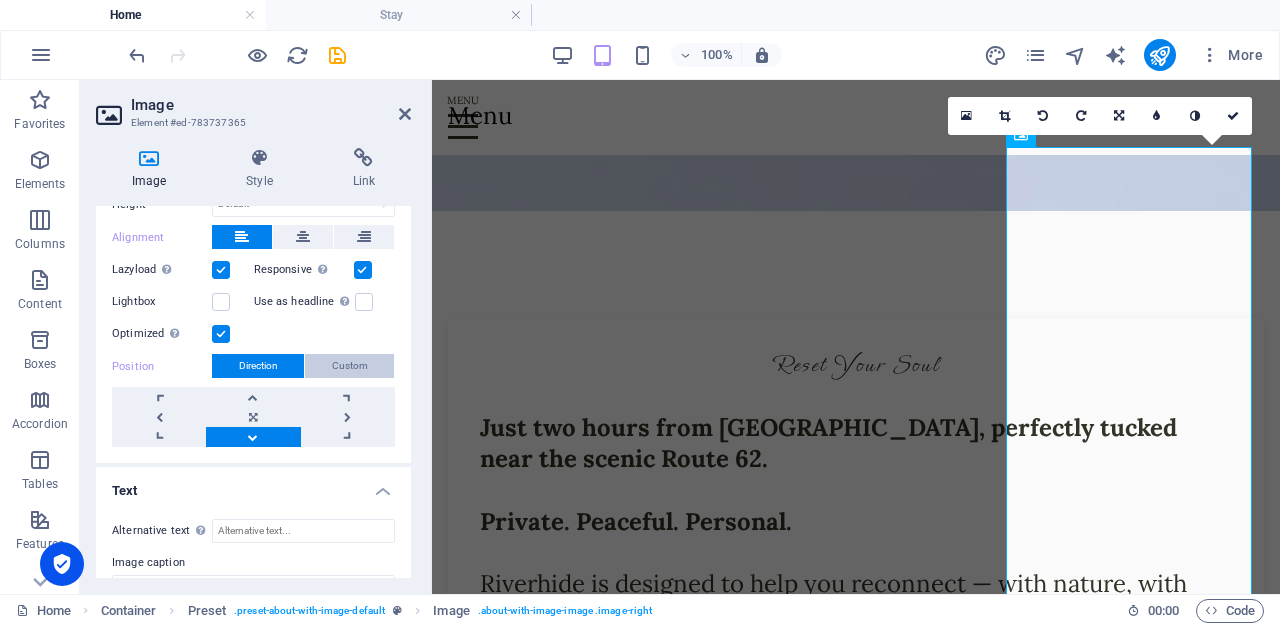 click on "Custom" at bounding box center (350, 366) 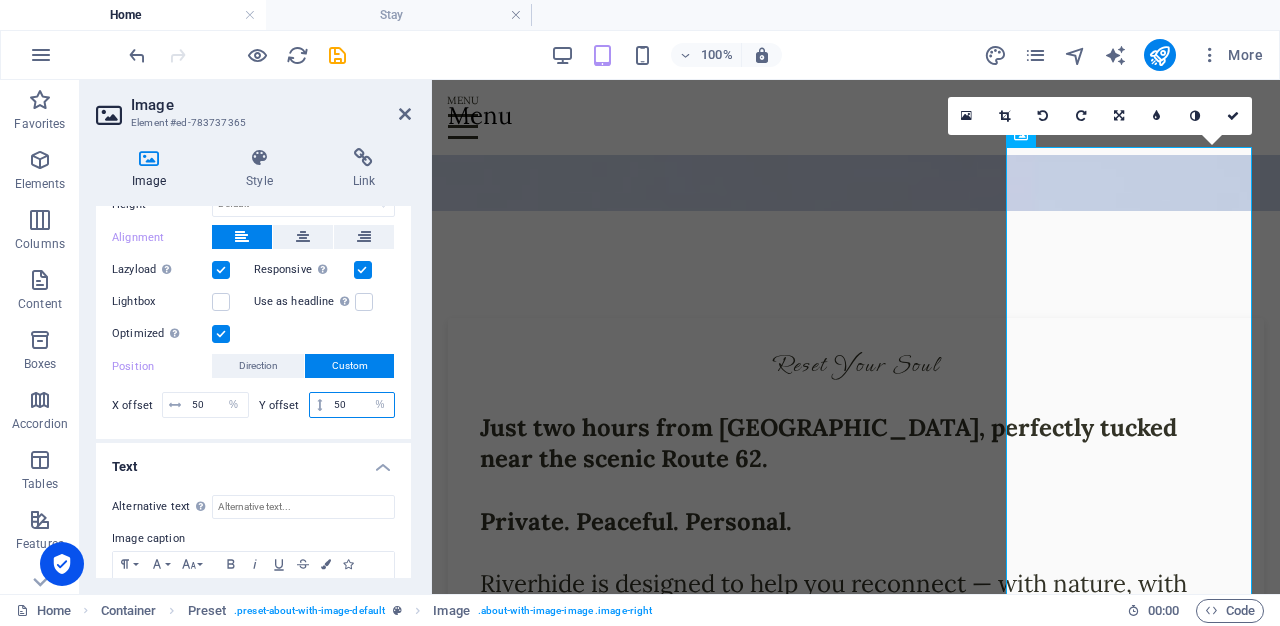 click on "50" at bounding box center [361, 405] 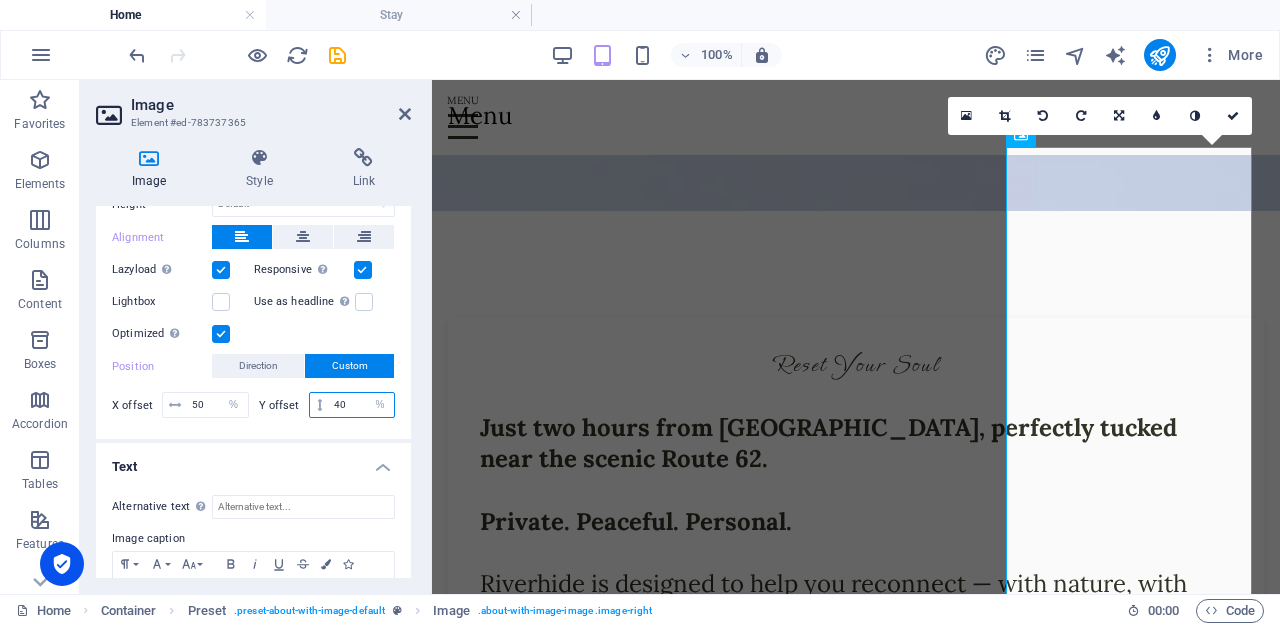 type on "40" 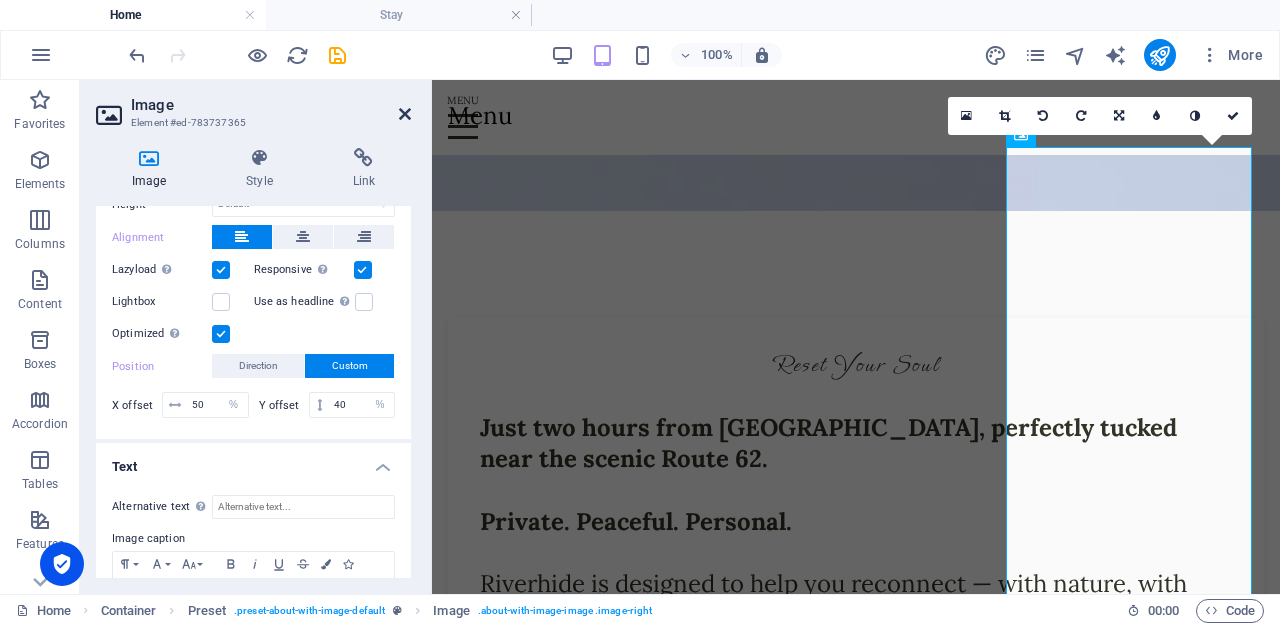 click at bounding box center (405, 114) 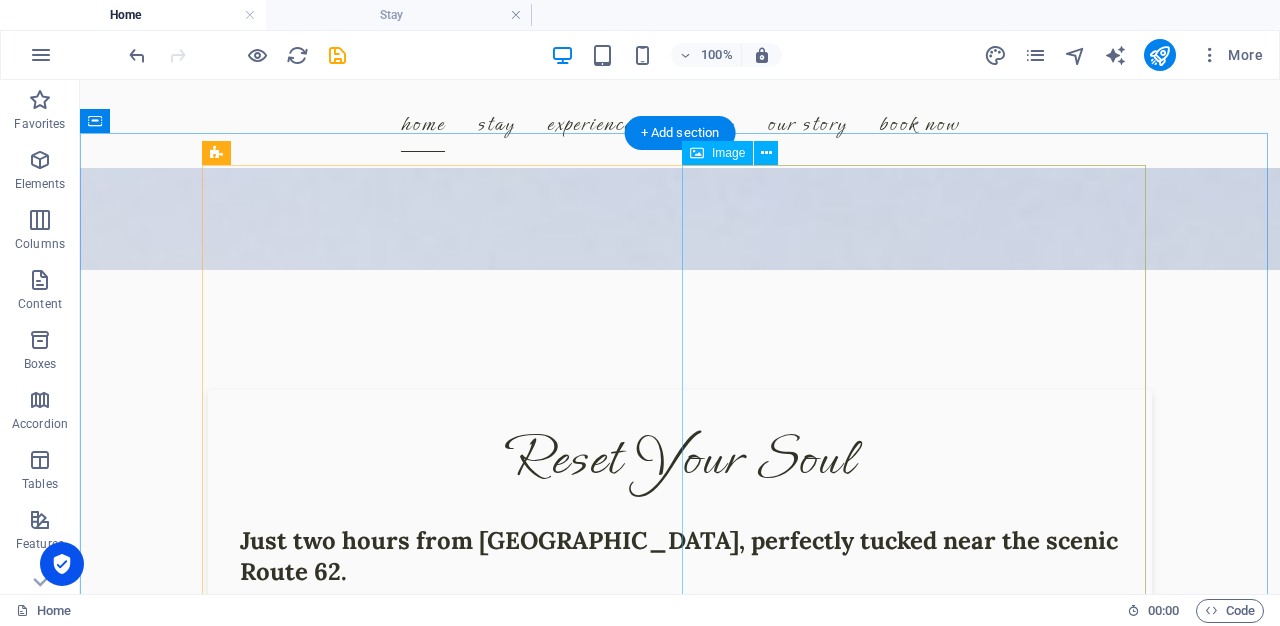 scroll, scrollTop: 560, scrollLeft: 0, axis: vertical 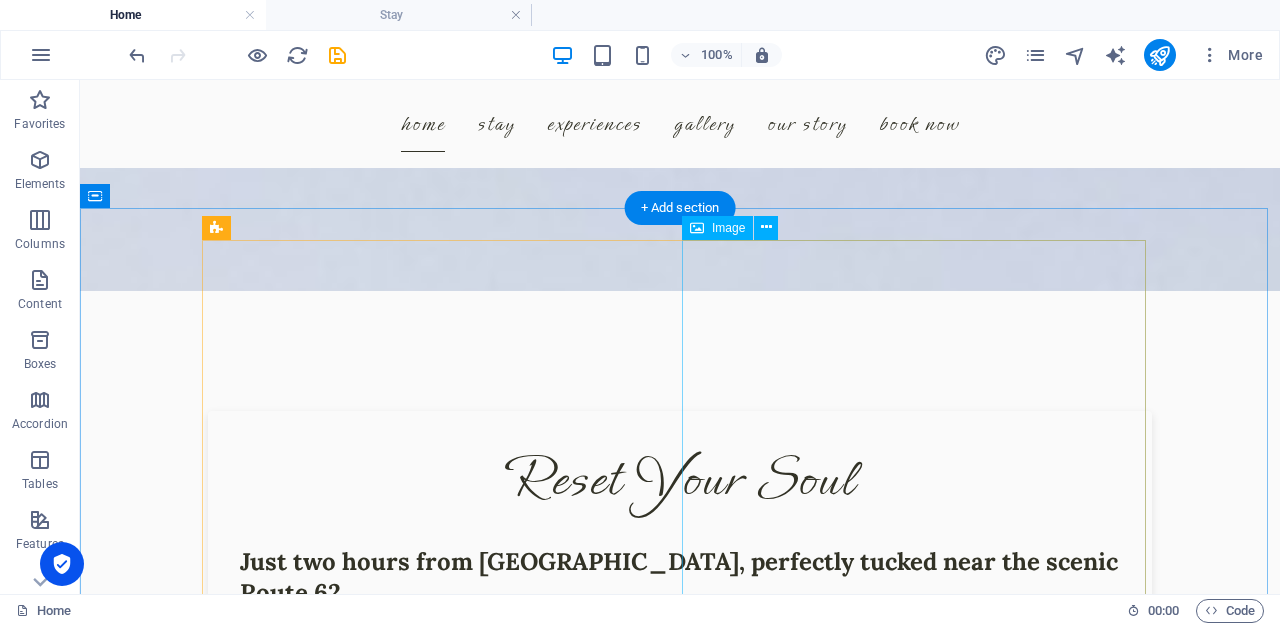 click at bounding box center [352, 948] 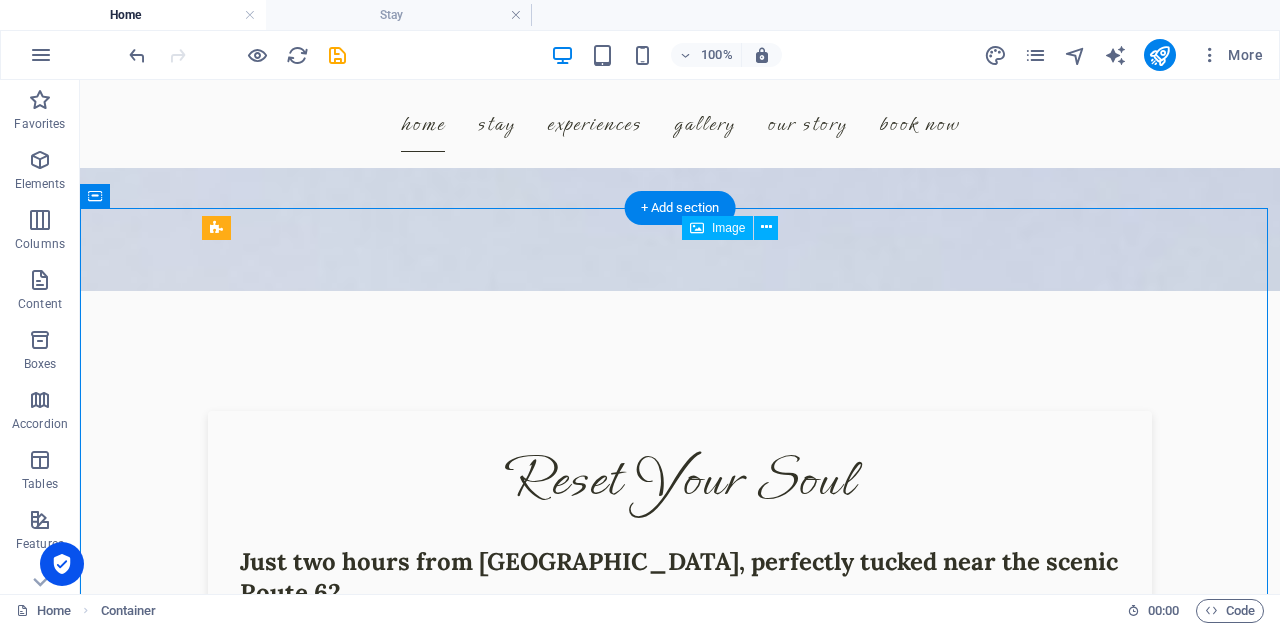 click at bounding box center [352, 948] 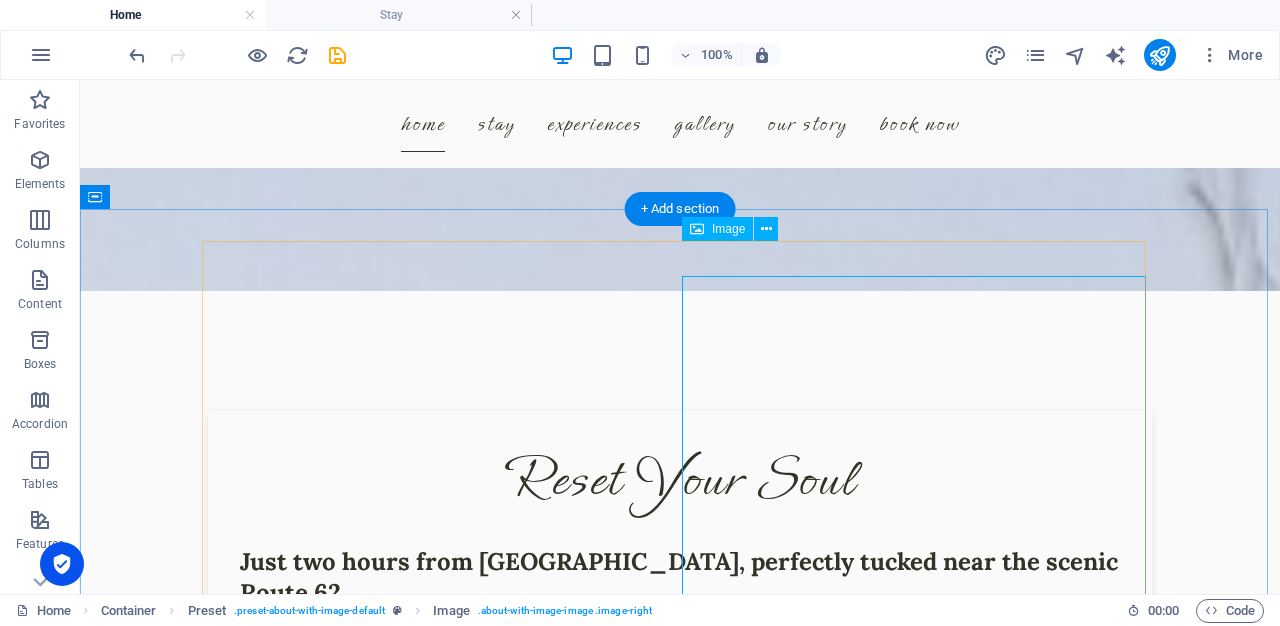 scroll, scrollTop: 521, scrollLeft: 0, axis: vertical 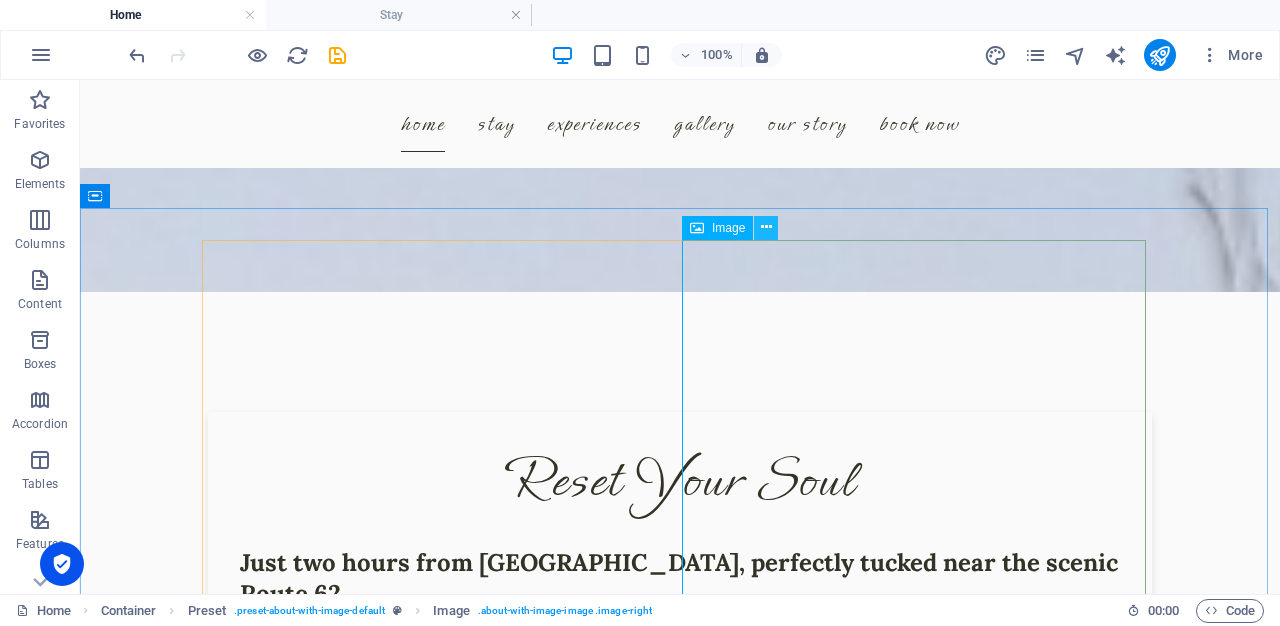 click at bounding box center (766, 227) 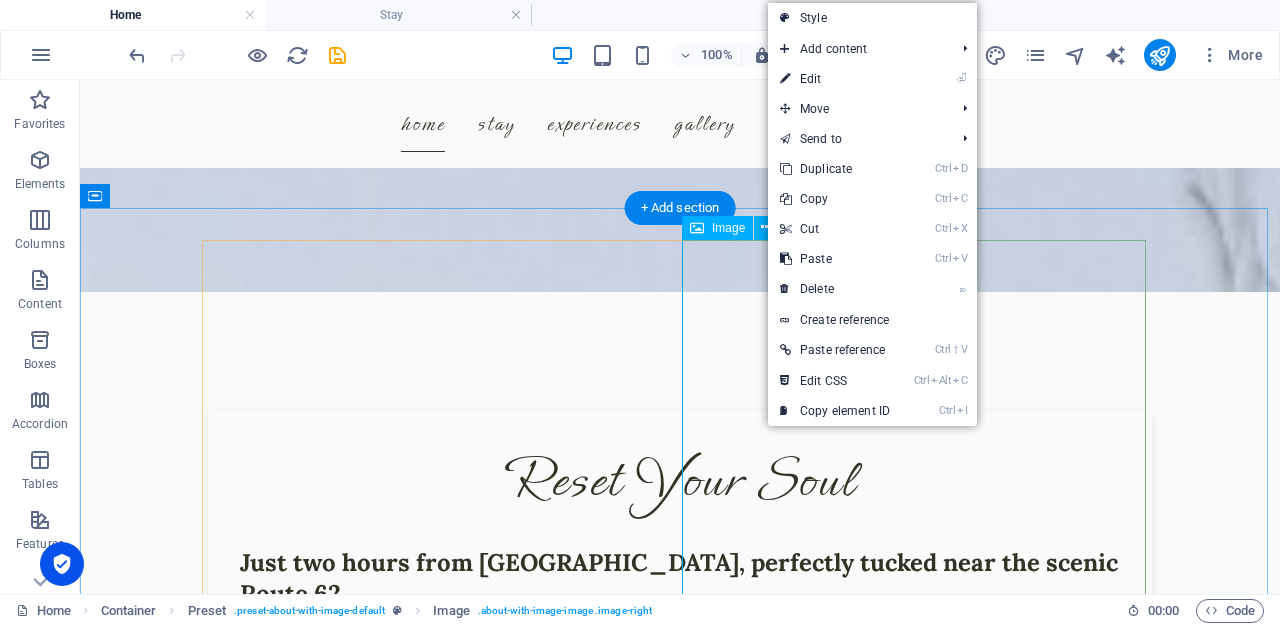 click at bounding box center [352, 949] 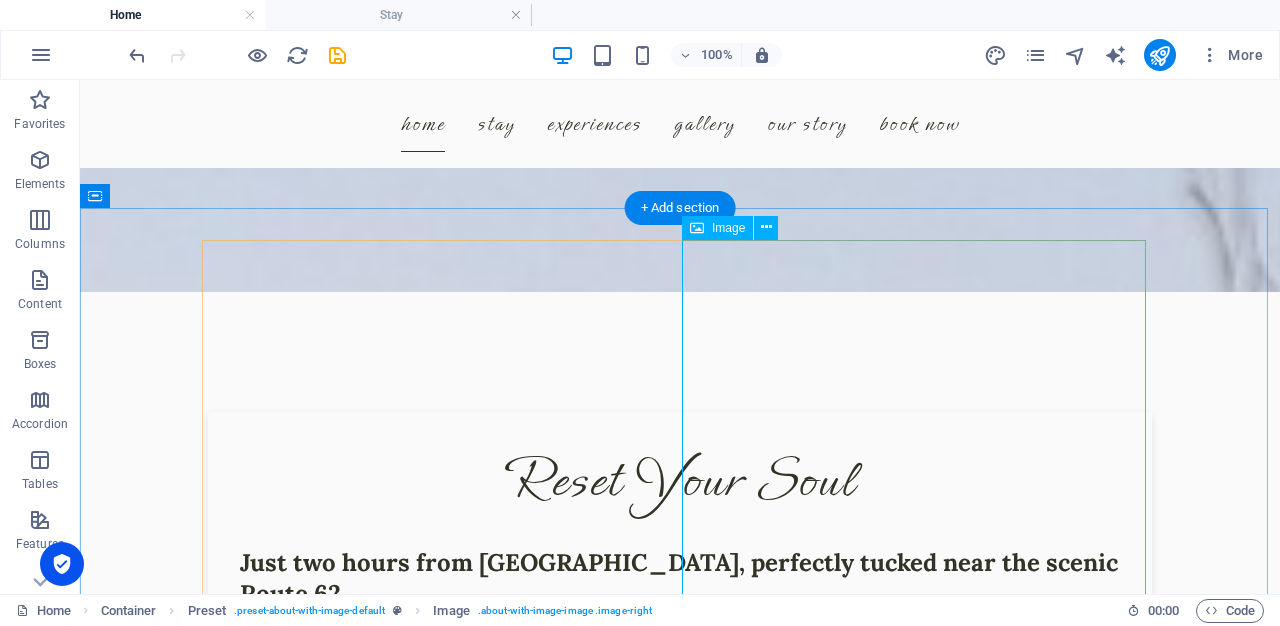 click at bounding box center (352, 949) 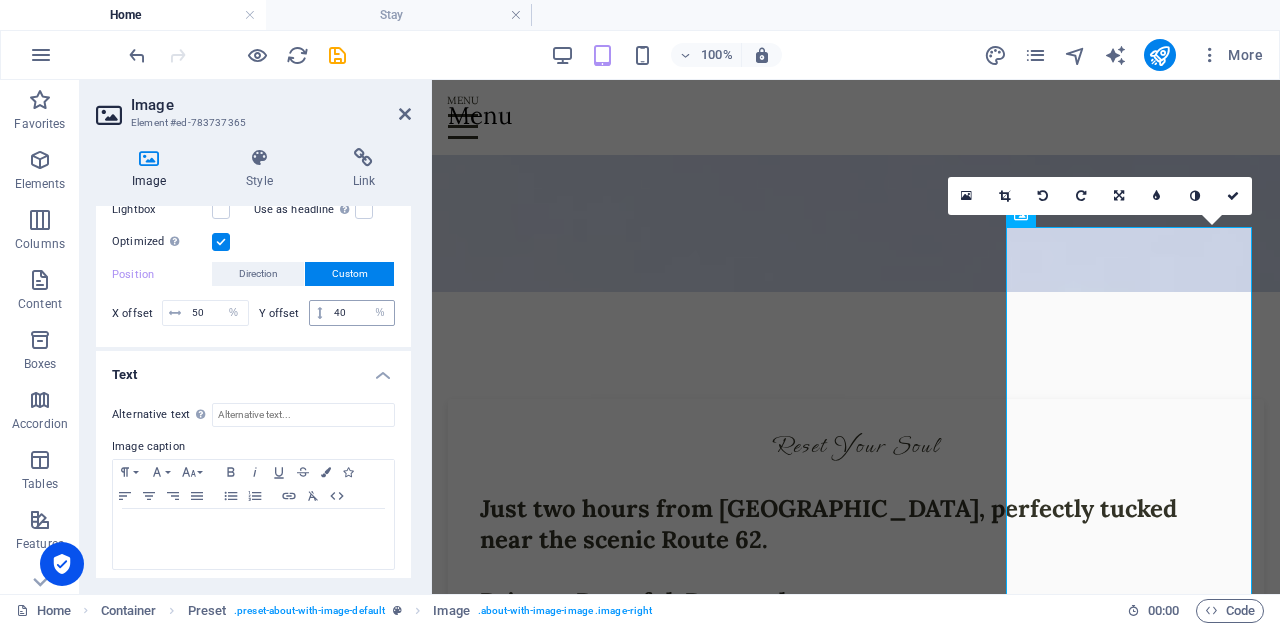 scroll, scrollTop: 653, scrollLeft: 0, axis: vertical 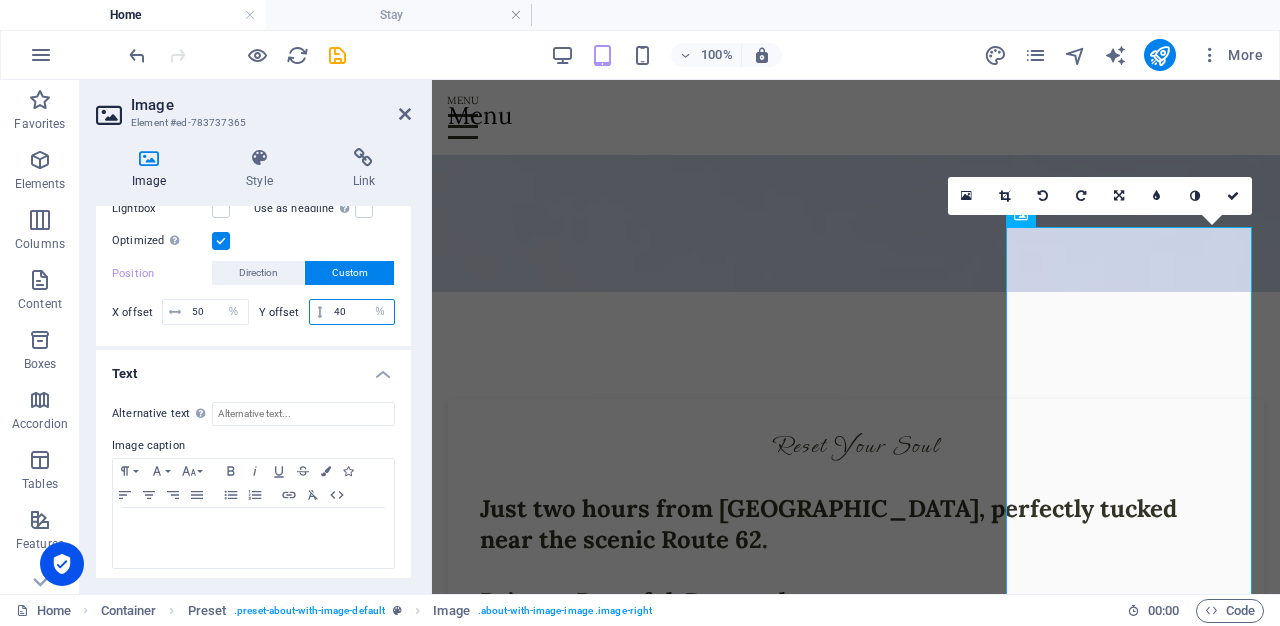 click on "40" at bounding box center [361, 312] 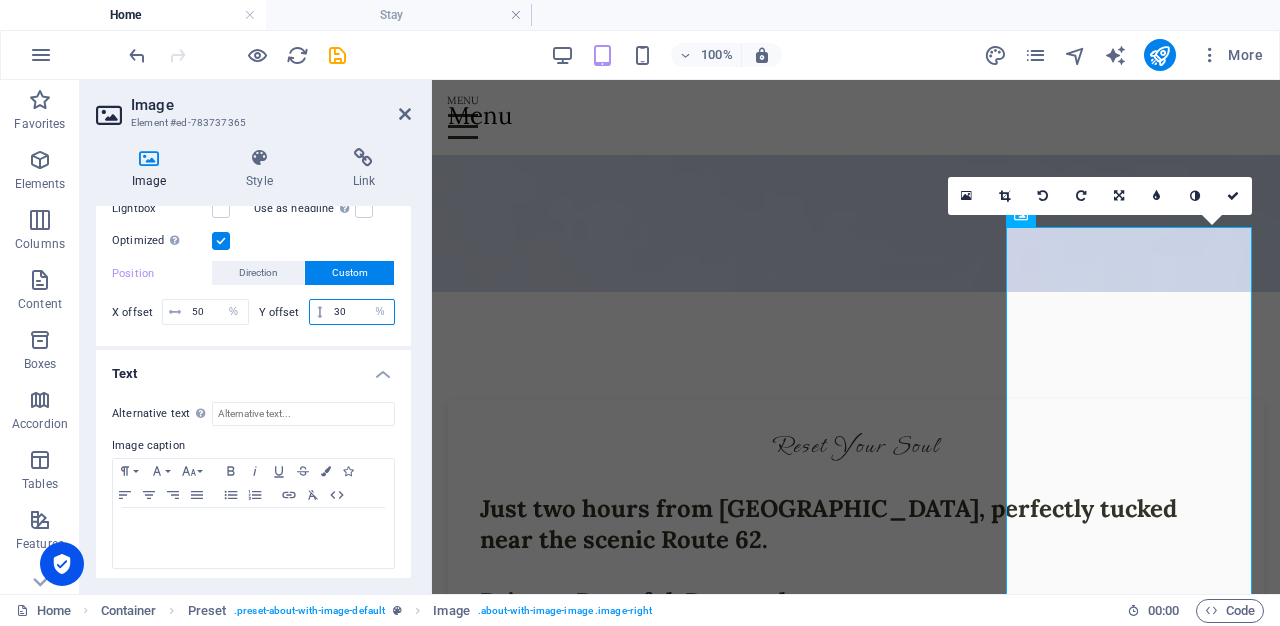 type on "30" 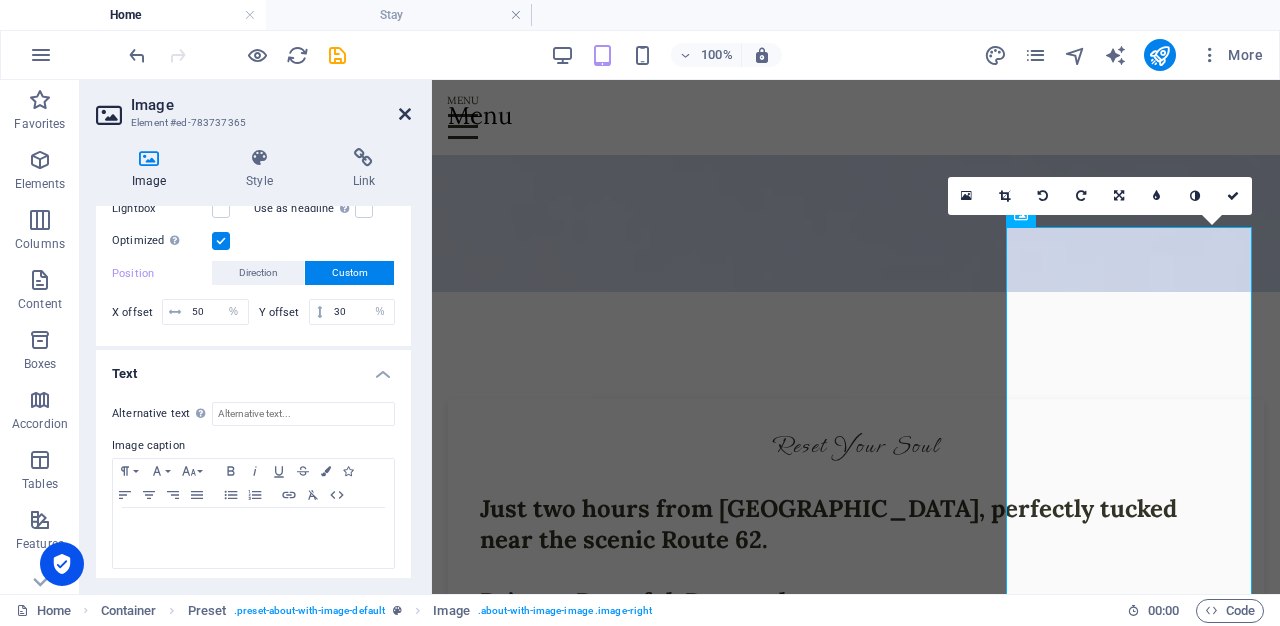 click at bounding box center [405, 114] 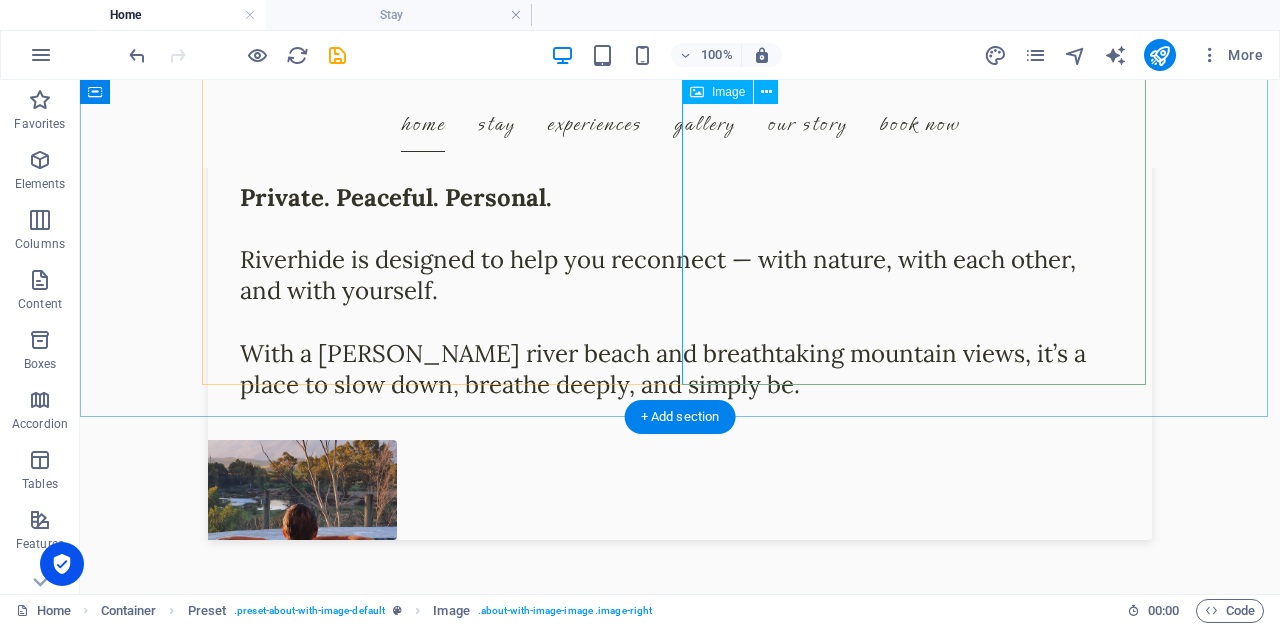 scroll, scrollTop: 938, scrollLeft: 0, axis: vertical 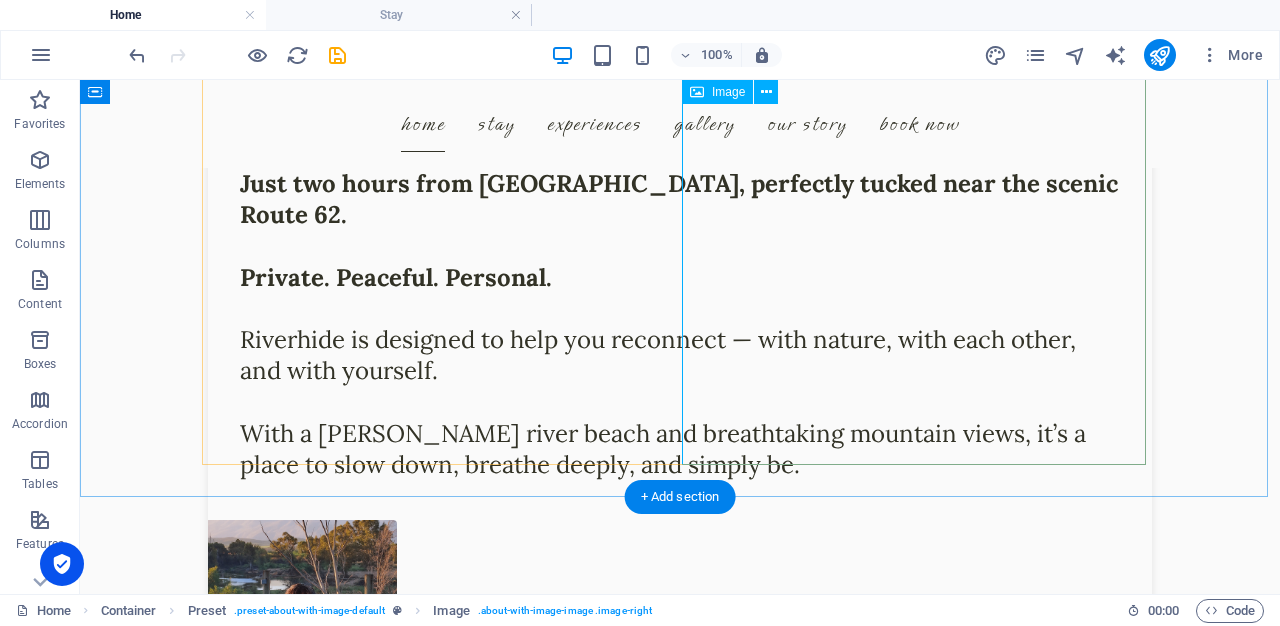 click at bounding box center (352, 570) 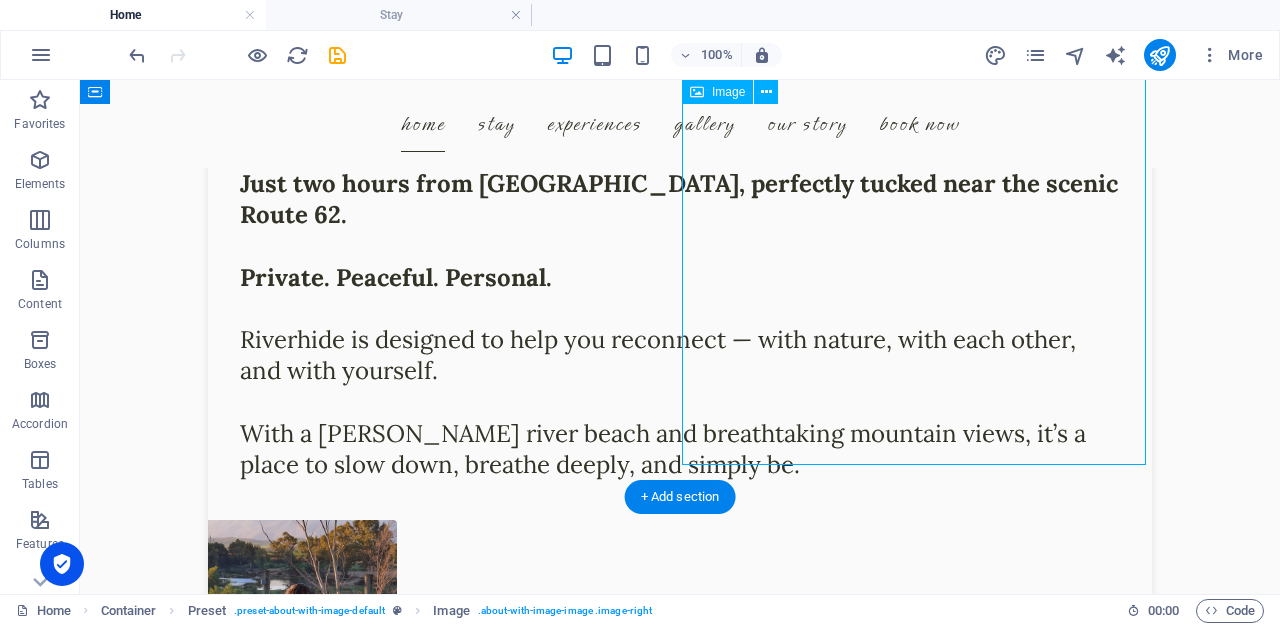 click at bounding box center [352, 570] 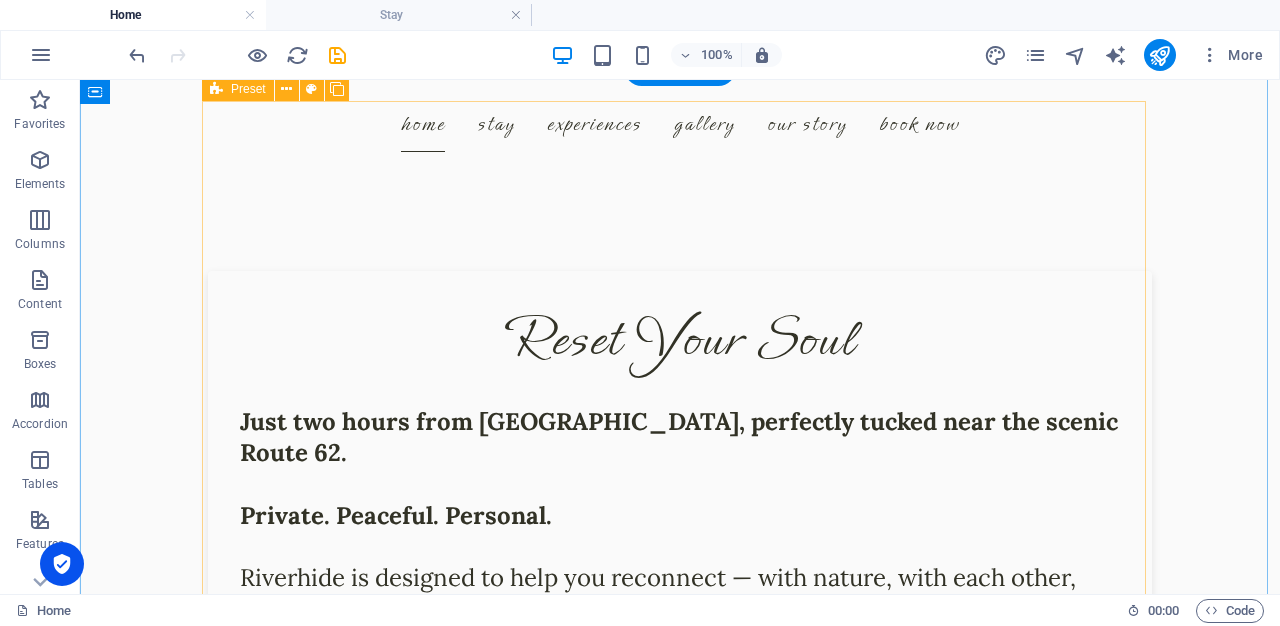 scroll, scrollTop: 698, scrollLeft: 0, axis: vertical 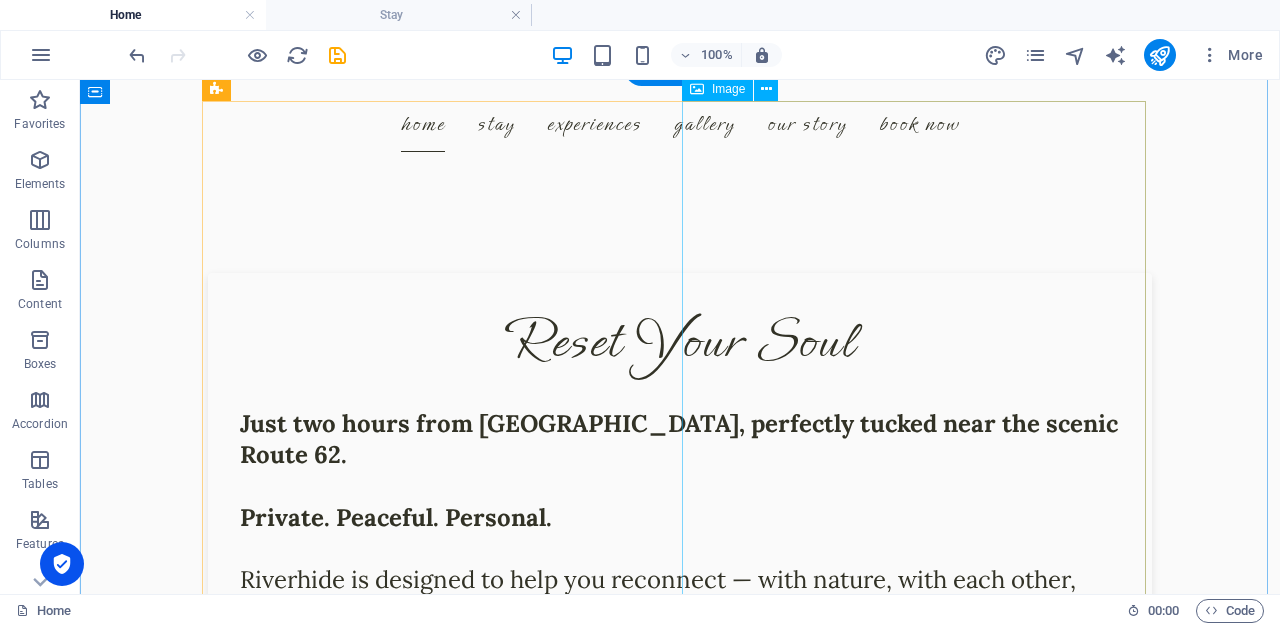 click at bounding box center (352, 810) 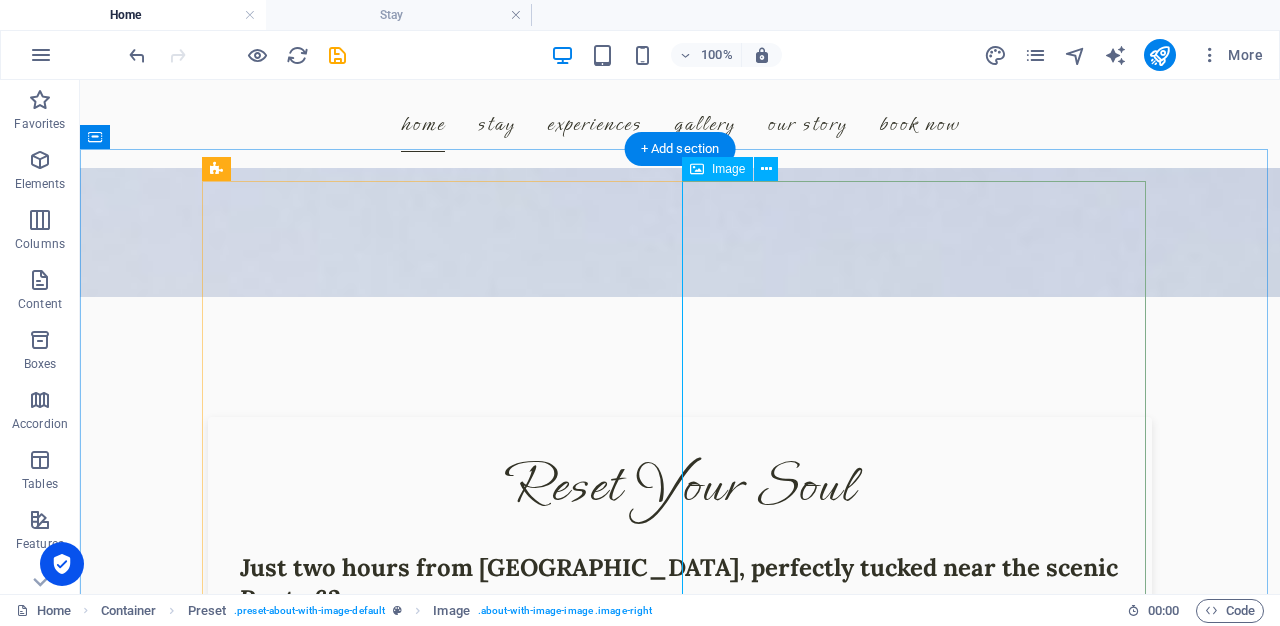 scroll, scrollTop: 538, scrollLeft: 0, axis: vertical 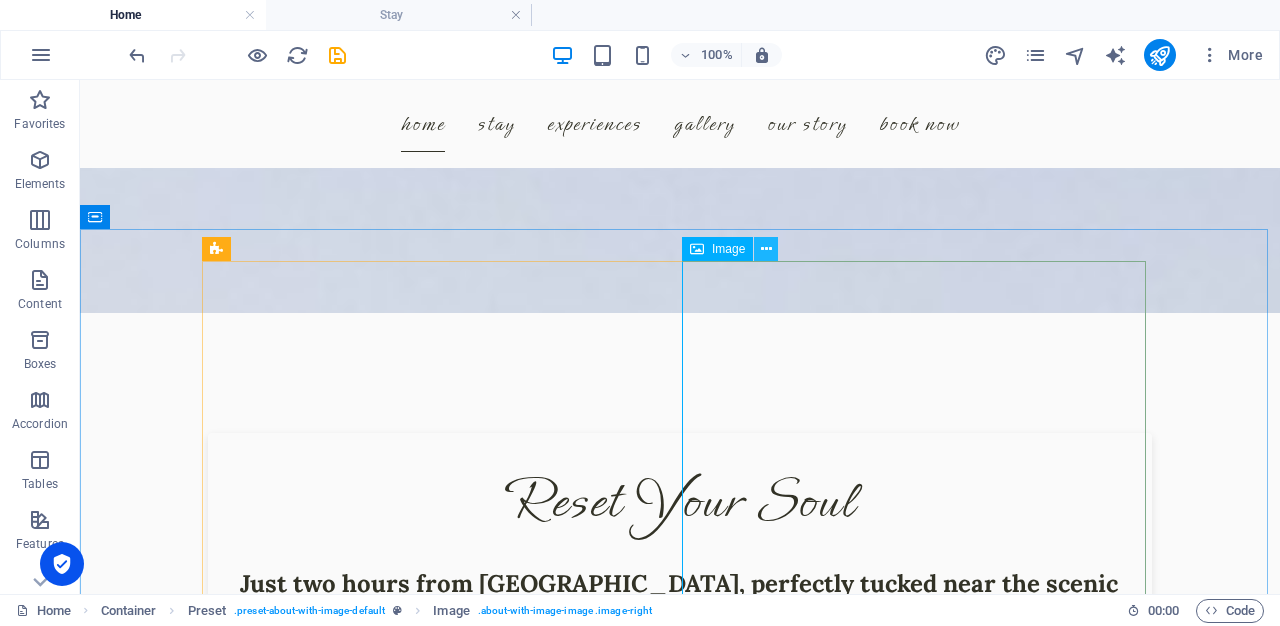 click at bounding box center (766, 249) 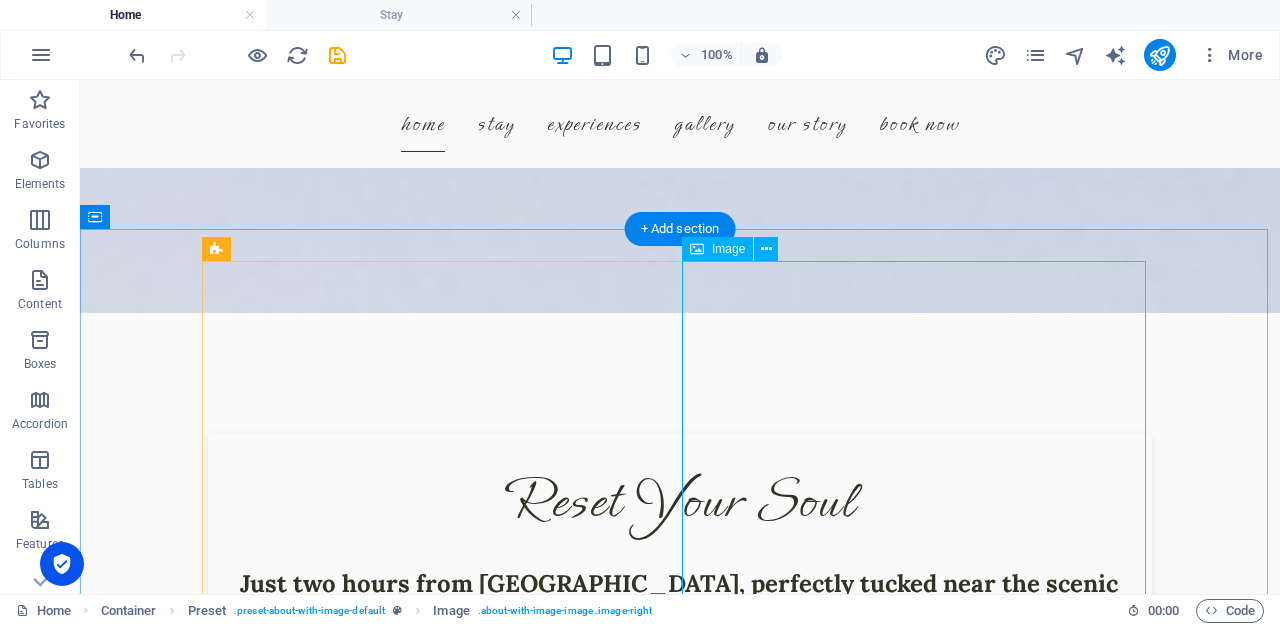 click at bounding box center [352, 970] 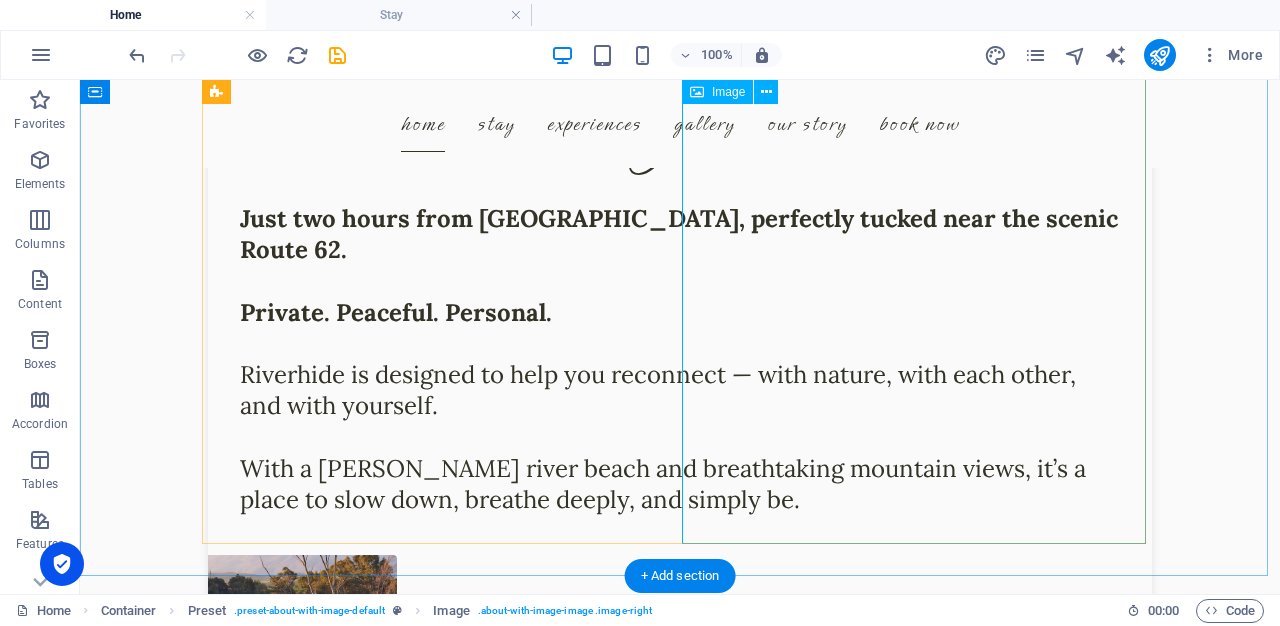 scroll, scrollTop: 938, scrollLeft: 0, axis: vertical 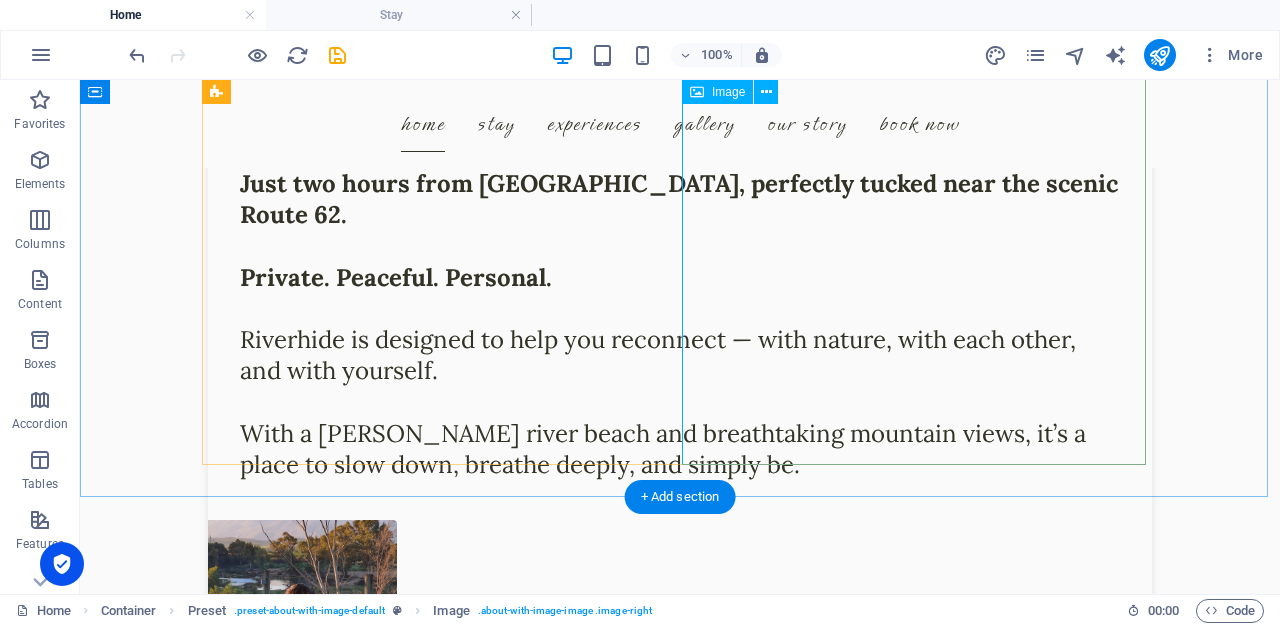 click at bounding box center (352, 570) 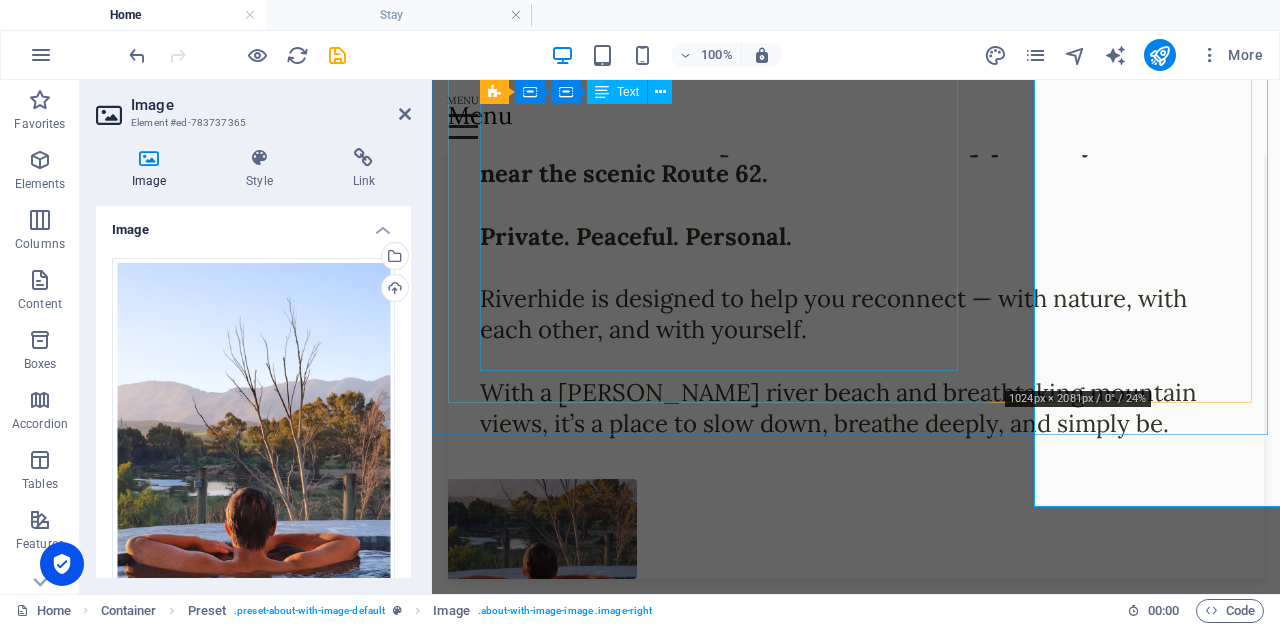 scroll, scrollTop: 896, scrollLeft: 0, axis: vertical 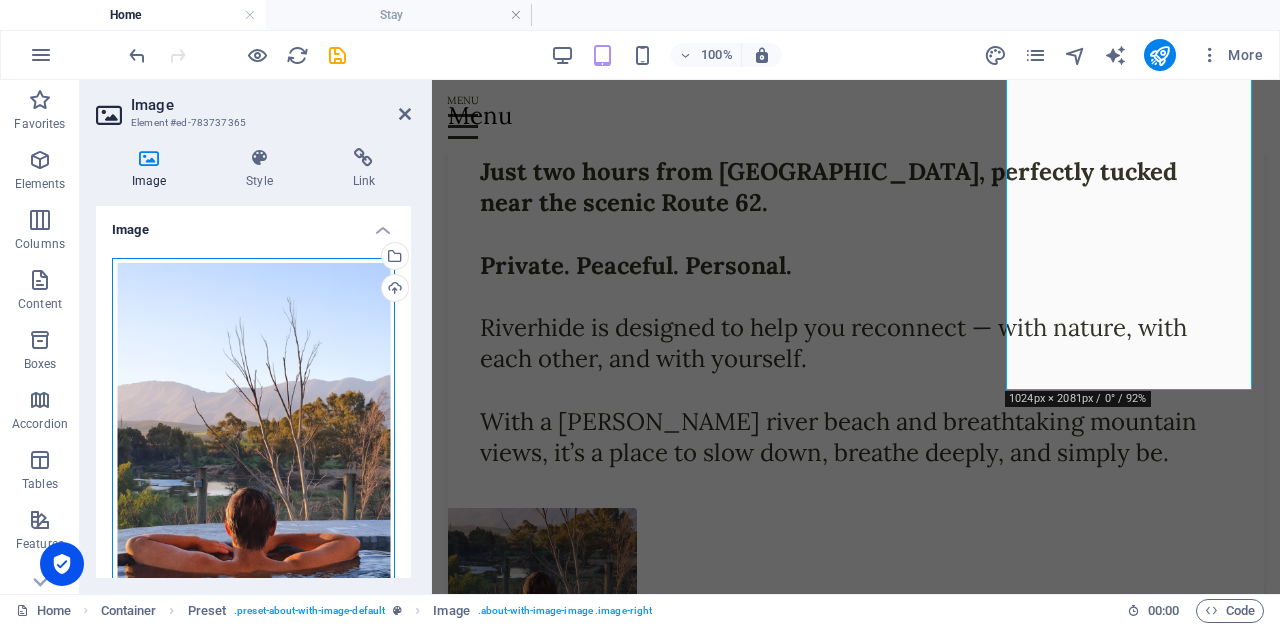 click on "Drag files here, click to choose files or select files from Files or our free stock photos & videos" at bounding box center (253, 468) 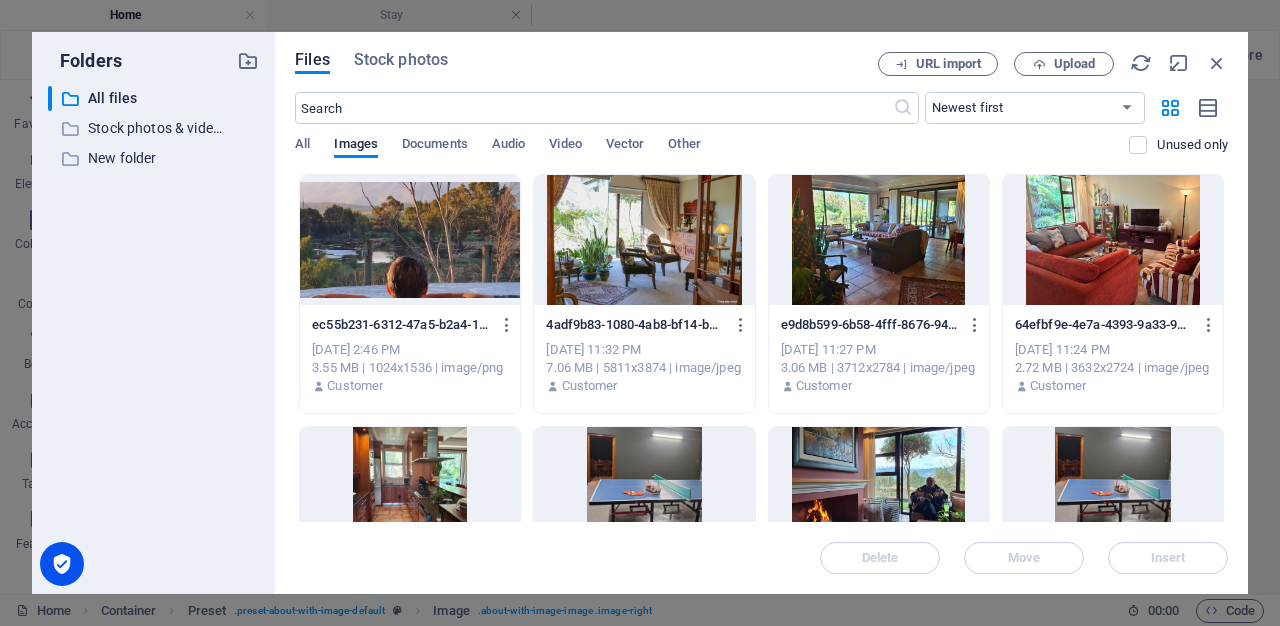 scroll, scrollTop: 508, scrollLeft: 0, axis: vertical 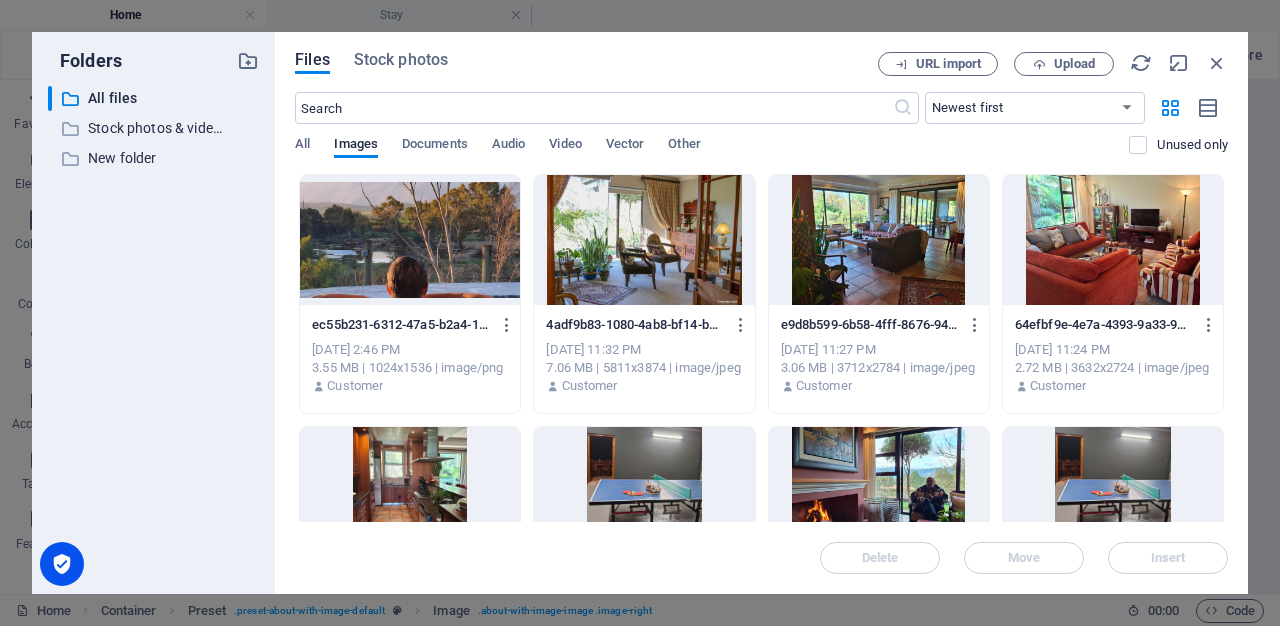click at bounding box center [644, 240] 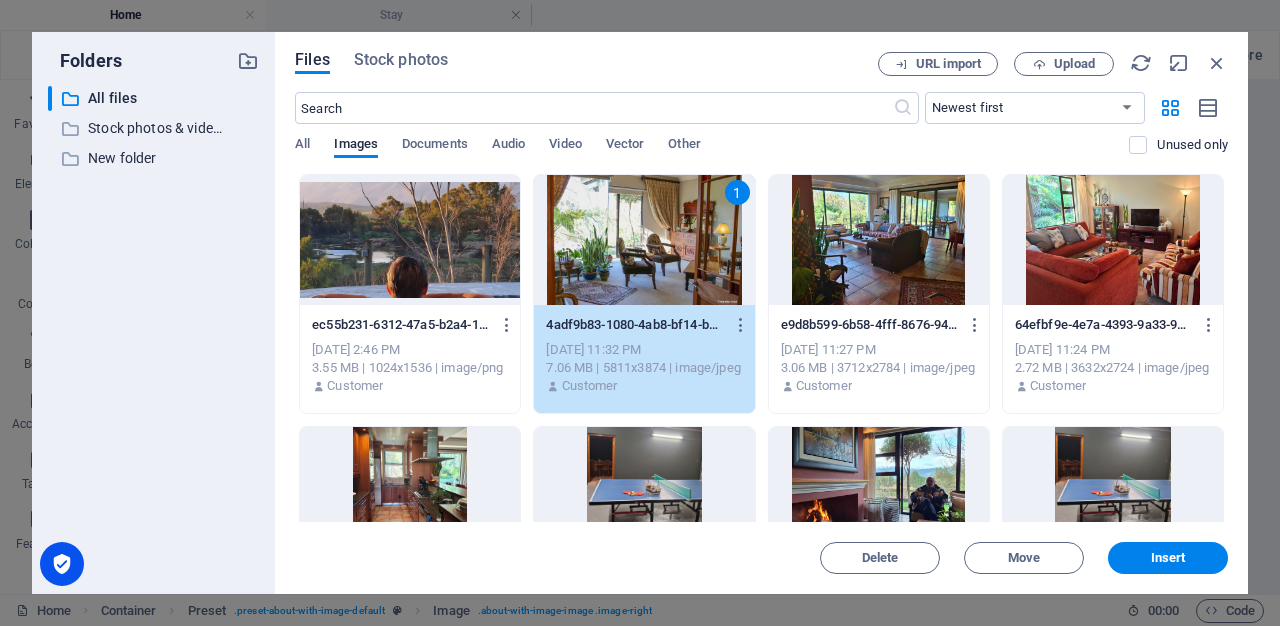 click on "1" at bounding box center [644, 240] 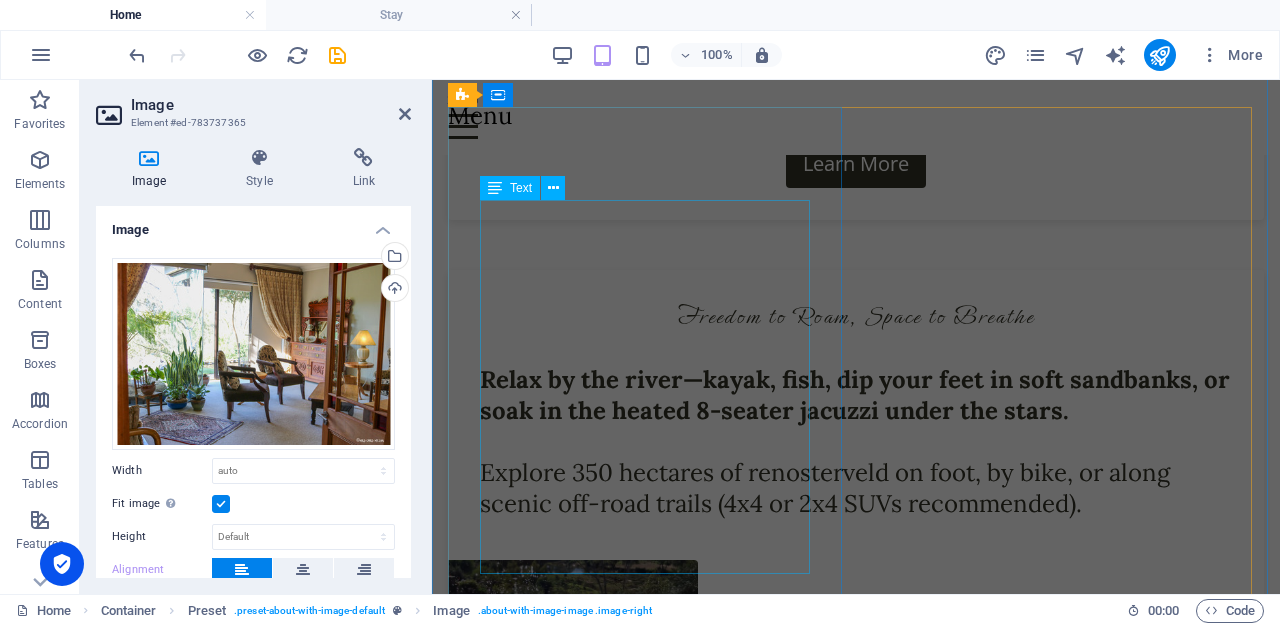 scroll, scrollTop: 1788, scrollLeft: 0, axis: vertical 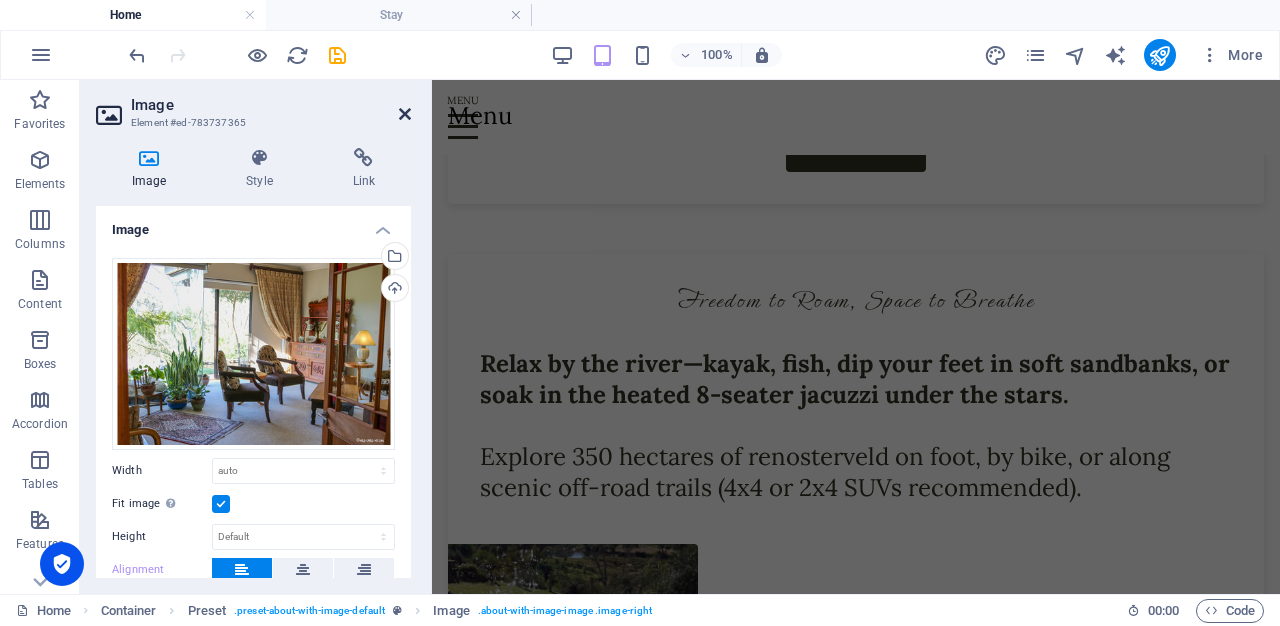 drag, startPoint x: 398, startPoint y: 111, endPoint x: 322, endPoint y: 32, distance: 109.62208 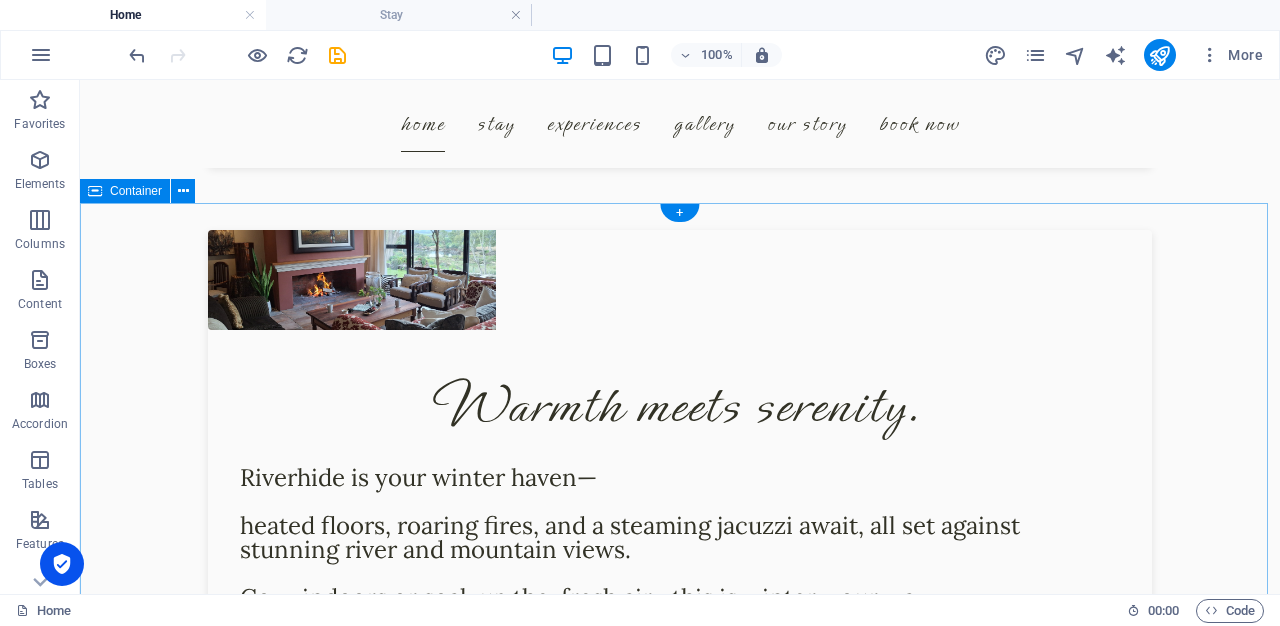 scroll, scrollTop: 2480, scrollLeft: 0, axis: vertical 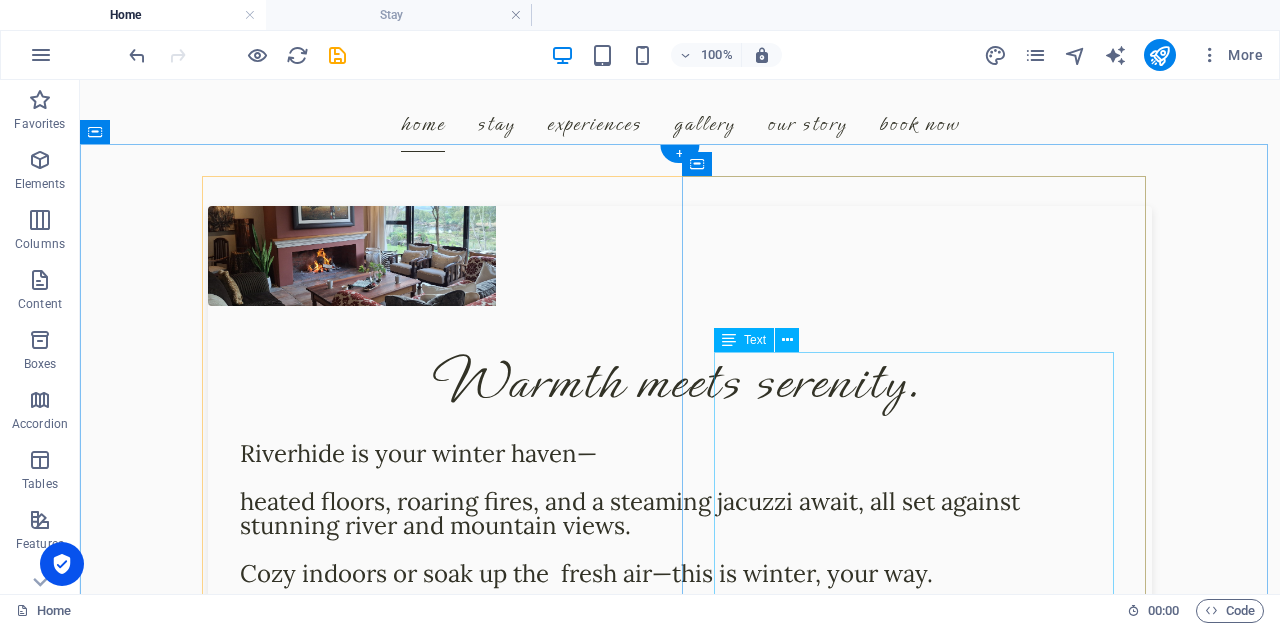 click on "Riverhide is your winter haven— heated floors, roaring fires, and a steaming jacuzzi await, all set against stunning river and mountain views.  Cozy indoors or soak up the  fresh air—this is winter, your way.    Experience & Amenities" at bounding box center (680, 543) 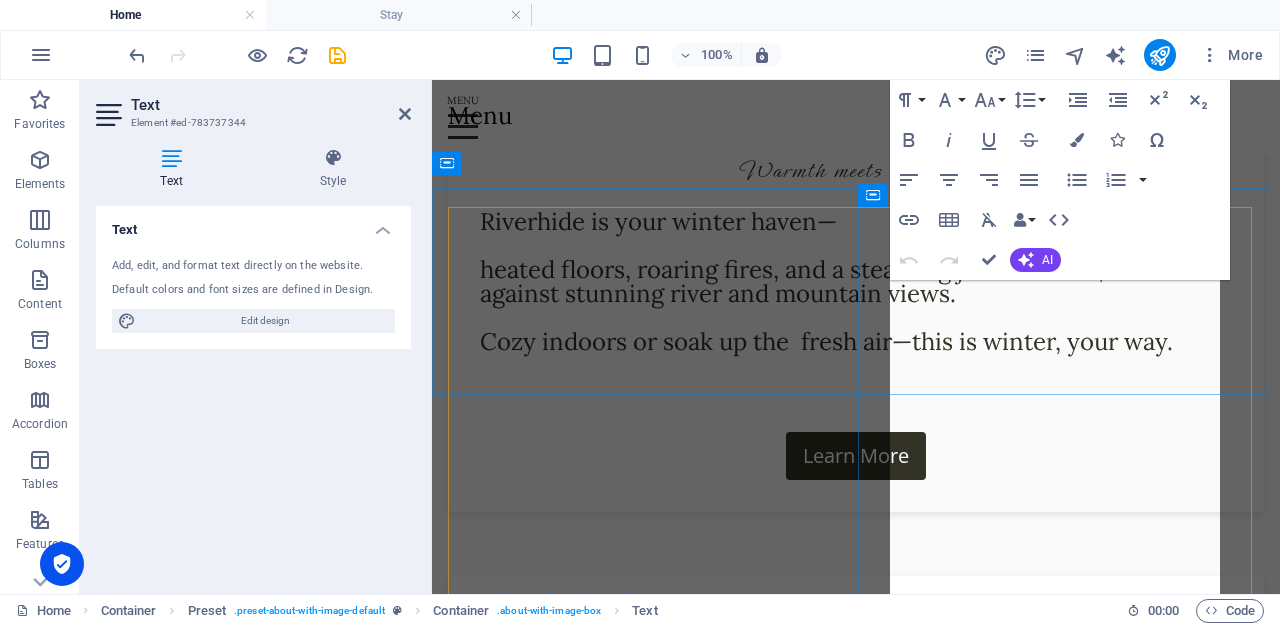 scroll, scrollTop: 2176, scrollLeft: 0, axis: vertical 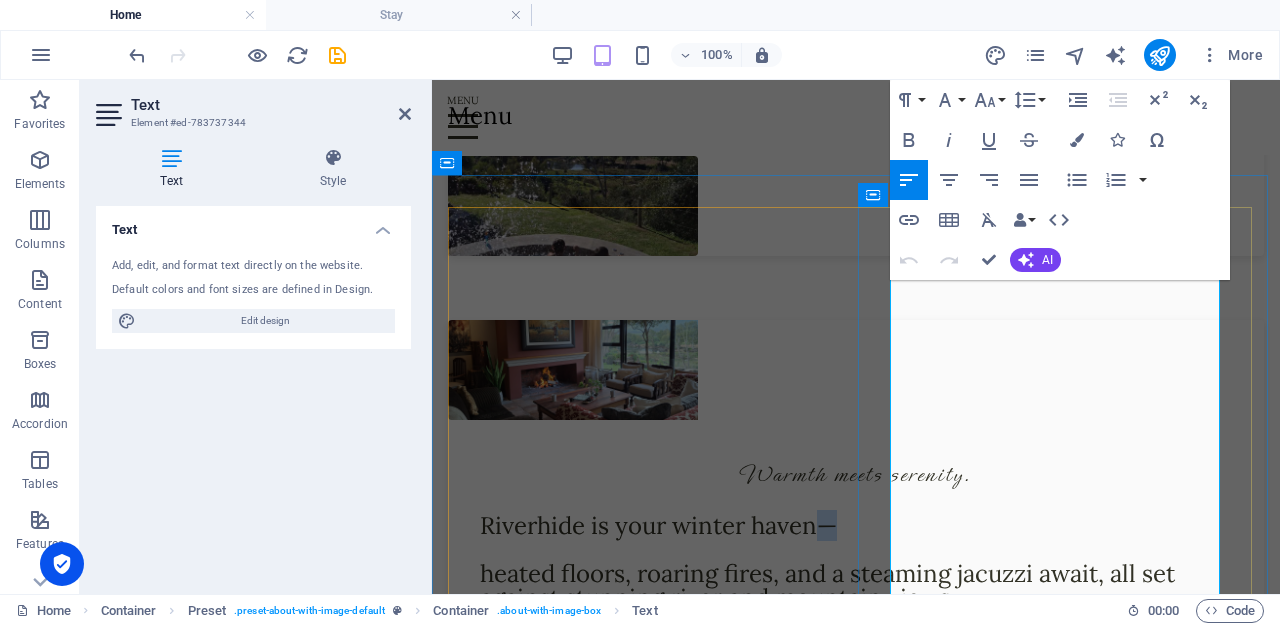 drag, startPoint x: 982, startPoint y: 332, endPoint x: 964, endPoint y: 335, distance: 18.248287 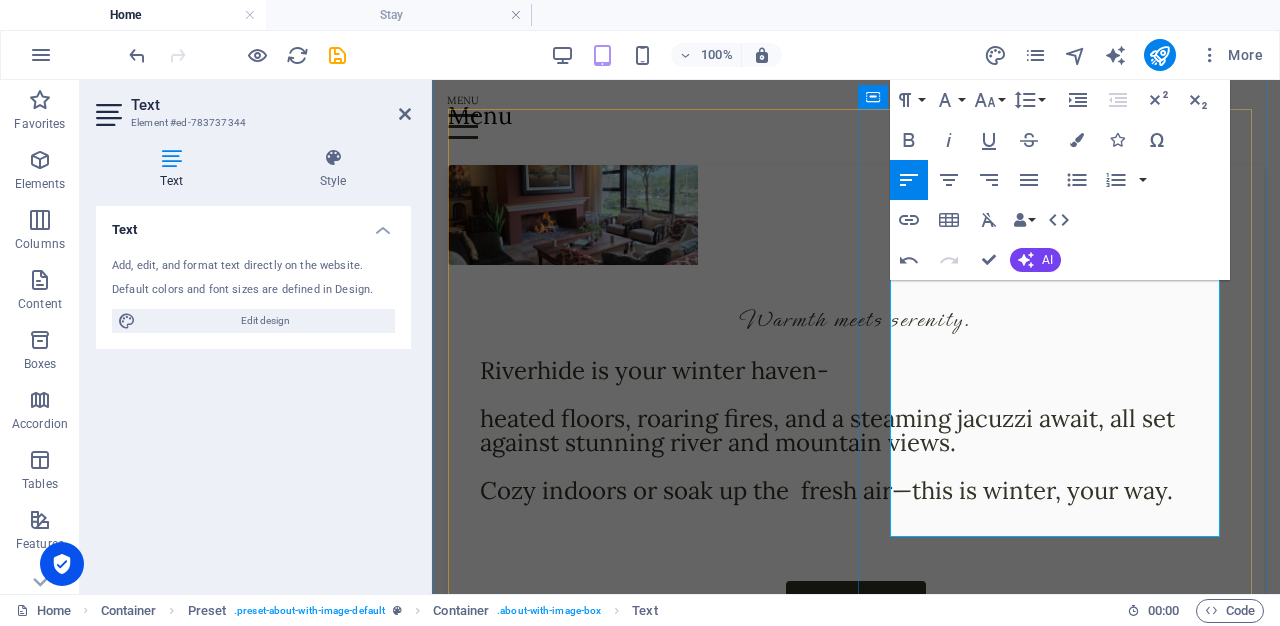 scroll, scrollTop: 2336, scrollLeft: 0, axis: vertical 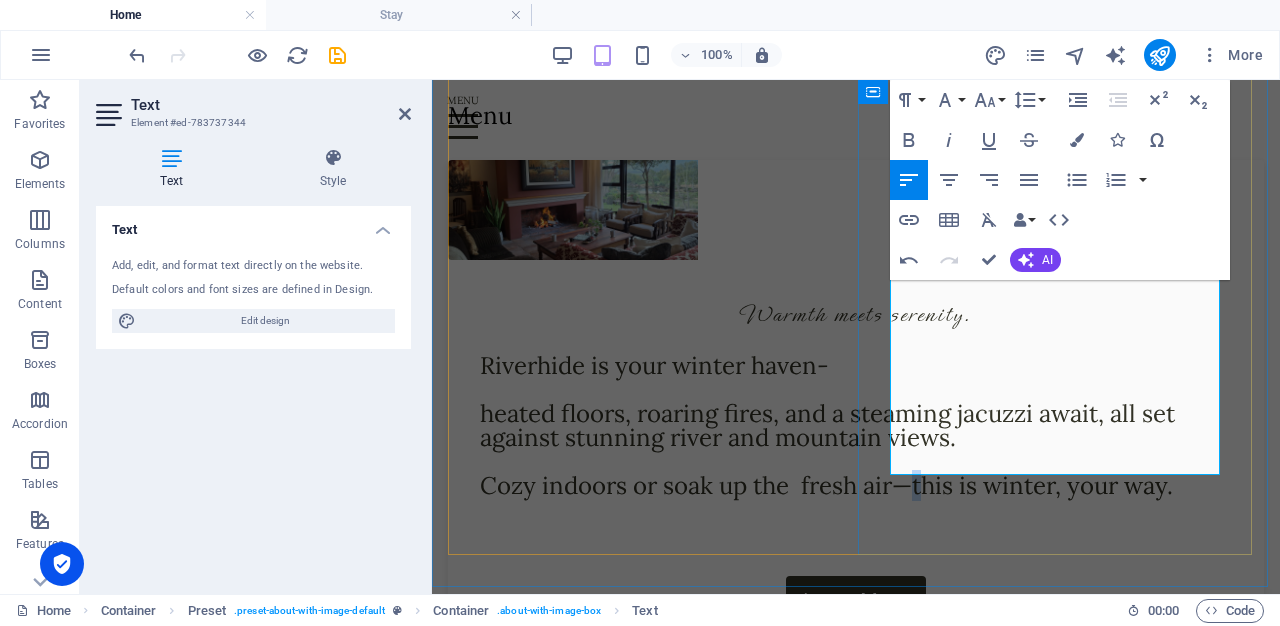 drag, startPoint x: 991, startPoint y: 360, endPoint x: 1004, endPoint y: 364, distance: 13.601471 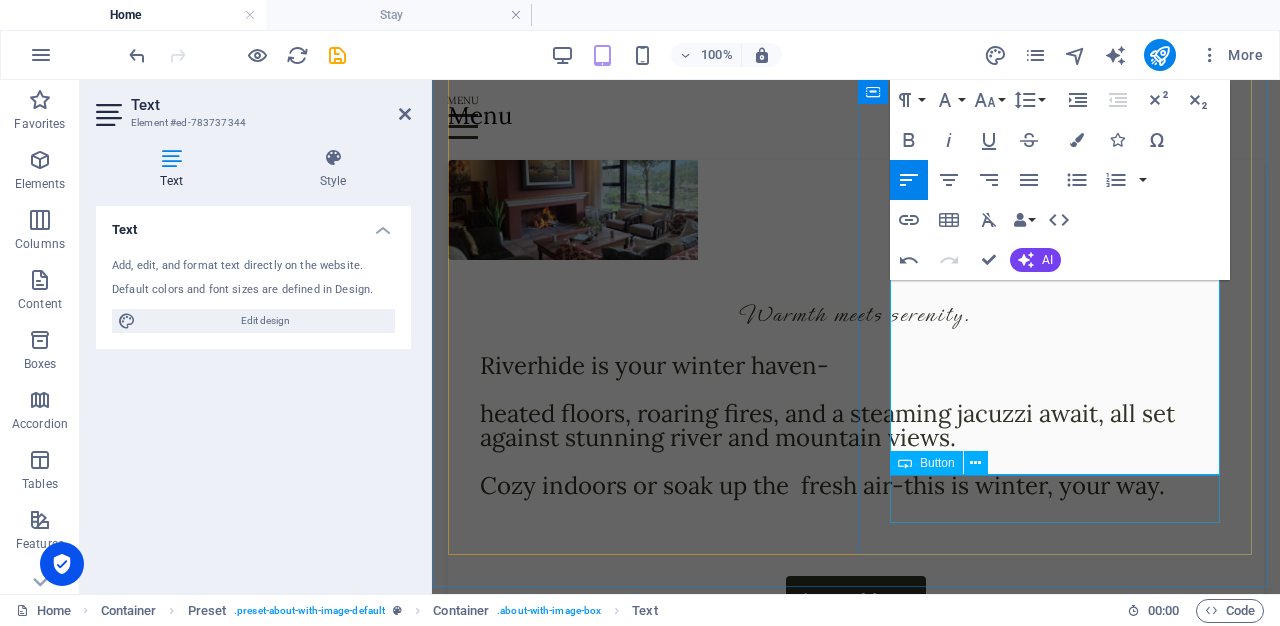 click on "Learn More" at bounding box center (856, 600) 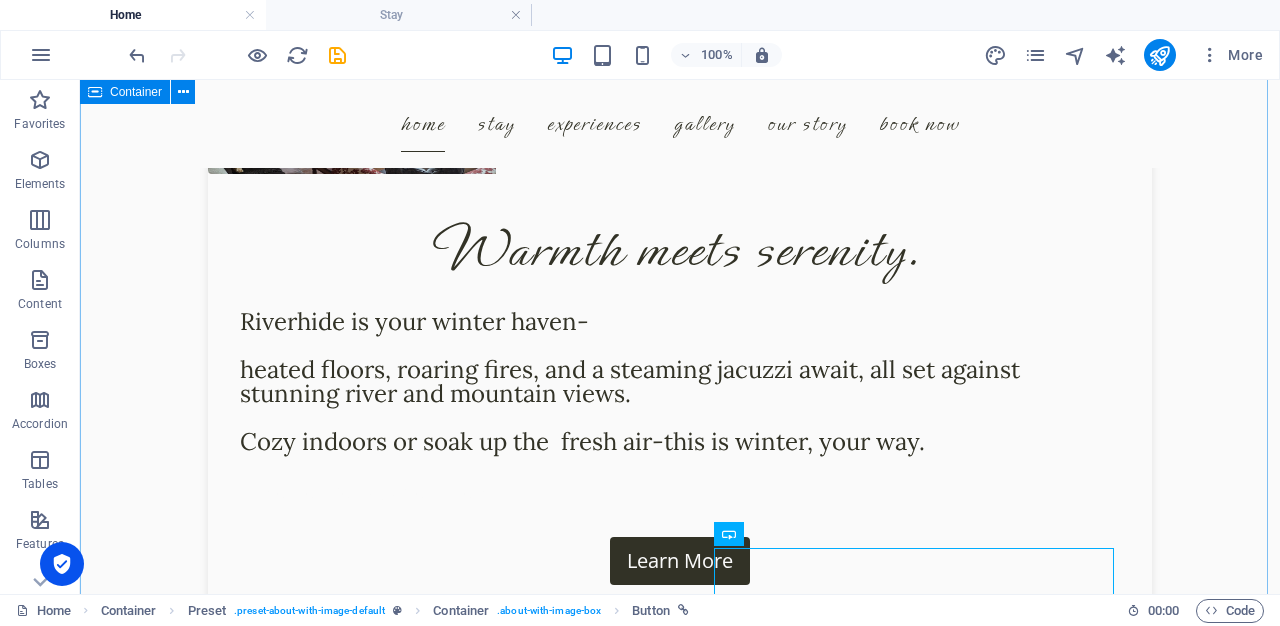 scroll, scrollTop: 2608, scrollLeft: 0, axis: vertical 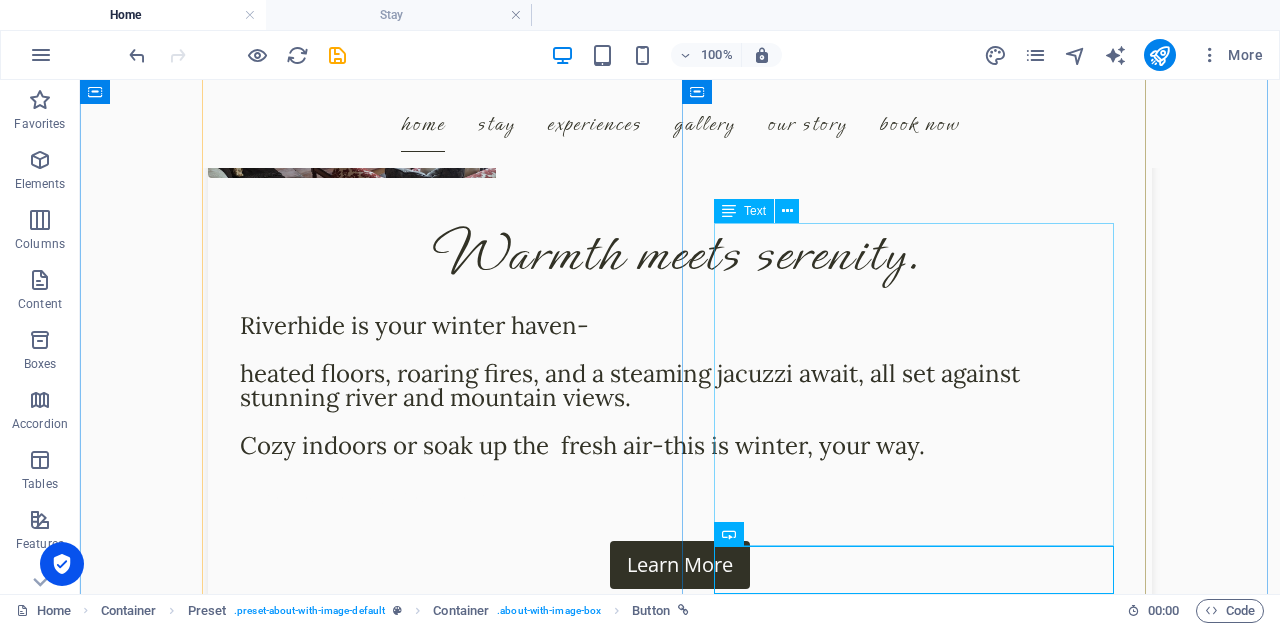 click on "Riverhide is your winter haven- heated floors, roaring fires, and a steaming jacuzzi await, all set against stunning river and mountain views.  Cozy indoors or soak up the  fresh air-this is winter, your way.    Experience & Amenities" at bounding box center [680, 415] 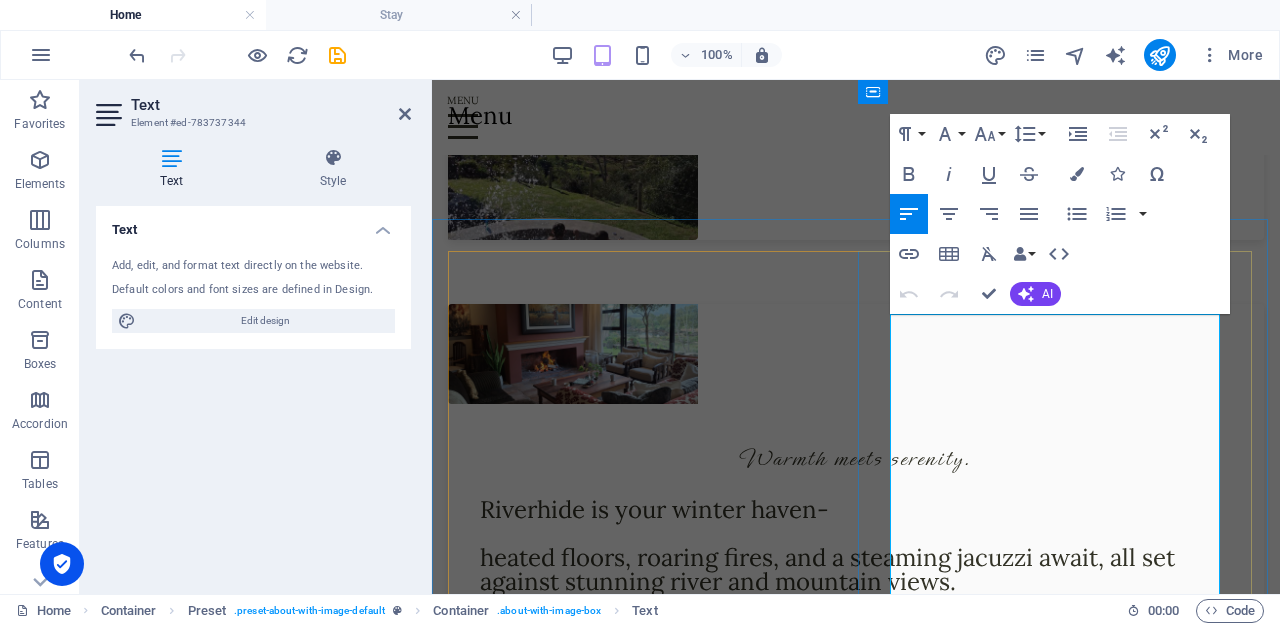 scroll, scrollTop: 2096, scrollLeft: 0, axis: vertical 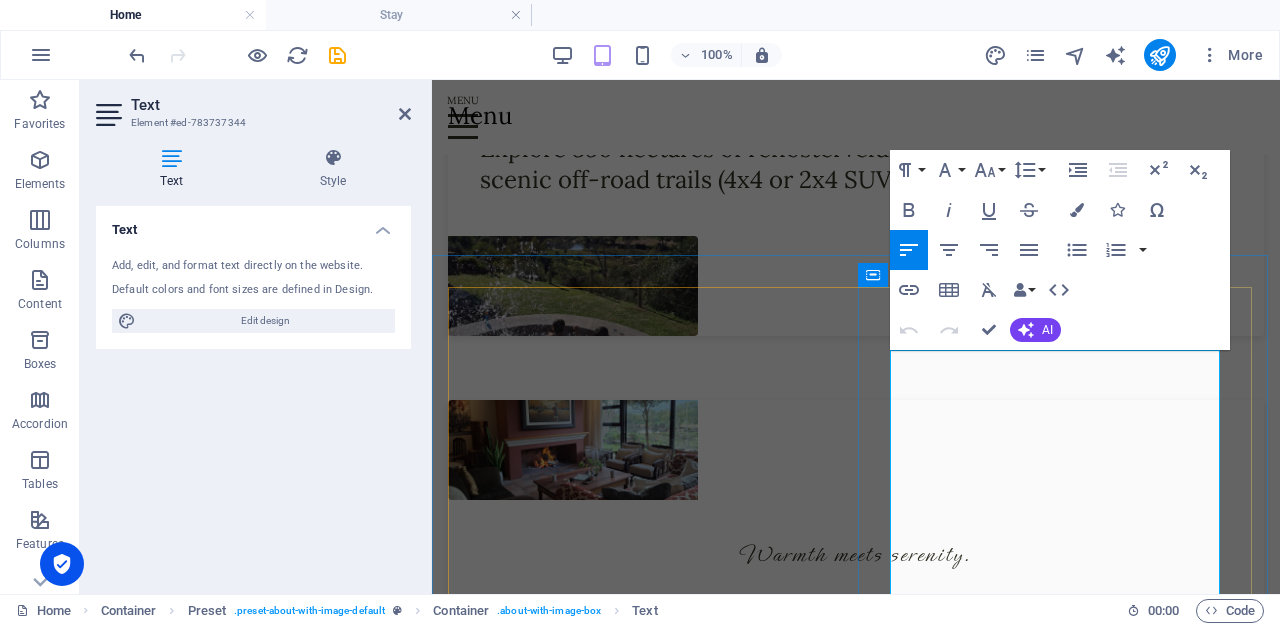 drag, startPoint x: 979, startPoint y: 412, endPoint x: 968, endPoint y: 413, distance: 11.045361 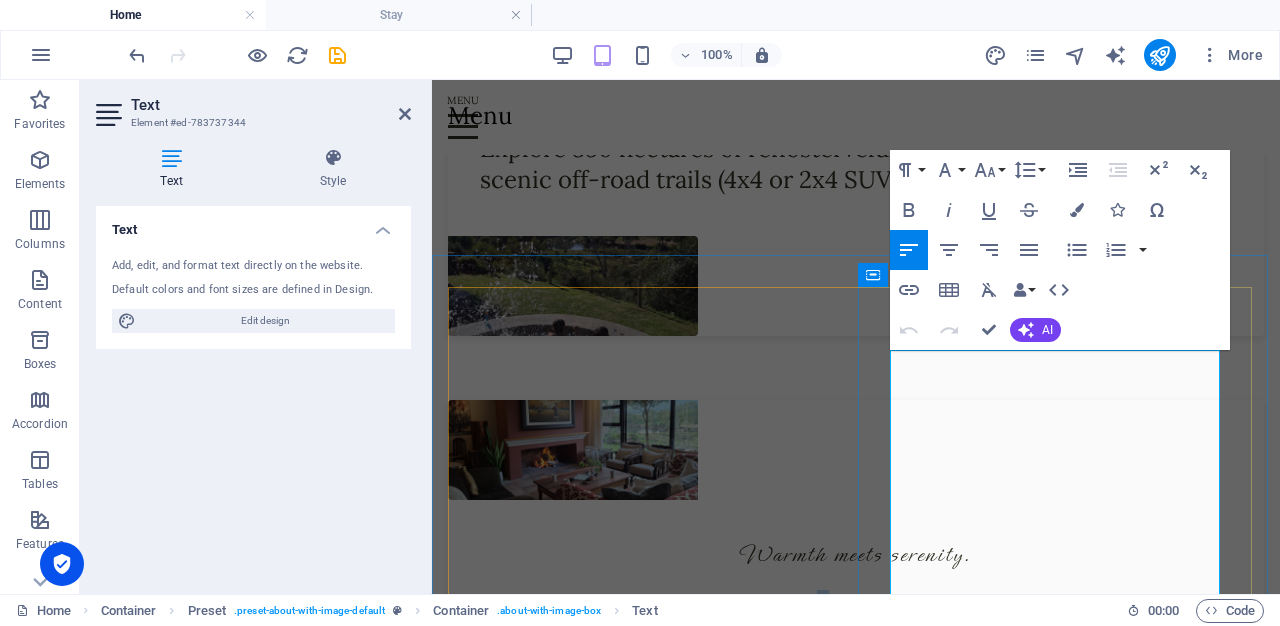 drag, startPoint x: 961, startPoint y: 404, endPoint x: 975, endPoint y: 405, distance: 14.035668 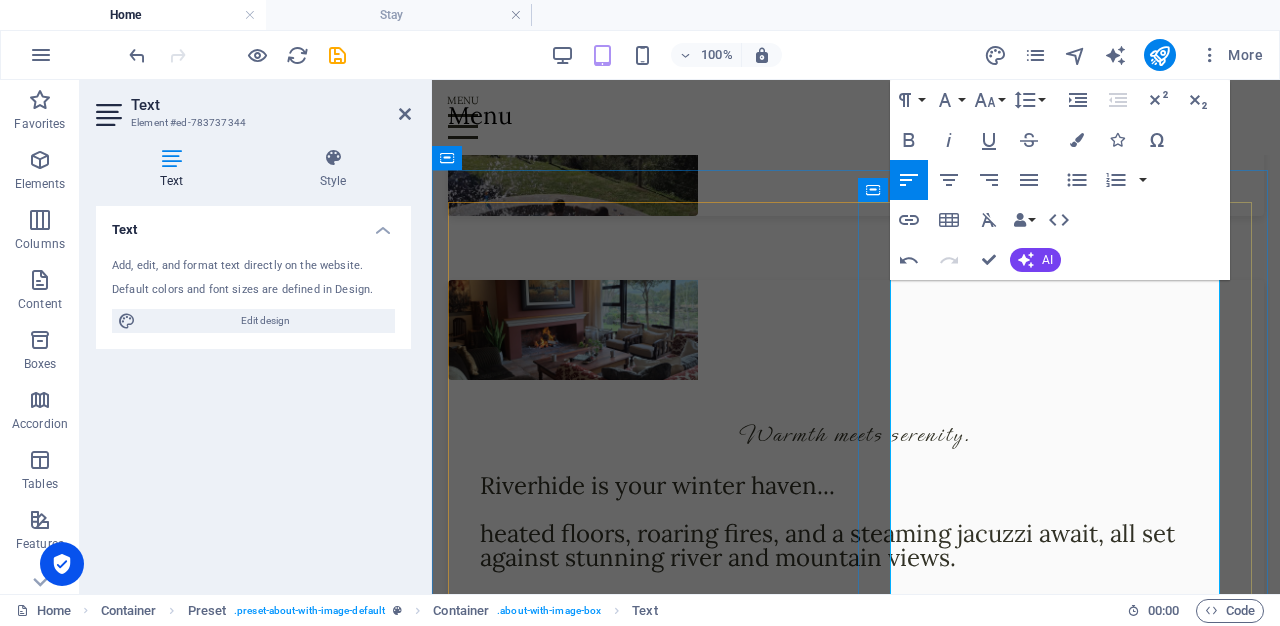 scroll, scrollTop: 2256, scrollLeft: 0, axis: vertical 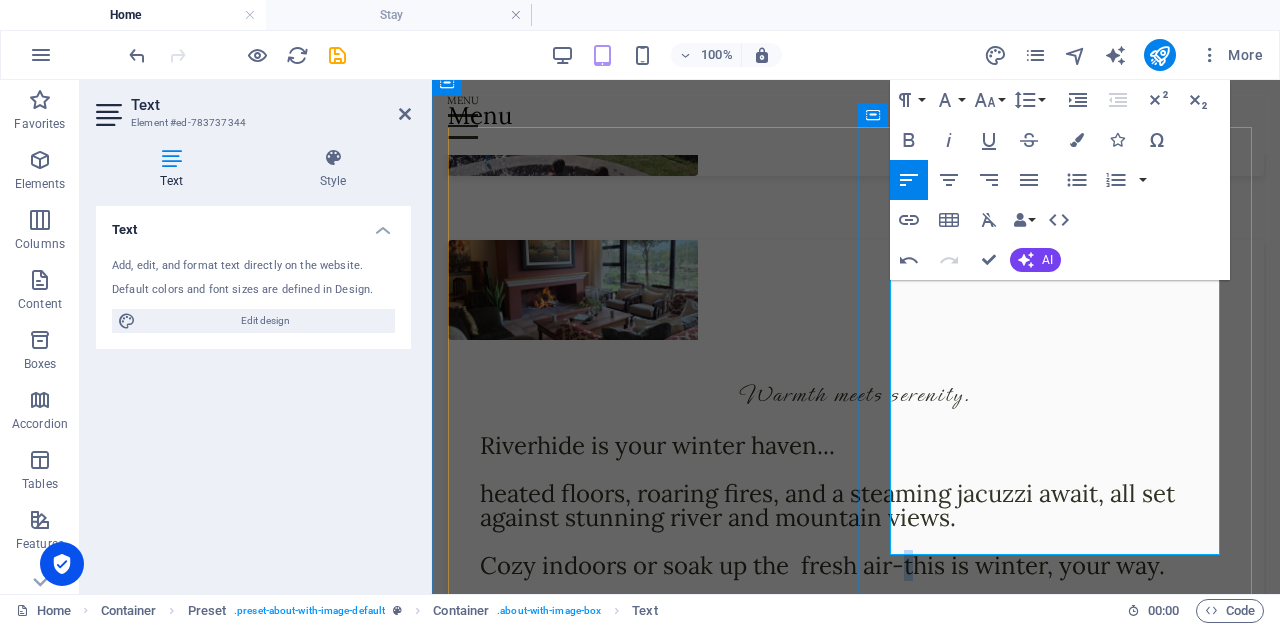 click on "Cozy indoors or soak up the  fresh air-this is winter, your way." at bounding box center [856, 566] 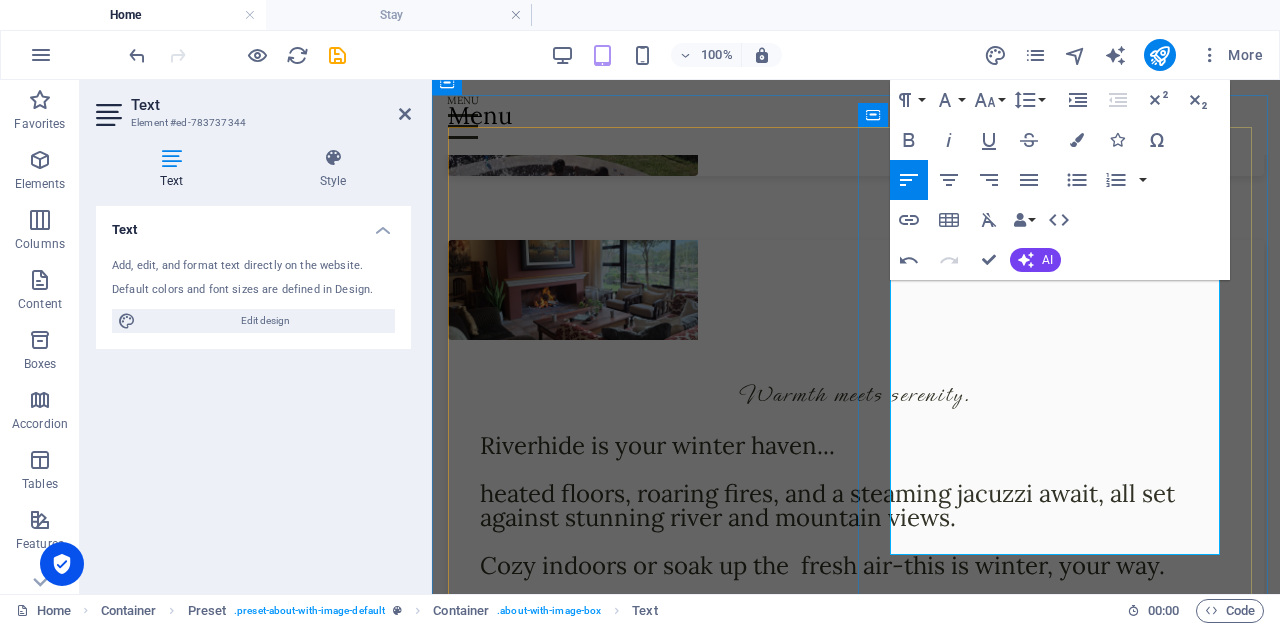 click on "Cozy indoors or soak up the  fresh air-this is winter, your way." at bounding box center [856, 566] 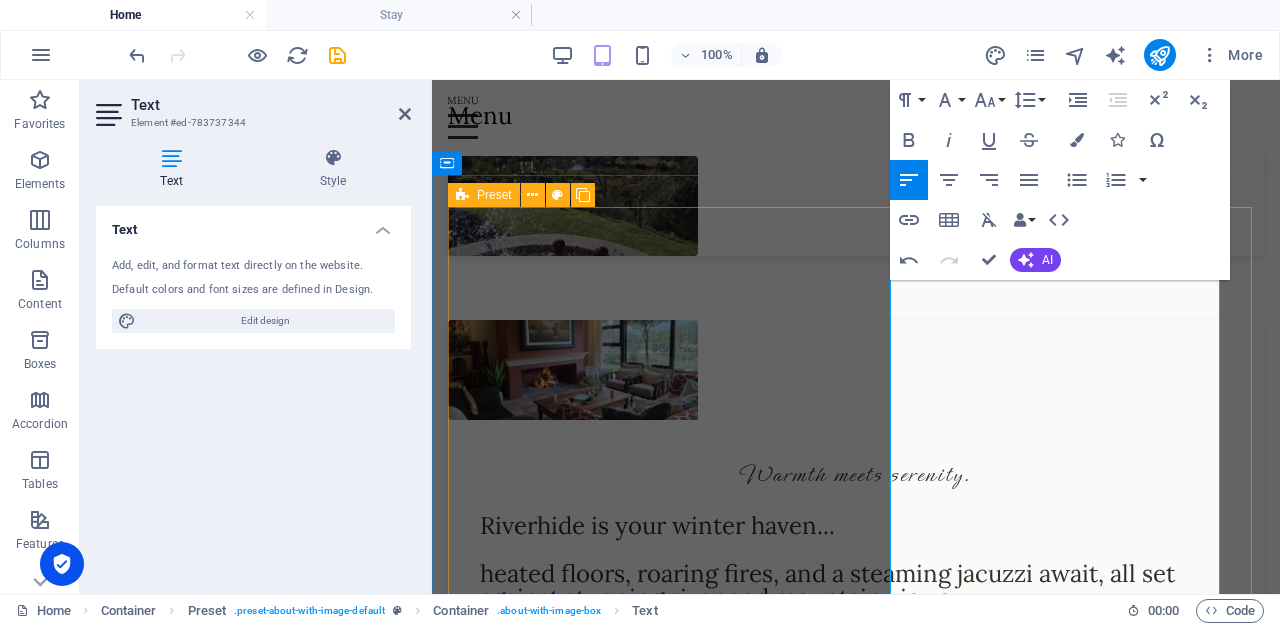 scroll, scrollTop: 2096, scrollLeft: 0, axis: vertical 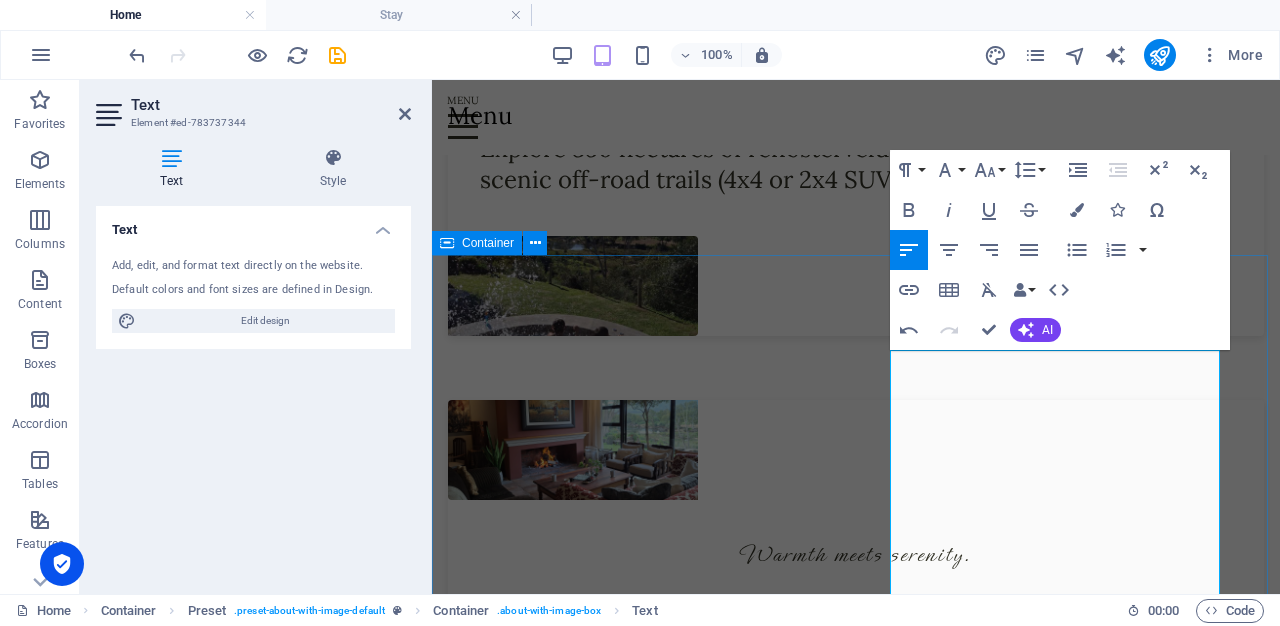 click on "Warmth meets serenity. Riverhide is your winter haven... heated floors, roaring fires, and a steaming jacuzzi await, all set against stunning river and mountain views.  Cozy indoors or soak up the  fresh air  -  this is winter, your way.    Experience & Amenities Learn More" at bounding box center [856, 648] 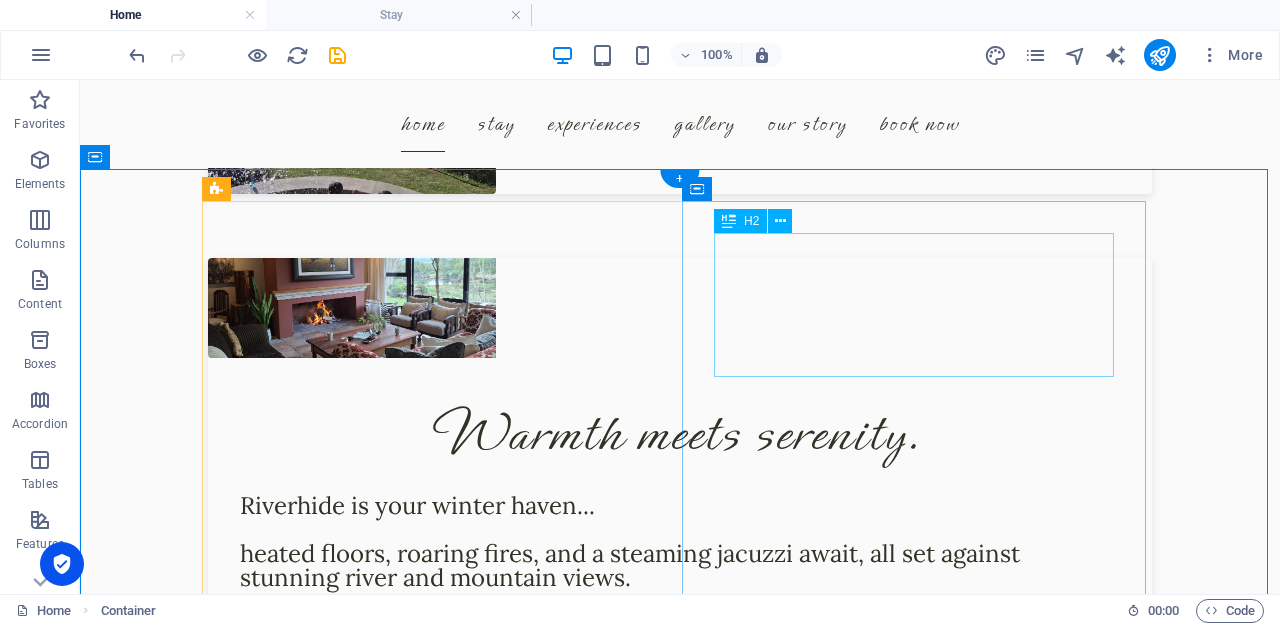 scroll, scrollTop: 2402, scrollLeft: 0, axis: vertical 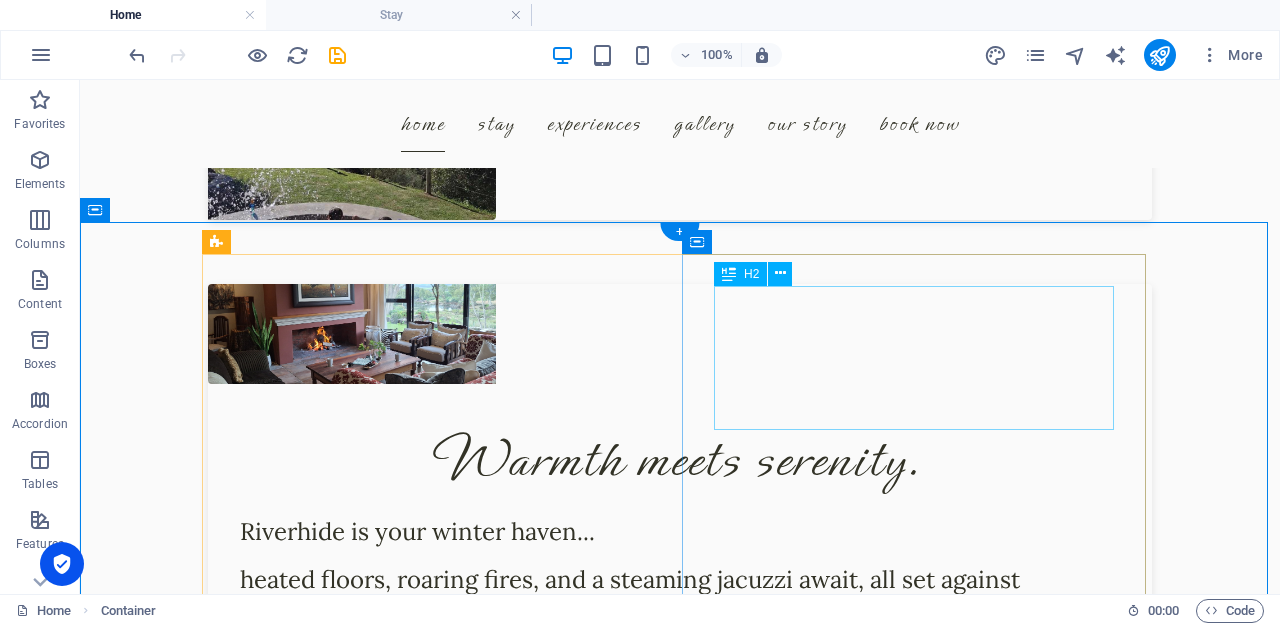 click on "Warmth meets serenity." at bounding box center [680, 460] 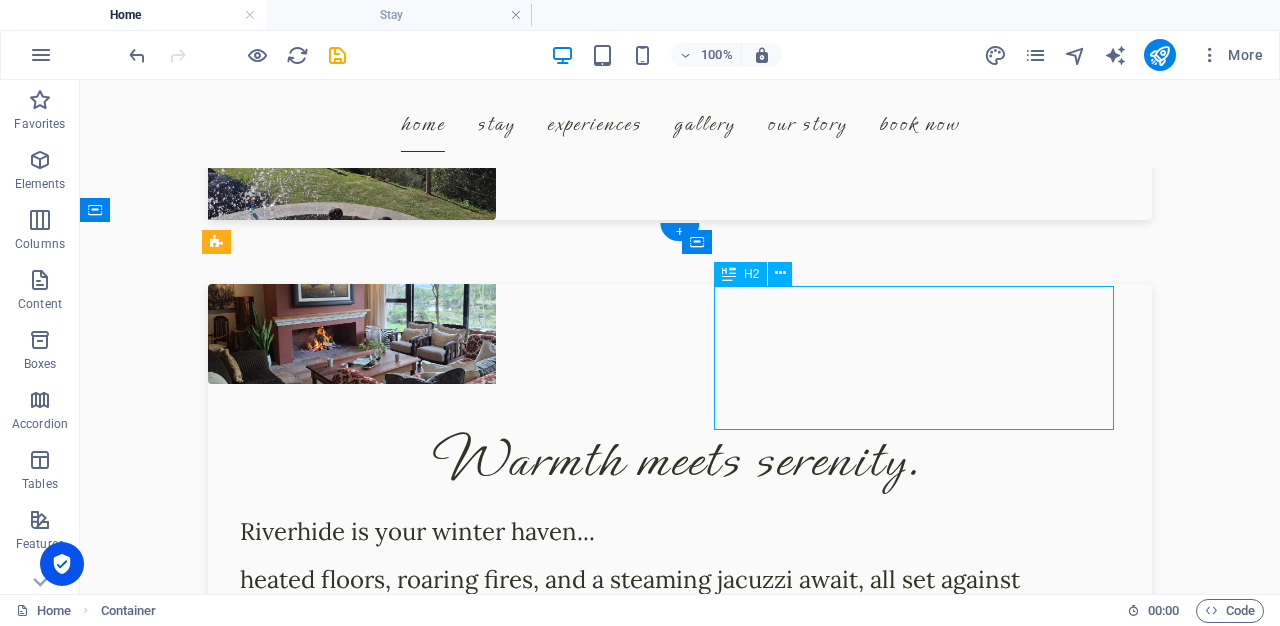 click on "Warmth meets serenity." at bounding box center [680, 460] 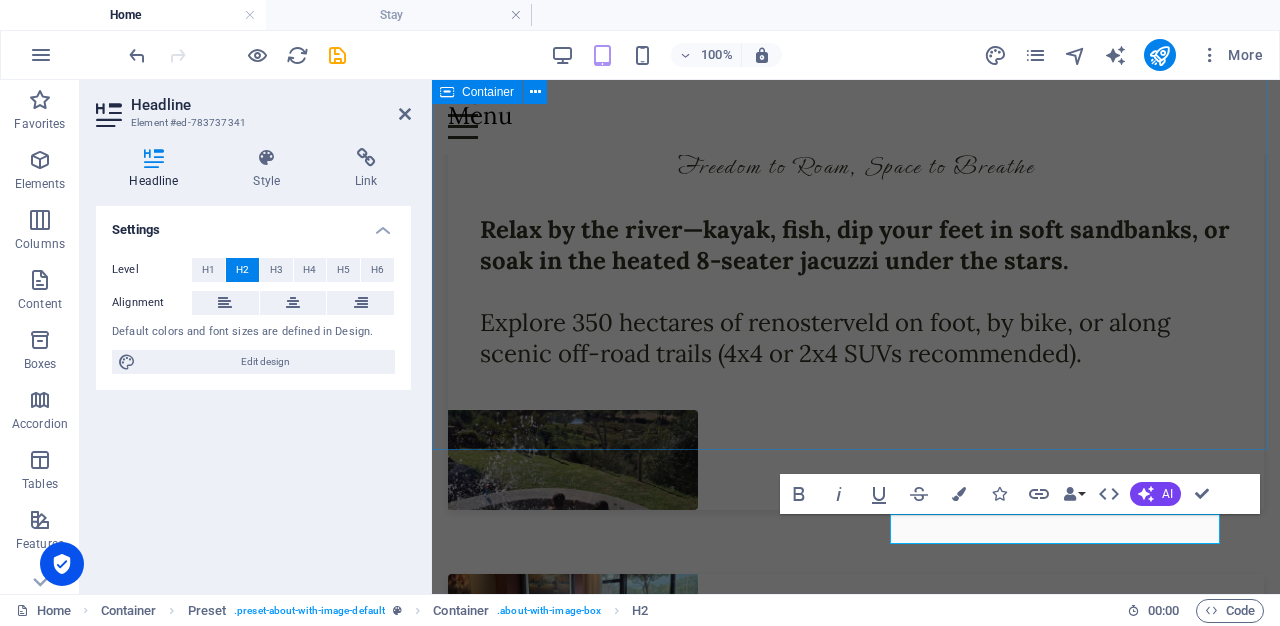 scroll, scrollTop: 2018, scrollLeft: 0, axis: vertical 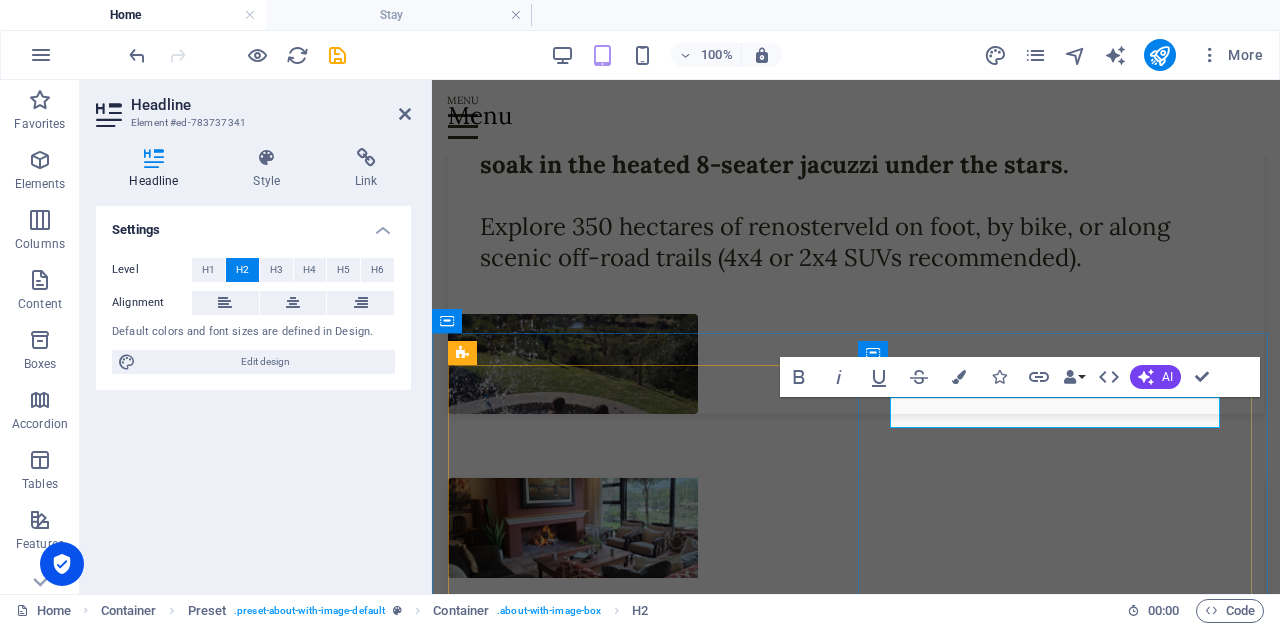 click on "Warmth meets serenity." at bounding box center [856, 633] 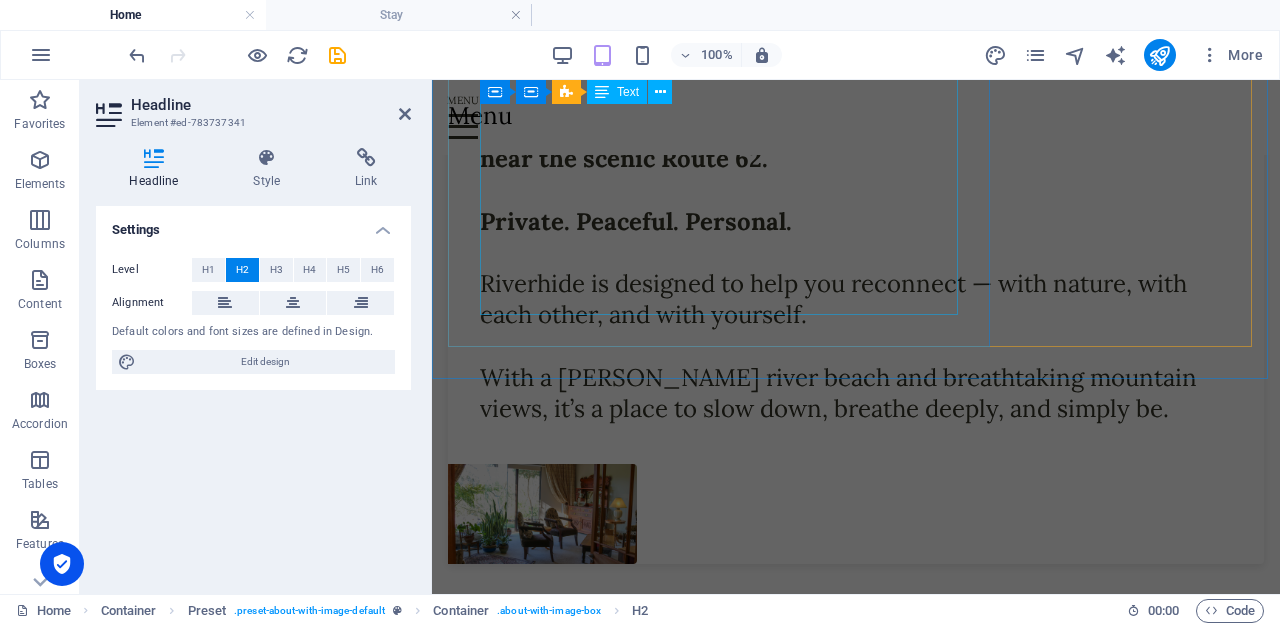 scroll, scrollTop: 898, scrollLeft: 0, axis: vertical 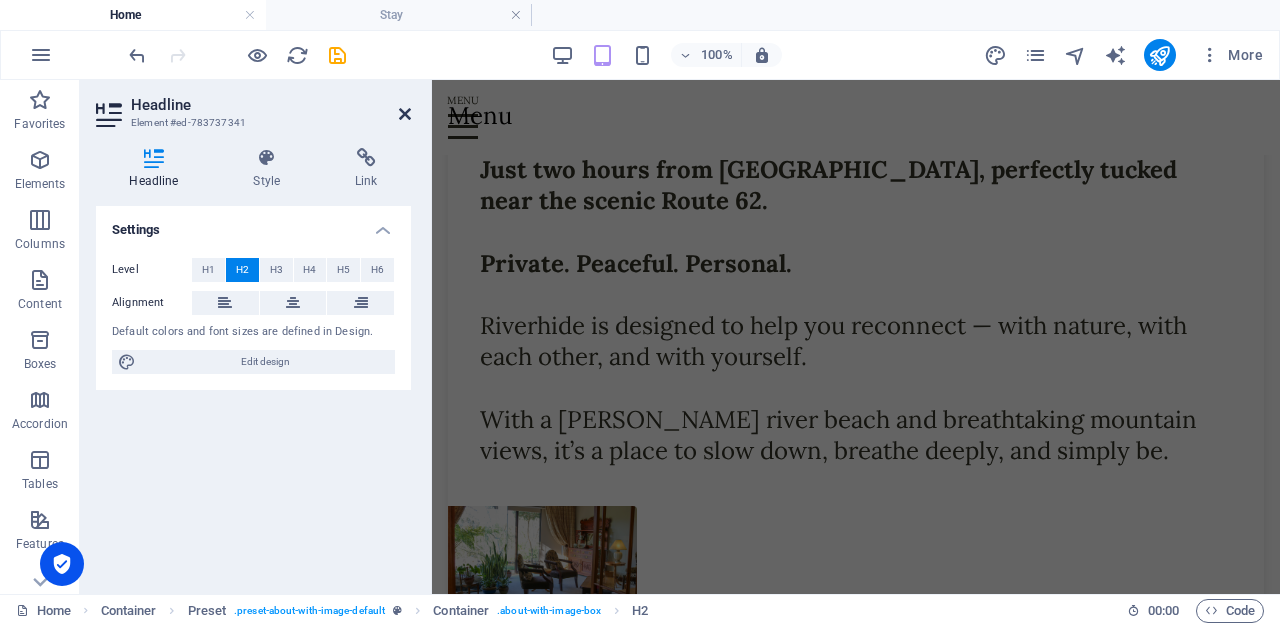 click at bounding box center [405, 114] 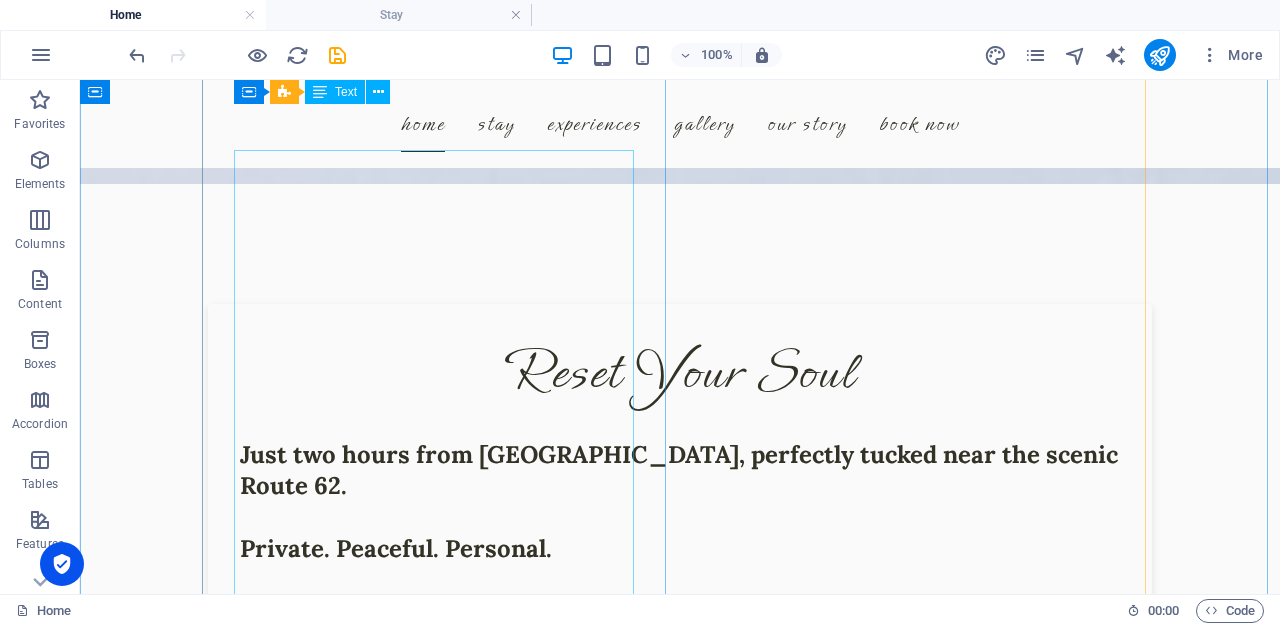 scroll, scrollTop: 663, scrollLeft: 0, axis: vertical 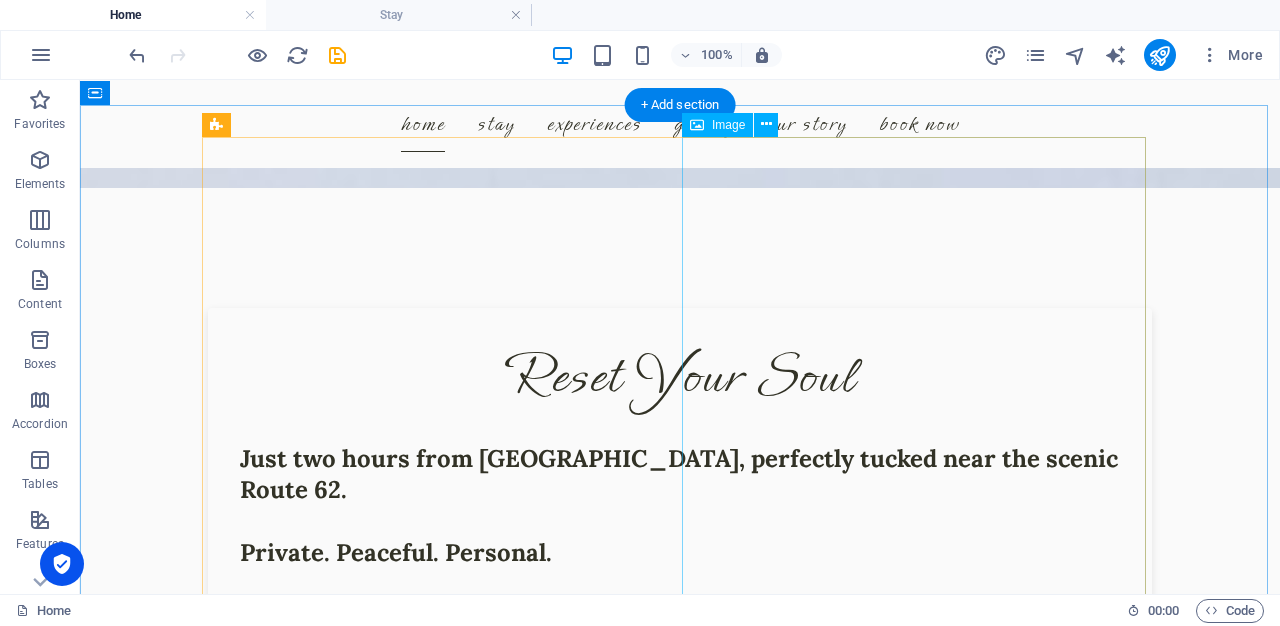 click at bounding box center (352, 845) 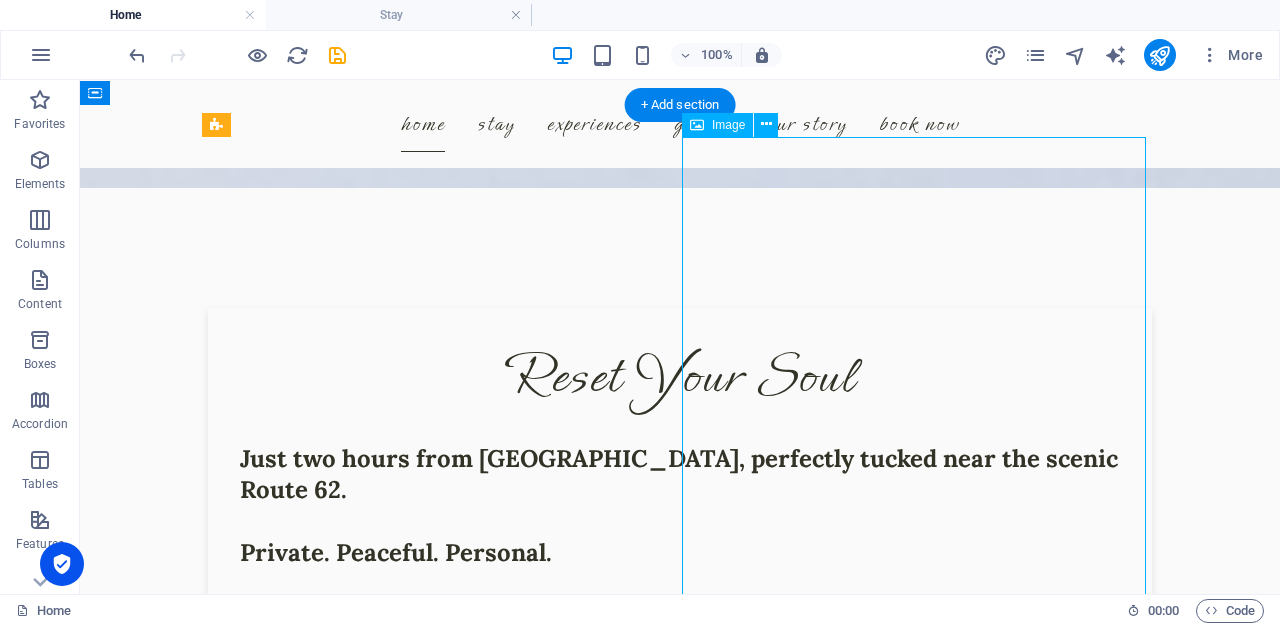 click at bounding box center [352, 845] 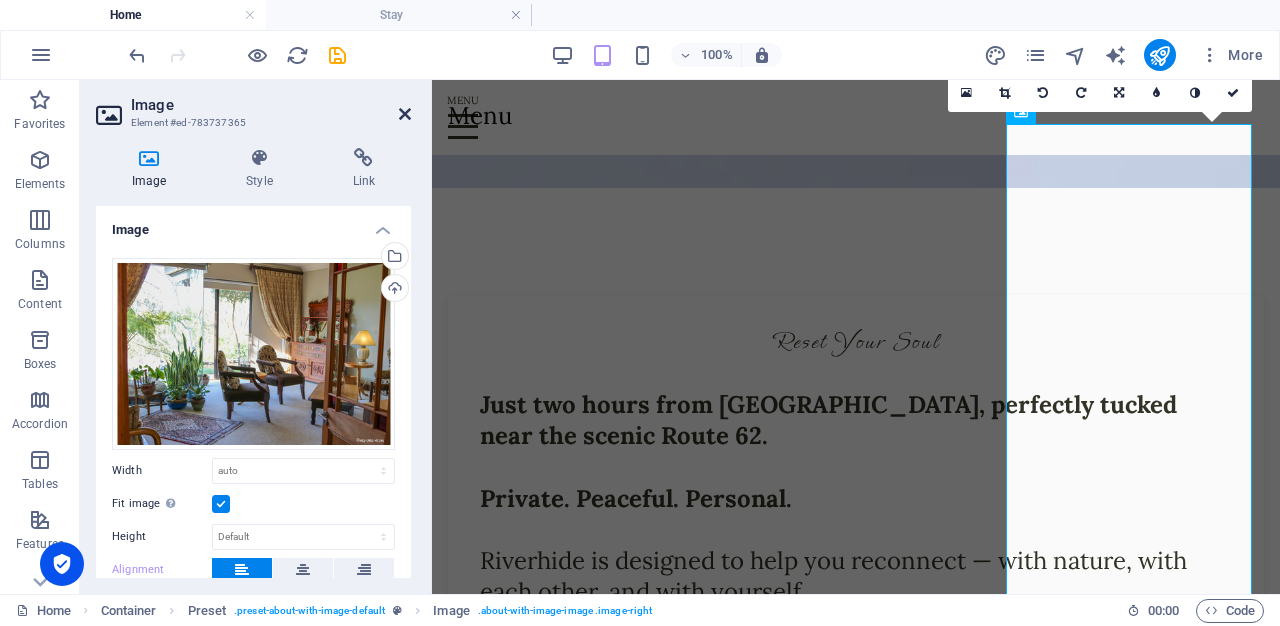 click at bounding box center [405, 114] 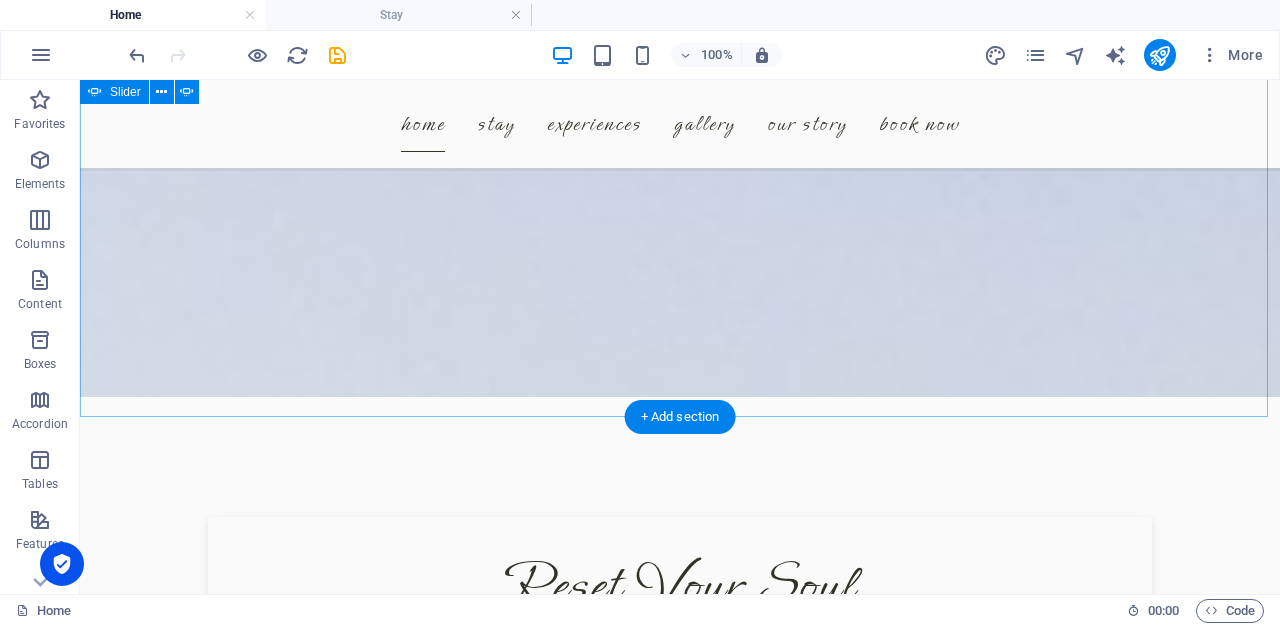 scroll, scrollTop: 743, scrollLeft: 0, axis: vertical 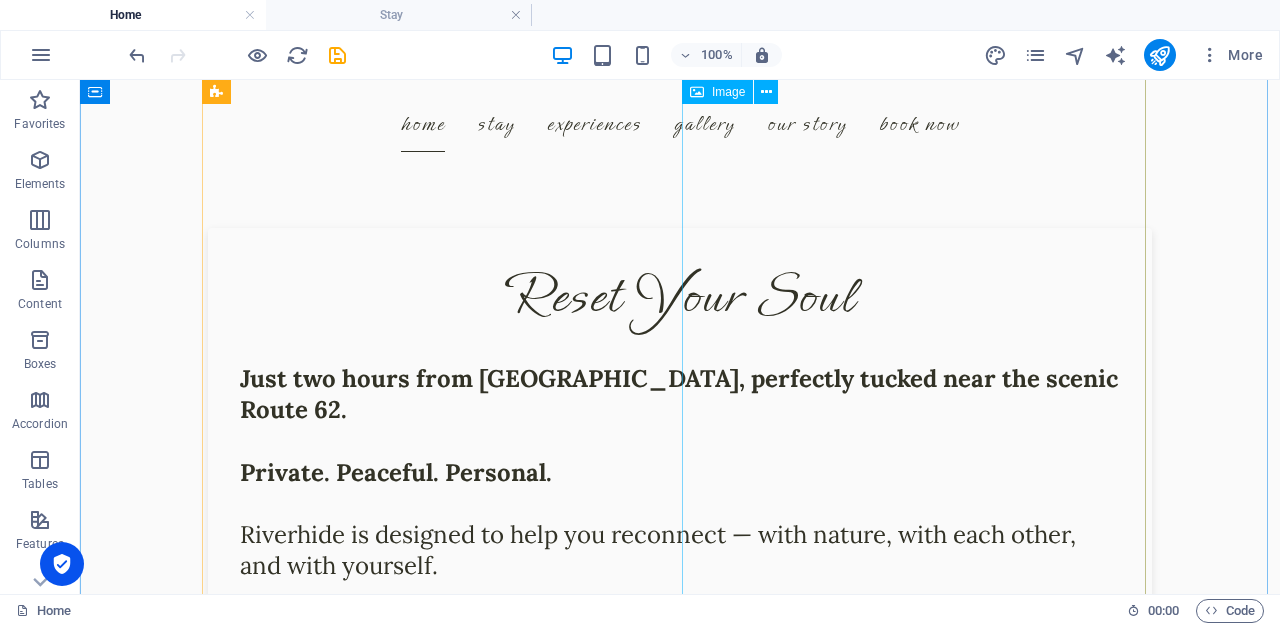 click at bounding box center (352, 765) 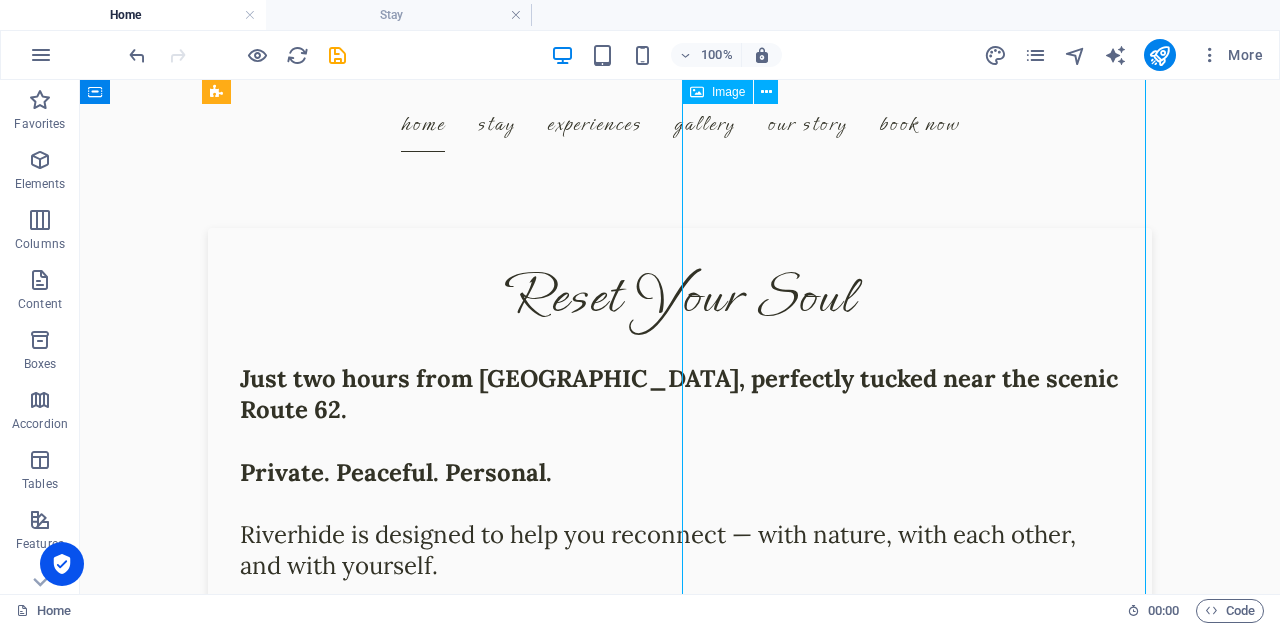 click at bounding box center (352, 765) 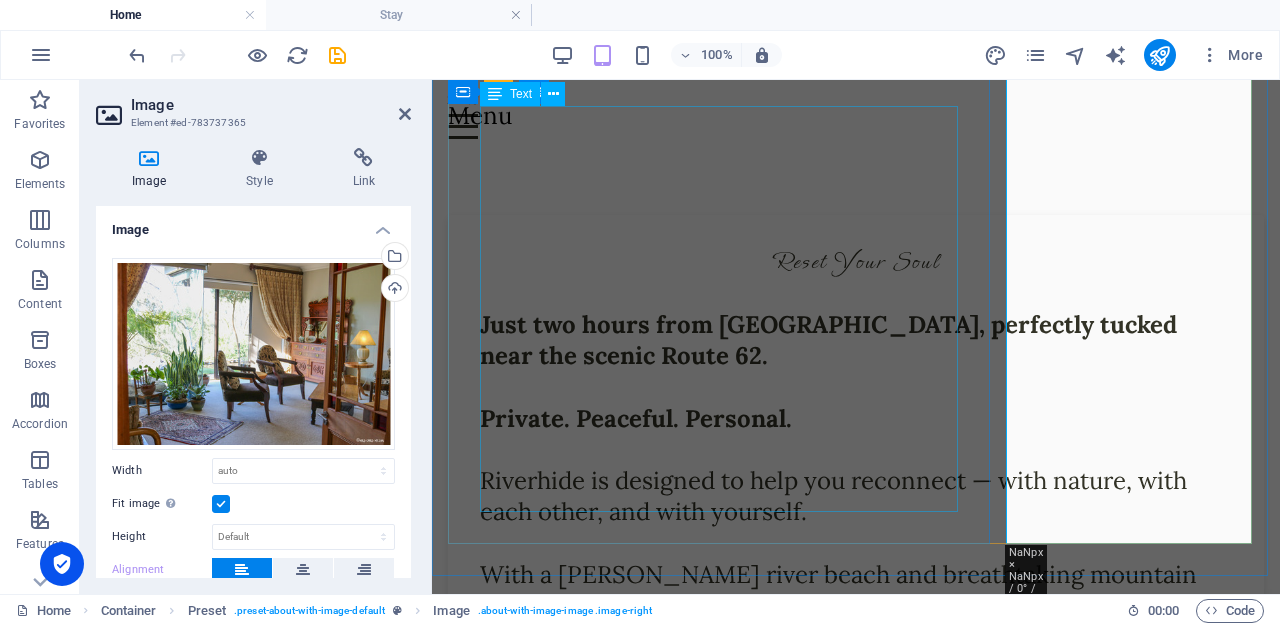 scroll, scrollTop: 663, scrollLeft: 0, axis: vertical 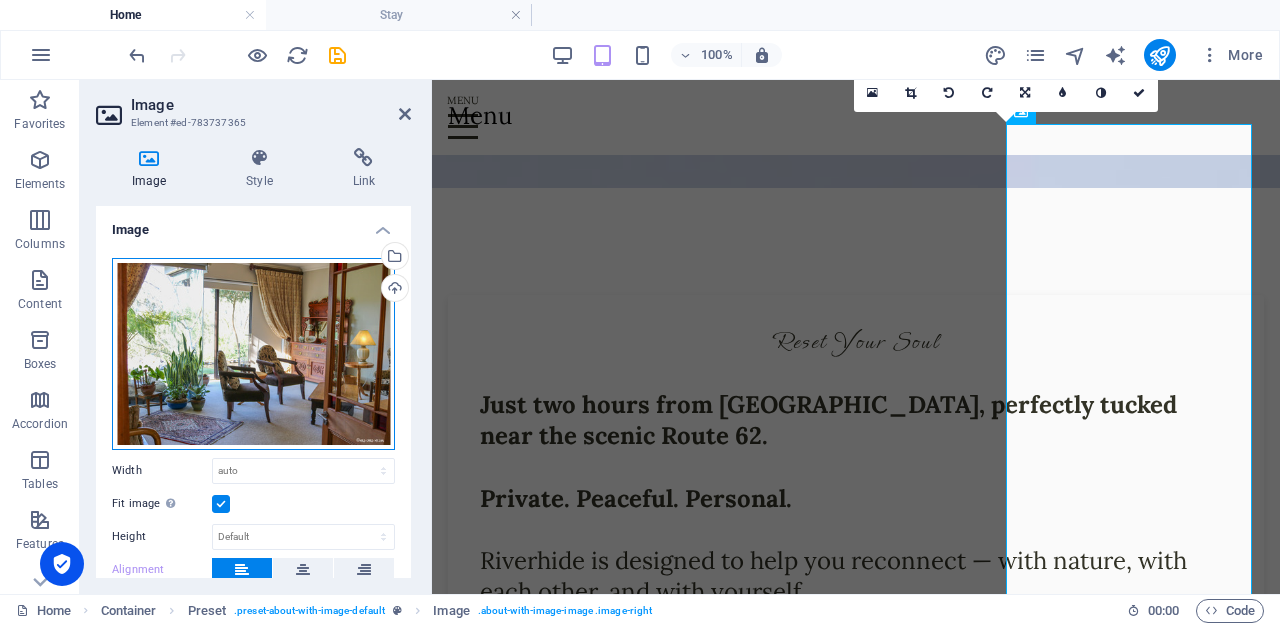 click on "Drag files here, click to choose files or select files from Files or our free stock photos & videos" at bounding box center (253, 354) 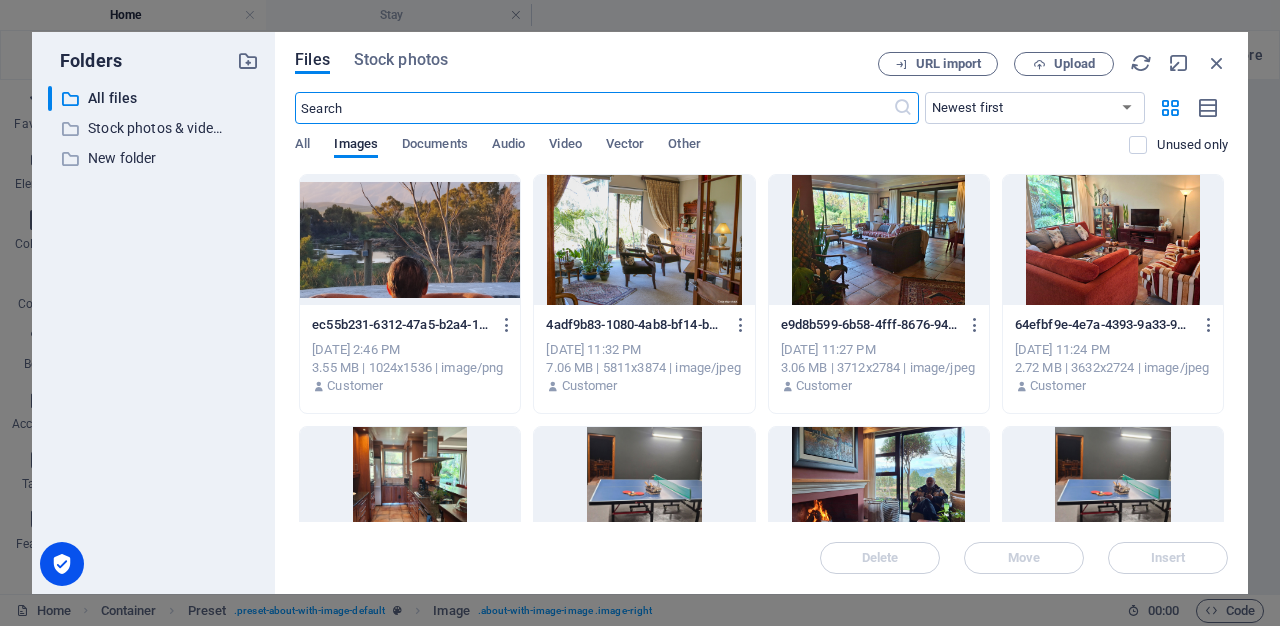 scroll, scrollTop: 904, scrollLeft: 0, axis: vertical 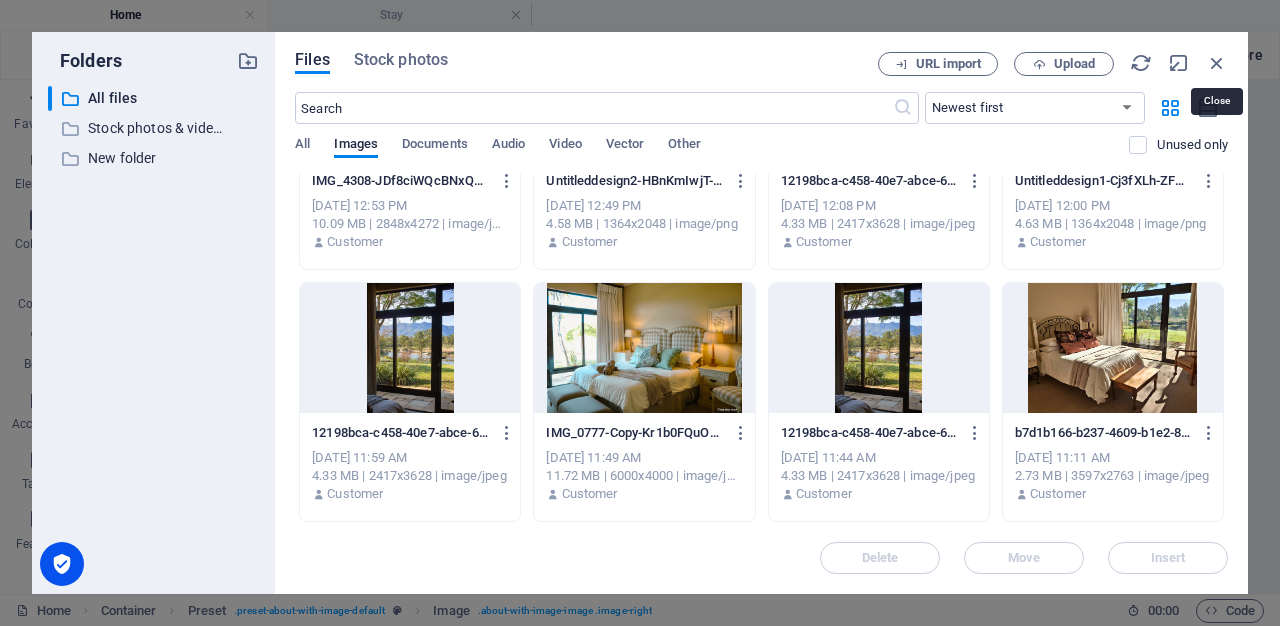 drag, startPoint x: 1216, startPoint y: 59, endPoint x: 1206, endPoint y: 69, distance: 14.142136 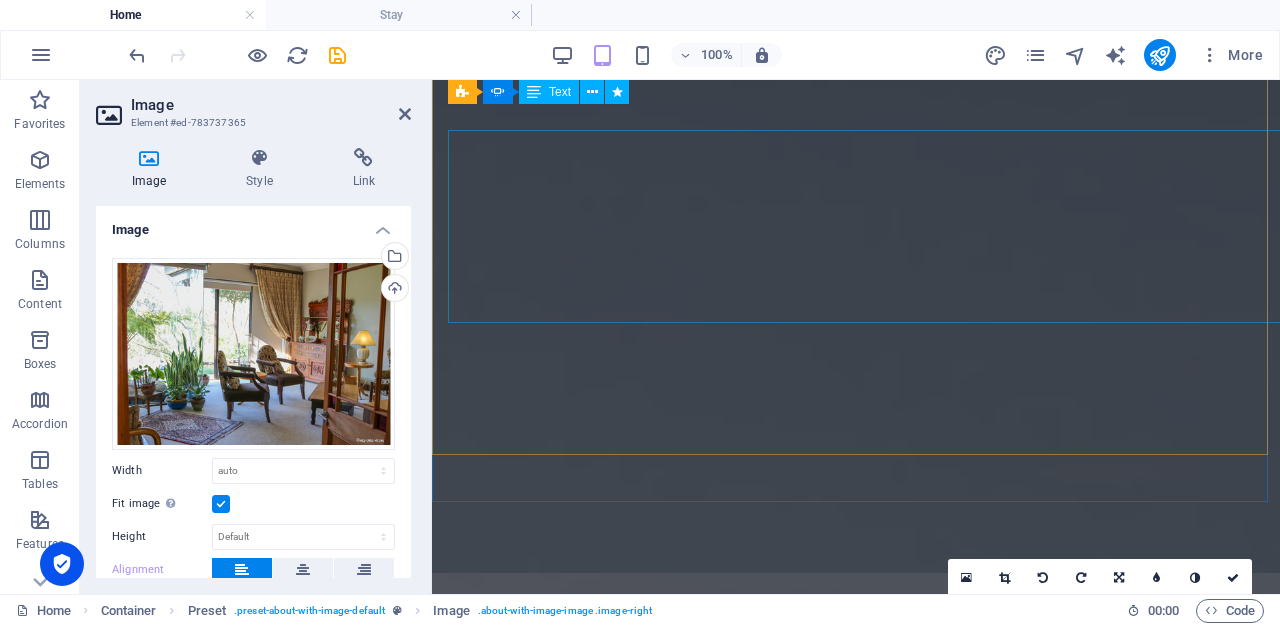 scroll, scrollTop: 0, scrollLeft: 0, axis: both 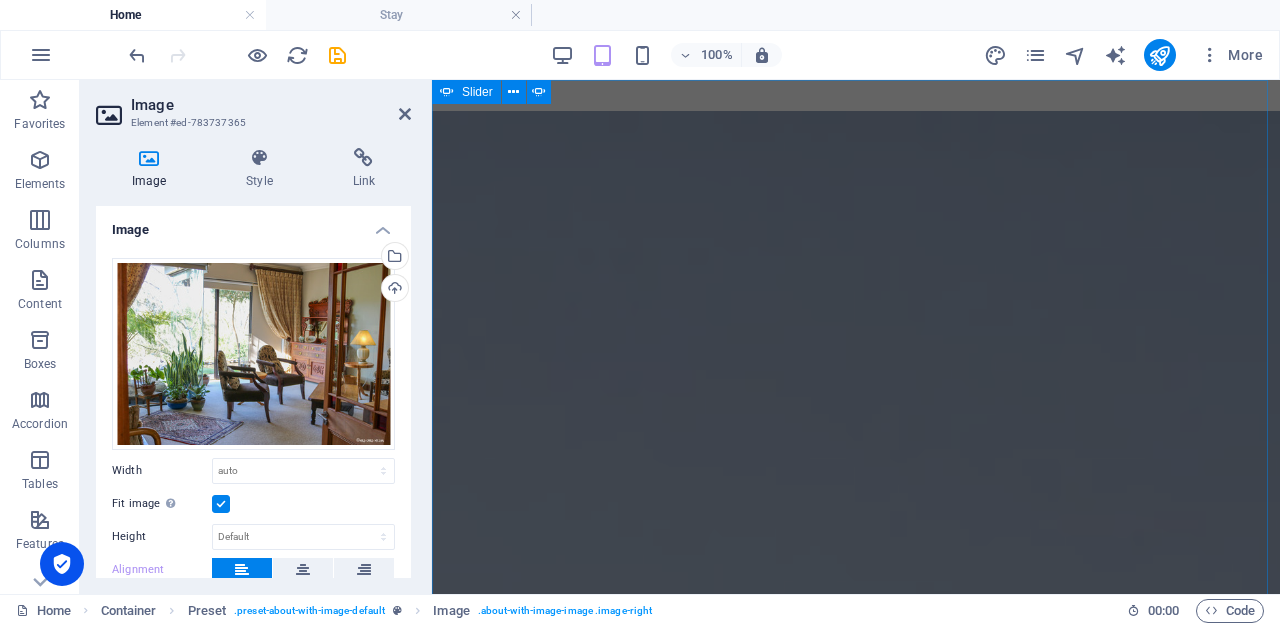 click at bounding box center (432, 688) 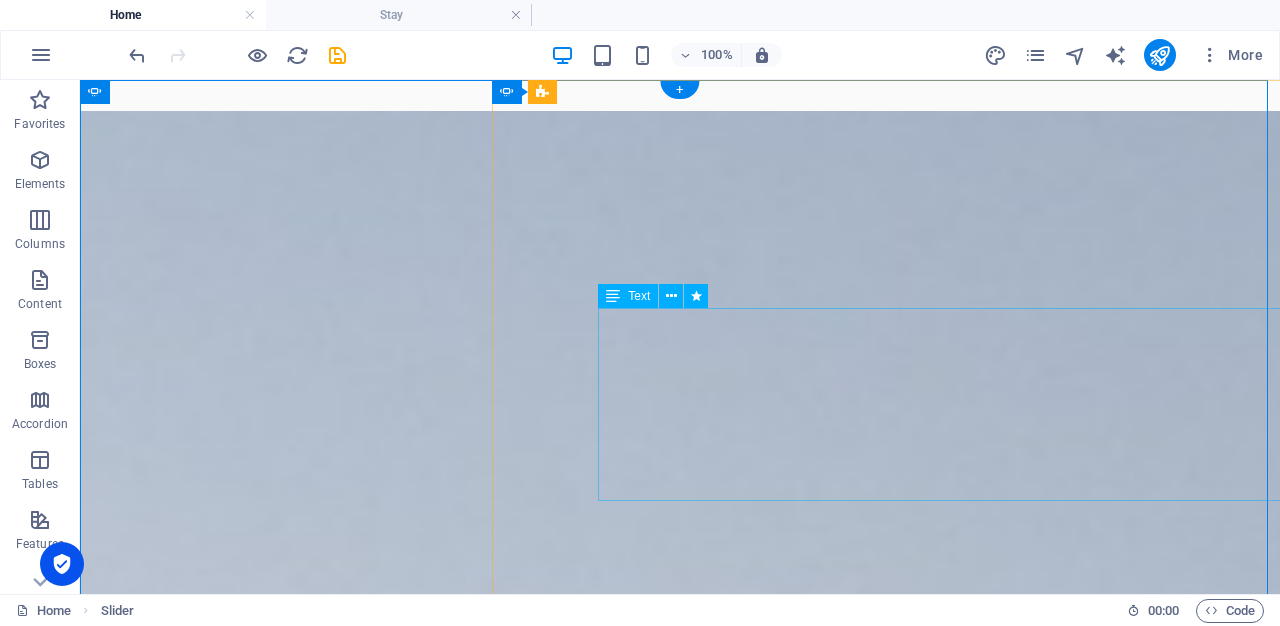click on "On foot or by bike.  350 hectares Renosterveld Ready to be explored! Warm up in the jacuzzi.  Stay for the view Bubbles & Bliss! Desire an Exclusive  Escape? Riverhide Awaits Endless views, local wines All   Yours! A Place to Think,  or to Think Nothing At All Your own river Your own rhythm On foot or by bike.  350 hectares Renosterveld Ready to be explored! Warm up in the jacuzzi.  Stay for the view Bubbles & Bliss! Desire an Exclusive  Escape? Riverhide Awaits Endless views, local wines All   Yours! 1 2 3 4 5" at bounding box center (680, 449) 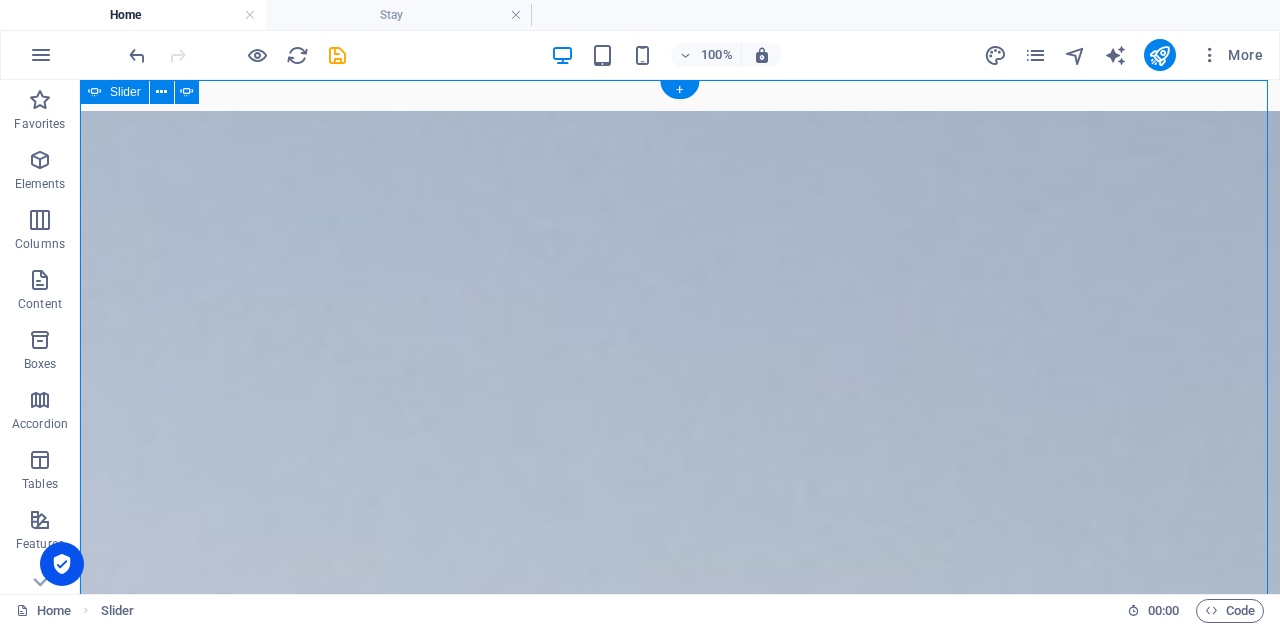 click at bounding box center (80, 104) 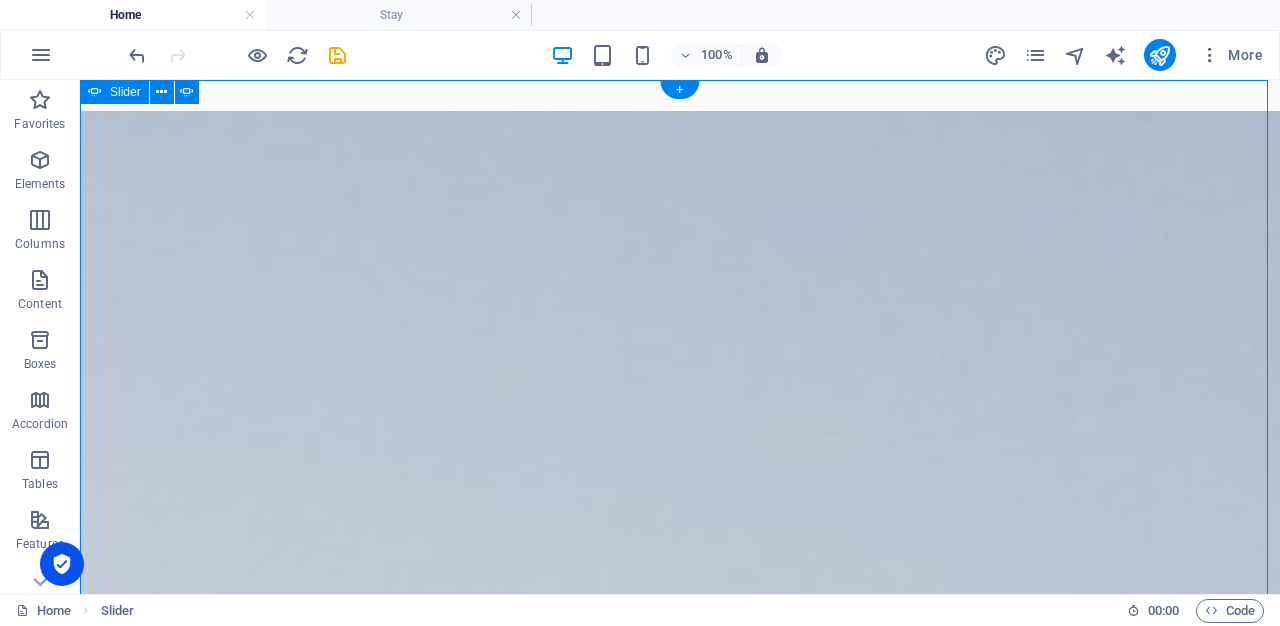 click at bounding box center [-4078, 2980] 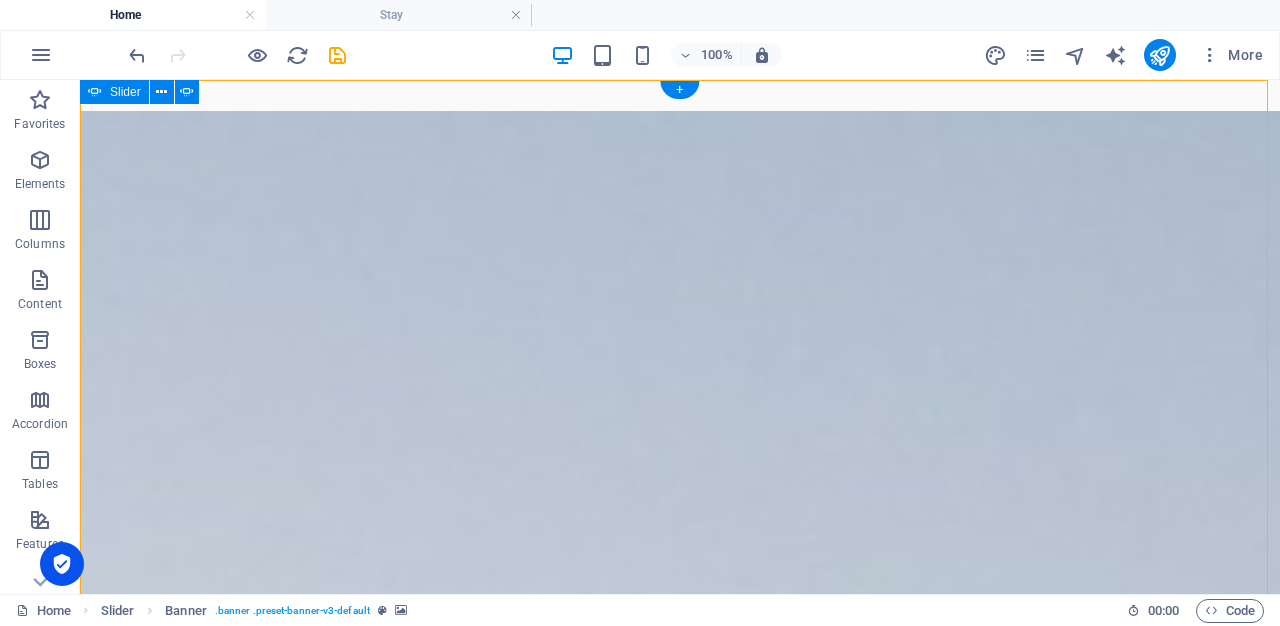 click at bounding box center (80, 104) 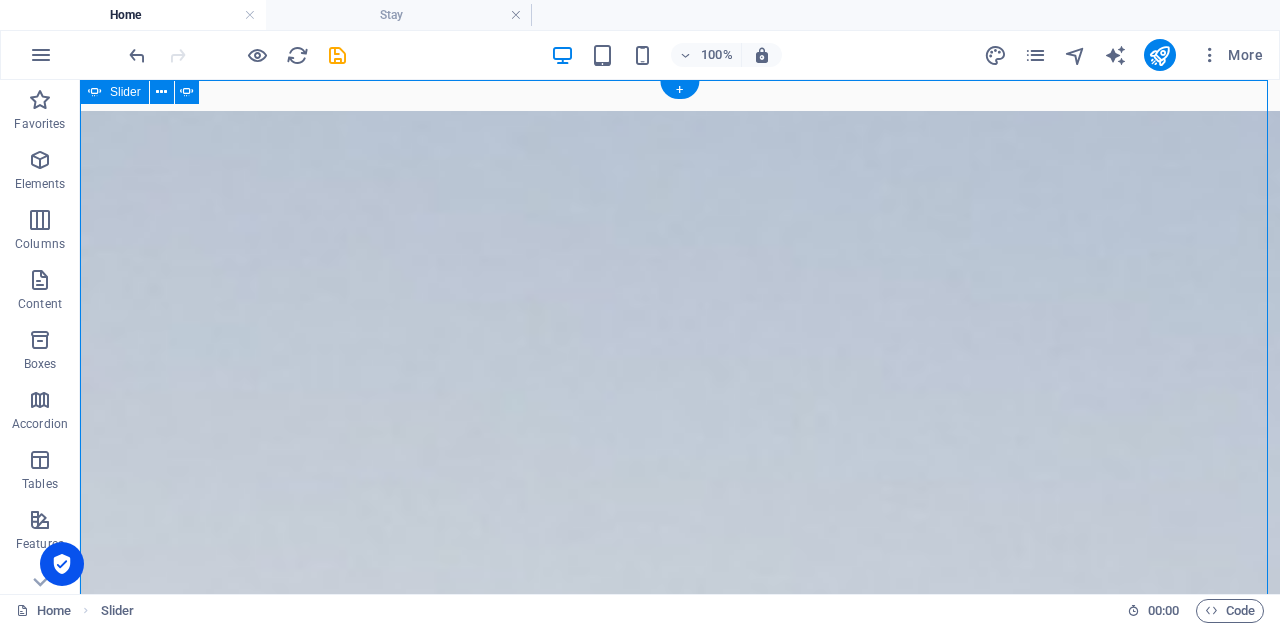 click at bounding box center (80, 104) 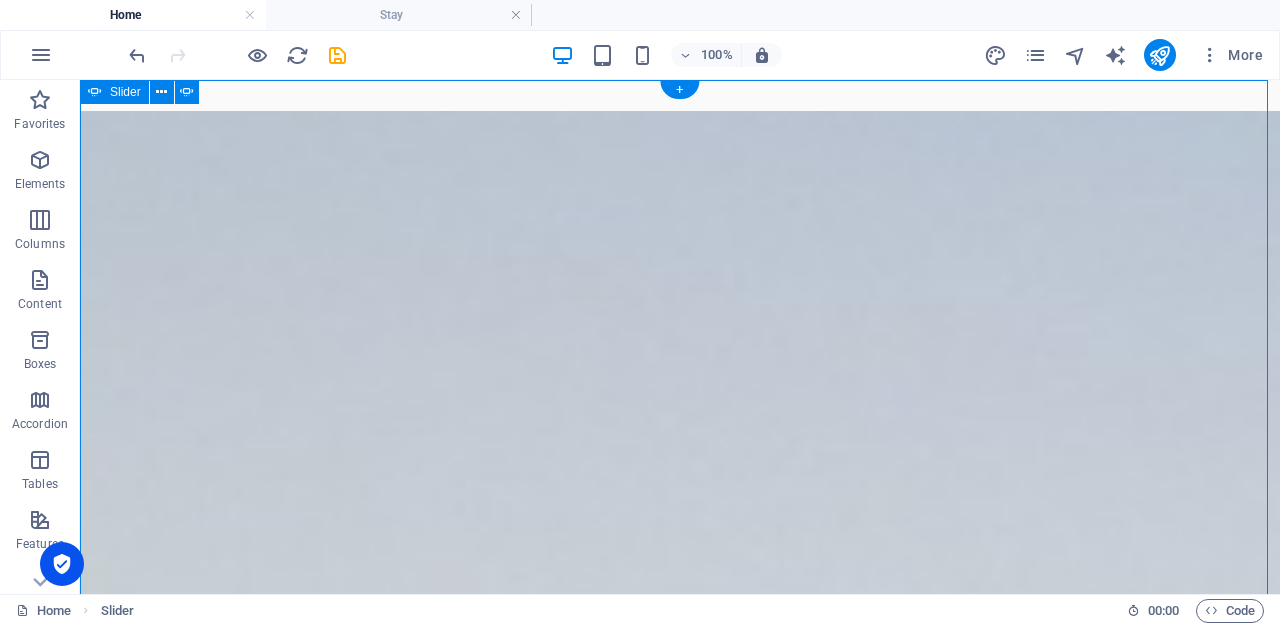click at bounding box center (-1702, 1396) 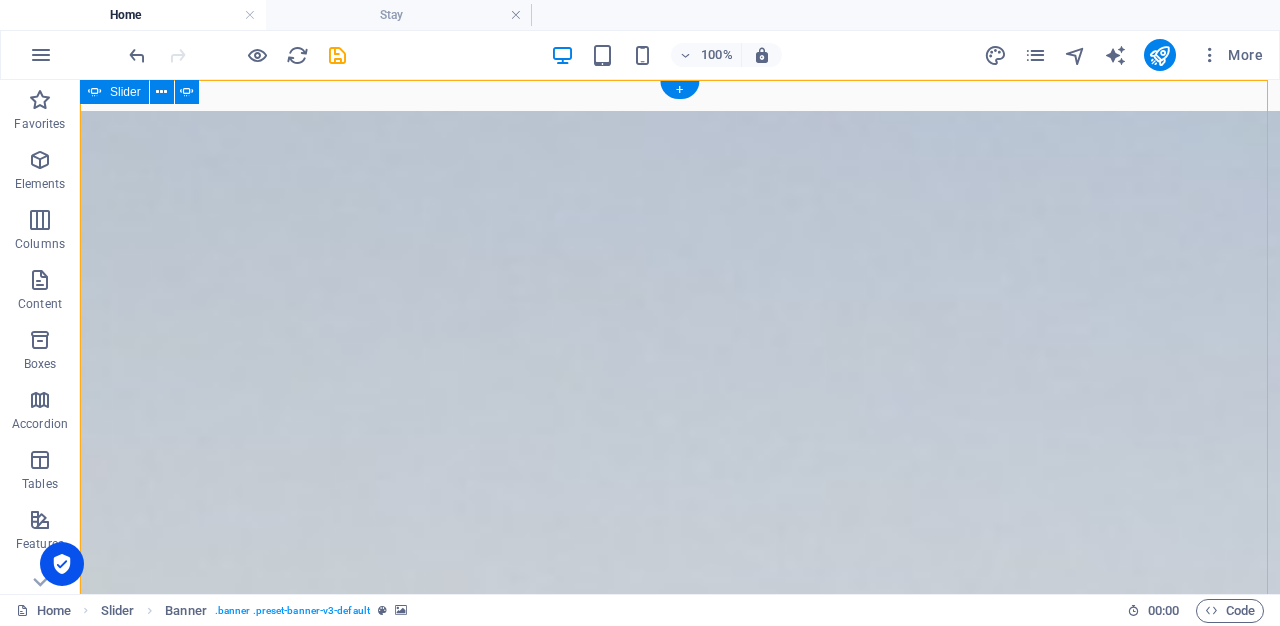 drag, startPoint x: 108, startPoint y: 386, endPoint x: 140, endPoint y: 389, distance: 32.140316 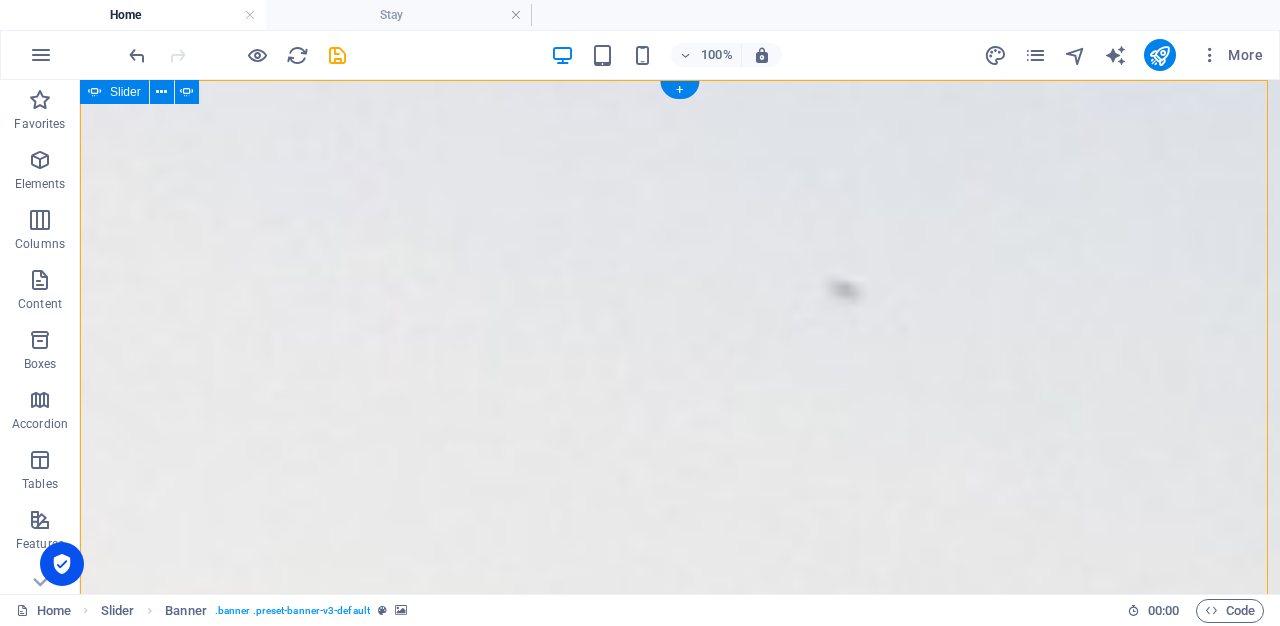 click at bounding box center [-1702, 1396] 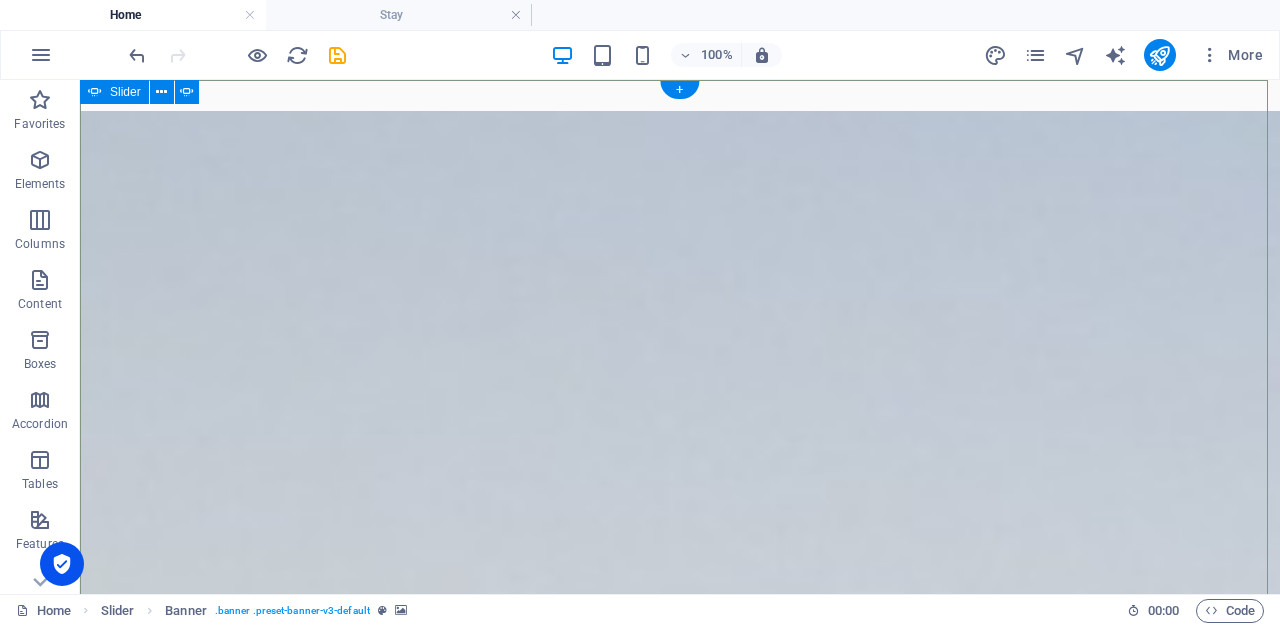 click at bounding box center [80, 735] 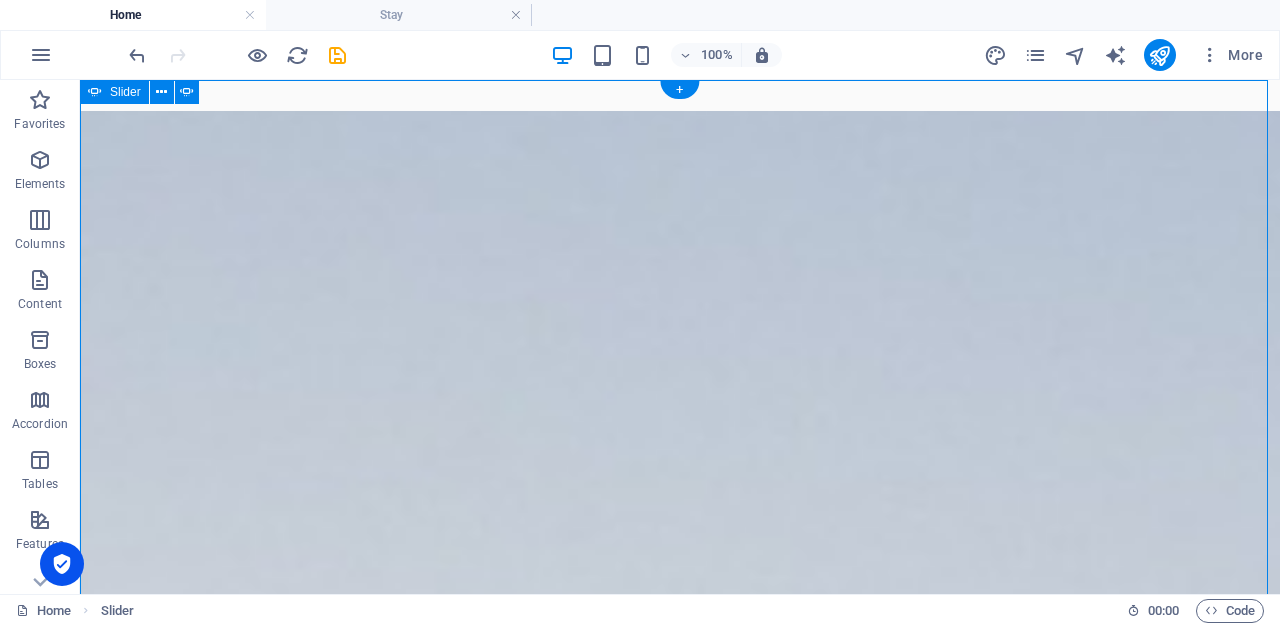 click at bounding box center [80, 650] 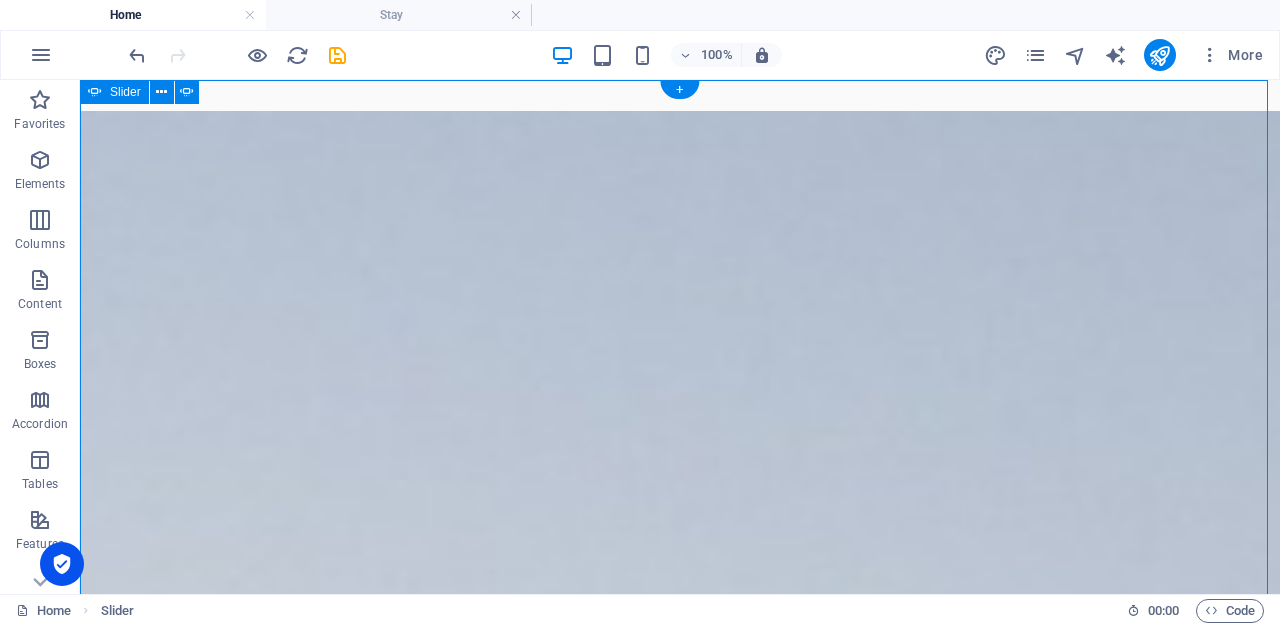click on "On foot or by bike.  350 hectares Renosterveld Ready to be explored! Warm up in the jacuzzi.  Stay for the view Bubbles & Bliss! Desire an Exclusive  Escape? Riverhide Awaits Endless views, local wines All   Yours! A Place to Think,  or to Think Nothing At All Your own river Your own rhythm On foot or by bike.  350 hectares Renosterveld Ready to be explored! Warm up in the jacuzzi.  Stay for the view Bubbles & Bliss! Desire an Exclusive  Escape? Riverhide Awaits Endless views, local wines All   Yours! 1 2 3 4 5" at bounding box center [680, 465] 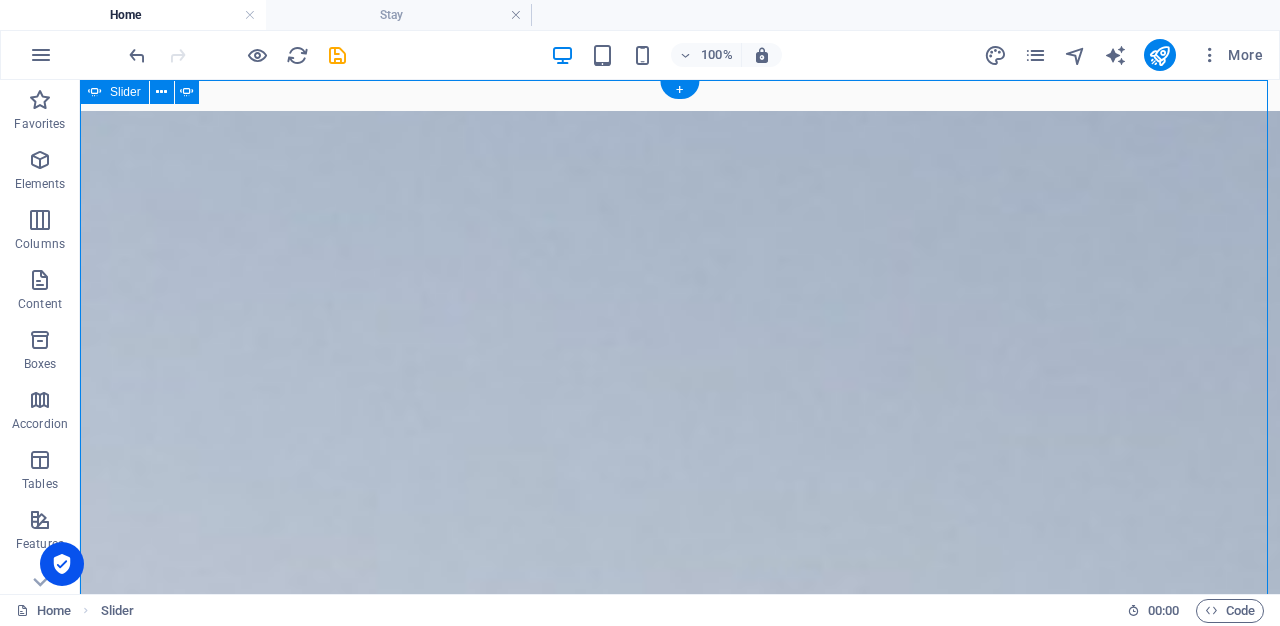 click on "On foot or by bike.  350 hectares Renosterveld Ready to be explored! Warm up in the jacuzzi.  Stay for the view Bubbles & Bliss! Desire an Exclusive  Escape? Riverhide Awaits Endless views, local wines All   Yours! A Place to Think,  or to Think Nothing At All Your own river Your own rhythm On foot or by bike.  350 hectares Renosterveld Ready to be explored! Warm up in the jacuzzi.  Stay for the view Bubbles & Bliss! Desire an Exclusive  Escape? Riverhide Awaits Endless views, local wines All   Yours! 1 2 3 4 5" at bounding box center (680, 450) 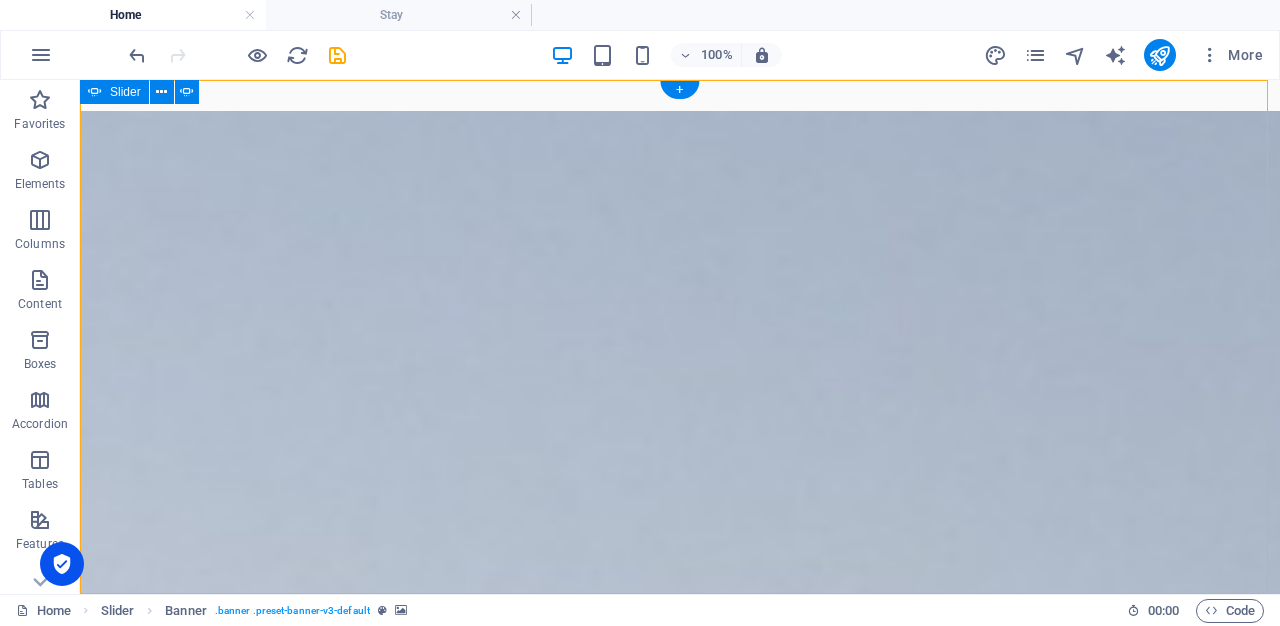 click at bounding box center (80, 650) 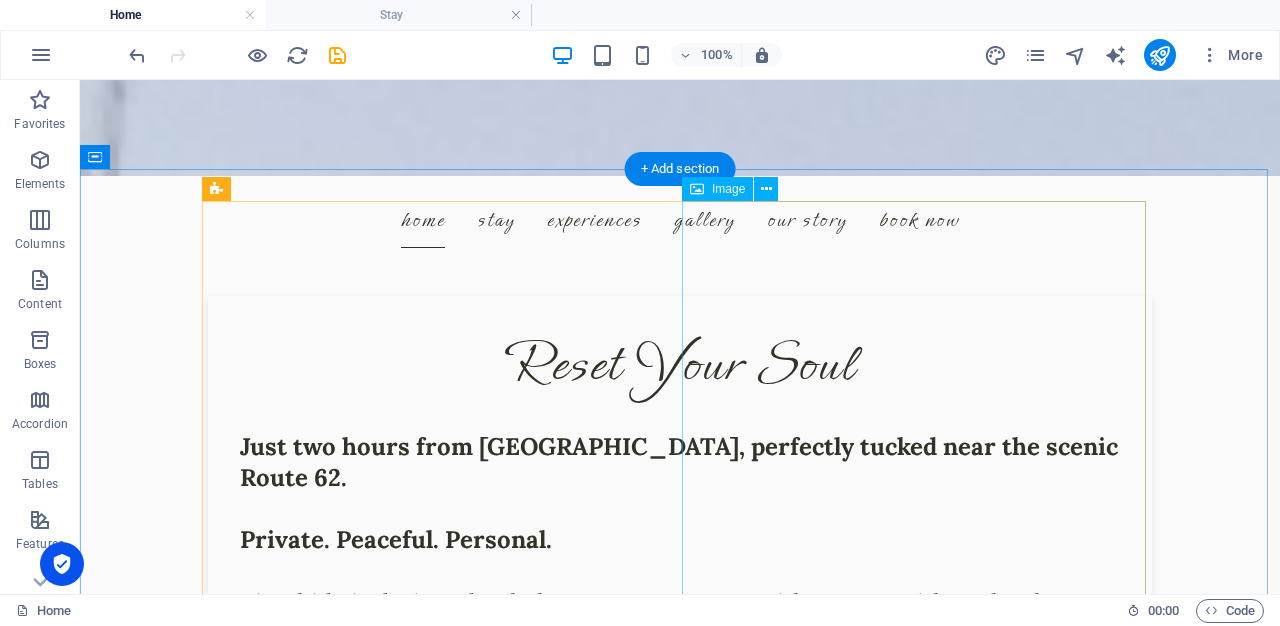 scroll, scrollTop: 640, scrollLeft: 0, axis: vertical 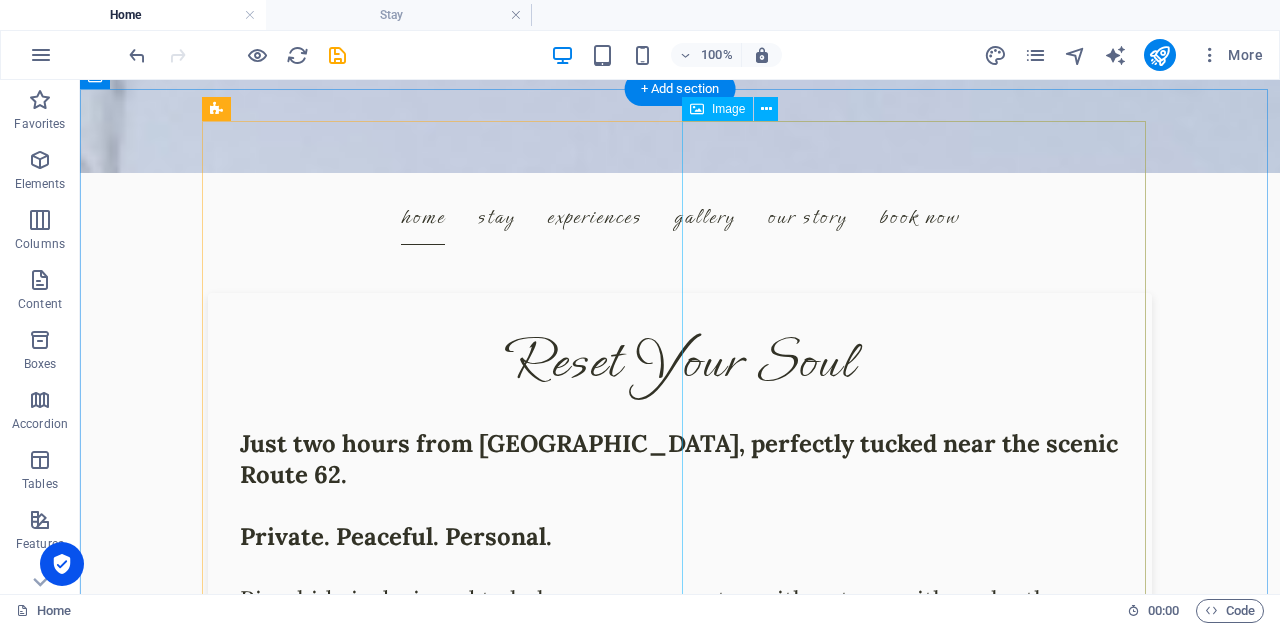 click at bounding box center (352, 830) 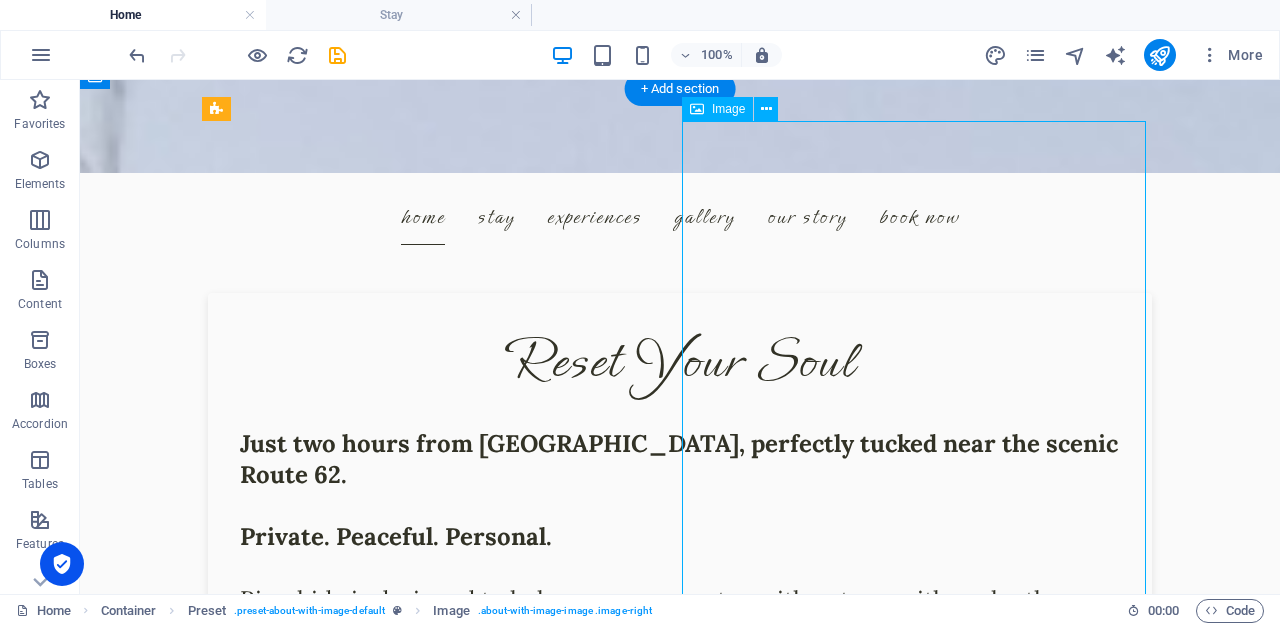 drag, startPoint x: 1040, startPoint y: 351, endPoint x: 688, endPoint y: 352, distance: 352.00143 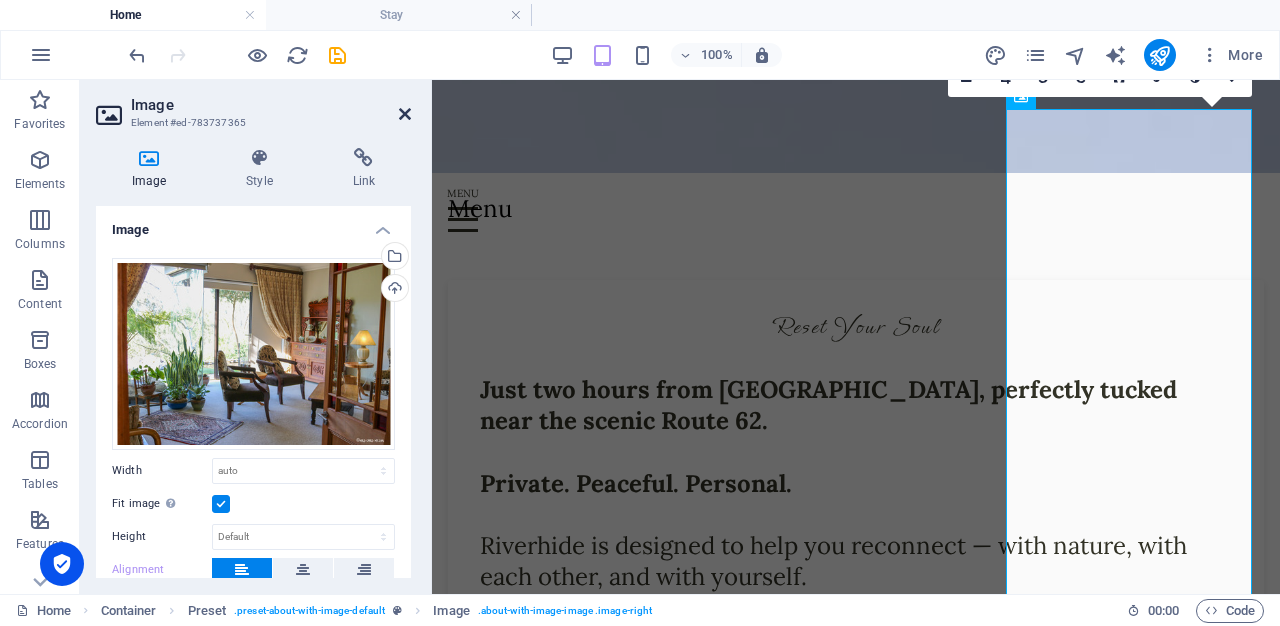click at bounding box center [405, 114] 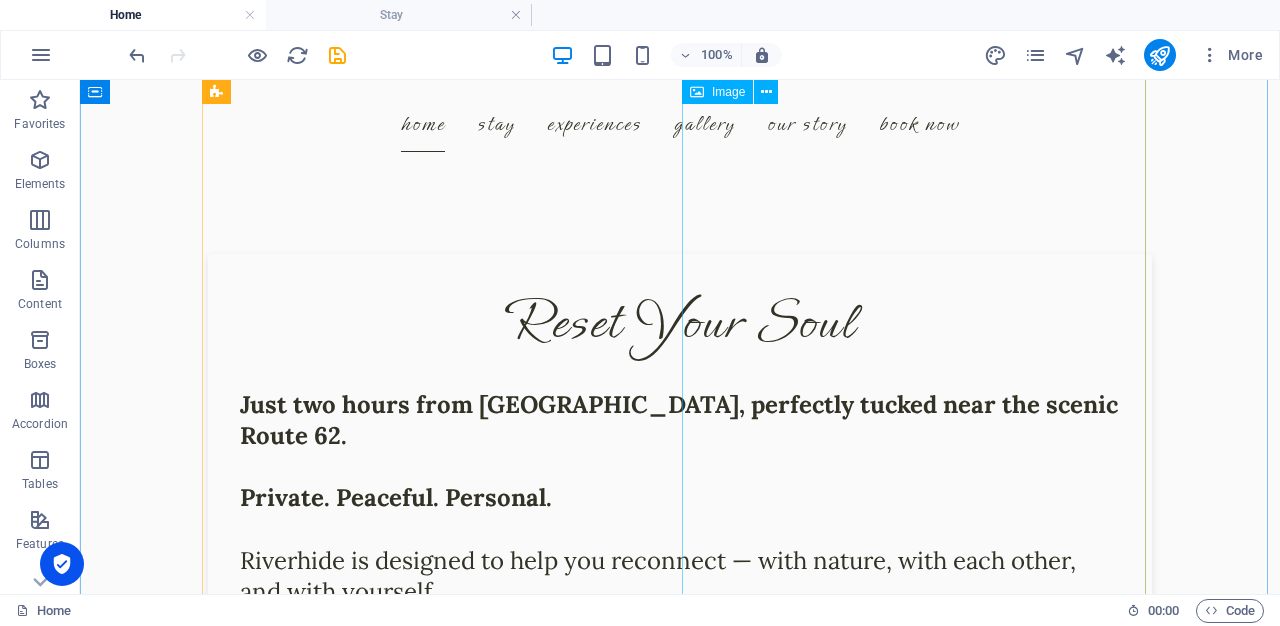 scroll, scrollTop: 652, scrollLeft: 0, axis: vertical 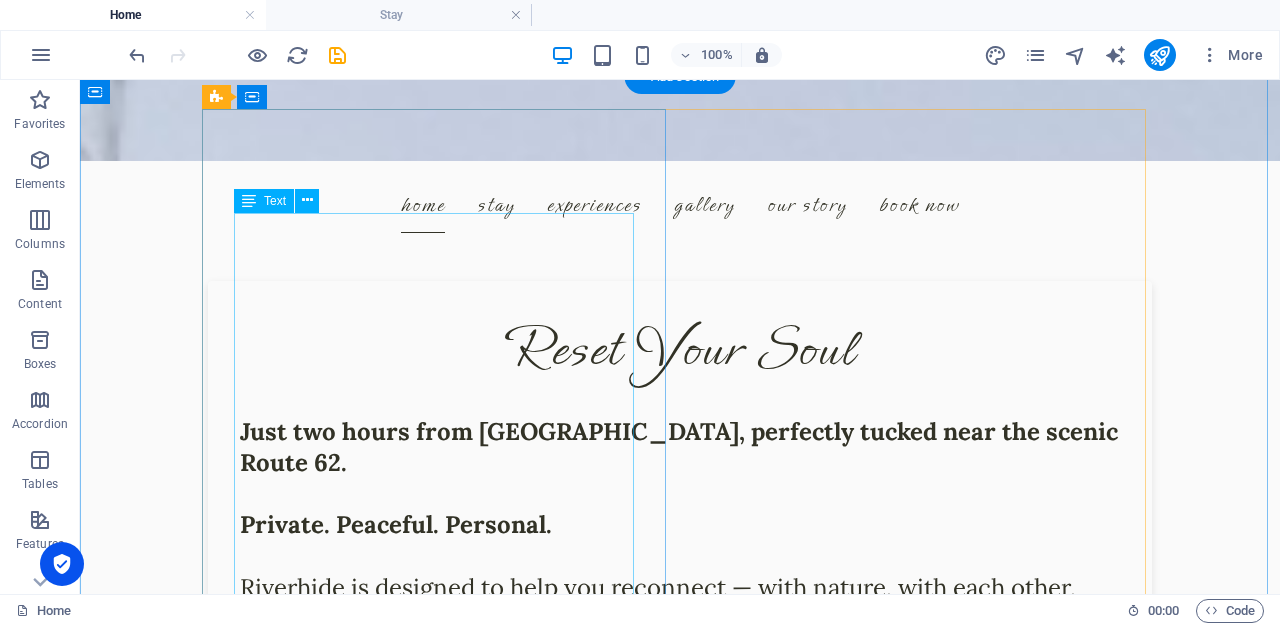 click on "Just two hours from [GEOGRAPHIC_DATA], perfectly tucked near the scenic Route 62. Private. Peaceful. Personal. [PERSON_NAME] is designed to help you reconnect — with nature, with each other, and with yourself. With a [PERSON_NAME] river beach and breathtaking mountain views, it’s a place to slow down, breathe deeply, and simply be." at bounding box center (680, 556) 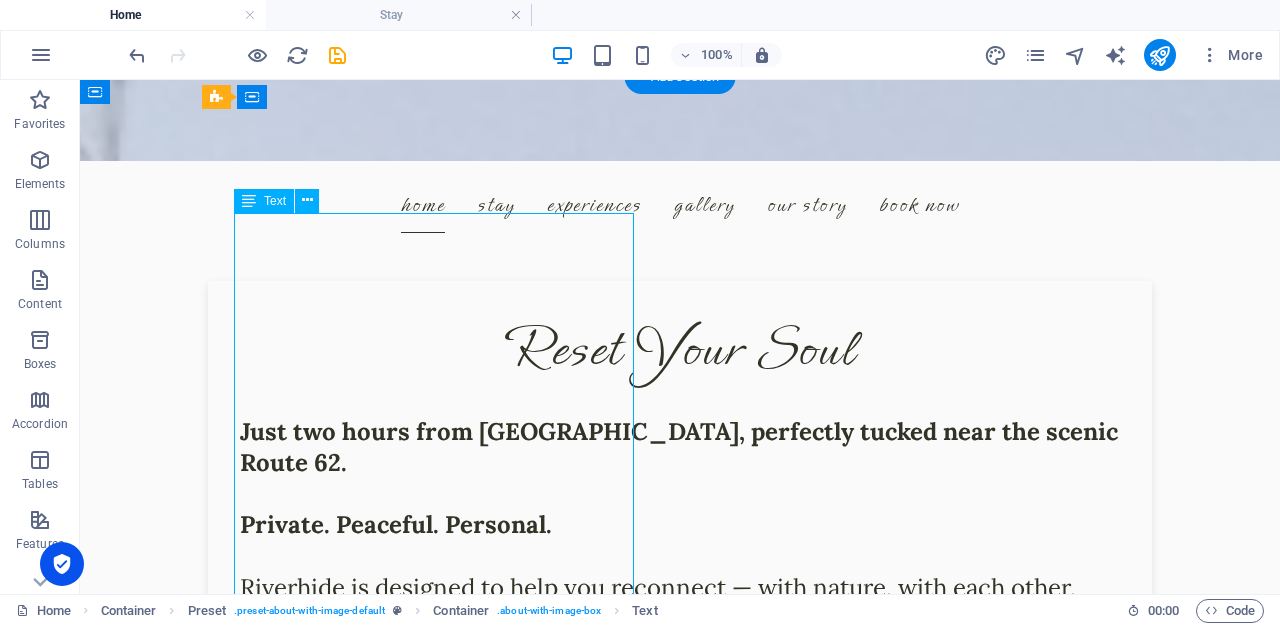 click on "Just two hours from [GEOGRAPHIC_DATA], perfectly tucked near the scenic Route 62. Private. Peaceful. Personal. [PERSON_NAME] is designed to help you reconnect — with nature, with each other, and with yourself. With a [PERSON_NAME] river beach and breathtaking mountain views, it’s a place to slow down, breathe deeply, and simply be." at bounding box center [680, 556] 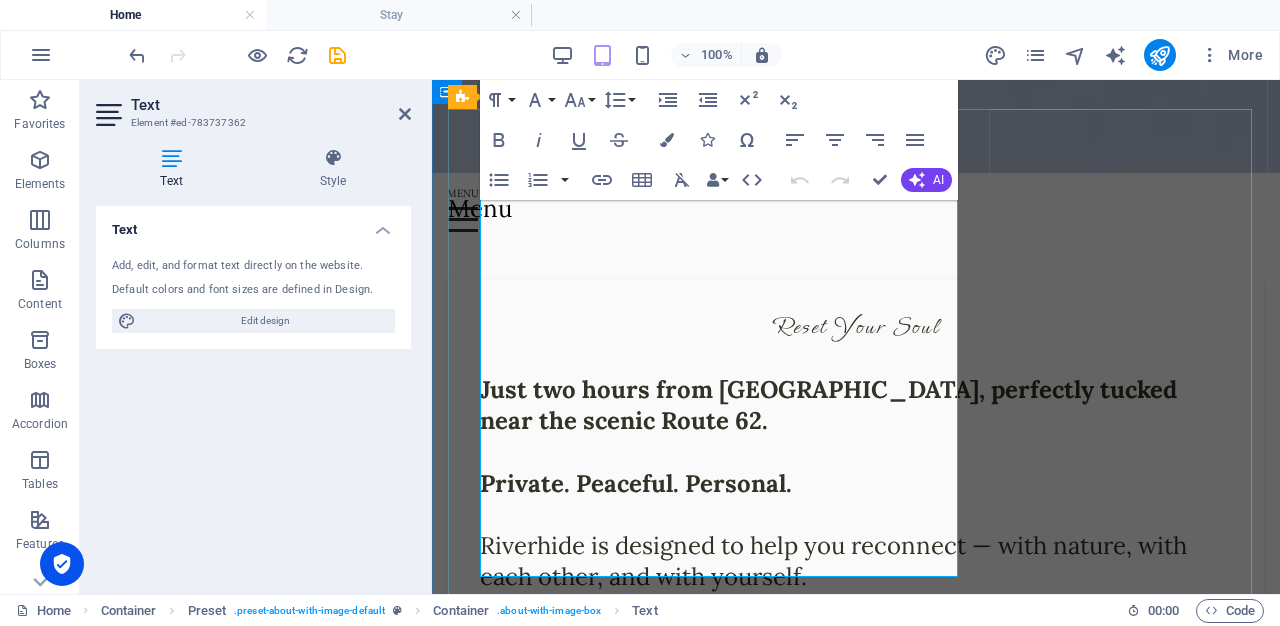 click at bounding box center (856, 451) 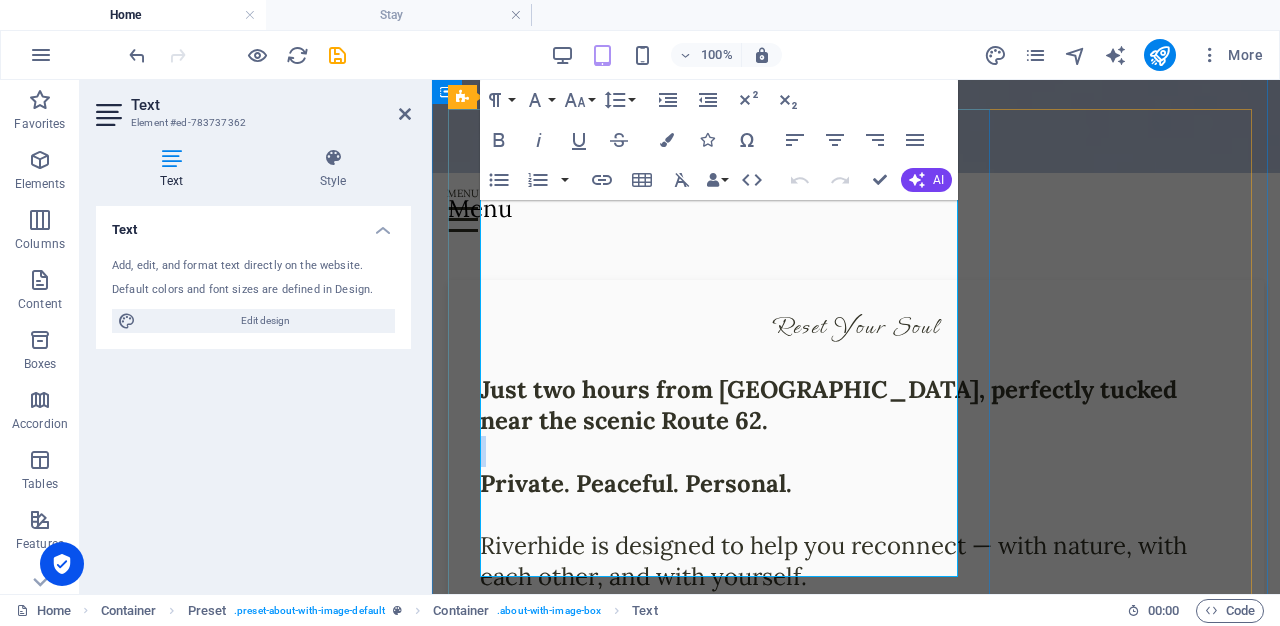 click at bounding box center [856, 451] 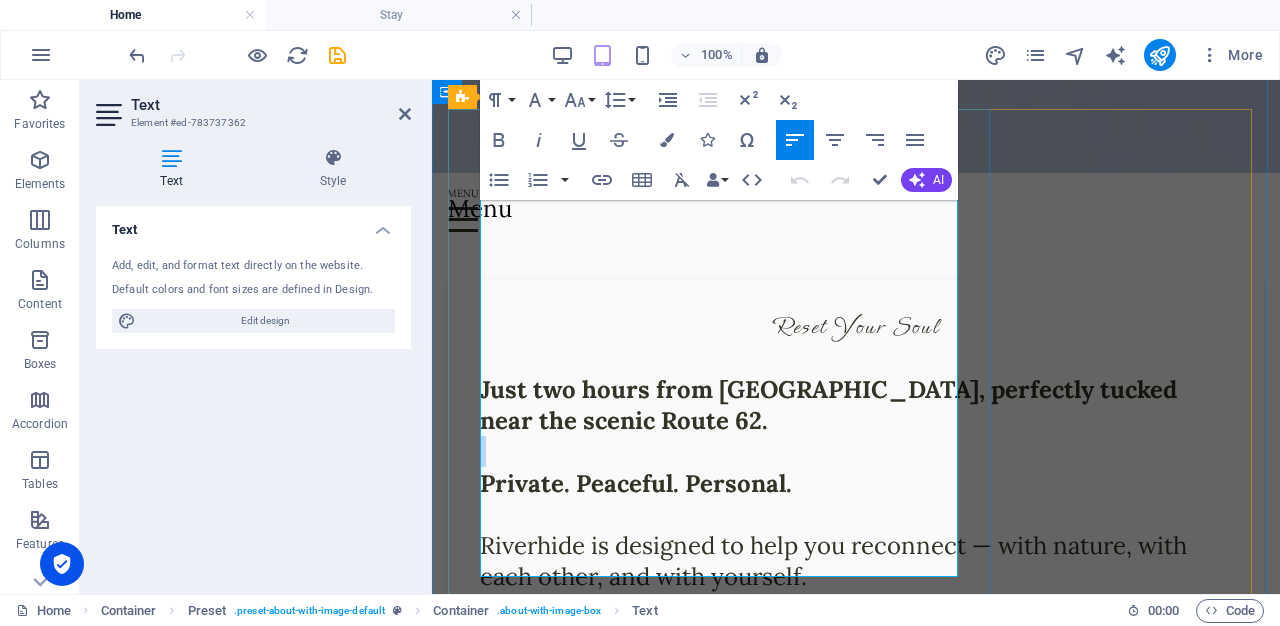 click at bounding box center (856, 451) 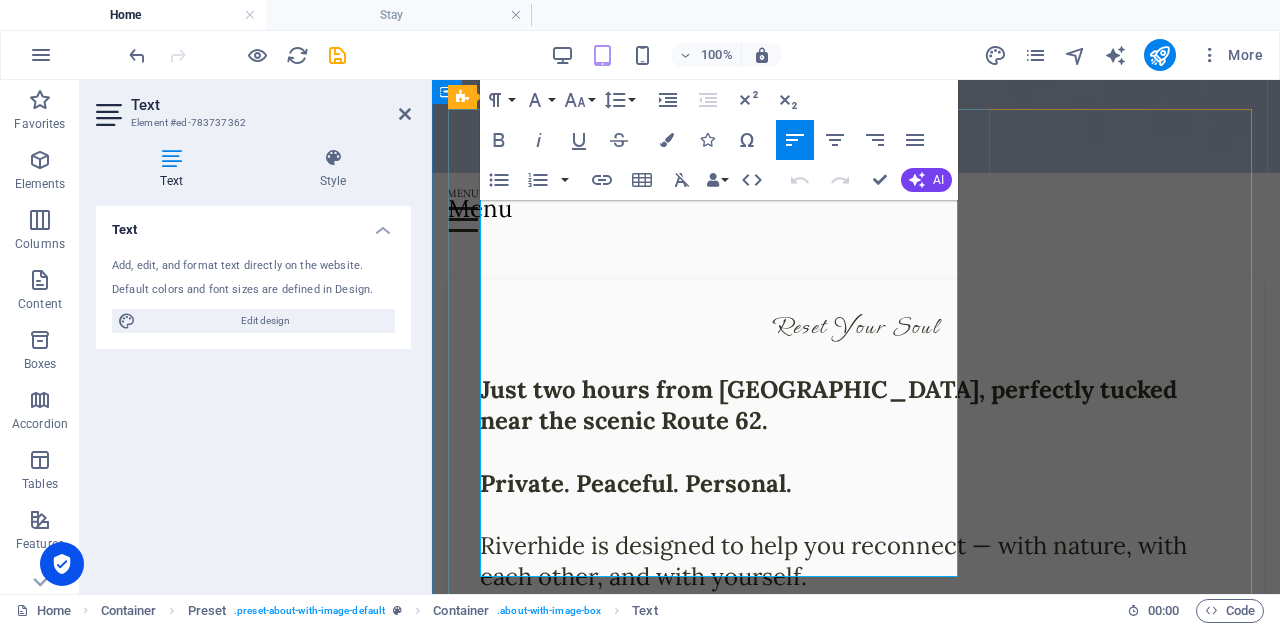 click at bounding box center [856, 451] 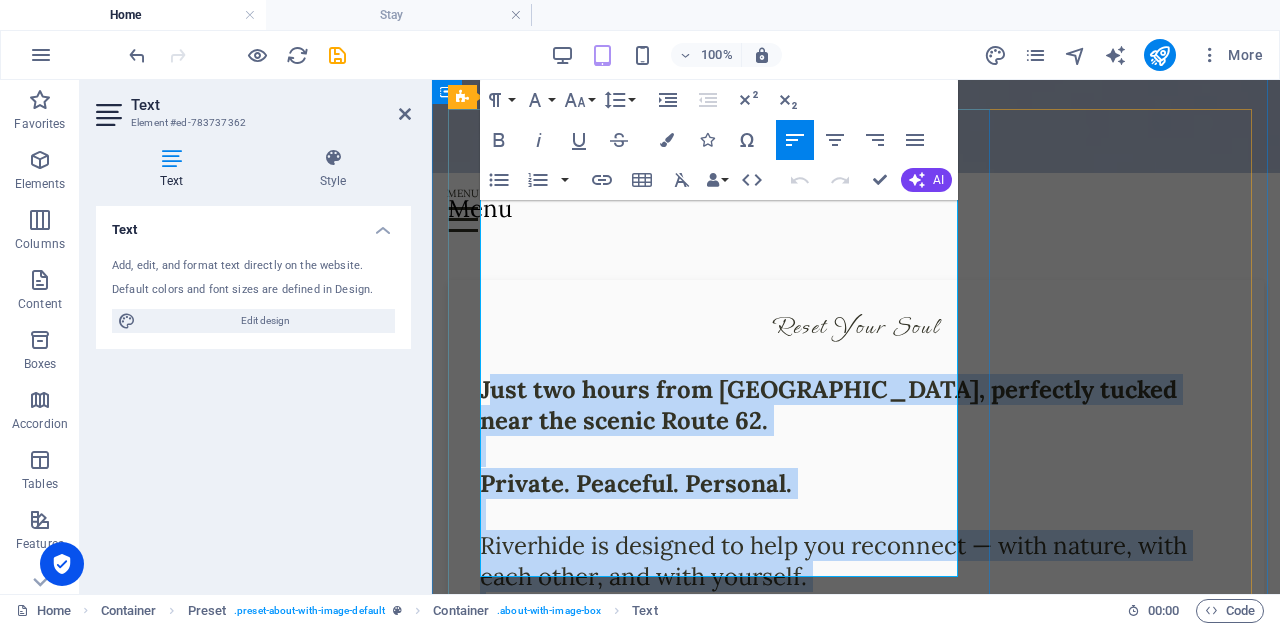 drag, startPoint x: 485, startPoint y: 219, endPoint x: 850, endPoint y: 556, distance: 496.78366 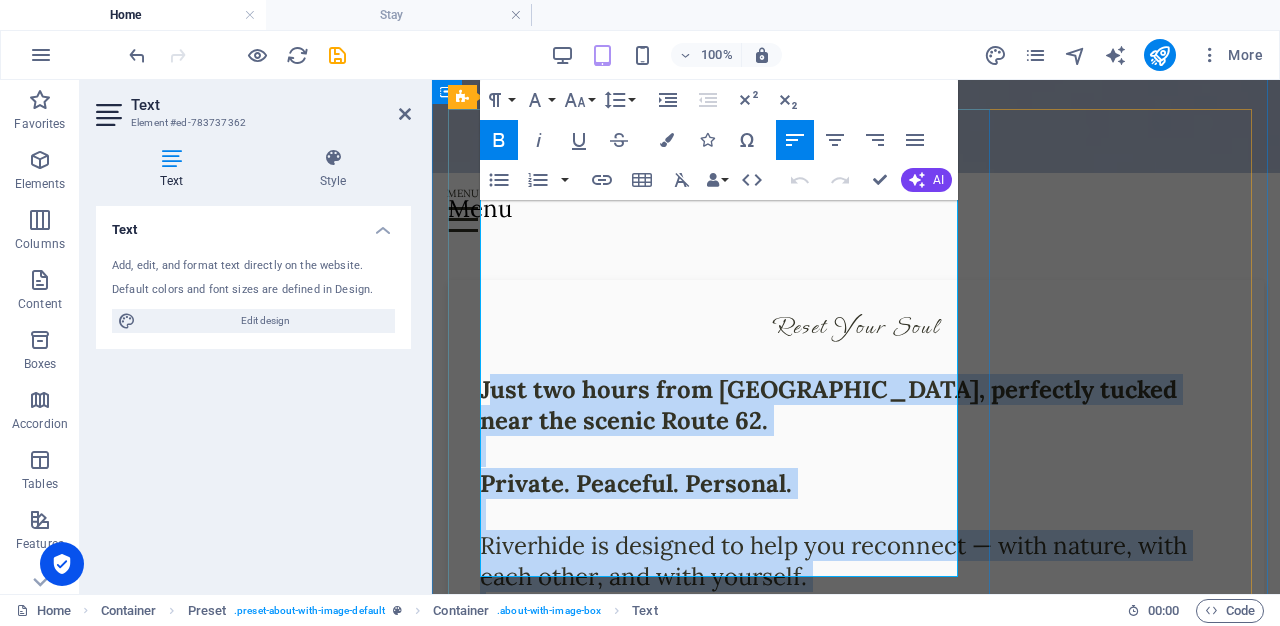 click on "With a [PERSON_NAME] river beach and breathtaking mountain views, it’s a place to slow down, breathe deeply, and simply be." at bounding box center [856, 654] 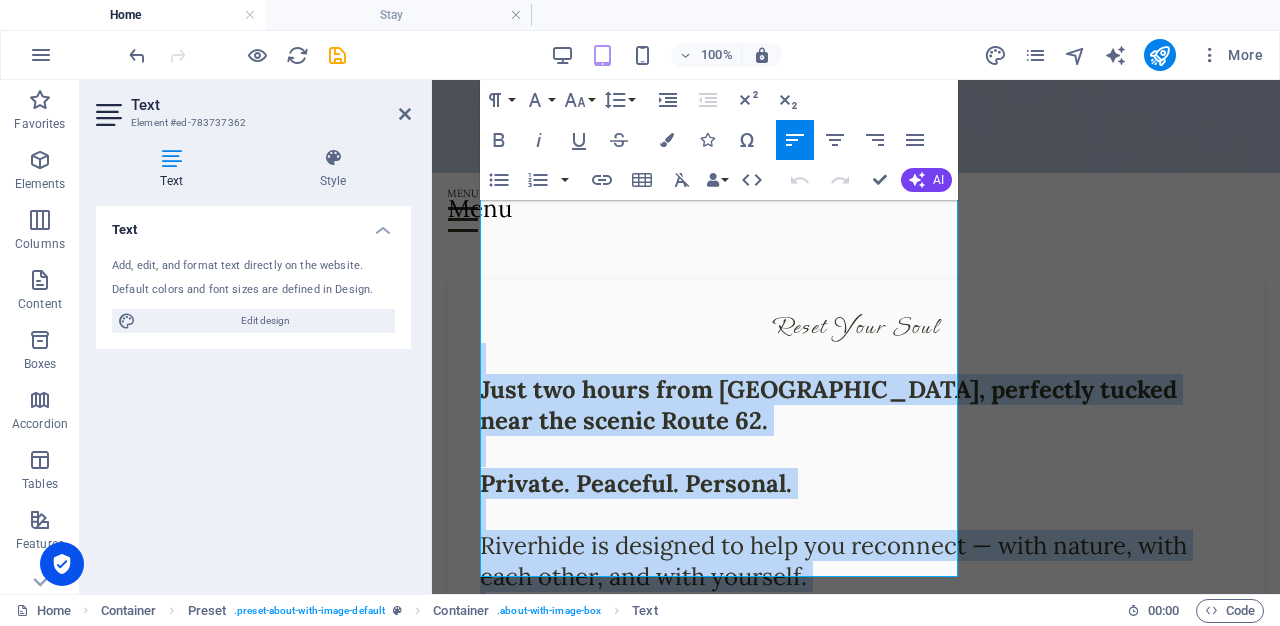 drag, startPoint x: 819, startPoint y: 562, endPoint x: 448, endPoint y: 196, distance: 521.1497 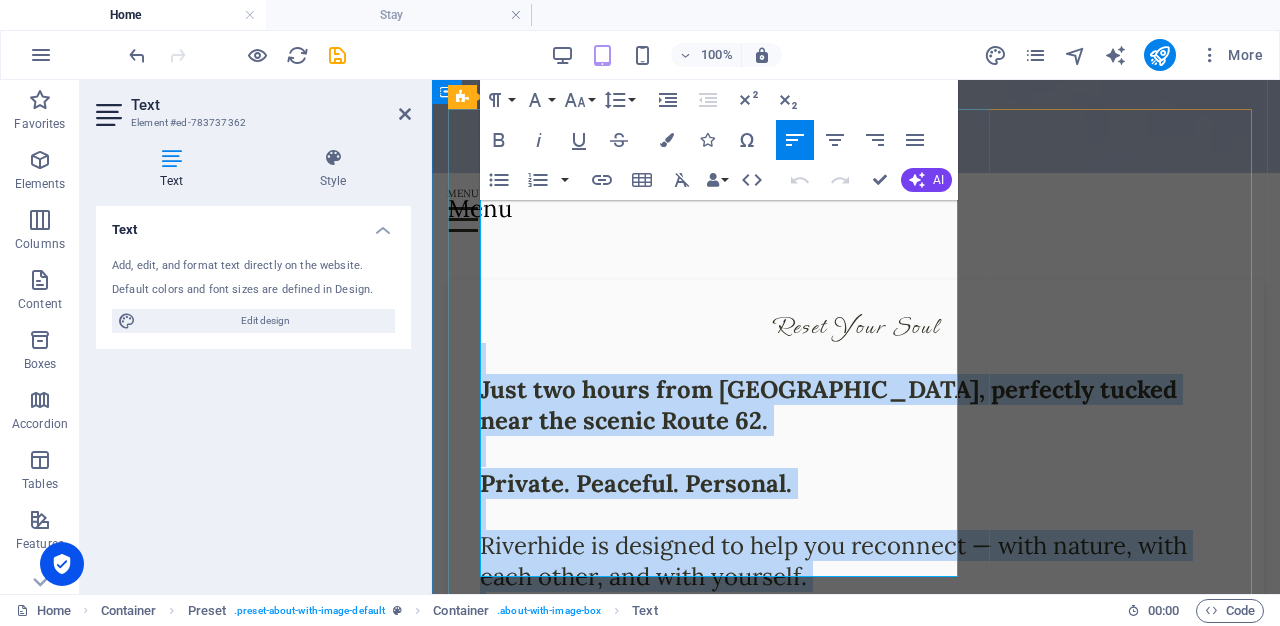 copy on "Just two hours from [GEOGRAPHIC_DATA], perfectly tucked near the scenic Route 62. Private. Peaceful. Personal. [PERSON_NAME] is designed to help you reconnect — with nature, with each other, and with yourself. With a [PERSON_NAME] river beach and breathtaking mountain views, it’s a place to slow down, breathe deeply, and simply be." 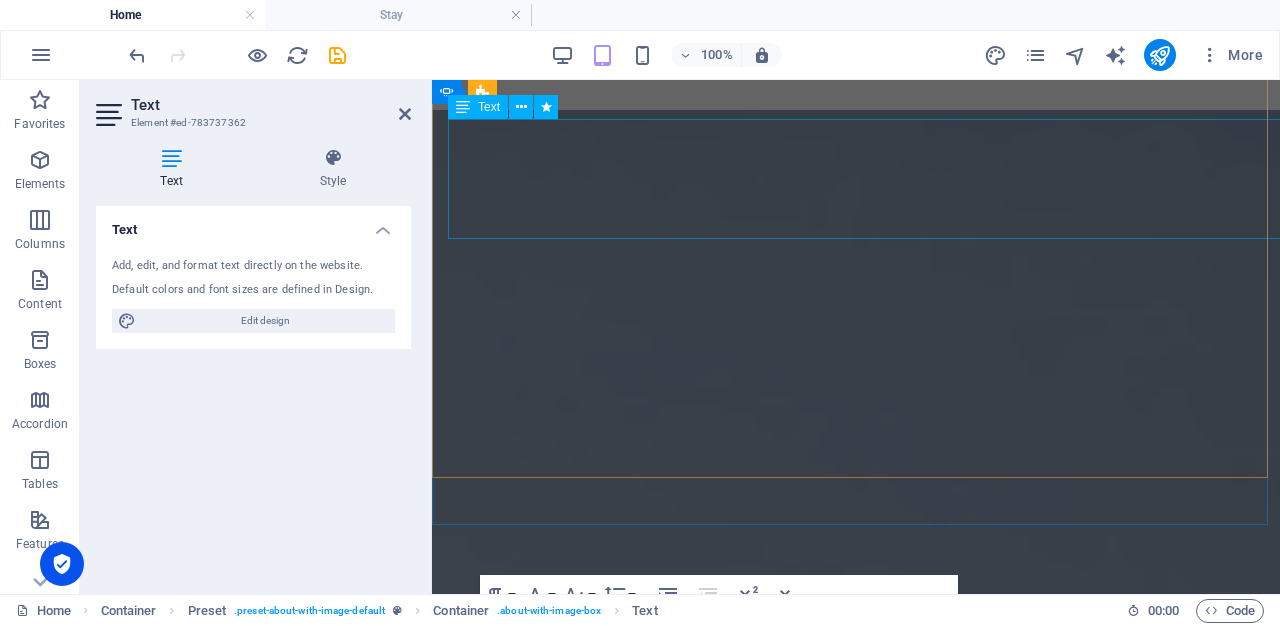 scroll, scrollTop: 0, scrollLeft: 0, axis: both 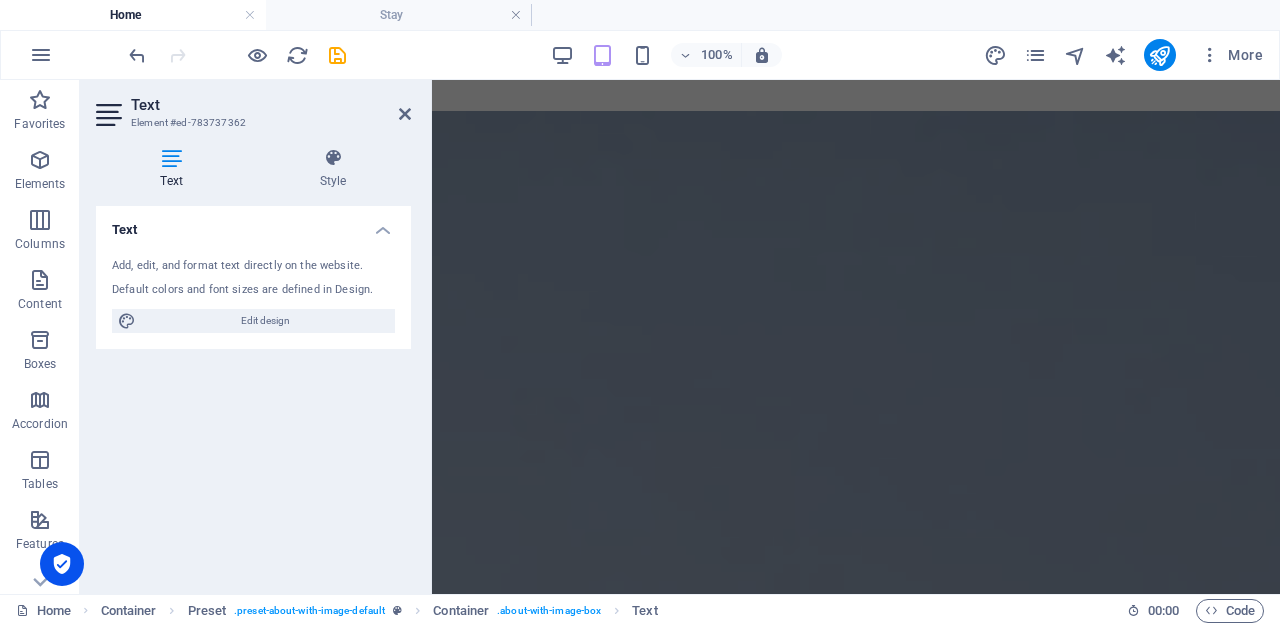 click at bounding box center [-4166, 4892] 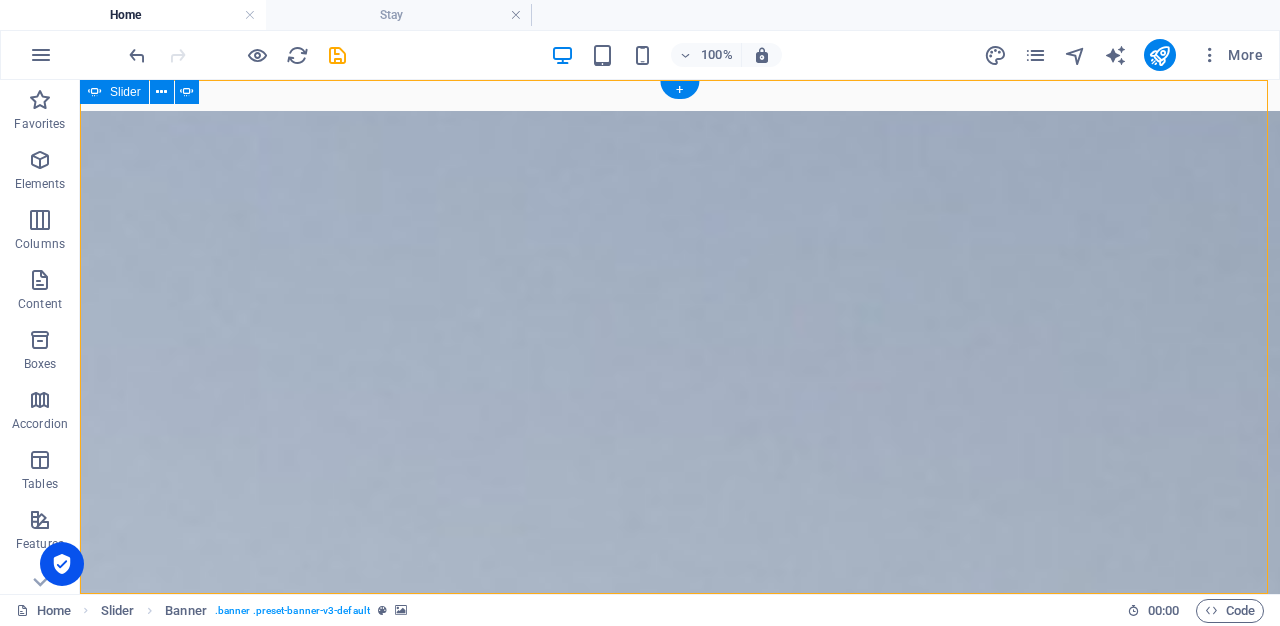 click at bounding box center [80, 650] 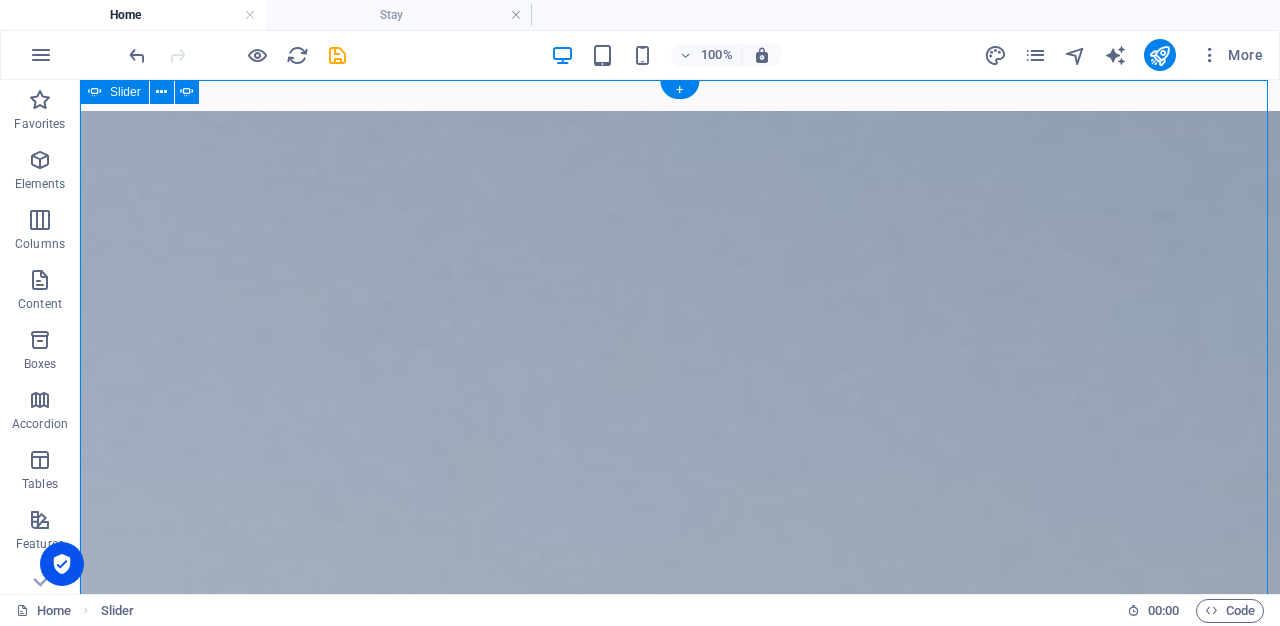 click at bounding box center (-7642, 1396) 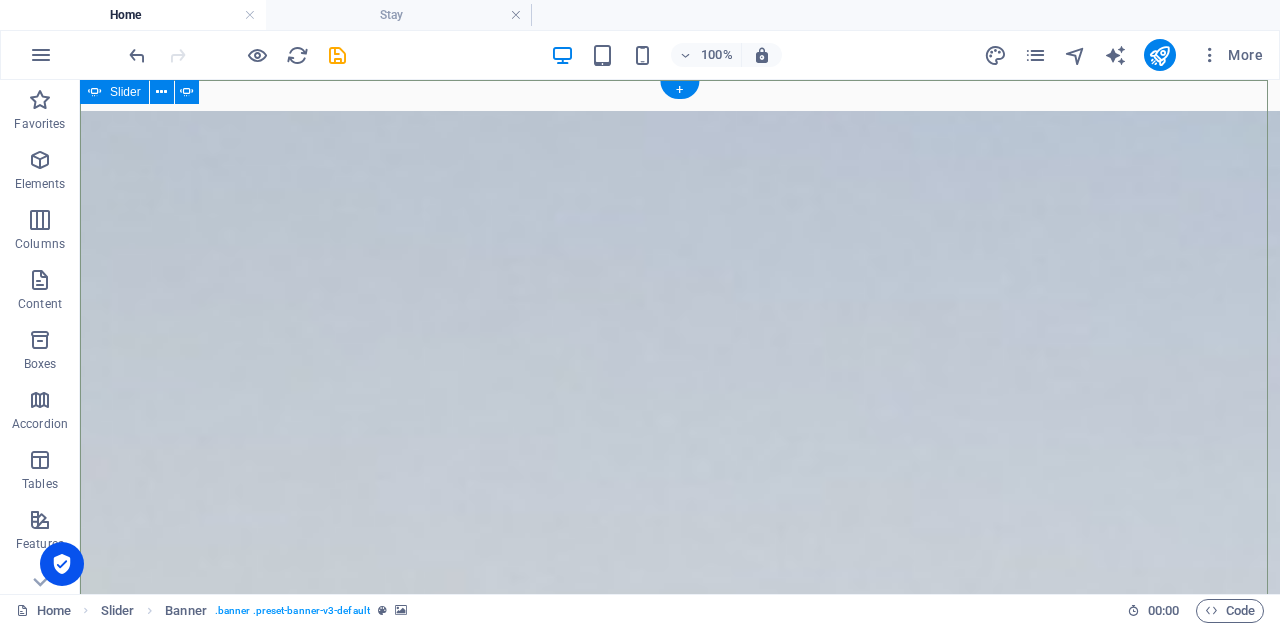 click at bounding box center [80, 735] 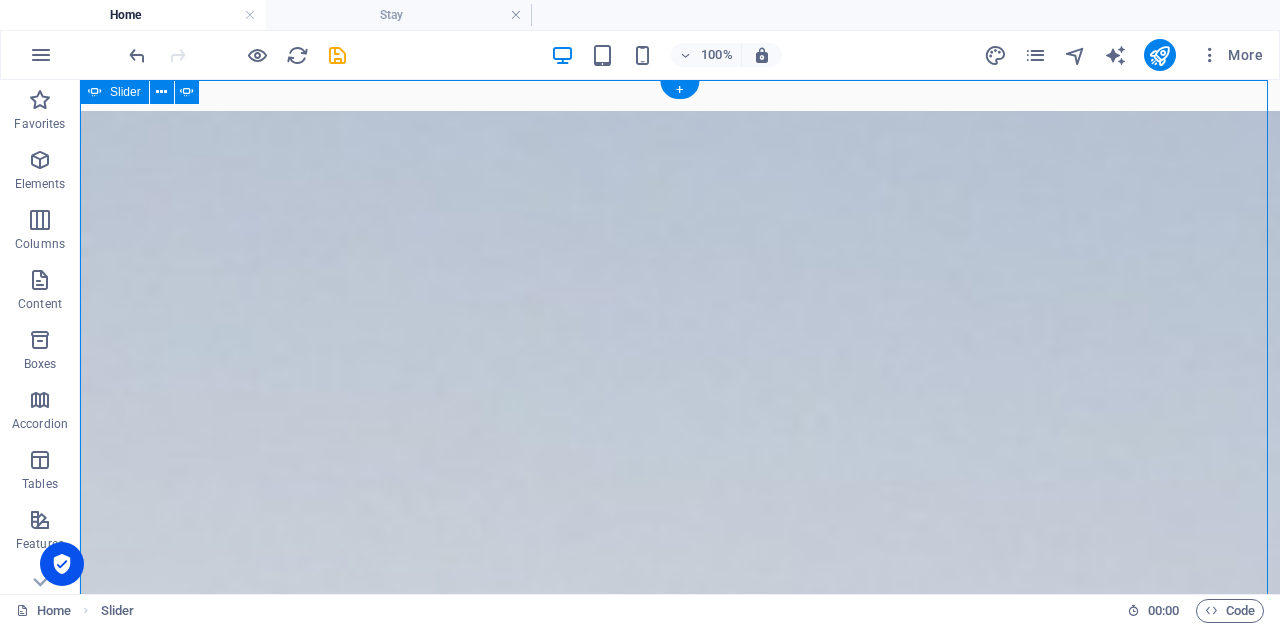 click on "On foot or by bike.  350 hectares Renosterveld Ready to be explored! Warm up in the jacuzzi.  Stay for the view Bubbles & Bliss! Desire an Exclusive  Escape? Riverhide Awaits Endless views, local wines All   Yours! A Place to Think,  or to Think Nothing At All Your own river Your own rhythm On foot or by bike.  350 hectares Renosterveld Ready to be explored! Warm up in the jacuzzi.  Stay for the view Bubbles & Bliss! Desire an Exclusive  Escape? Riverhide Awaits Endless views, local wines All   Yours! 1 2 3 4 5" at bounding box center [680, 448] 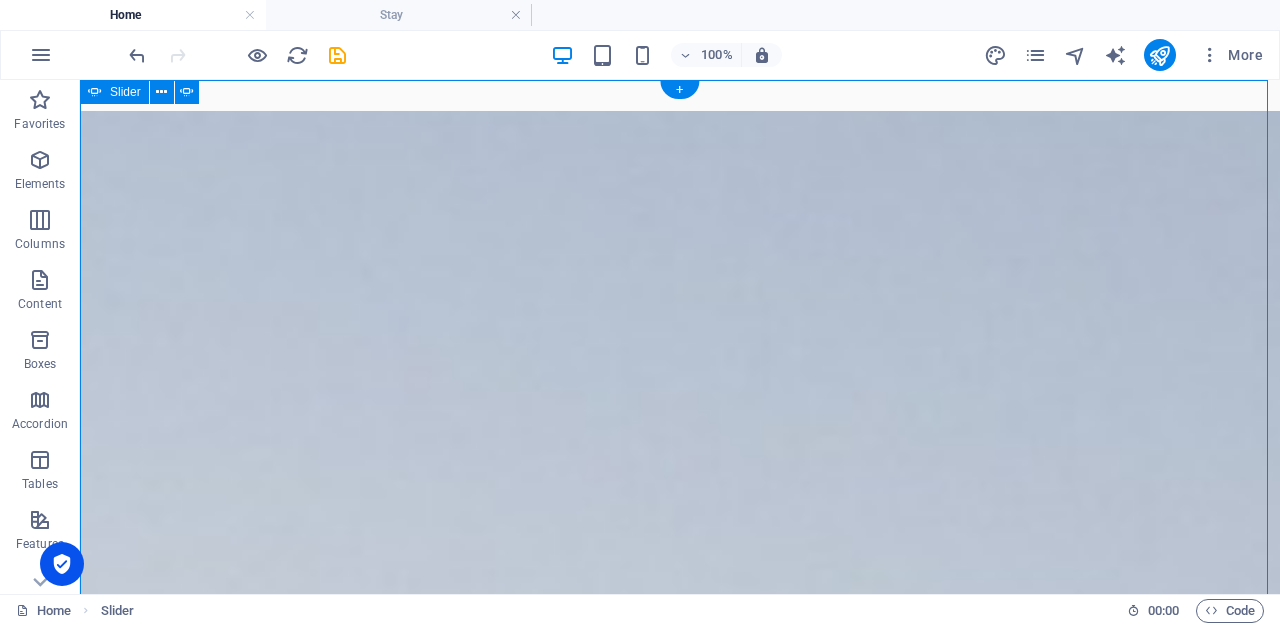 click at bounding box center [-4078, 2980] 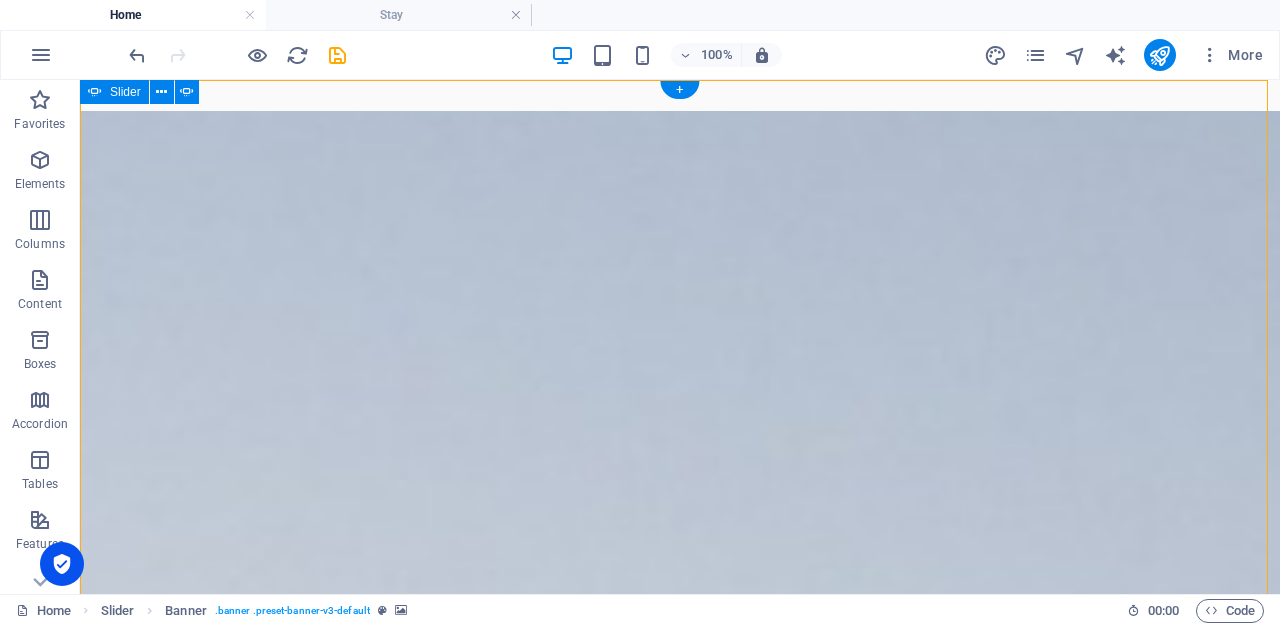 click at bounding box center [-4078, 2980] 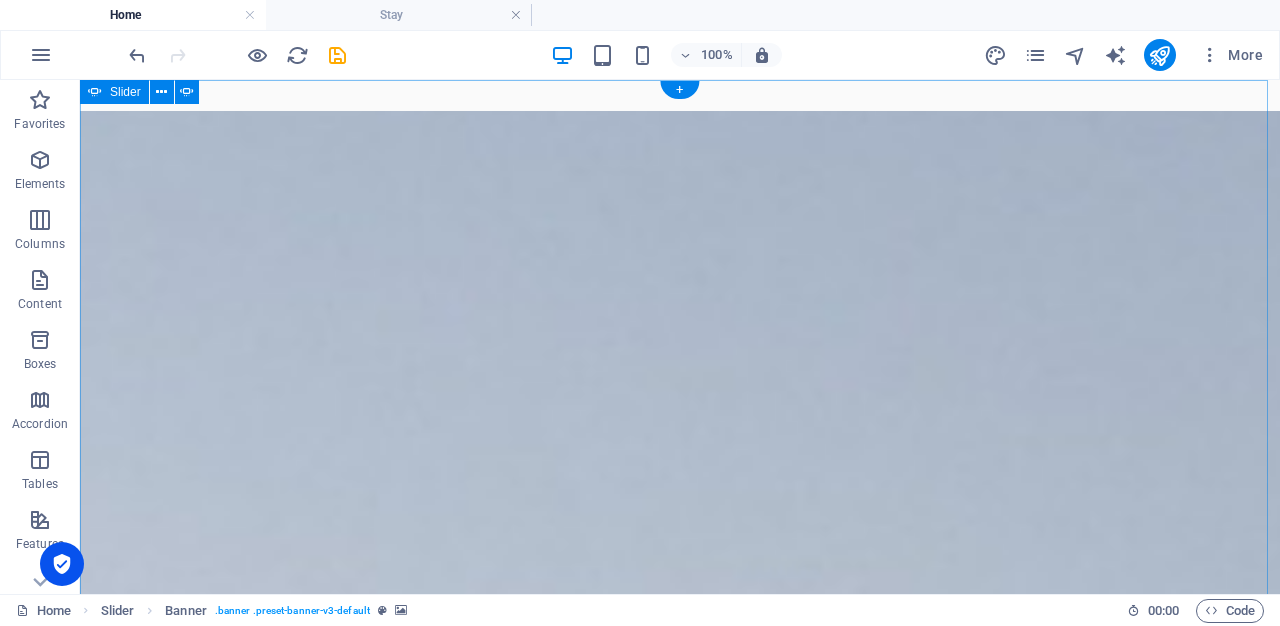 click at bounding box center (-5266, 4065) 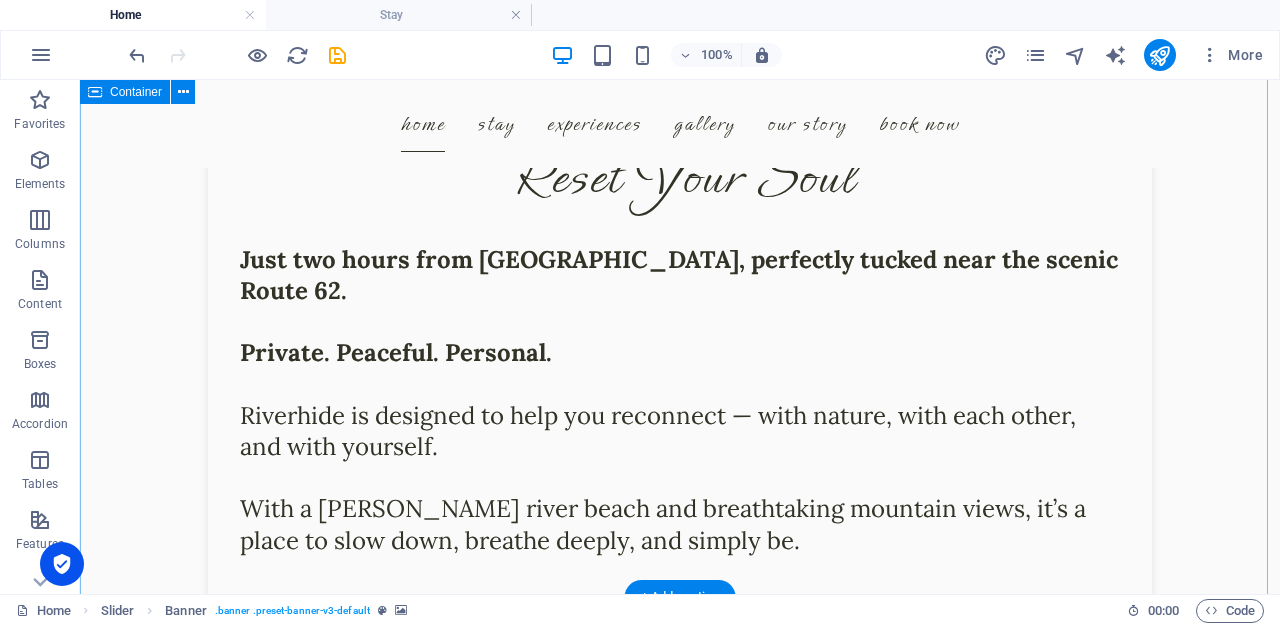 scroll, scrollTop: 800, scrollLeft: 0, axis: vertical 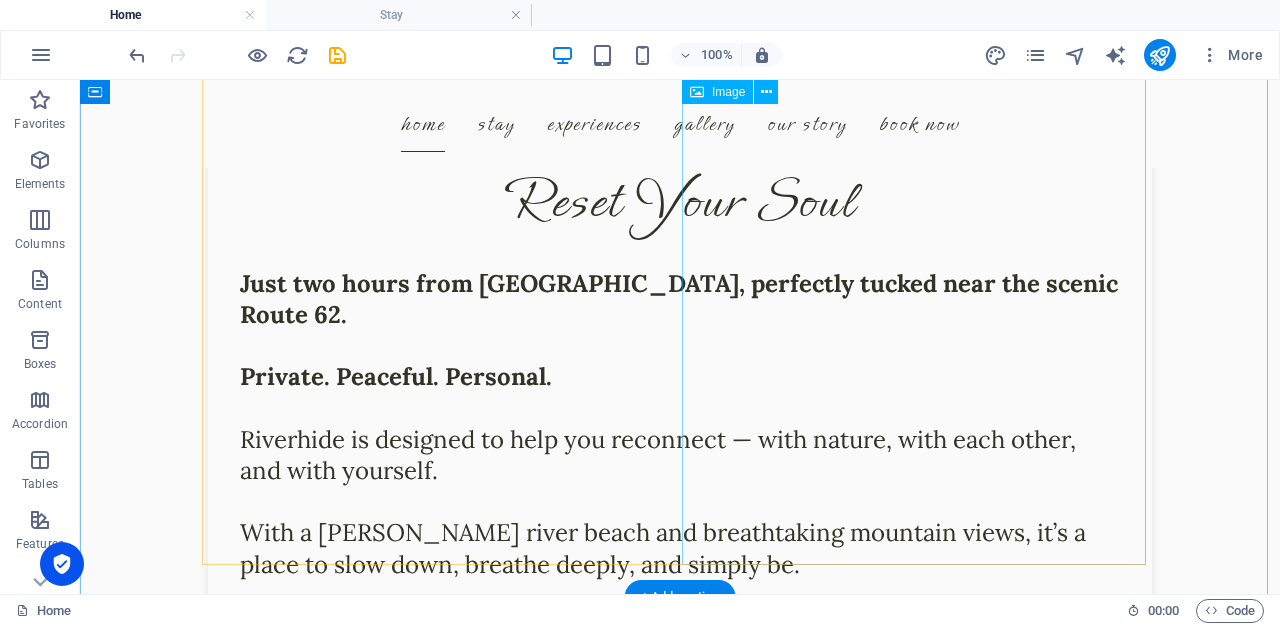 click at bounding box center (352, 670) 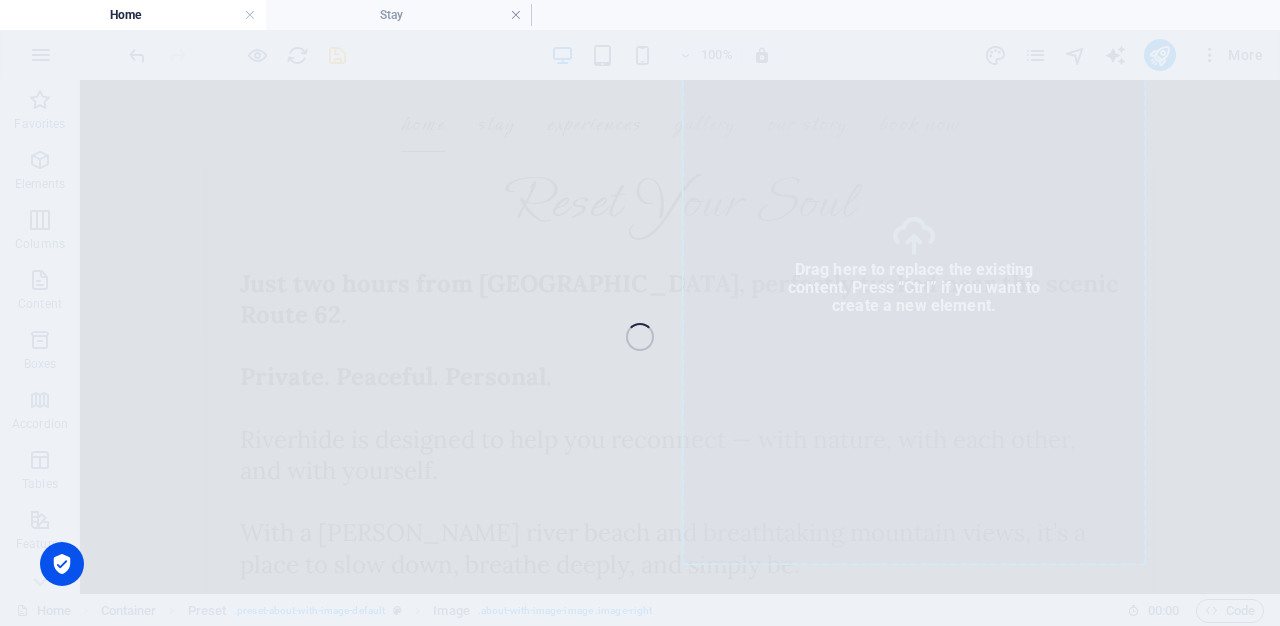 select on "%" 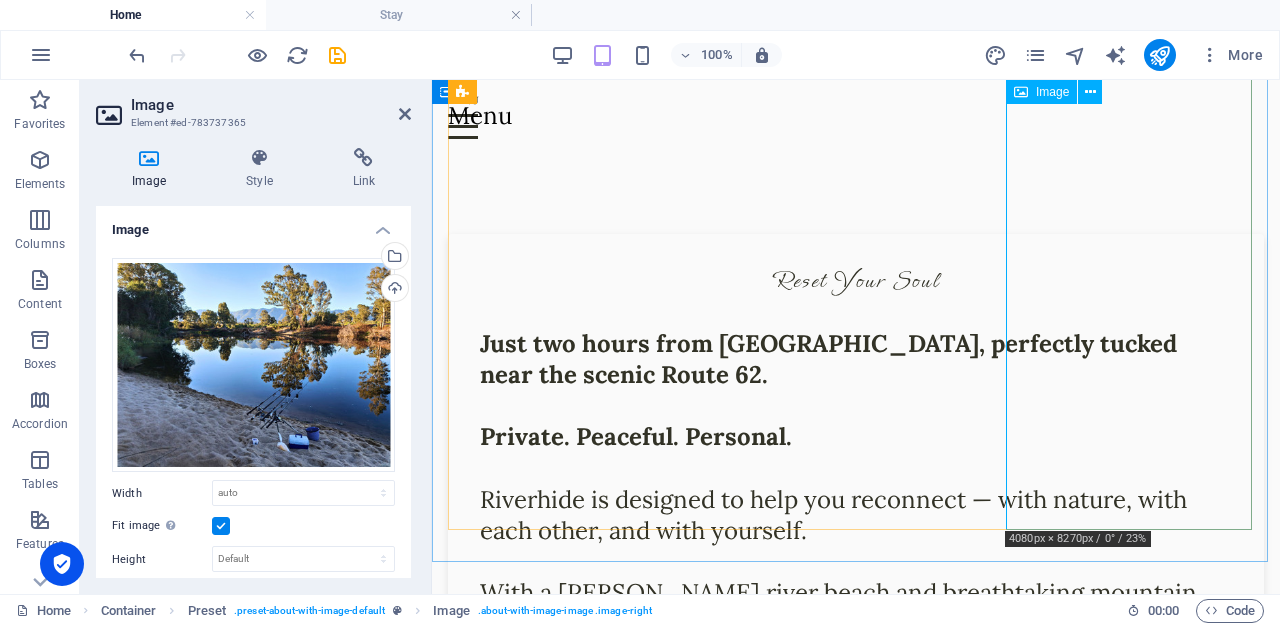 scroll, scrollTop: 598, scrollLeft: 0, axis: vertical 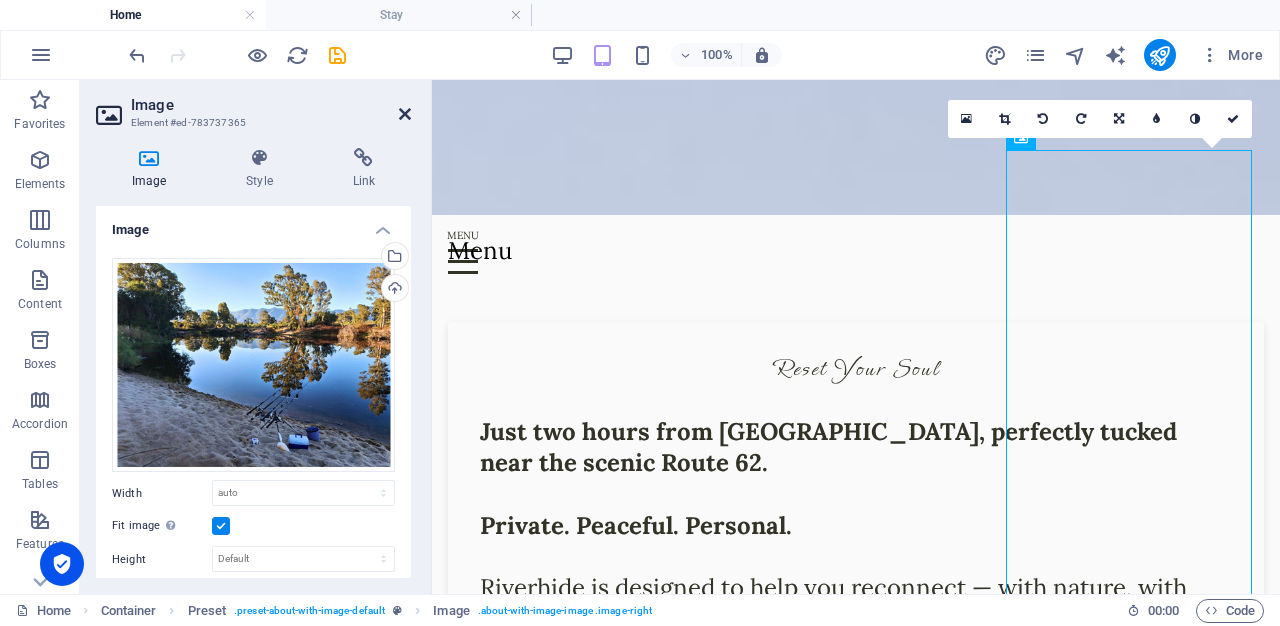 click at bounding box center (405, 114) 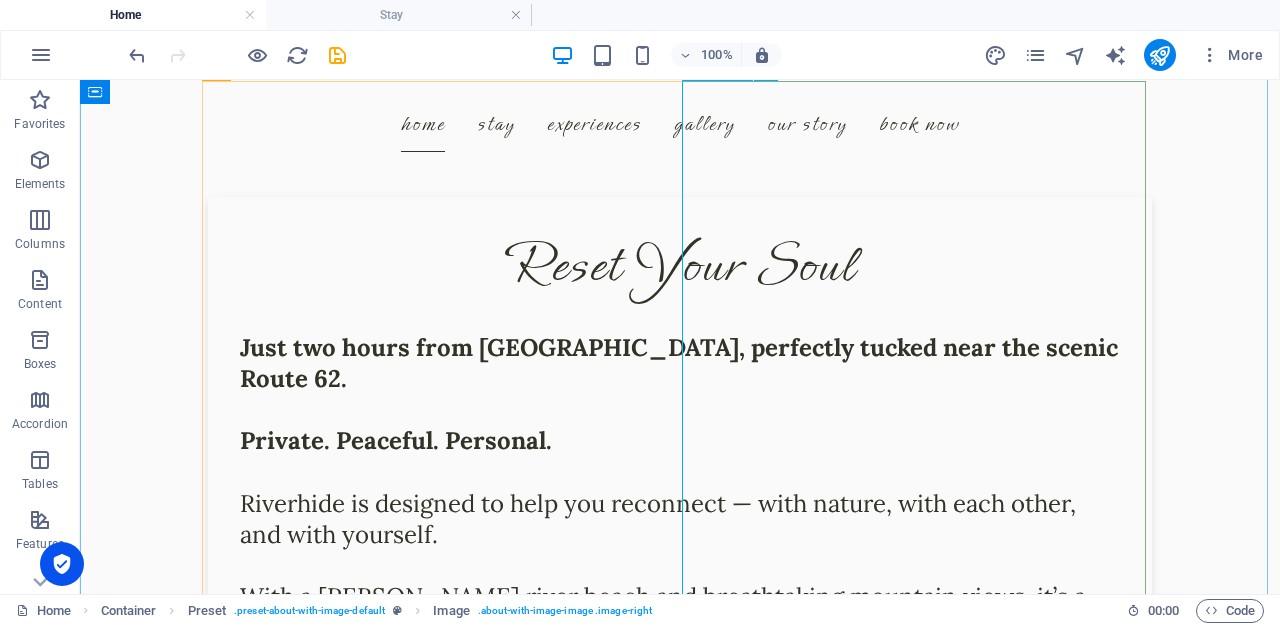 scroll, scrollTop: 758, scrollLeft: 0, axis: vertical 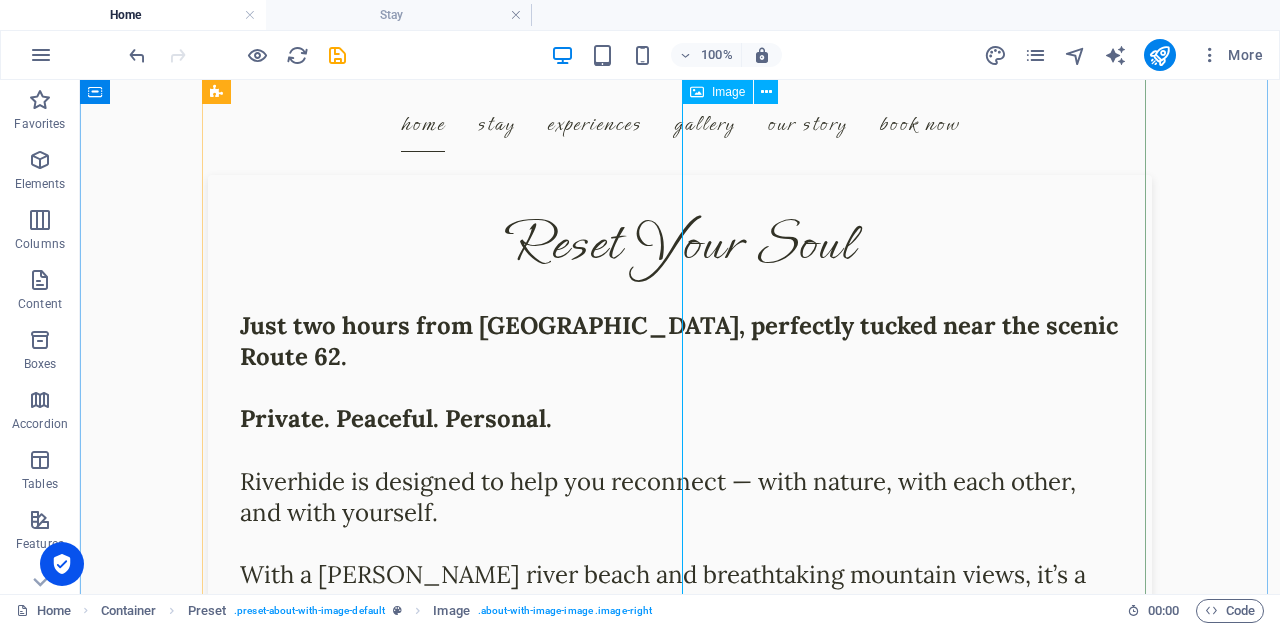 click at bounding box center [352, 712] 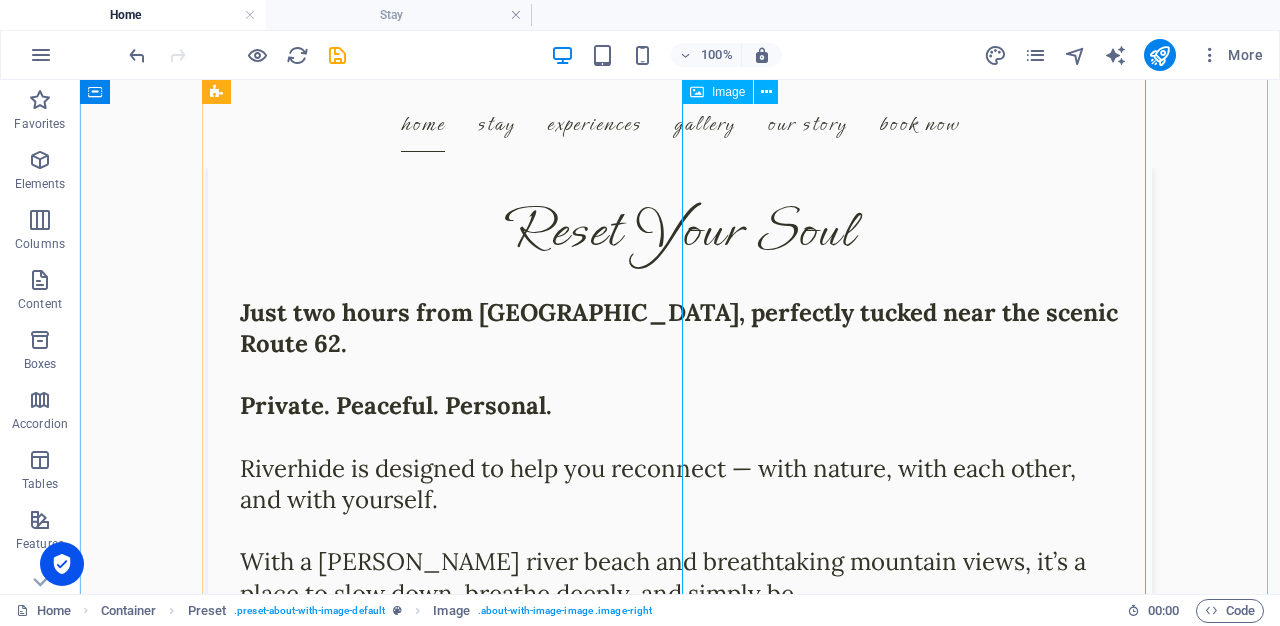 scroll, scrollTop: 760, scrollLeft: 0, axis: vertical 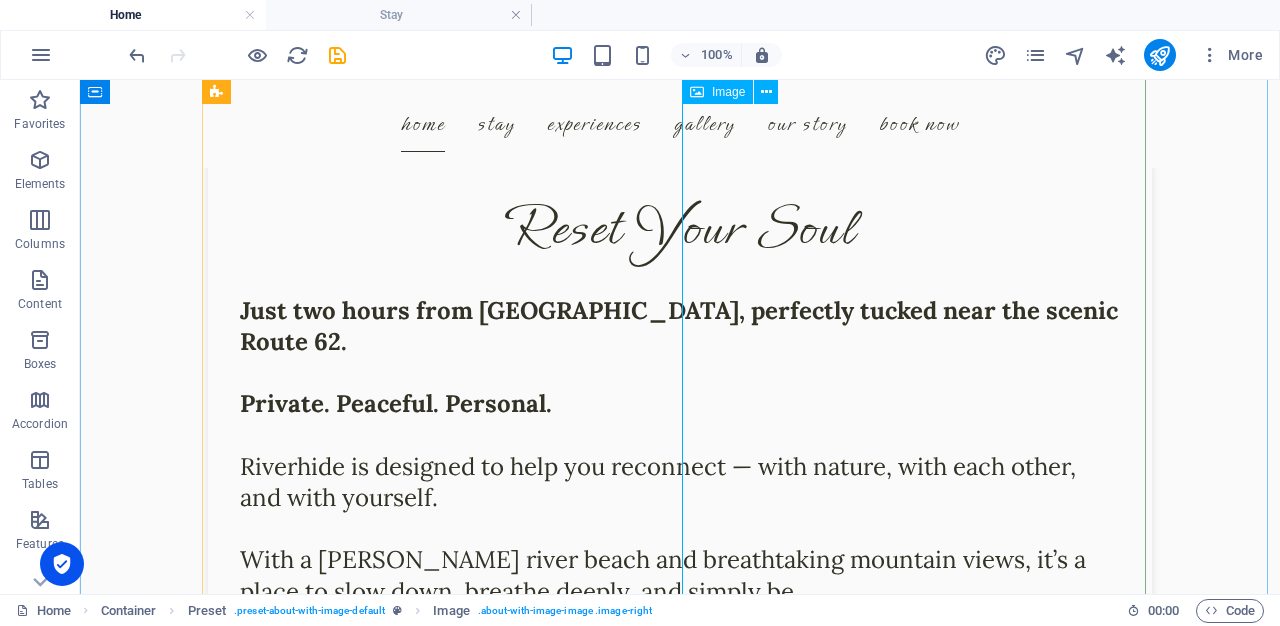 select on "%" 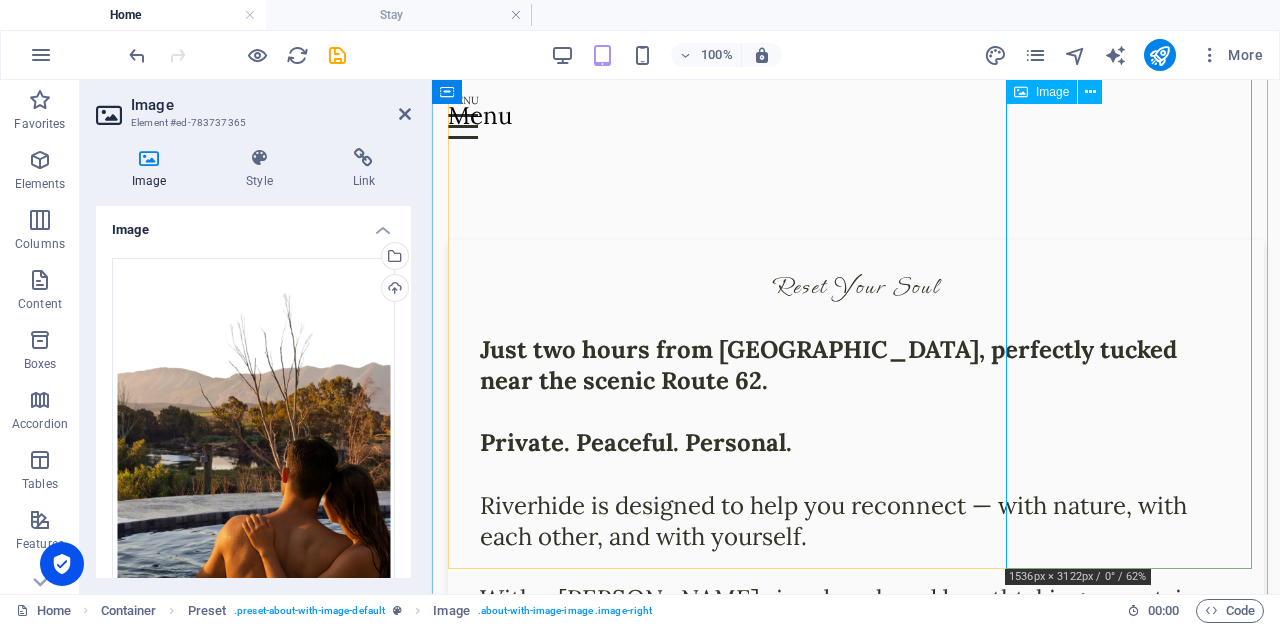 scroll, scrollTop: 680, scrollLeft: 0, axis: vertical 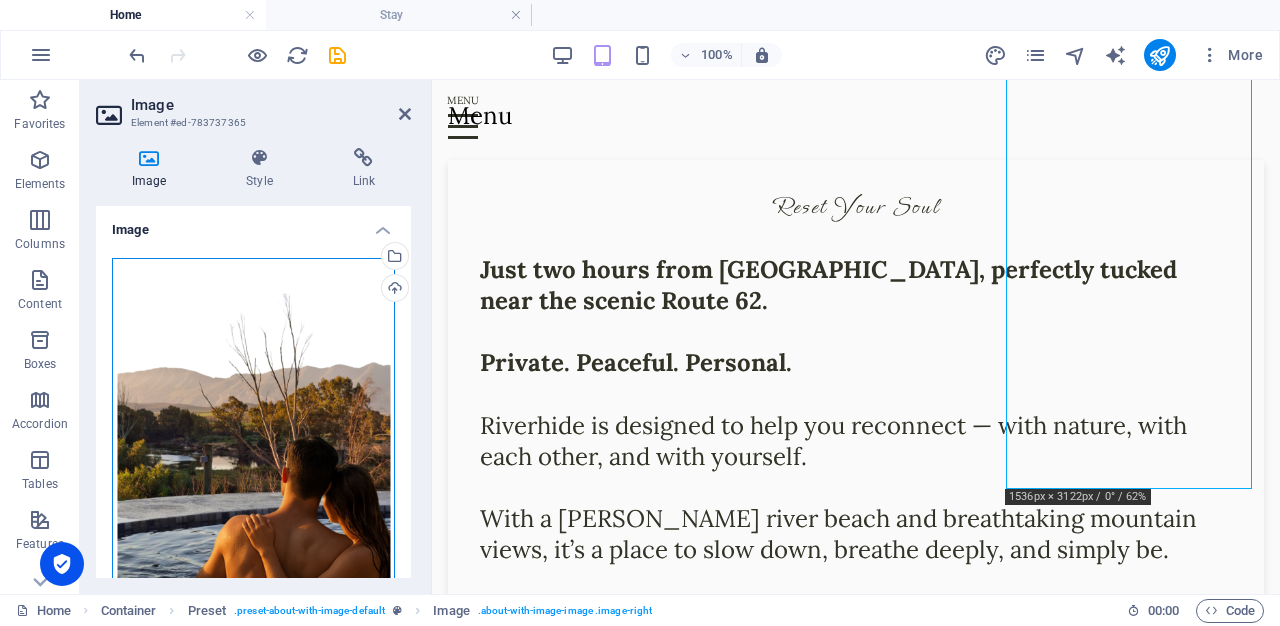 click on "Drag files here, click to choose files or select files from Files or our free stock photos & videos" at bounding box center (253, 445) 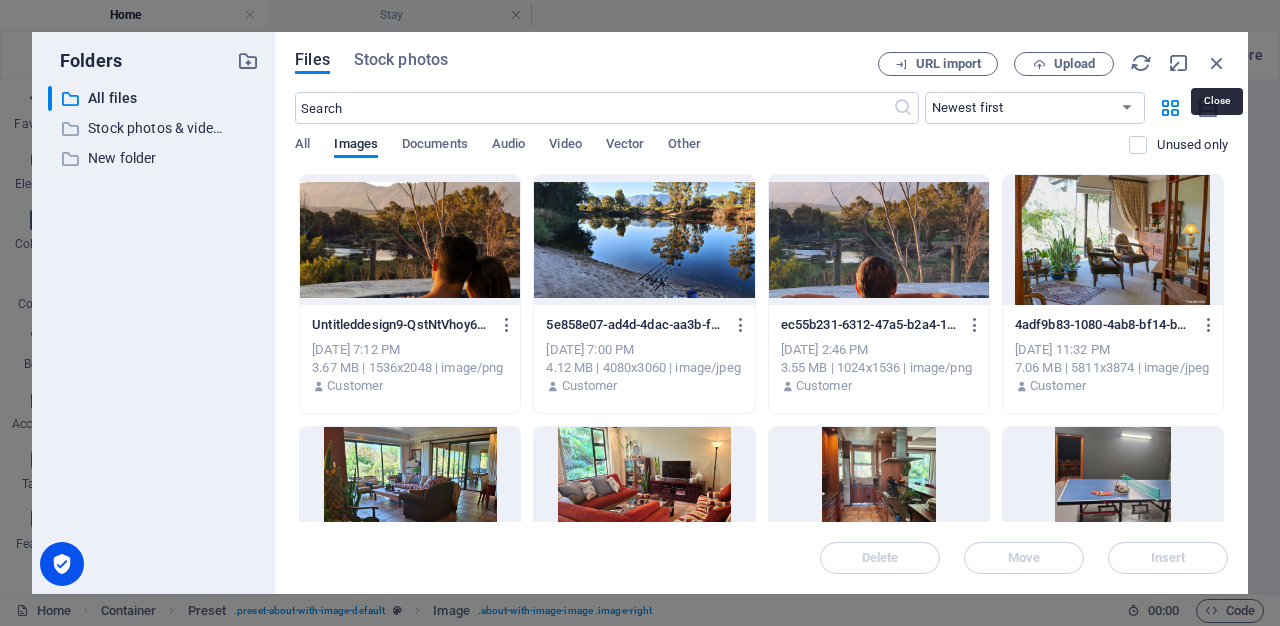 drag, startPoint x: 1212, startPoint y: 59, endPoint x: 1200, endPoint y: 73, distance: 18.439089 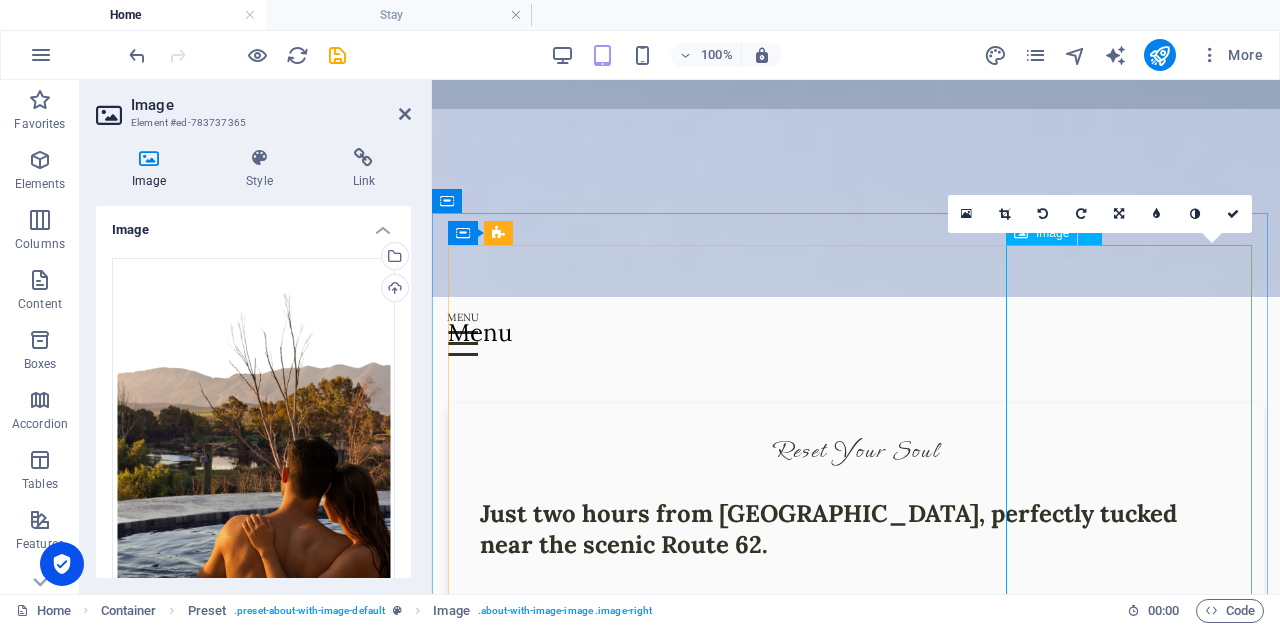 scroll, scrollTop: 549, scrollLeft: 0, axis: vertical 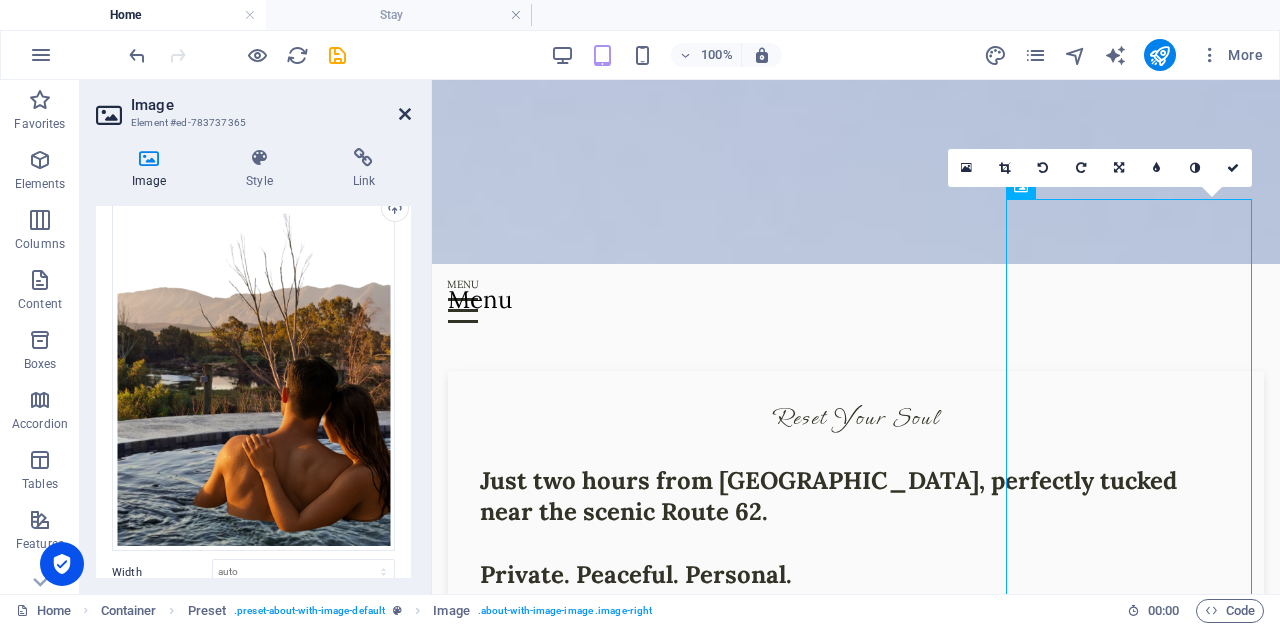 click at bounding box center [405, 114] 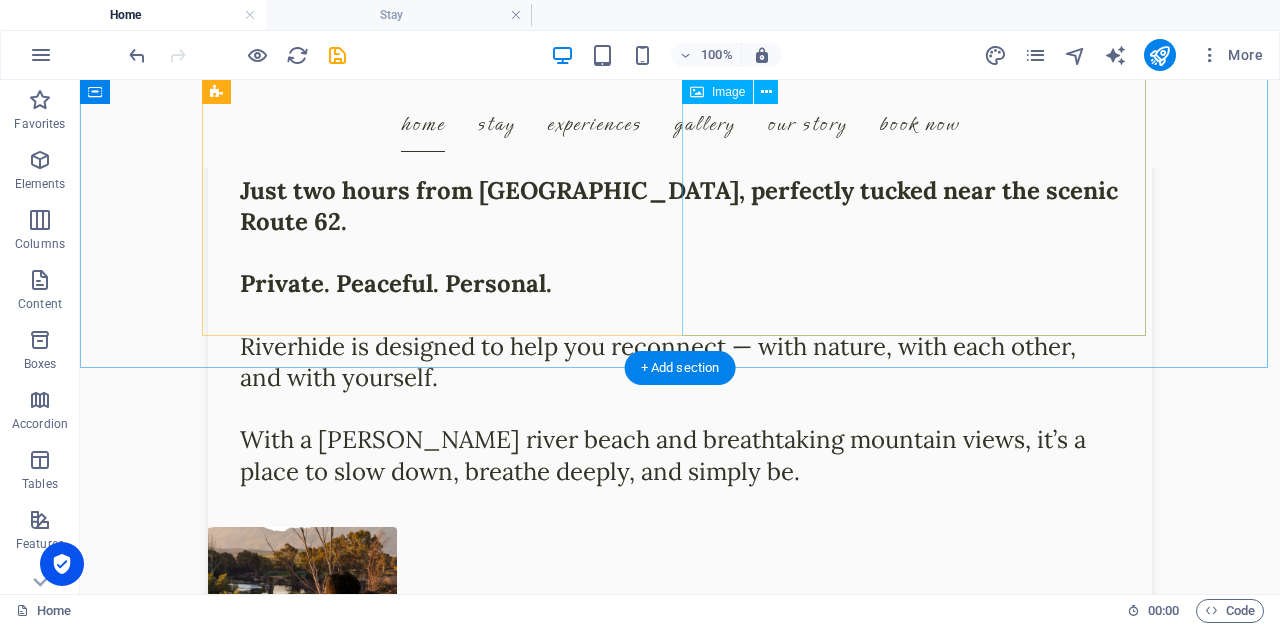 scroll, scrollTop: 709, scrollLeft: 0, axis: vertical 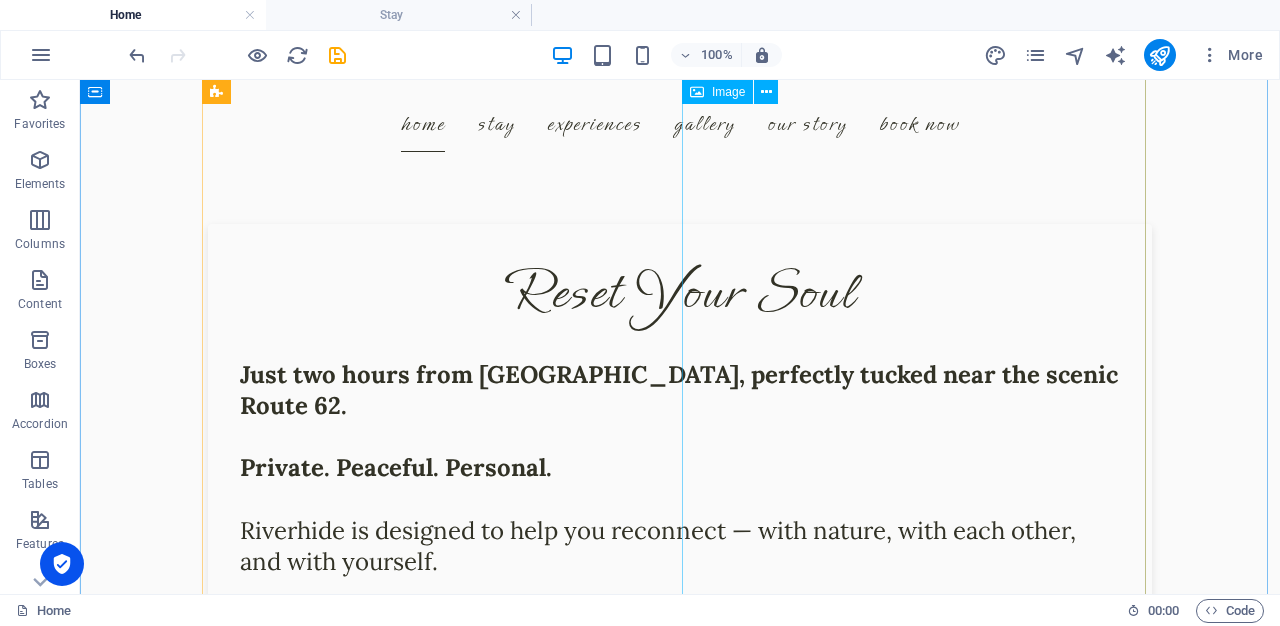 click at bounding box center (352, 761) 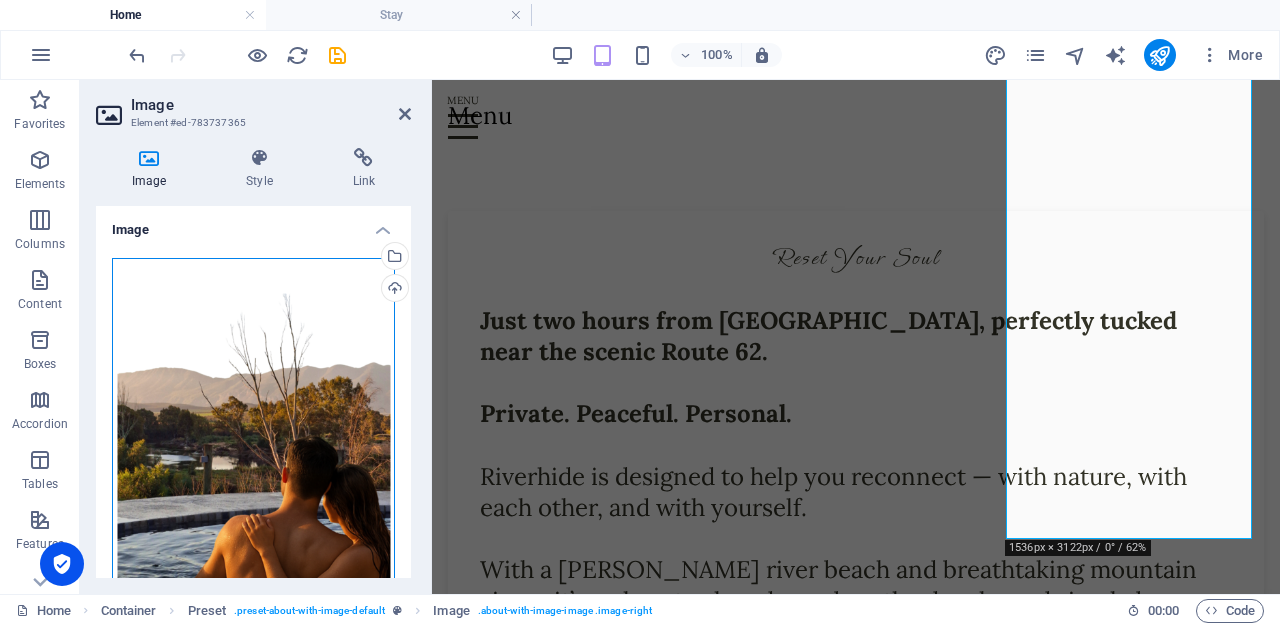 drag, startPoint x: 298, startPoint y: 398, endPoint x: 296, endPoint y: 387, distance: 11.18034 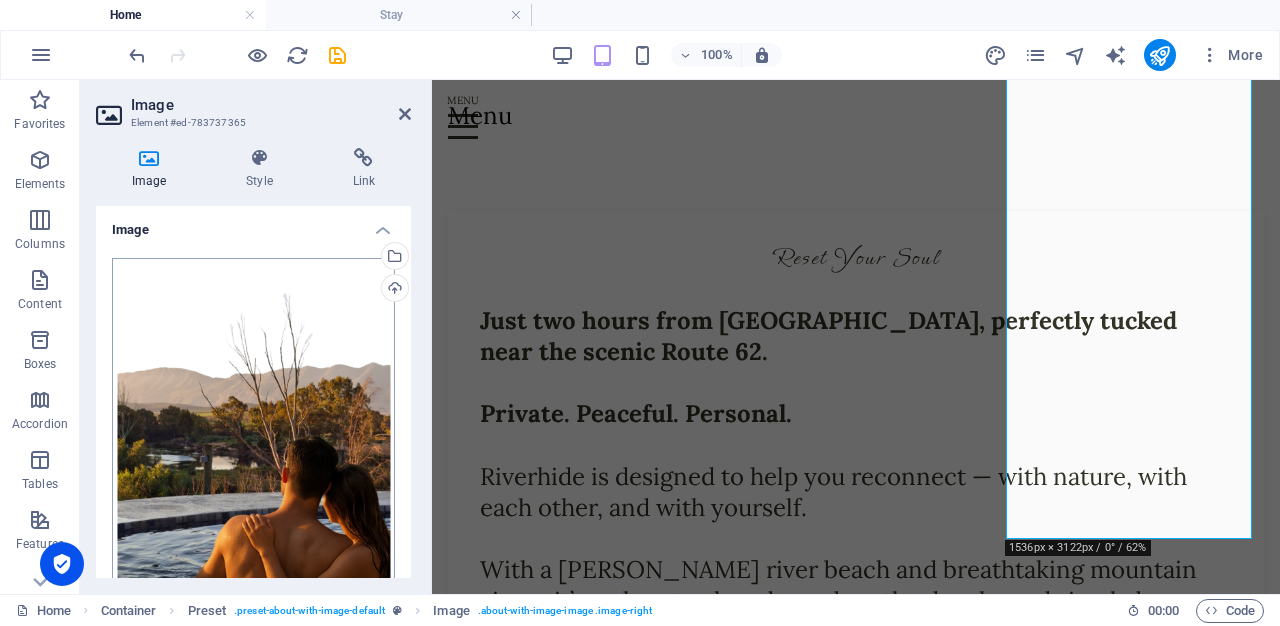 scroll, scrollTop: 823, scrollLeft: 0, axis: vertical 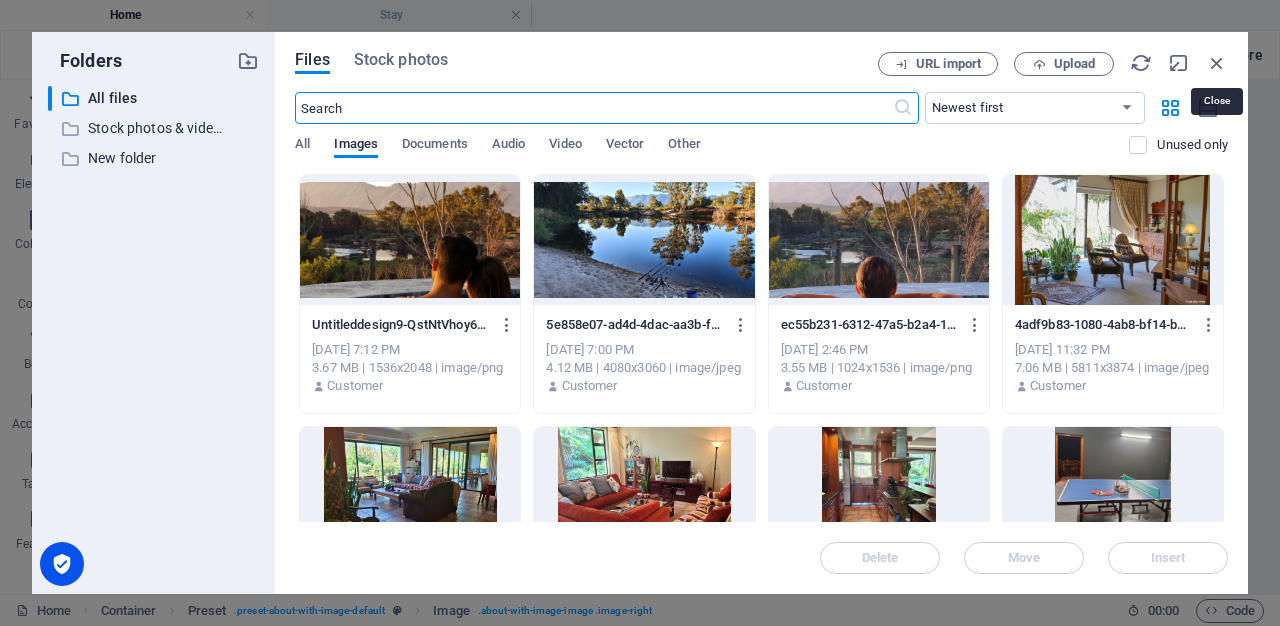 drag, startPoint x: 1217, startPoint y: 63, endPoint x: 1244, endPoint y: 70, distance: 27.89265 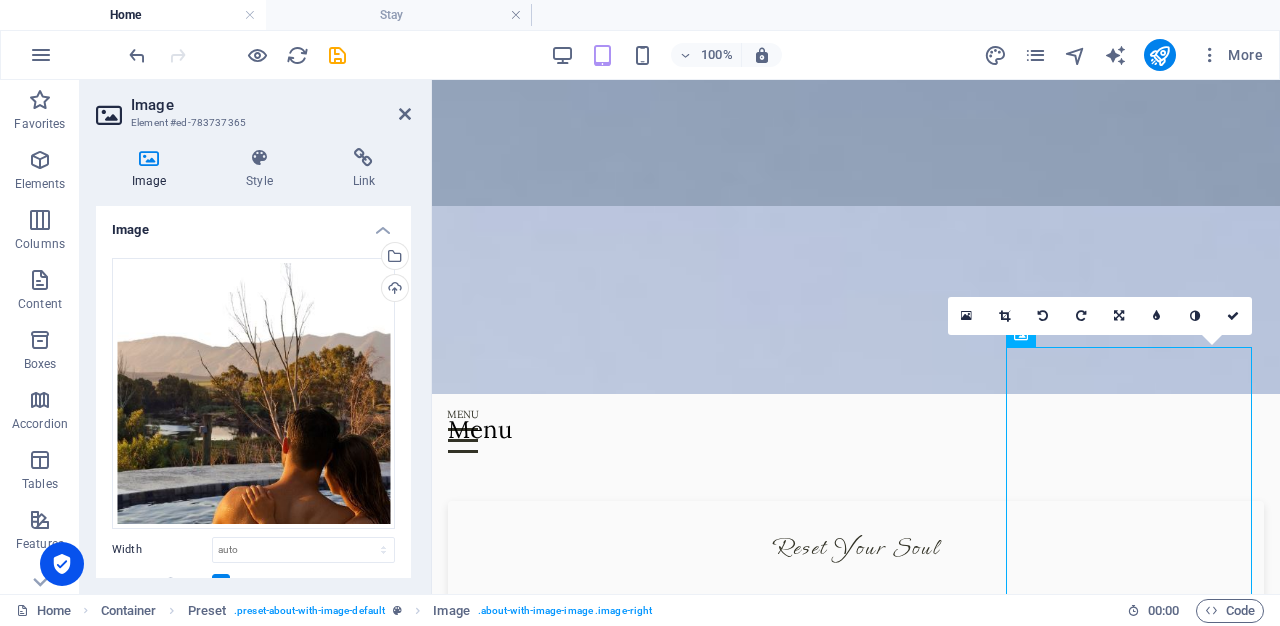 scroll, scrollTop: 389, scrollLeft: 0, axis: vertical 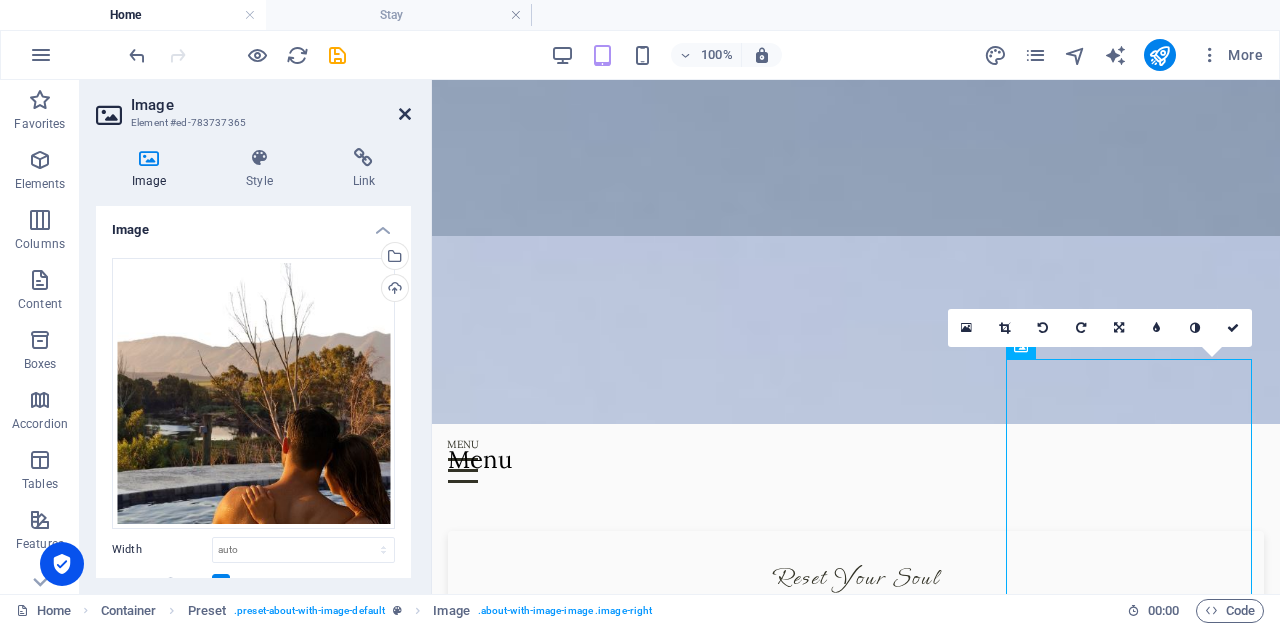 click at bounding box center (405, 114) 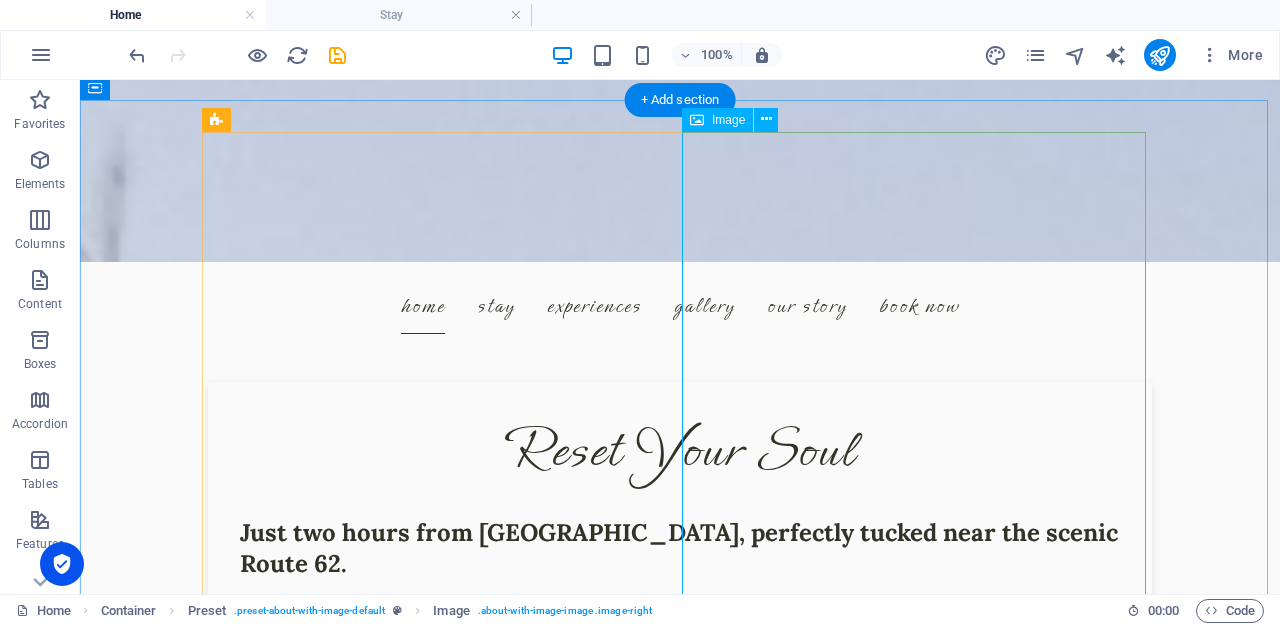 scroll, scrollTop: 629, scrollLeft: 0, axis: vertical 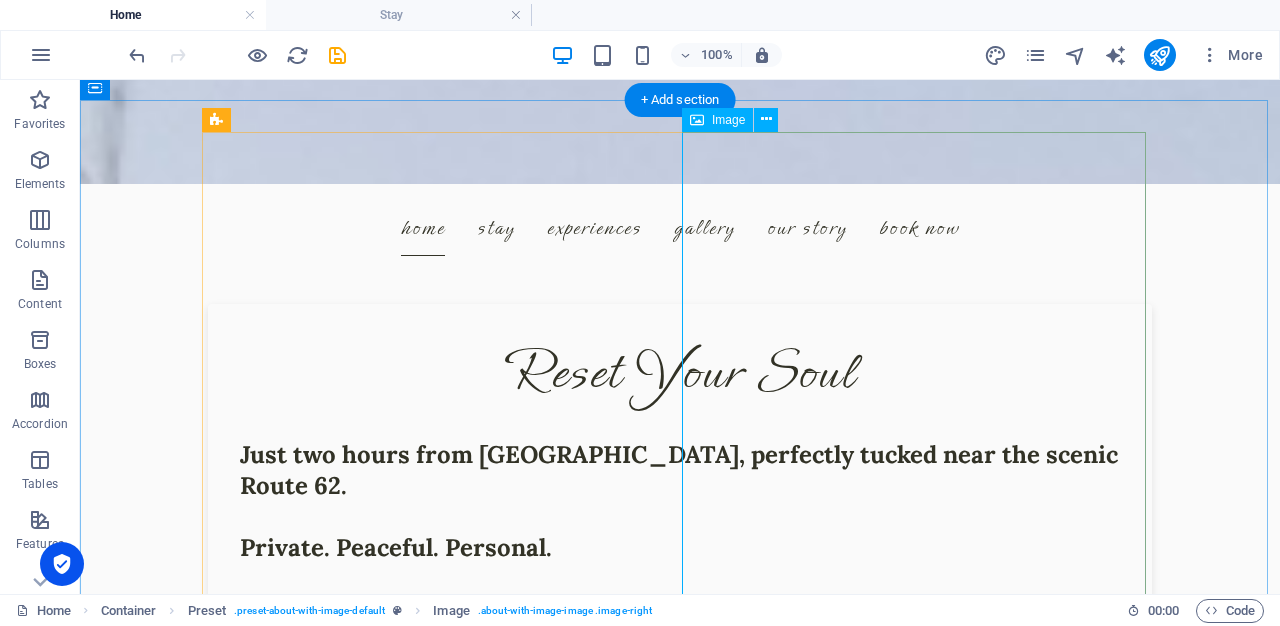 click at bounding box center (352, 841) 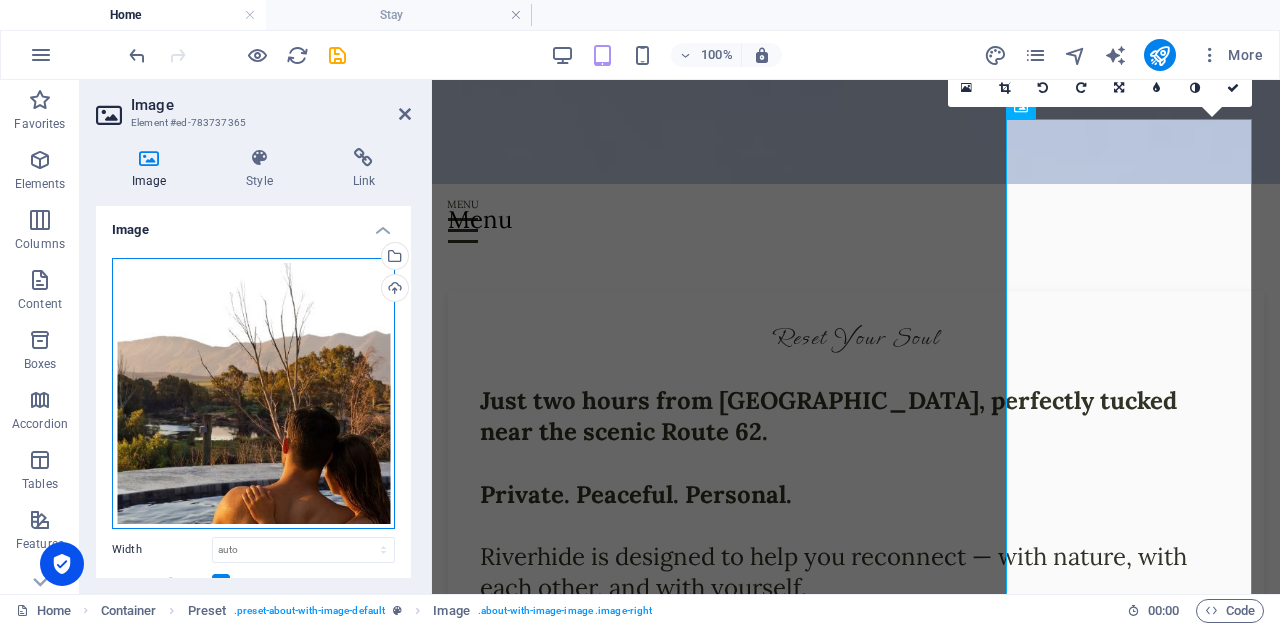 click on "Drag files here, click to choose files or select files from Files or our free stock photos & videos" at bounding box center (253, 393) 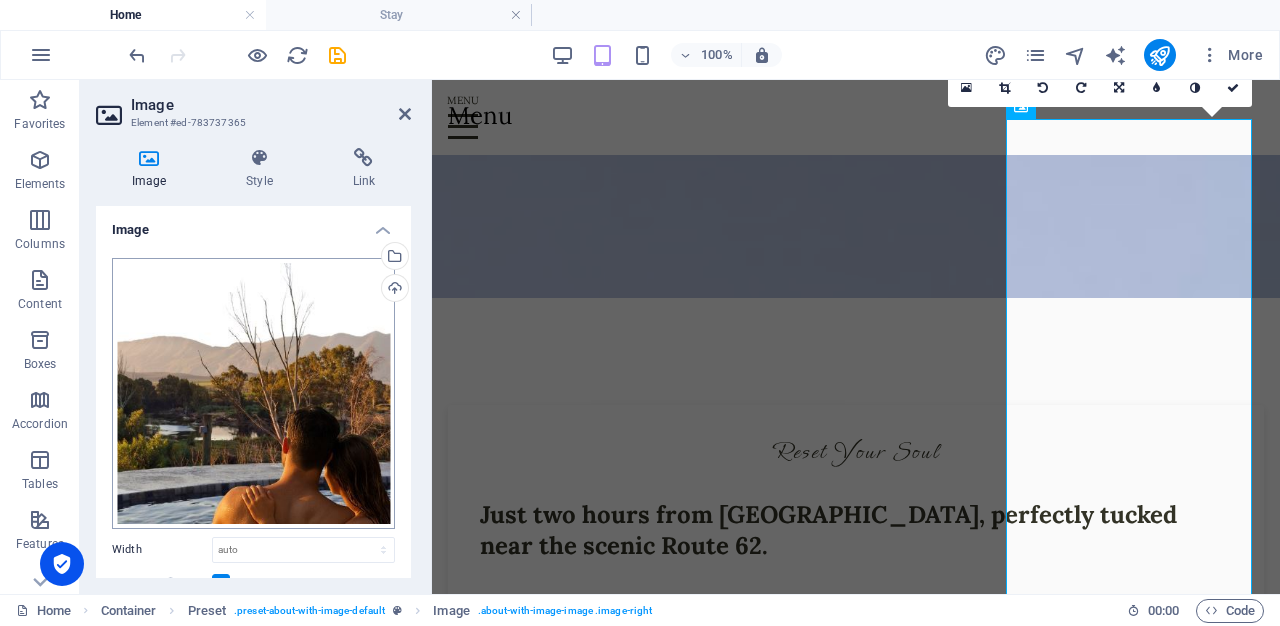 scroll, scrollTop: 743, scrollLeft: 0, axis: vertical 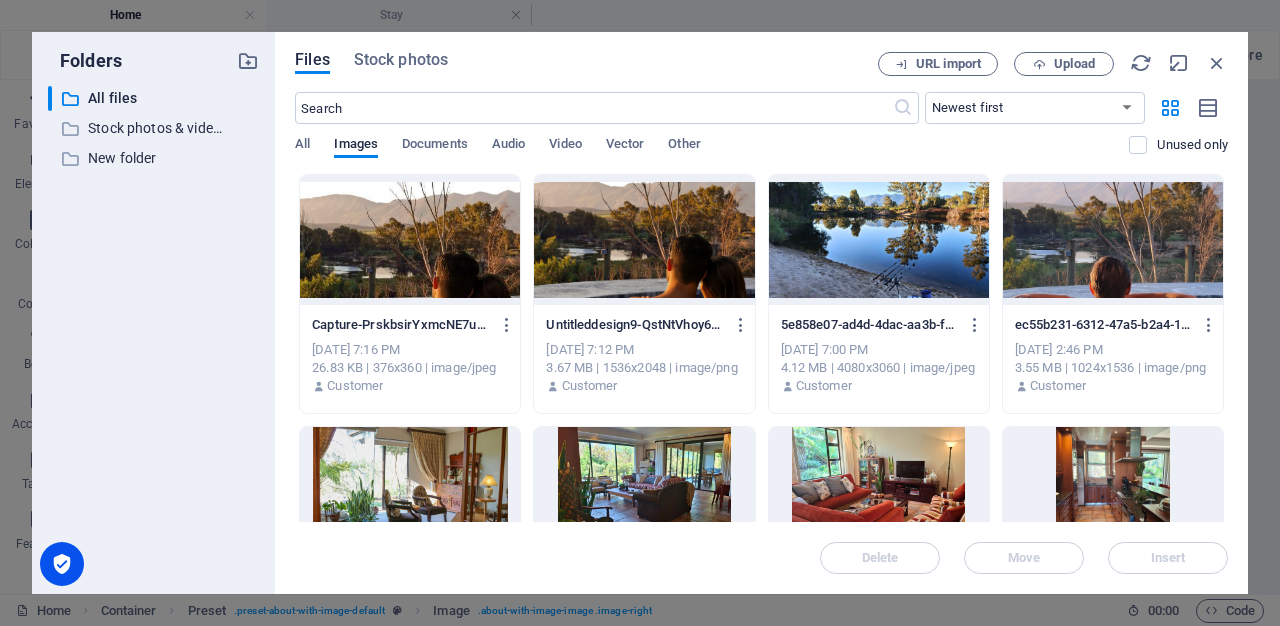 click at bounding box center [879, 240] 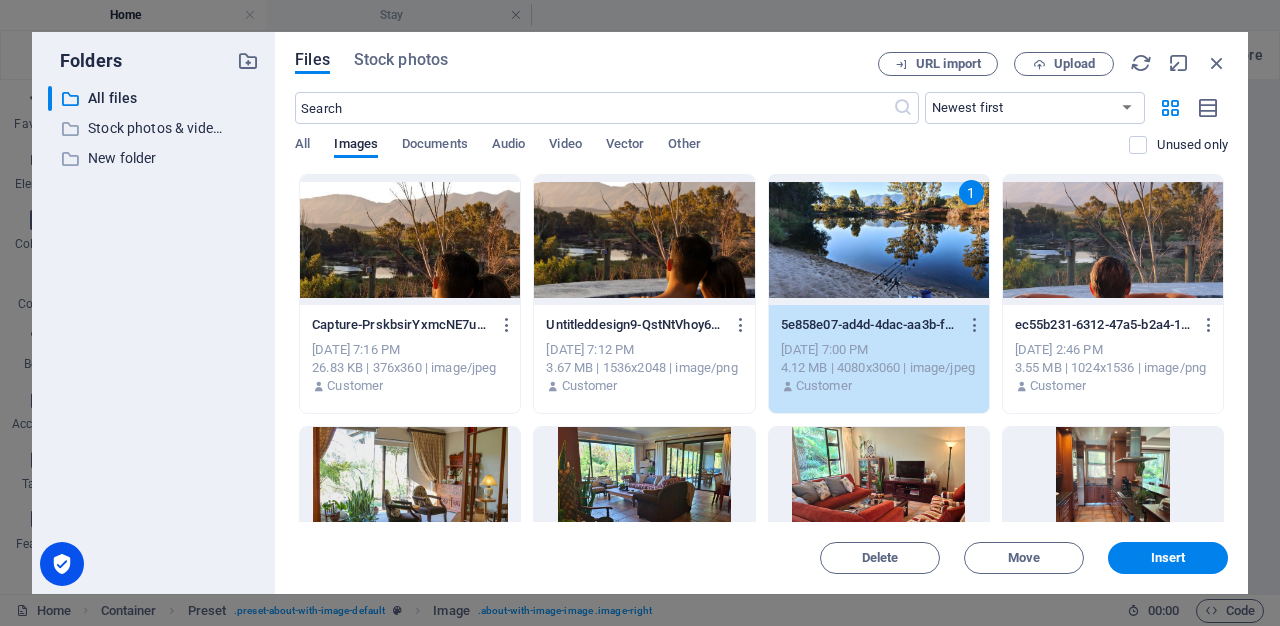 click on "1" at bounding box center [879, 240] 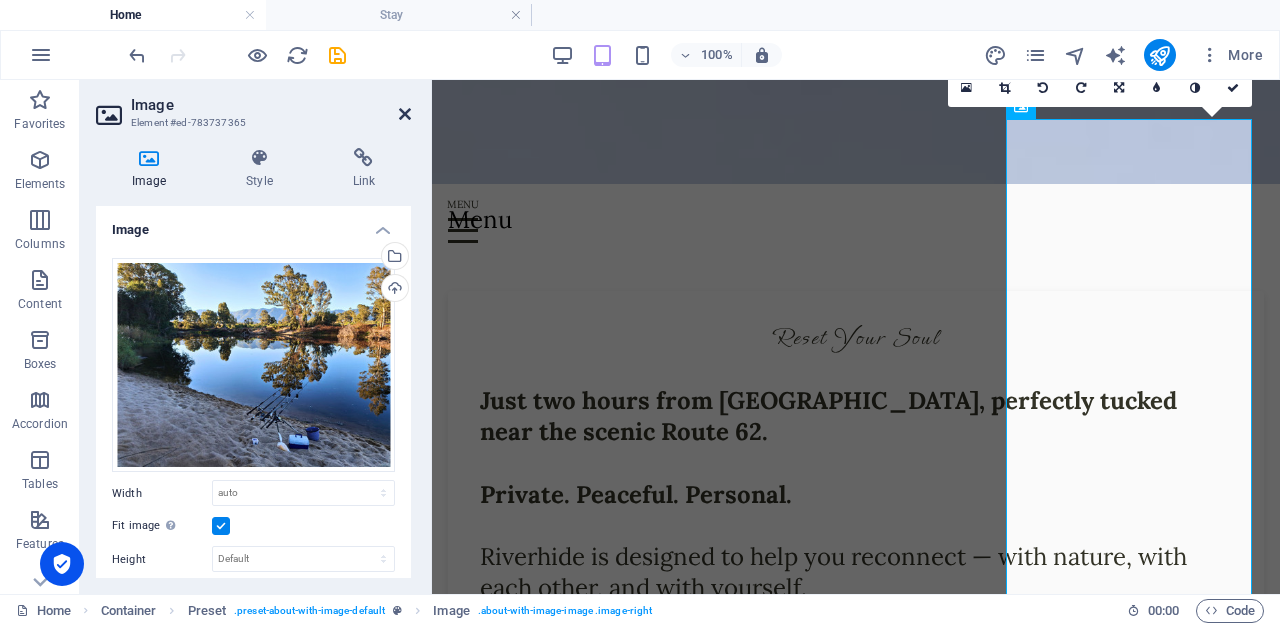 click at bounding box center [405, 114] 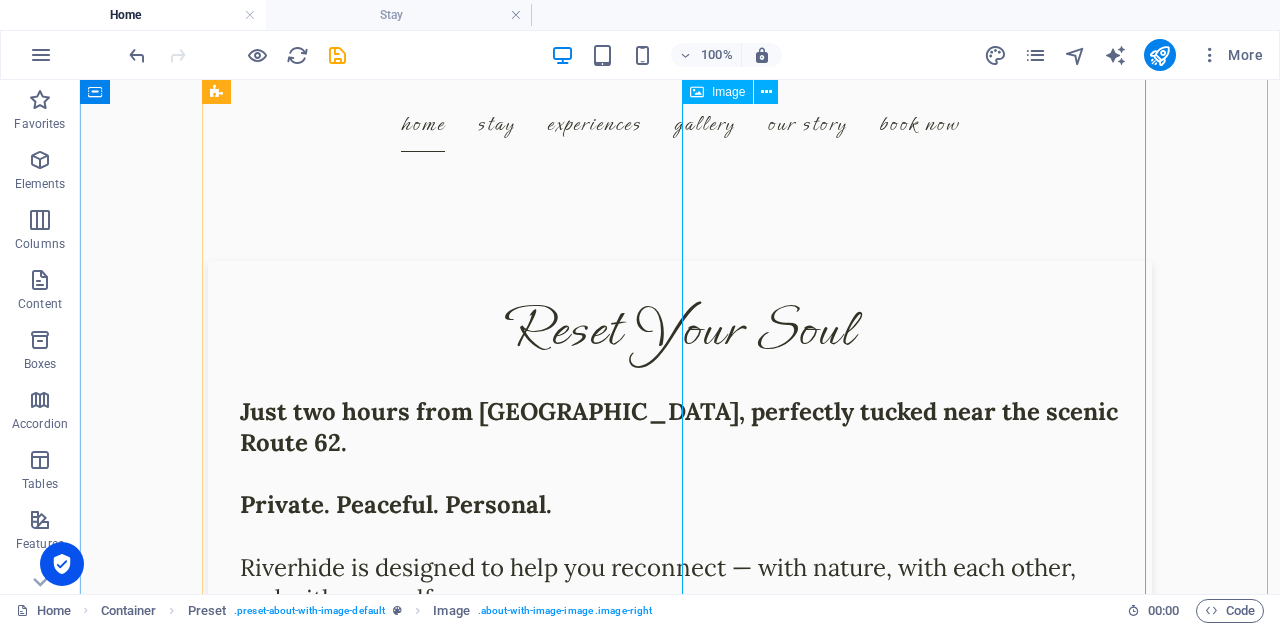 scroll, scrollTop: 642, scrollLeft: 0, axis: vertical 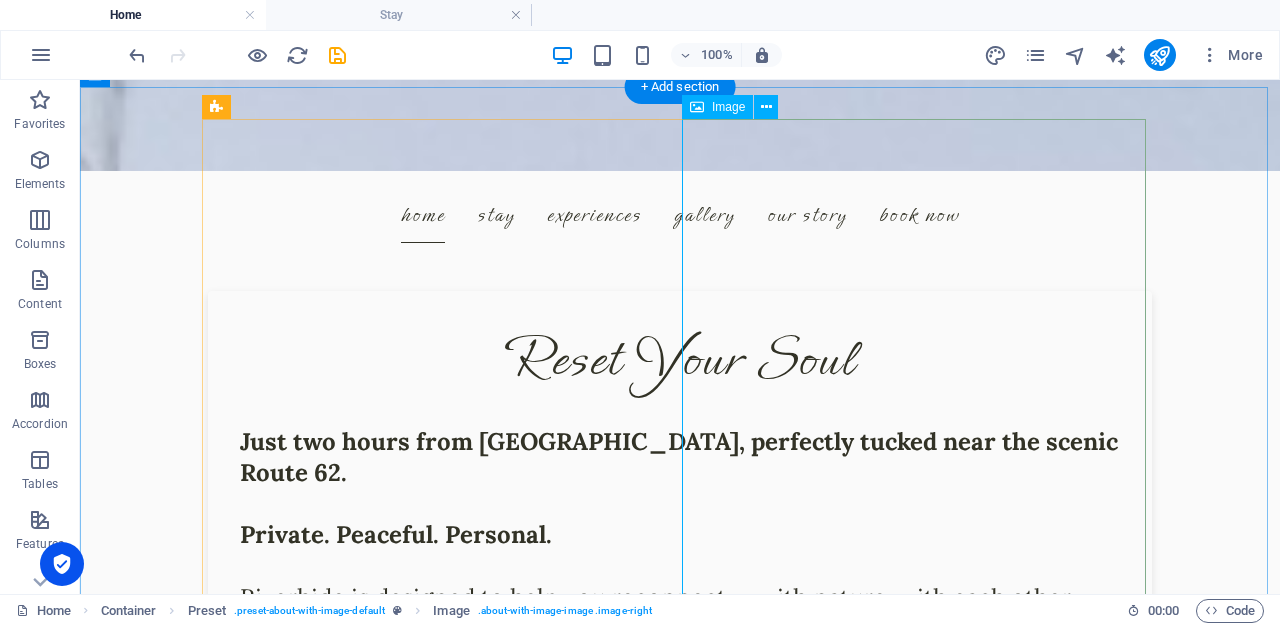 click at bounding box center [352, 828] 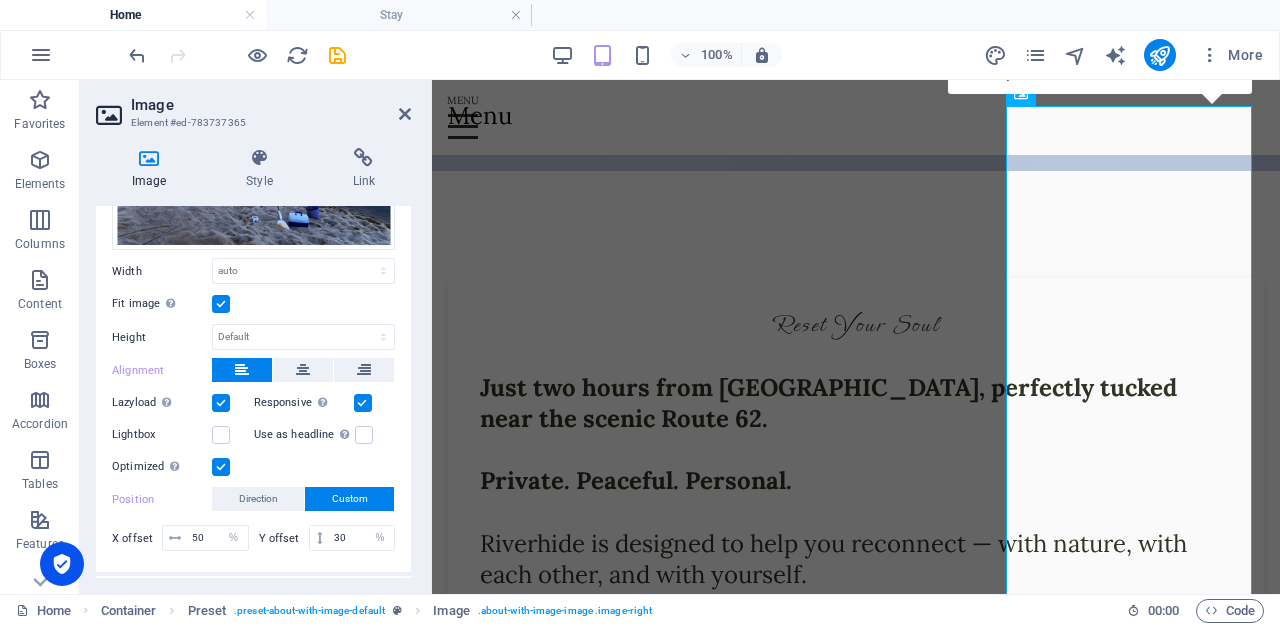 scroll, scrollTop: 240, scrollLeft: 0, axis: vertical 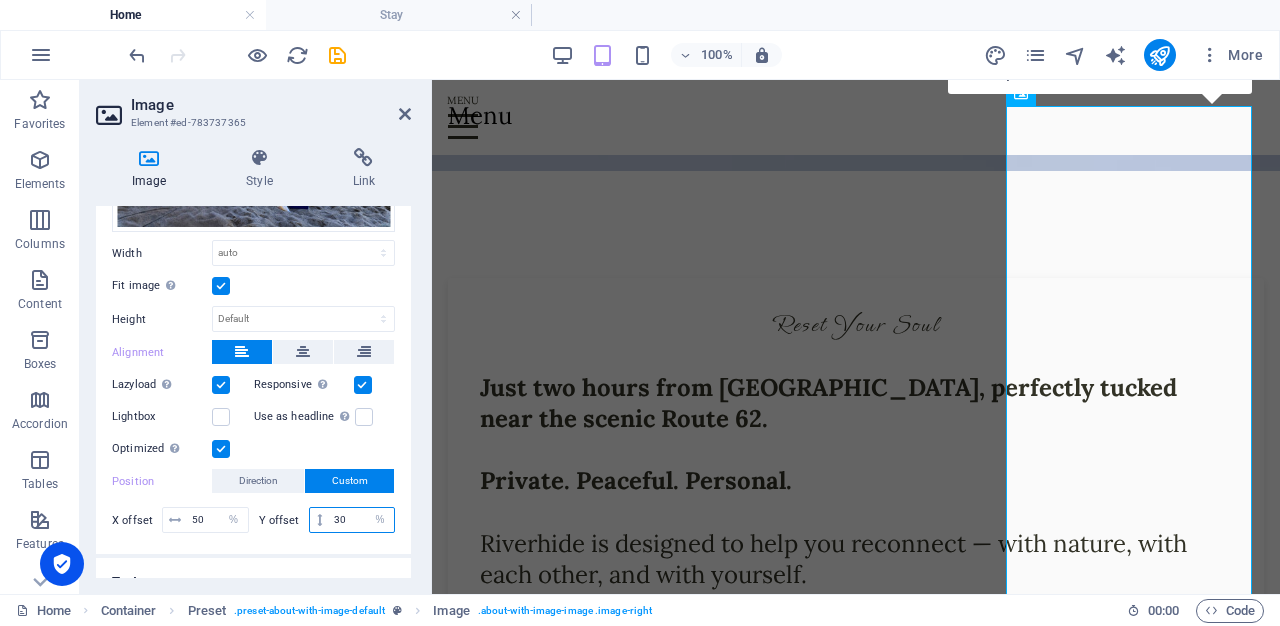 click on "30" at bounding box center (361, 520) 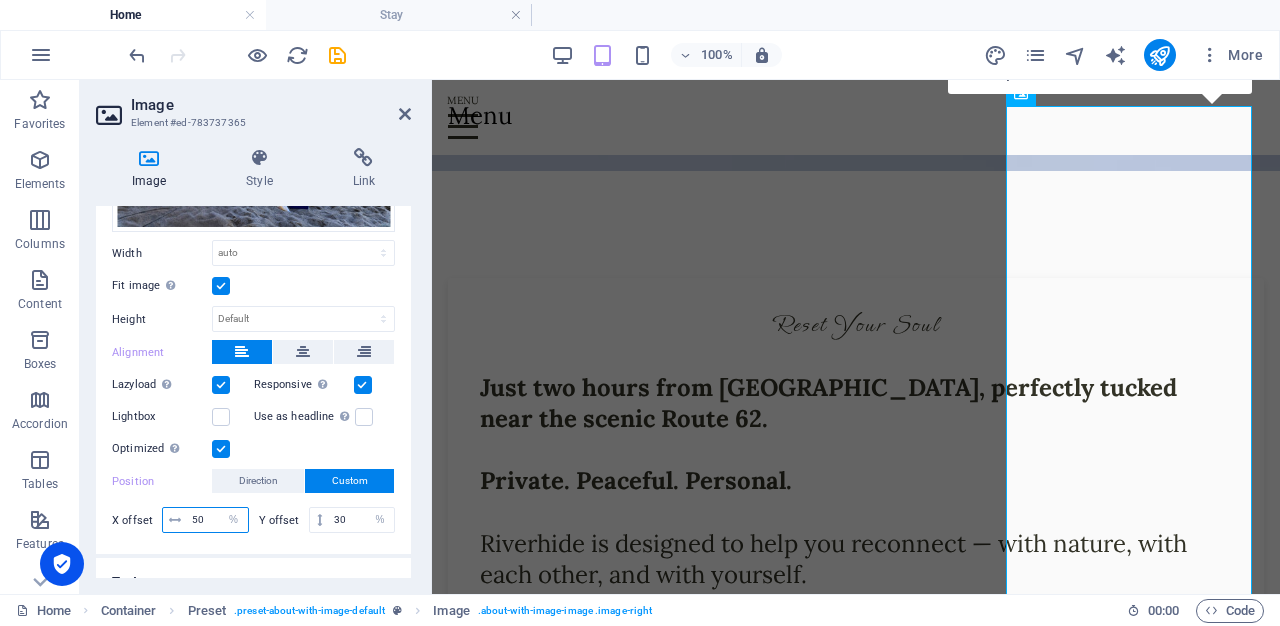 drag, startPoint x: 207, startPoint y: 511, endPoint x: 190, endPoint y: 480, distance: 35.35534 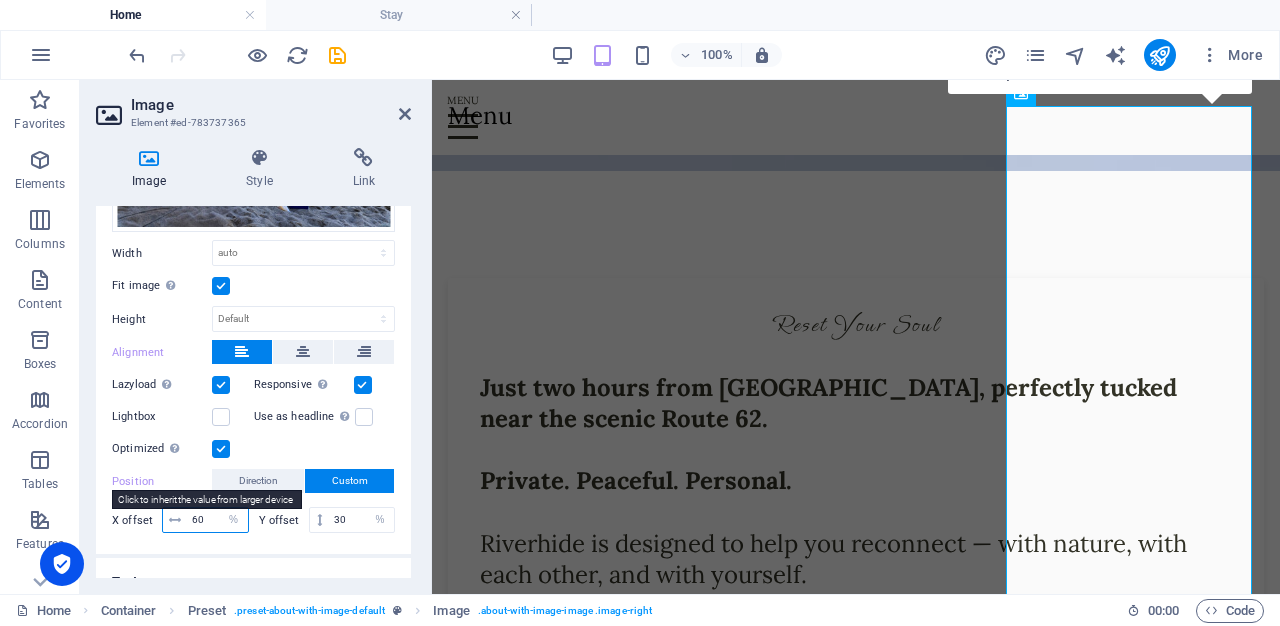 type on "60" 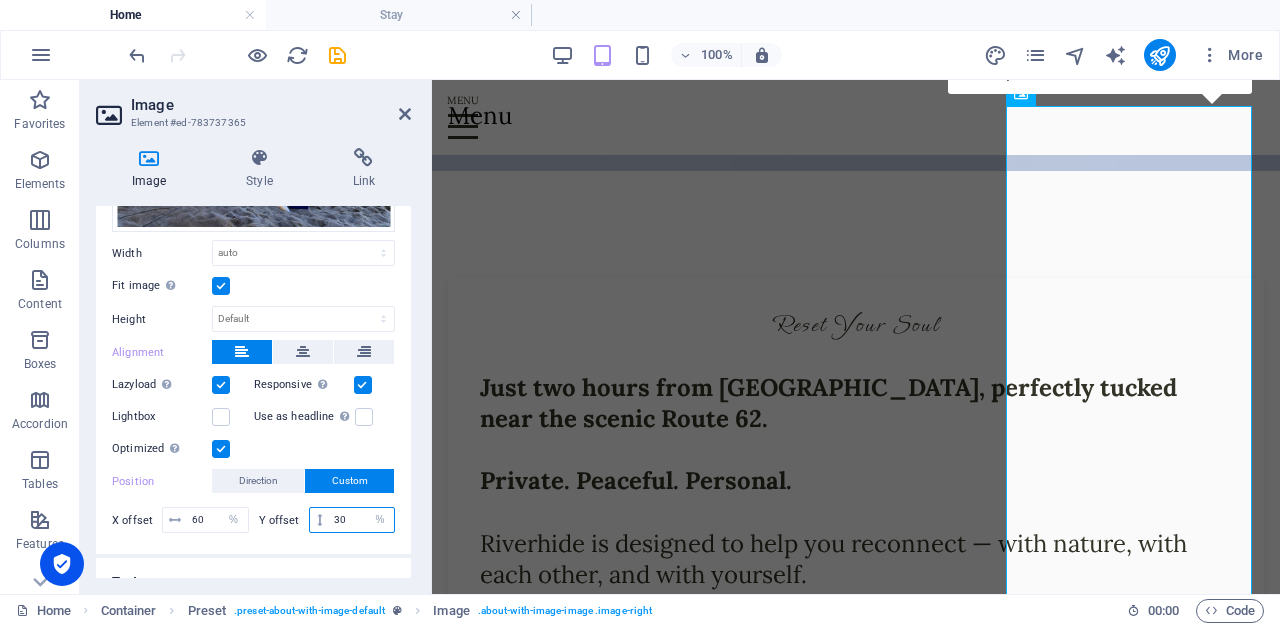 click on "30" at bounding box center (361, 520) 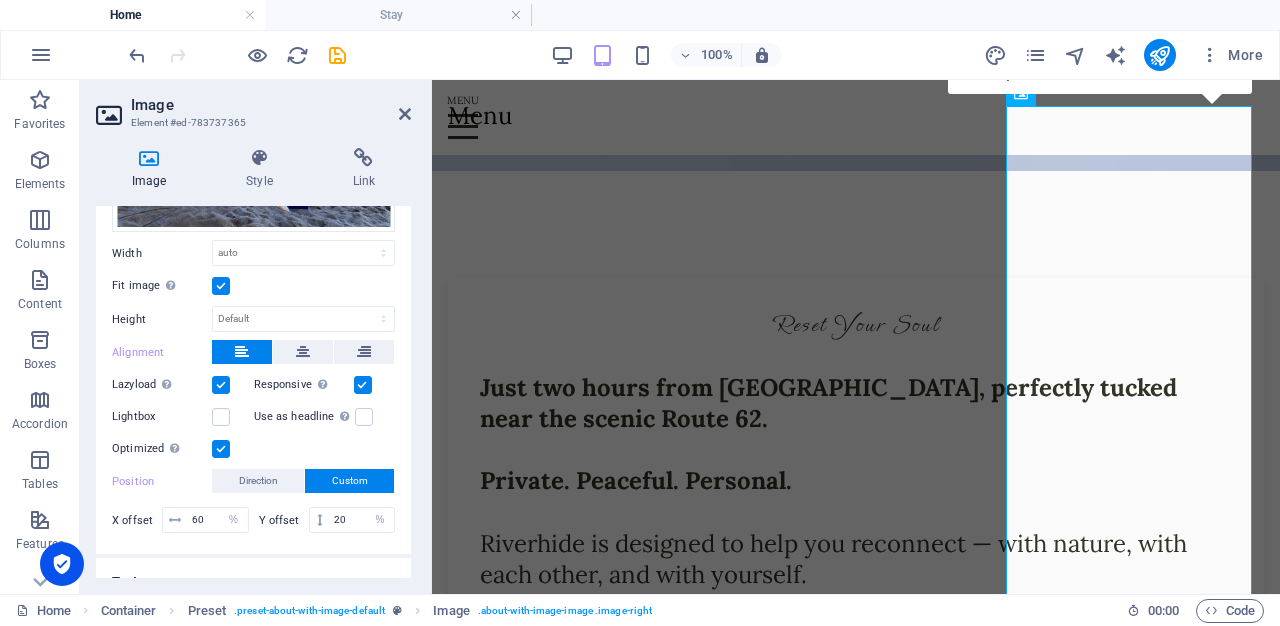 click on "Drag files here, click to choose files or select files from Files or our free stock photos & videos Select files from the file manager, stock photos, or upload file(s) Upload Width Default auto px rem % em vh vw Fit image Automatically fit image to a fixed width and height Height Default auto px Alignment Lazyload Loading images after the page loads improves page speed. Responsive Automatically load retina image and smartphone optimized sizes. Lightbox Use as headline The image will be wrapped in an H1 headline tag. Useful for giving alternative text the weight of an H1 headline, e.g. for the logo. Leave unchecked if uncertain. Optimized Images are compressed to improve page speed. Position Direction Custom X offset 60 px rem % vh vw Y offset 20 px rem % vh vw" at bounding box center (253, 278) 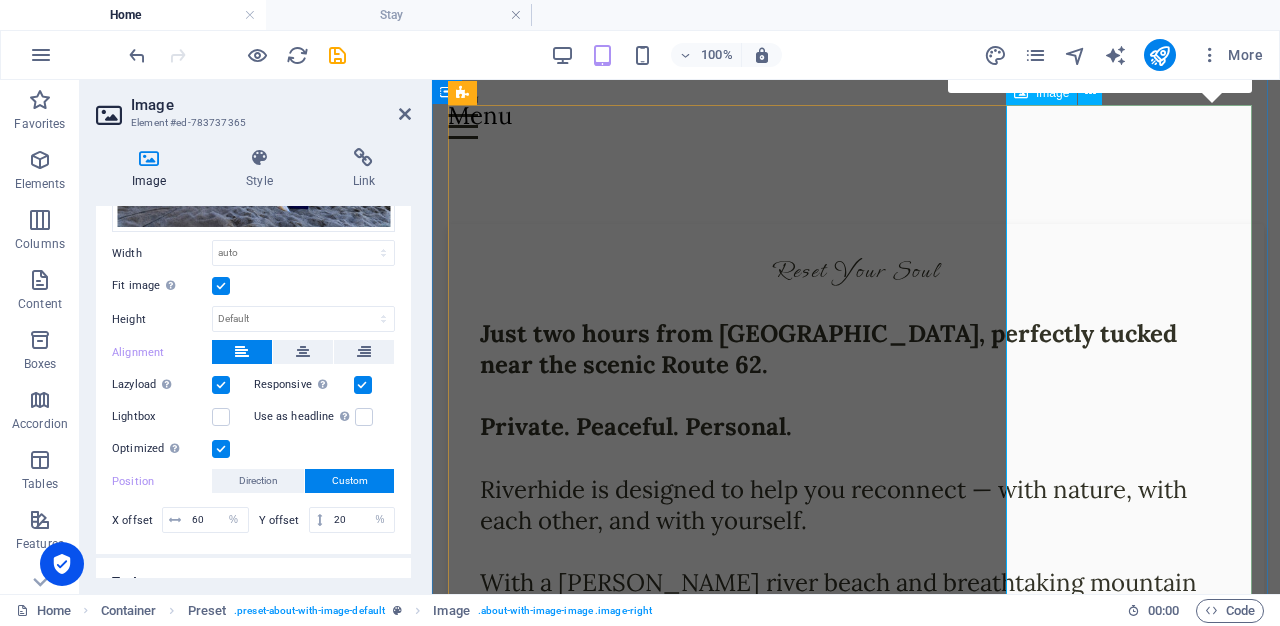 scroll, scrollTop: 722, scrollLeft: 0, axis: vertical 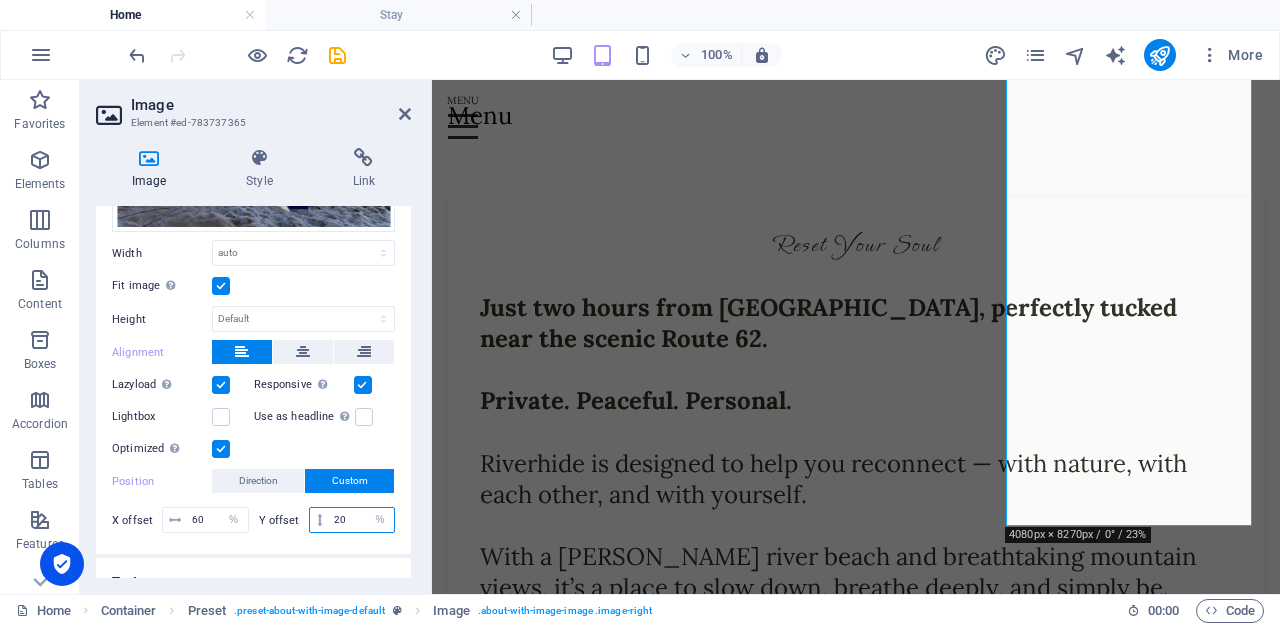 click on "20" at bounding box center [361, 520] 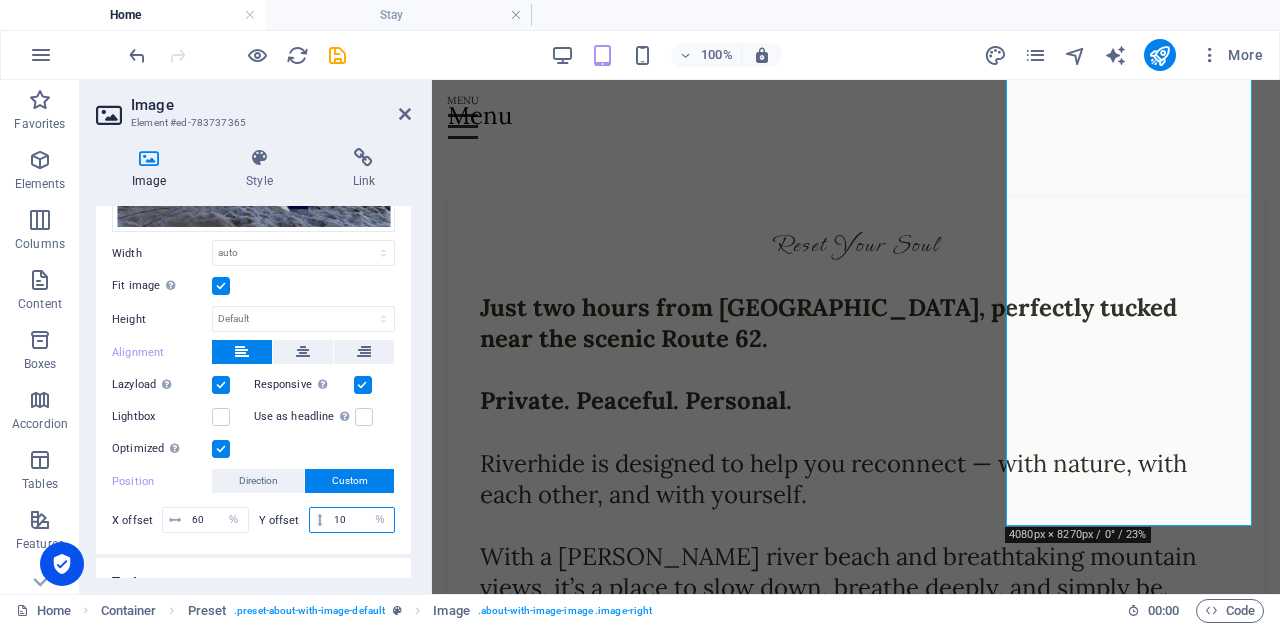 type on "10" 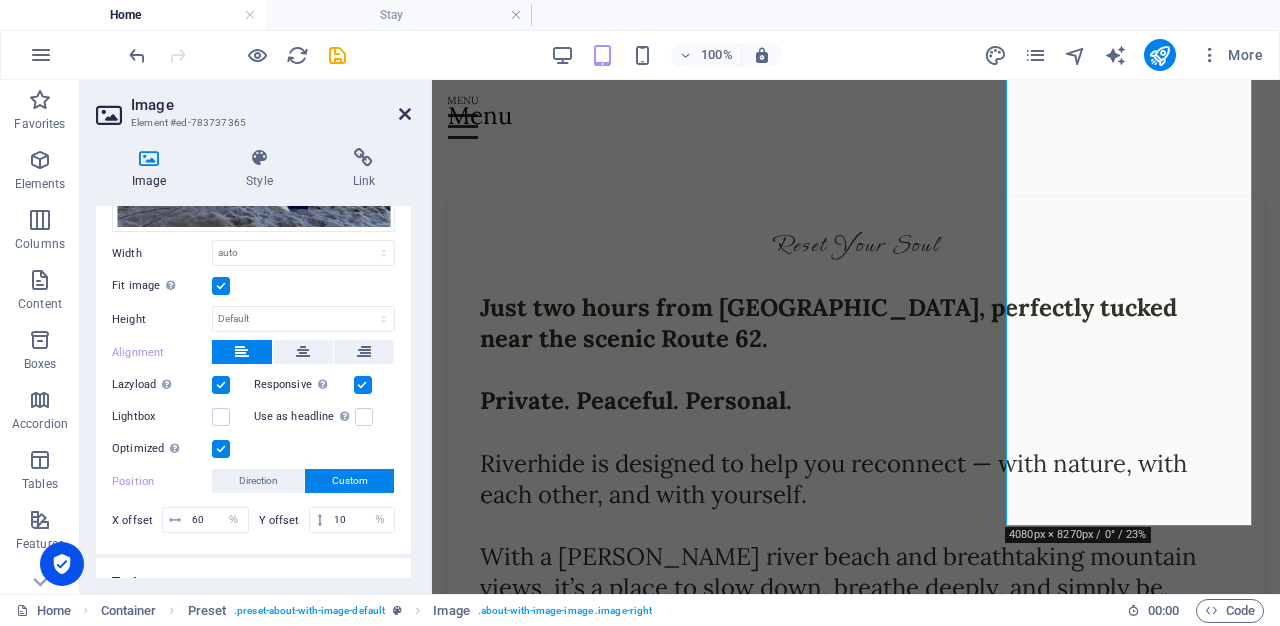 click at bounding box center [405, 114] 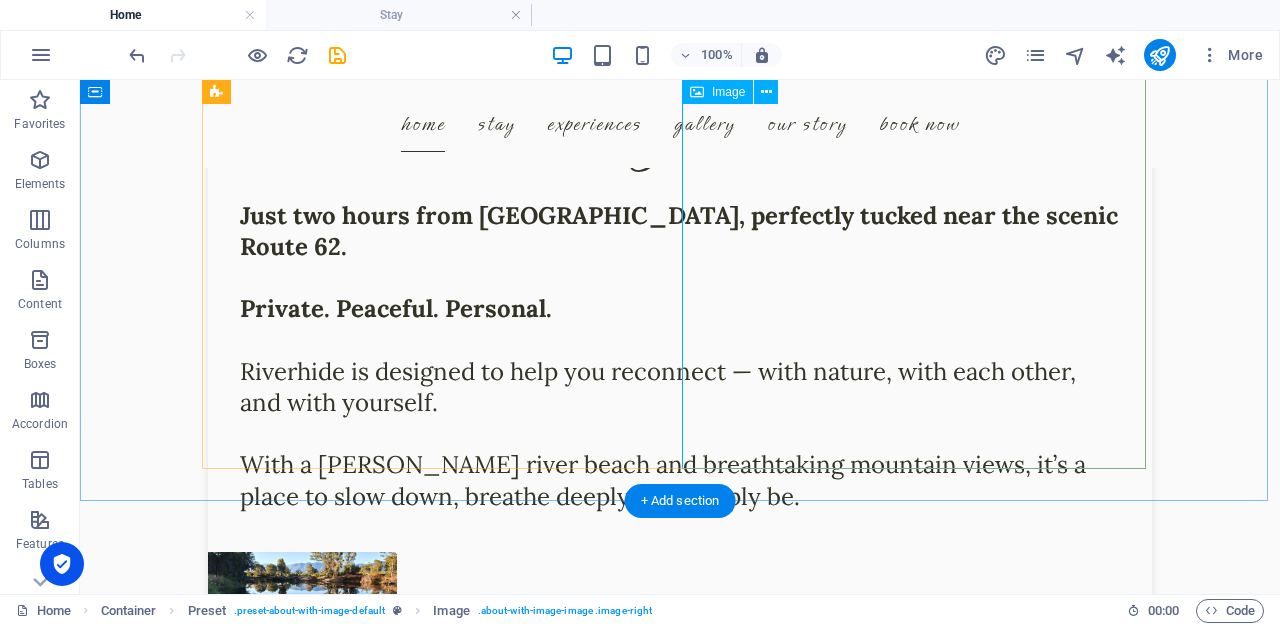 scroll, scrollTop: 800, scrollLeft: 0, axis: vertical 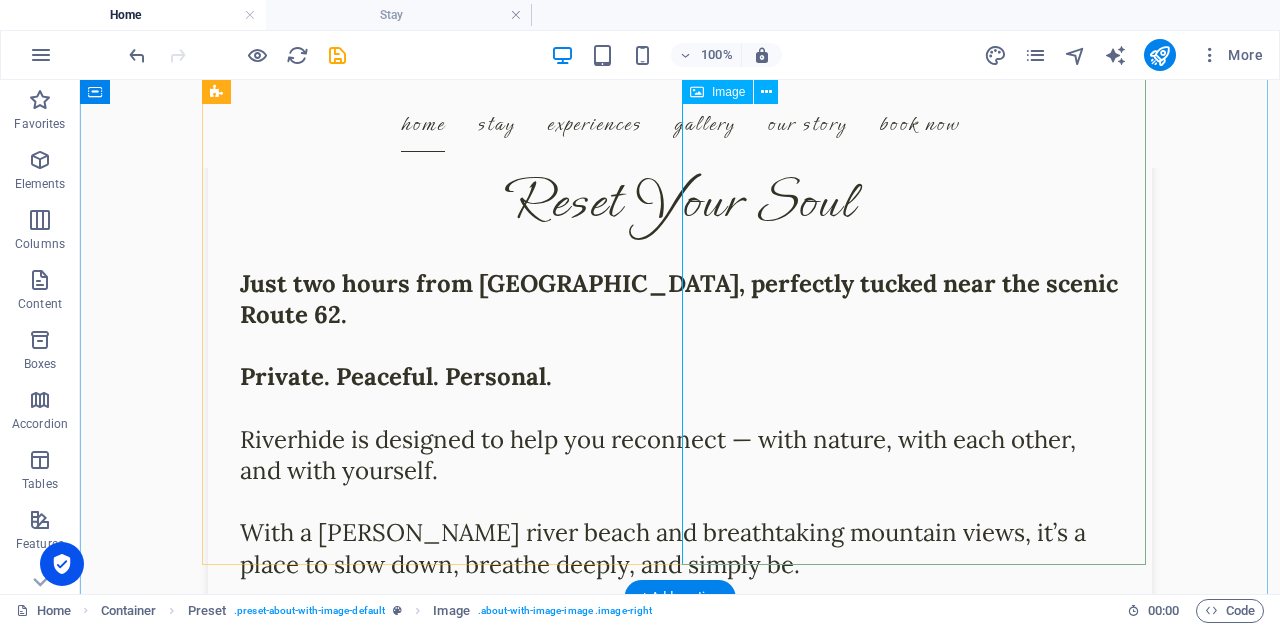 click at bounding box center (352, 670) 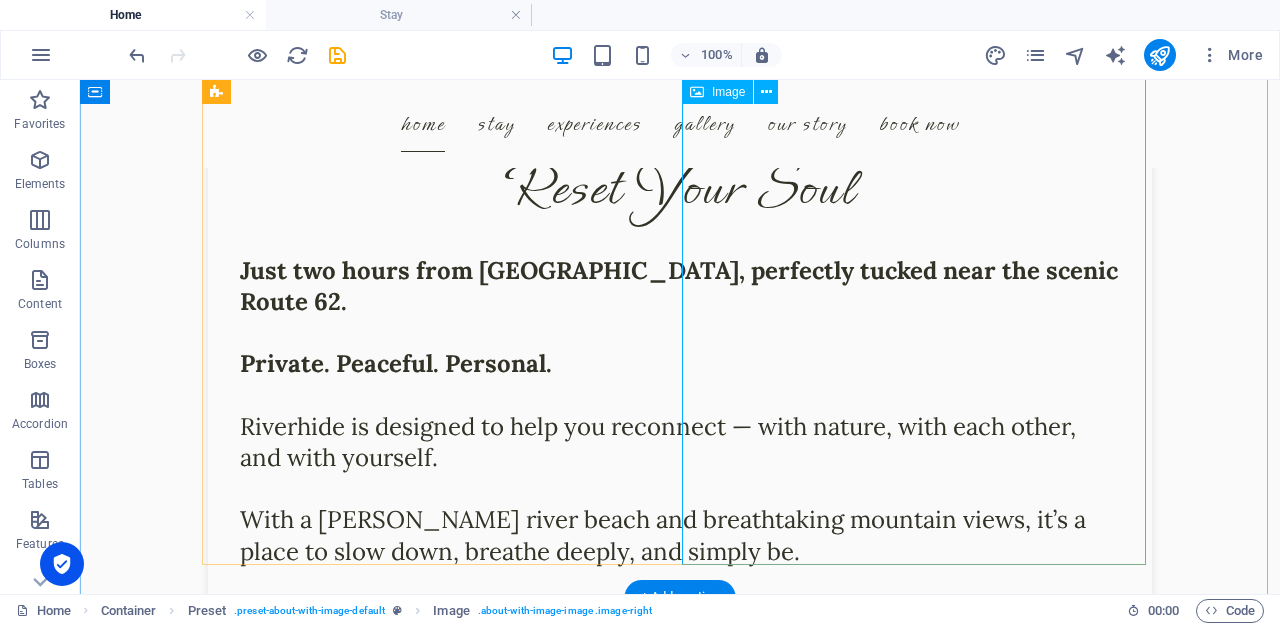 scroll, scrollTop: 759, scrollLeft: 0, axis: vertical 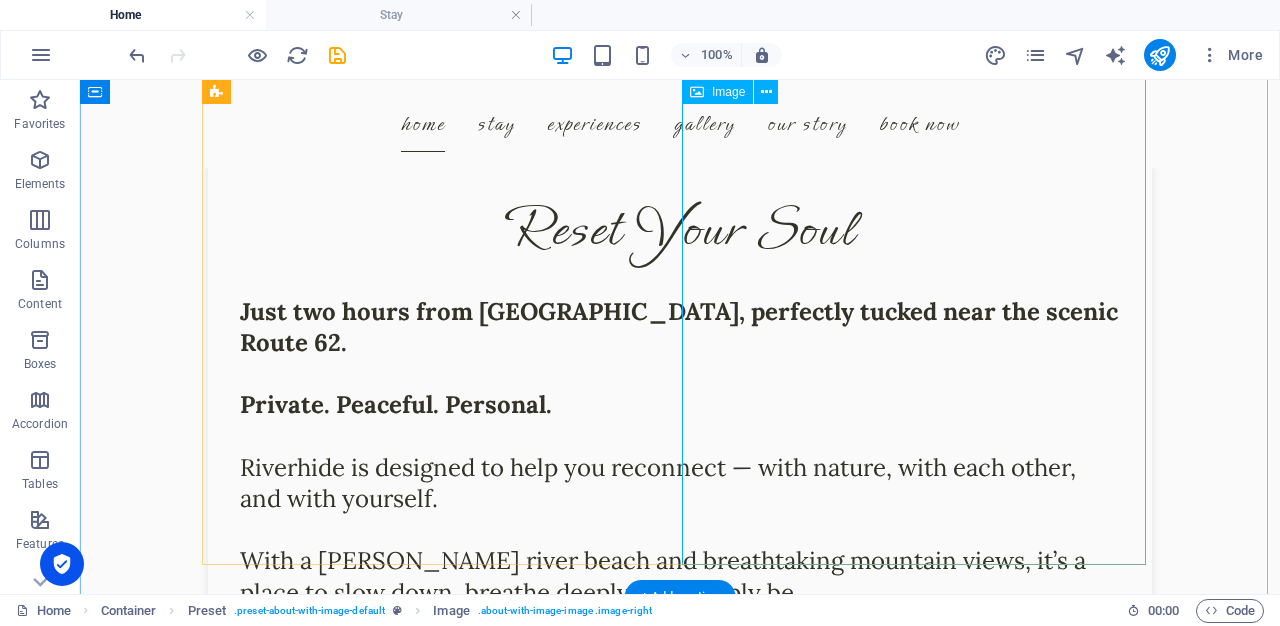 select on "%" 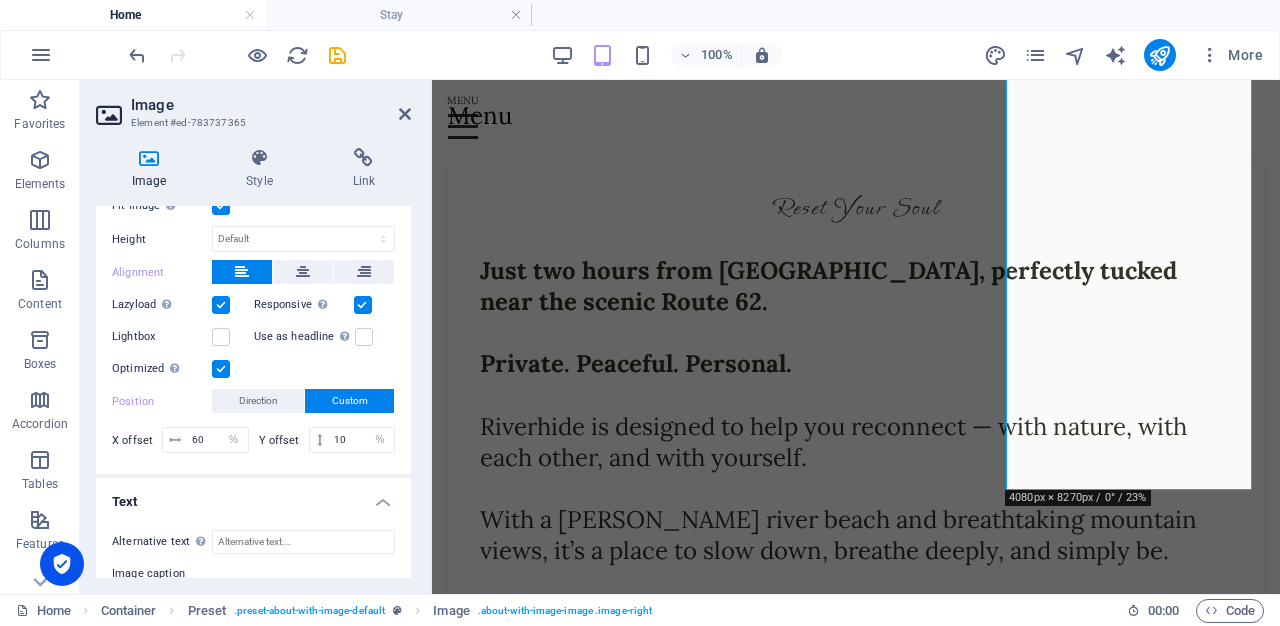 scroll, scrollTop: 400, scrollLeft: 0, axis: vertical 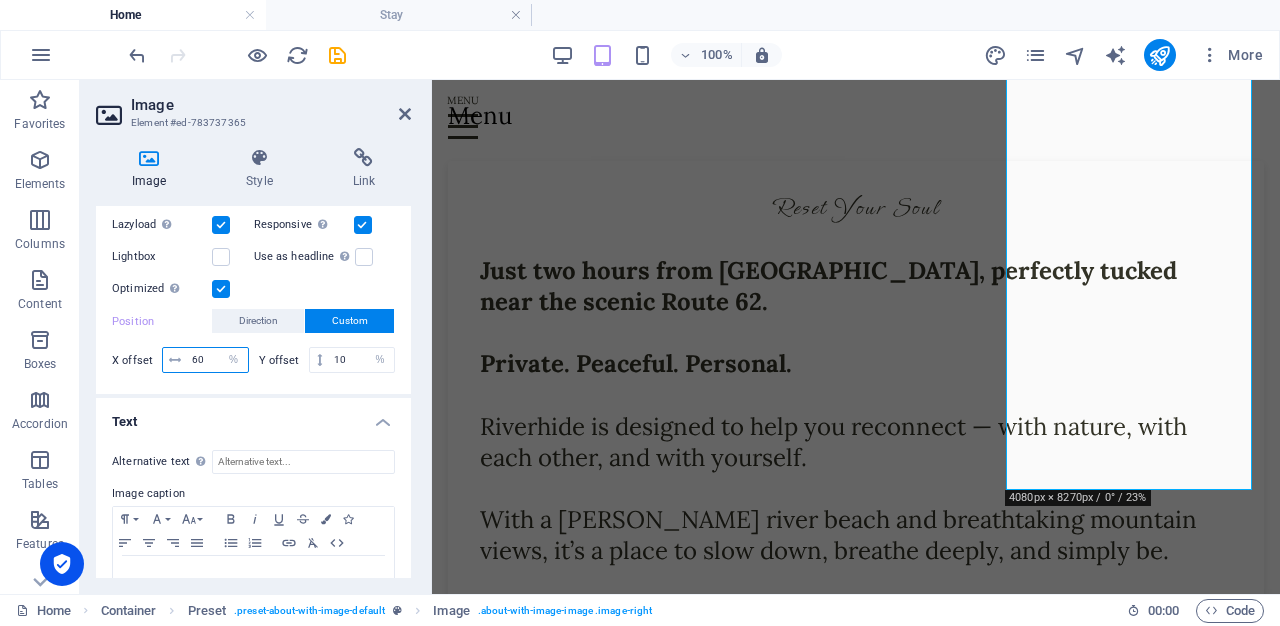 click on "60" at bounding box center (217, 360) 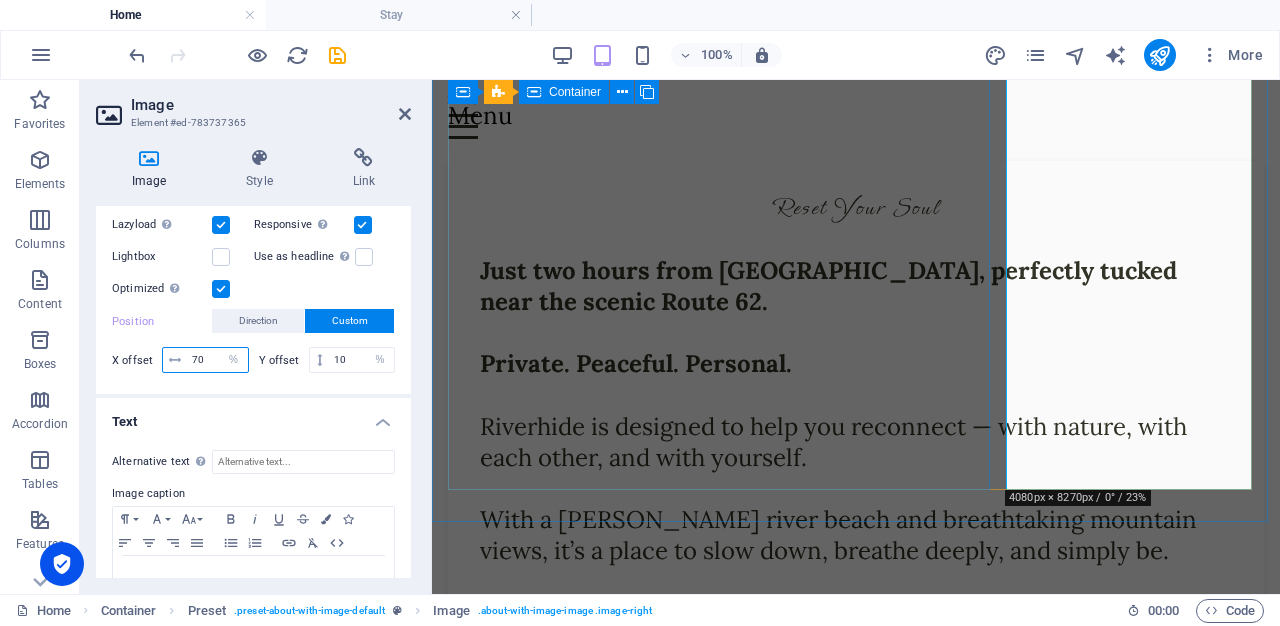 type on "70" 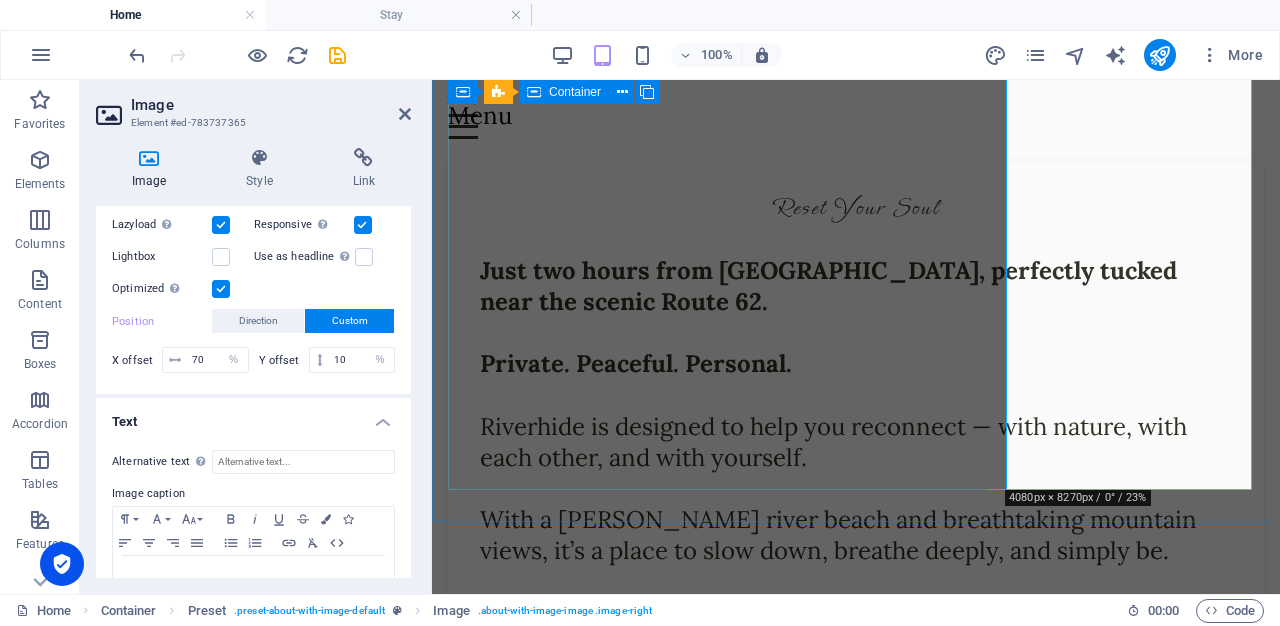 click on "Reset Your Soul Just two hours from [GEOGRAPHIC_DATA], perfectly tucked near the scenic Route 62. Private. Peaceful. Personal. [PERSON_NAME] is designed to help you reconnect — with nature, with each other, and with yourself. With a [PERSON_NAME] river beach and breathtaking mountain views, it’s a place to slow down, breathe deeply, and simply be." at bounding box center [856, 380] 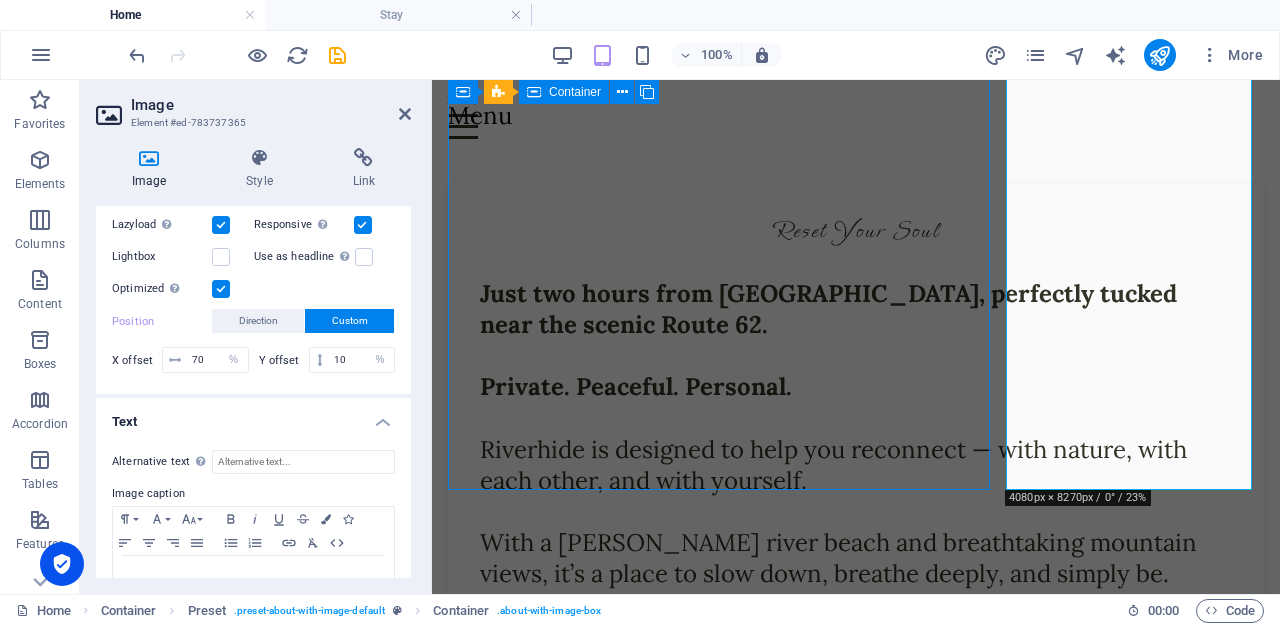 scroll, scrollTop: 800, scrollLeft: 0, axis: vertical 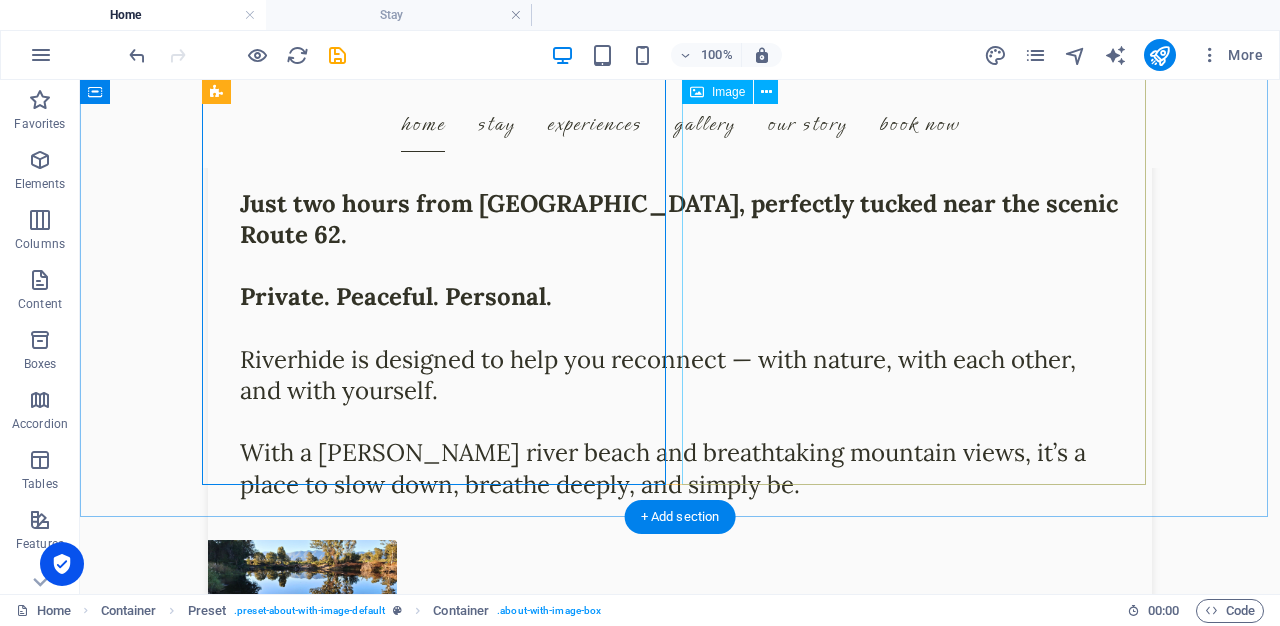click at bounding box center [352, 590] 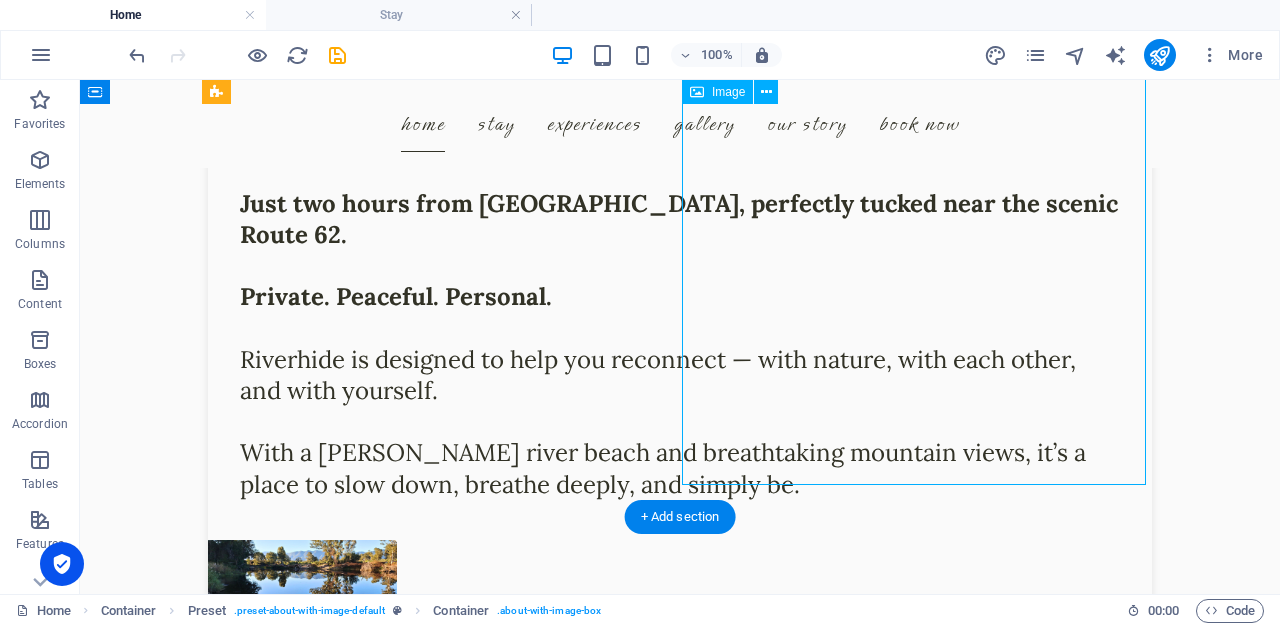 drag, startPoint x: 828, startPoint y: 352, endPoint x: 475, endPoint y: 354, distance: 353.00568 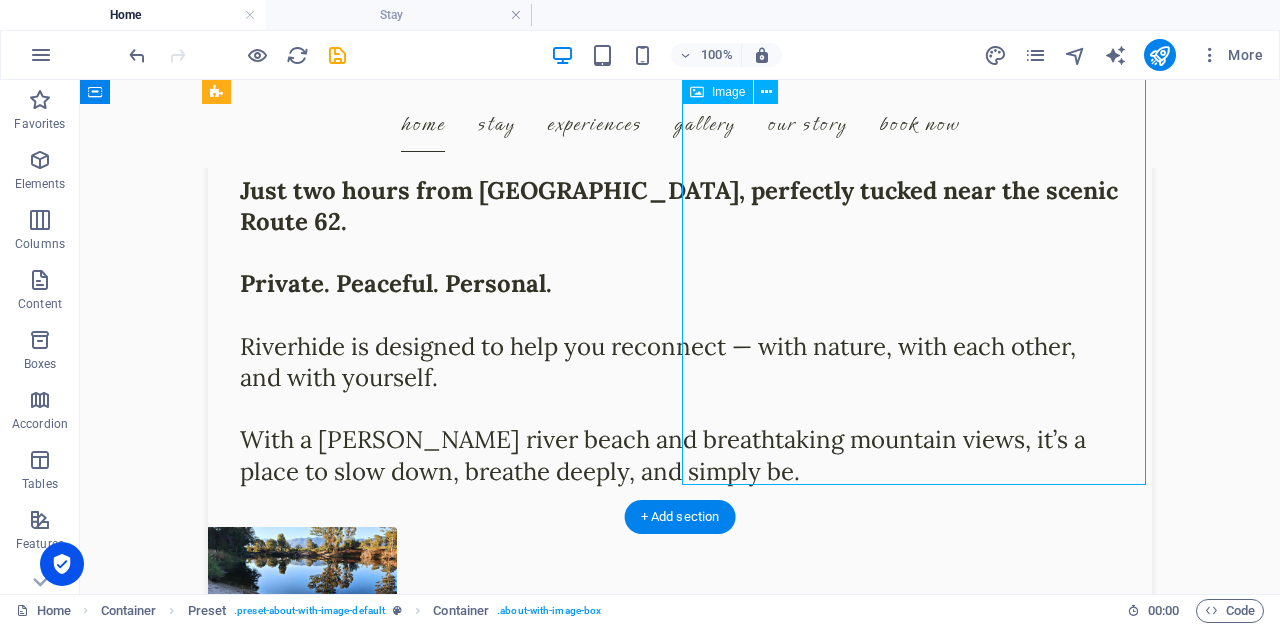 scroll, scrollTop: 839, scrollLeft: 0, axis: vertical 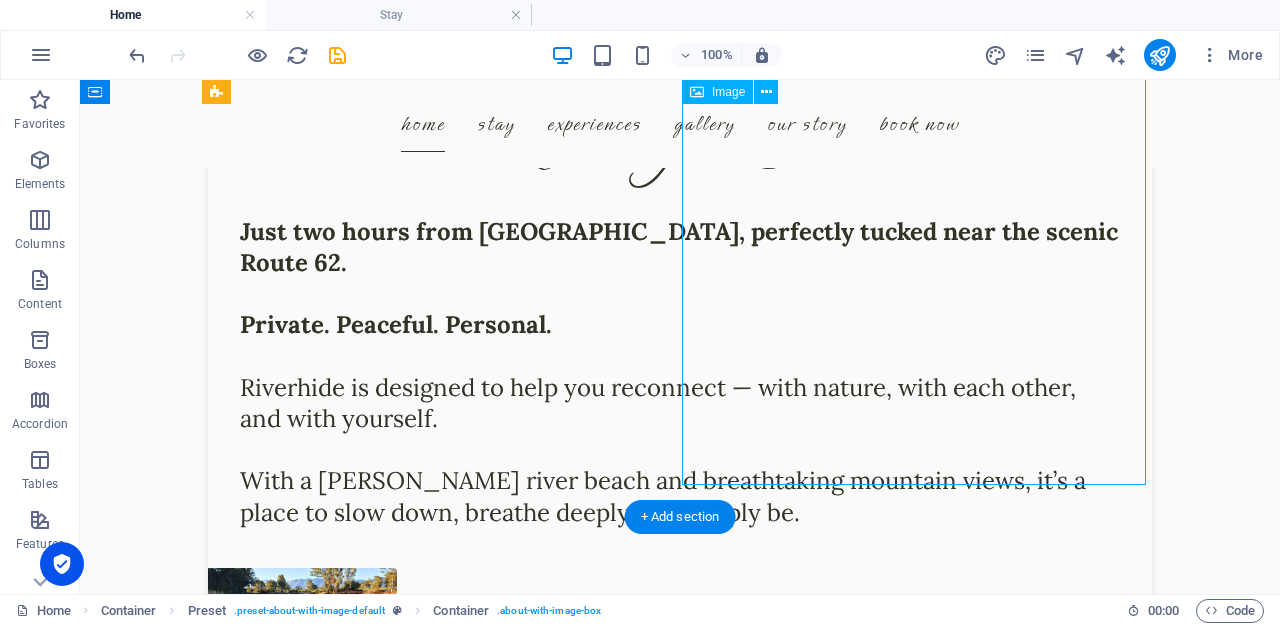 select on "%" 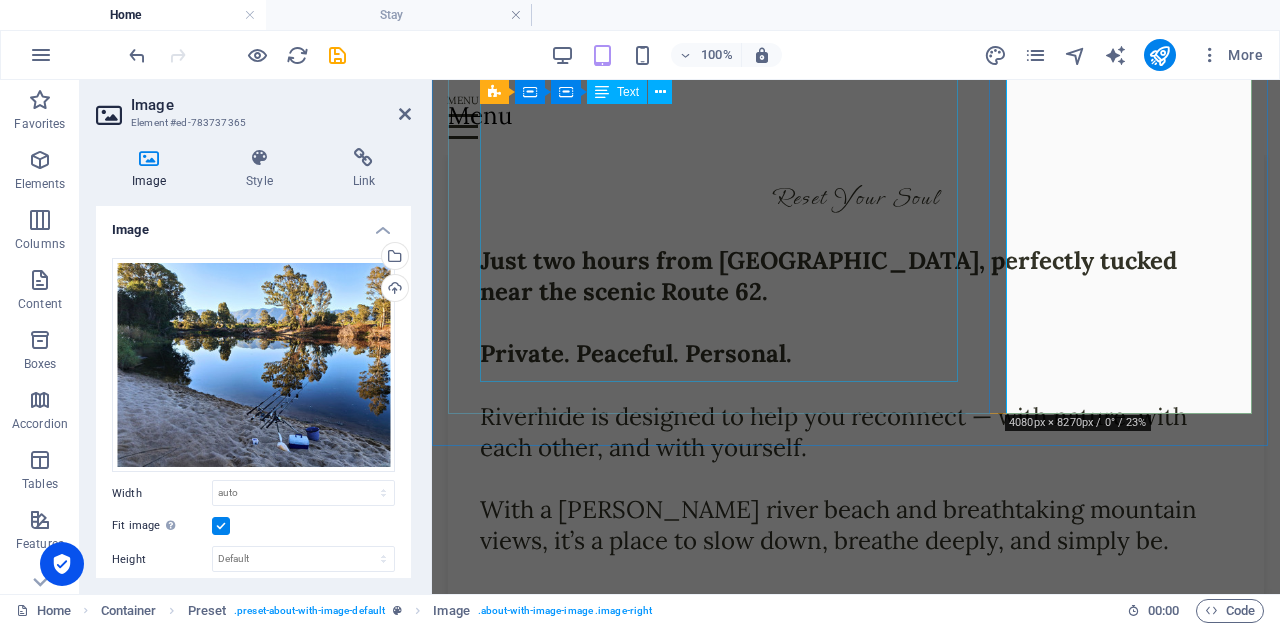 scroll, scrollTop: 679, scrollLeft: 0, axis: vertical 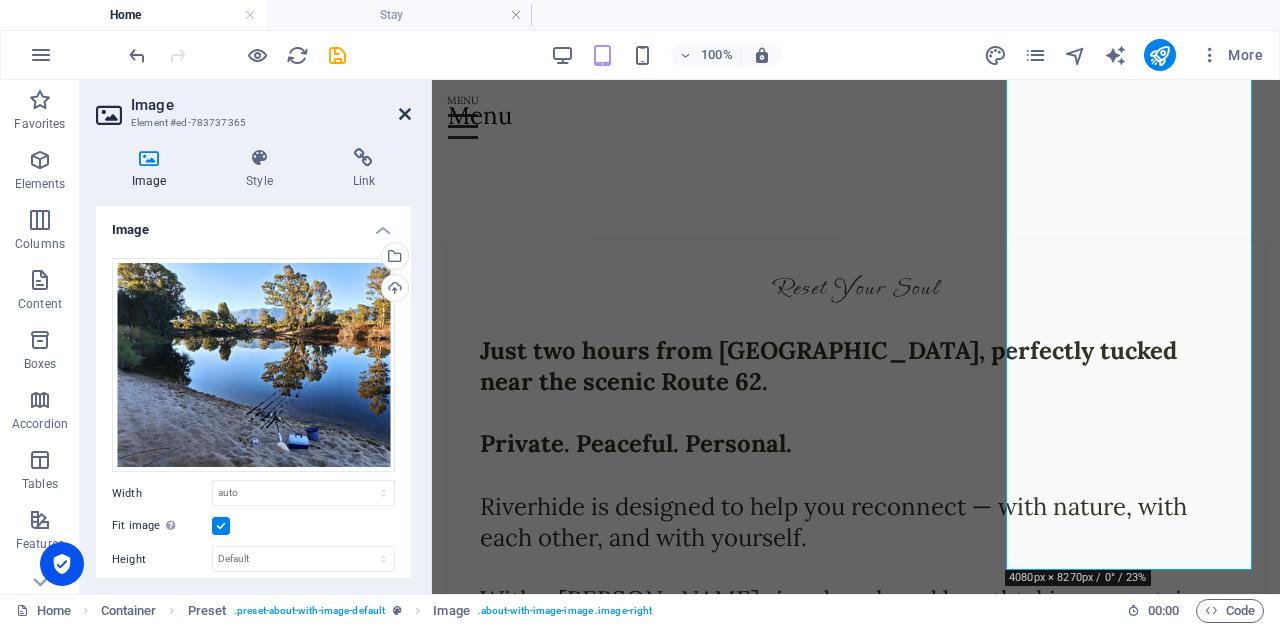 click at bounding box center [405, 114] 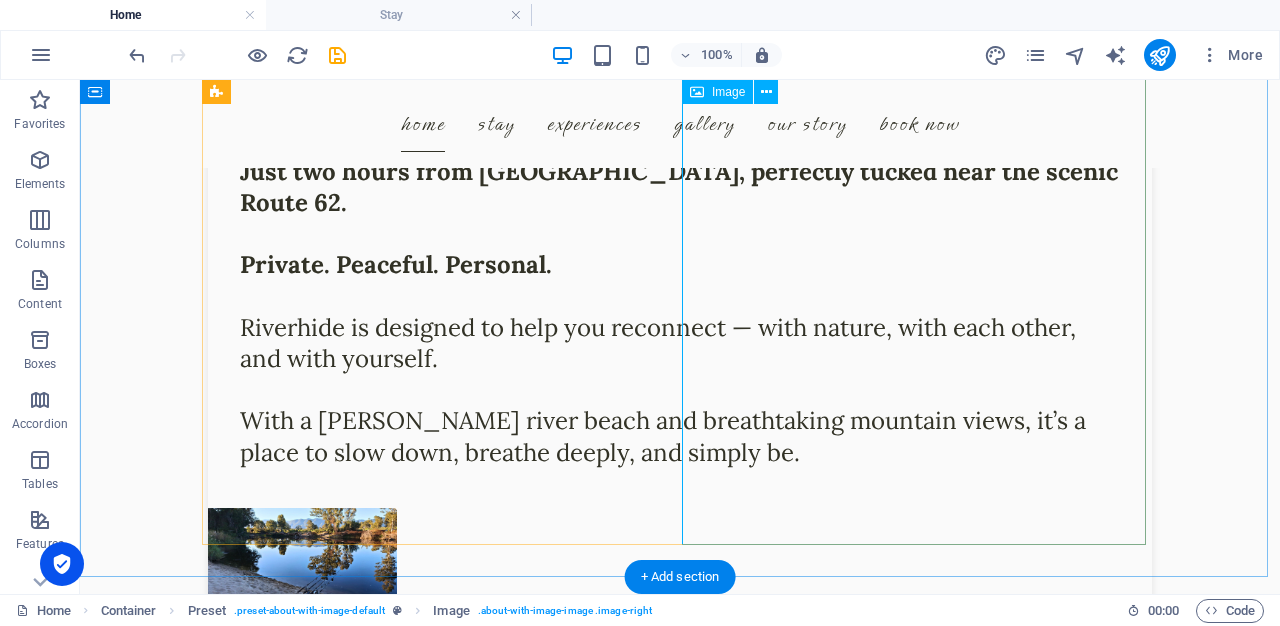 scroll, scrollTop: 919, scrollLeft: 0, axis: vertical 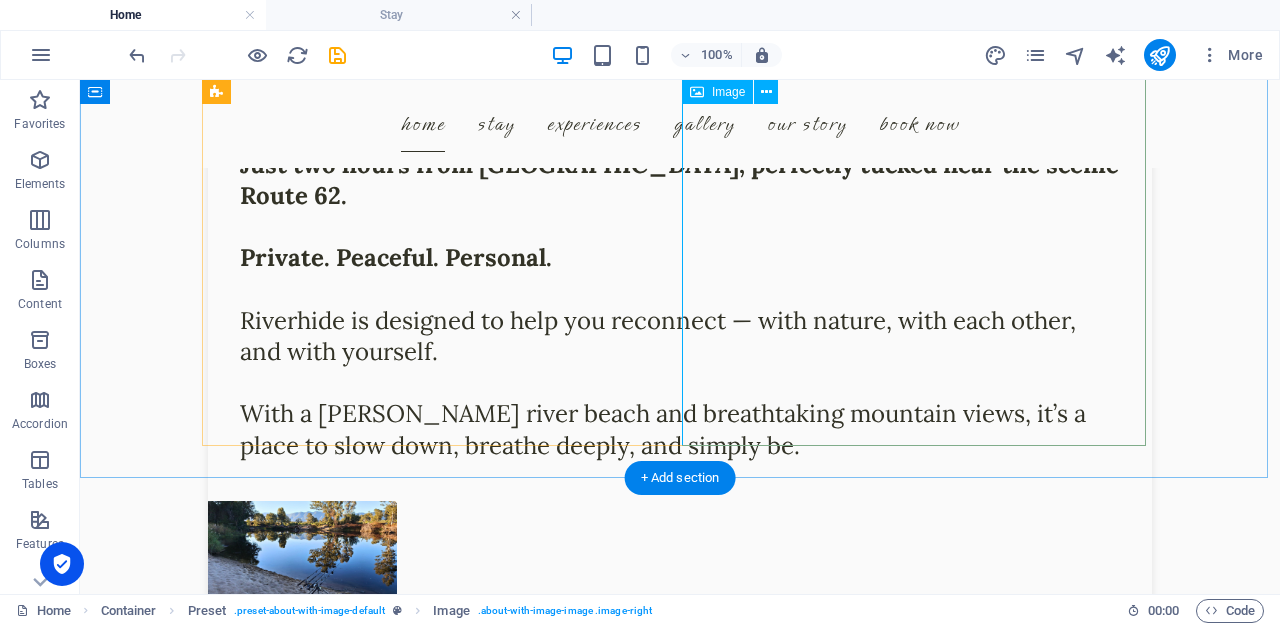 click at bounding box center (352, 551) 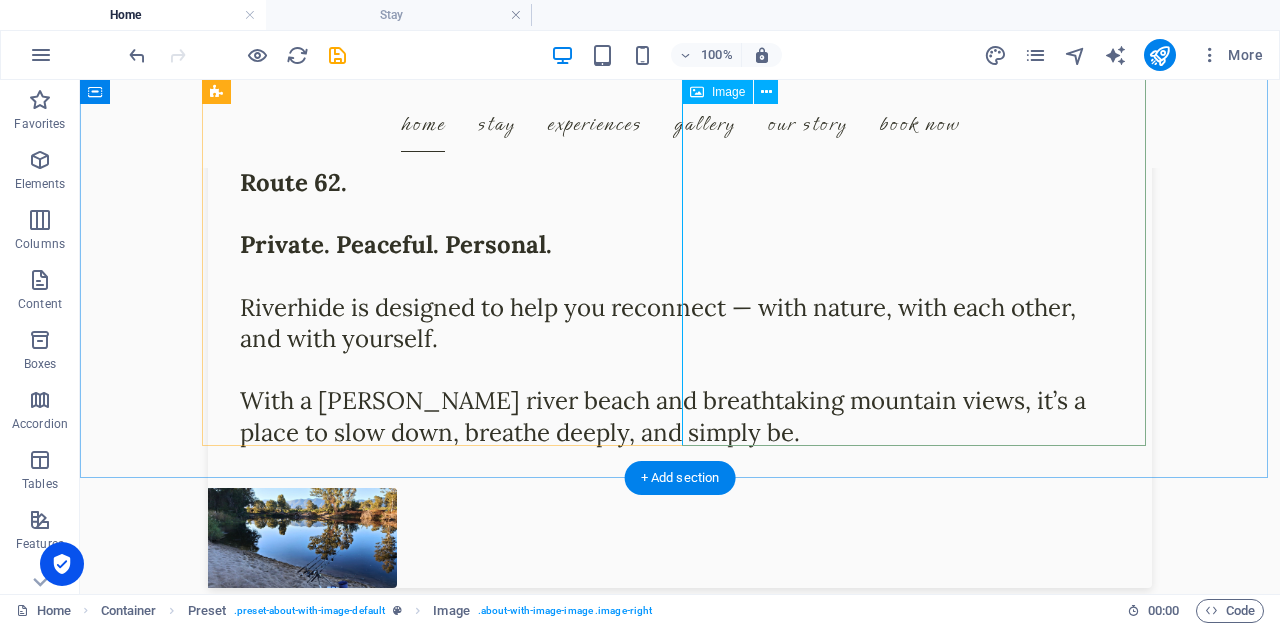 scroll, scrollTop: 846, scrollLeft: 0, axis: vertical 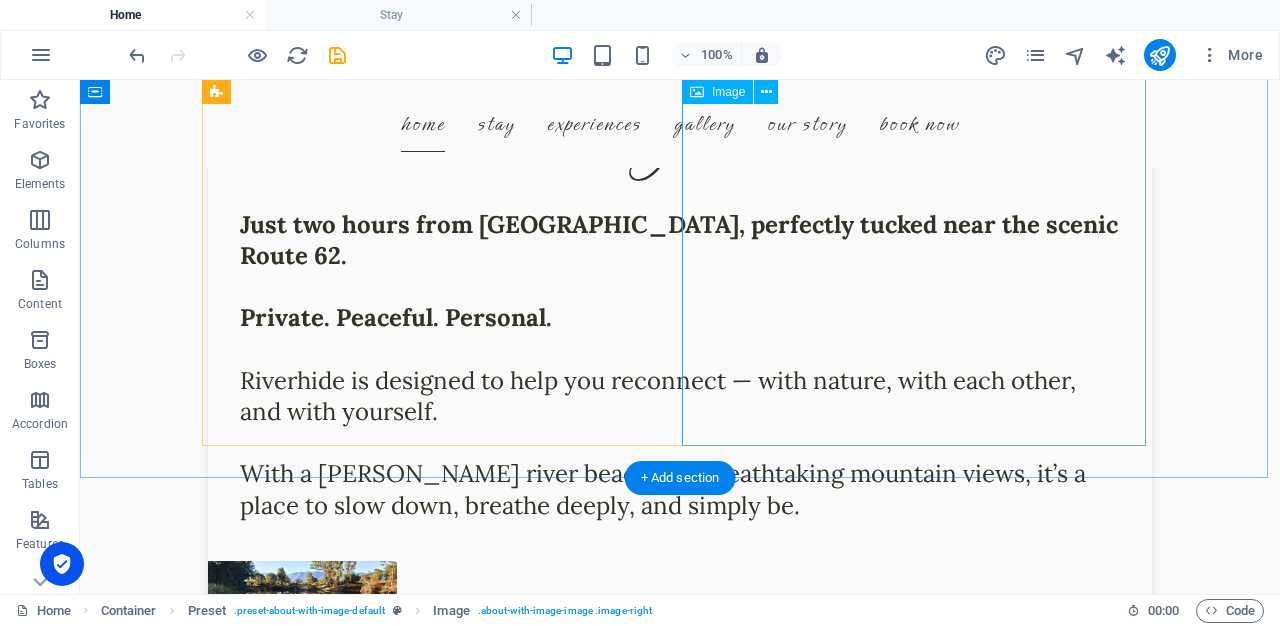 select on "%" 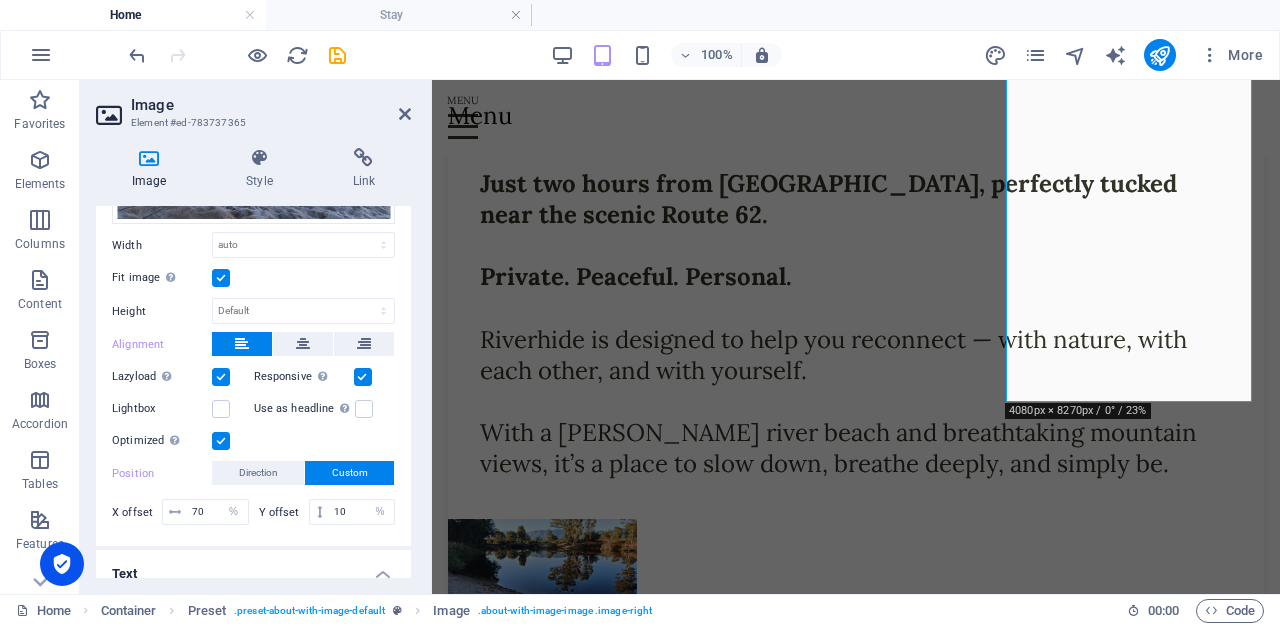 scroll, scrollTop: 320, scrollLeft: 0, axis: vertical 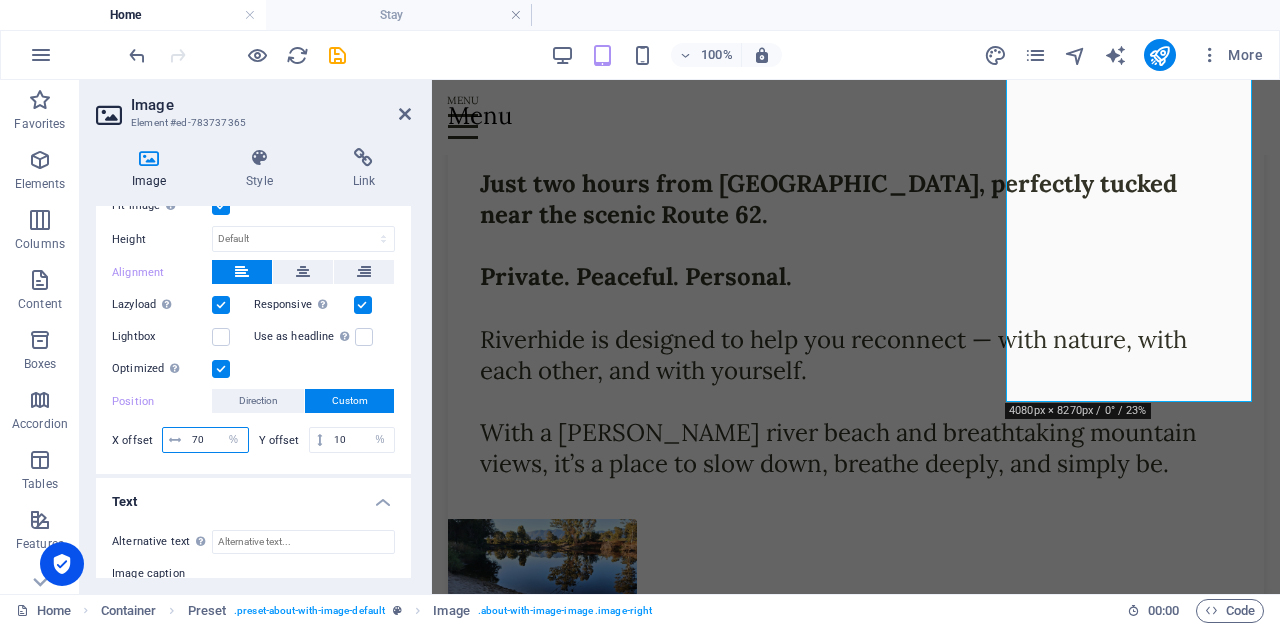 drag, startPoint x: 204, startPoint y: 433, endPoint x: 182, endPoint y: 432, distance: 22.022715 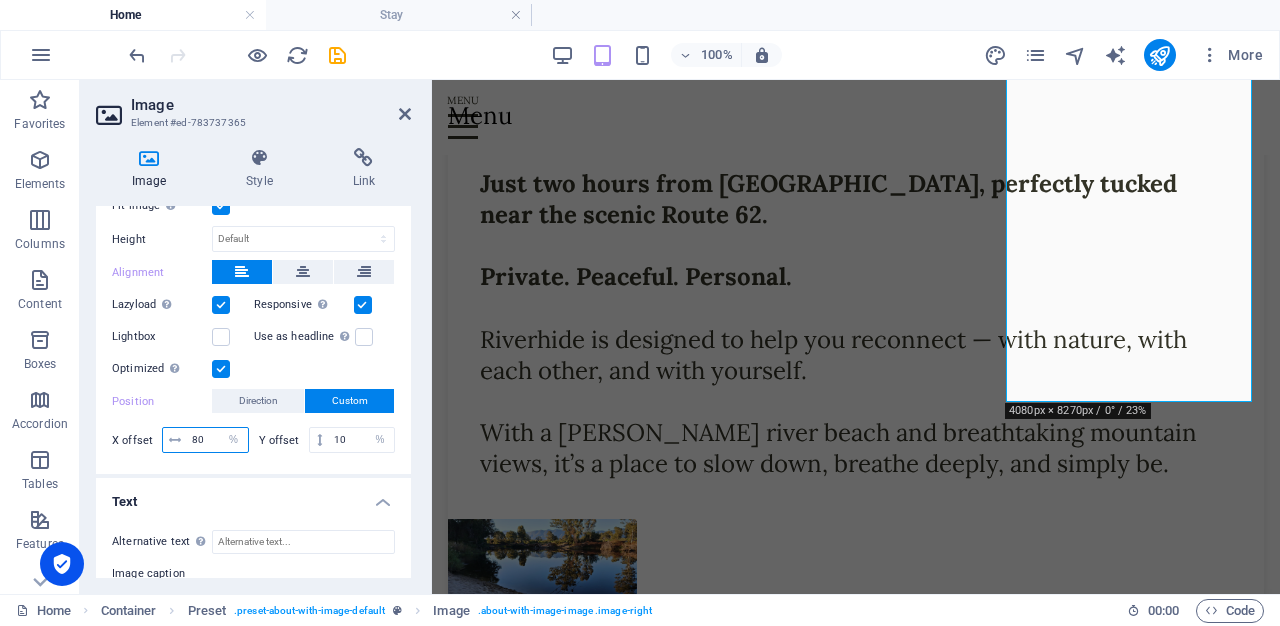 type on "80" 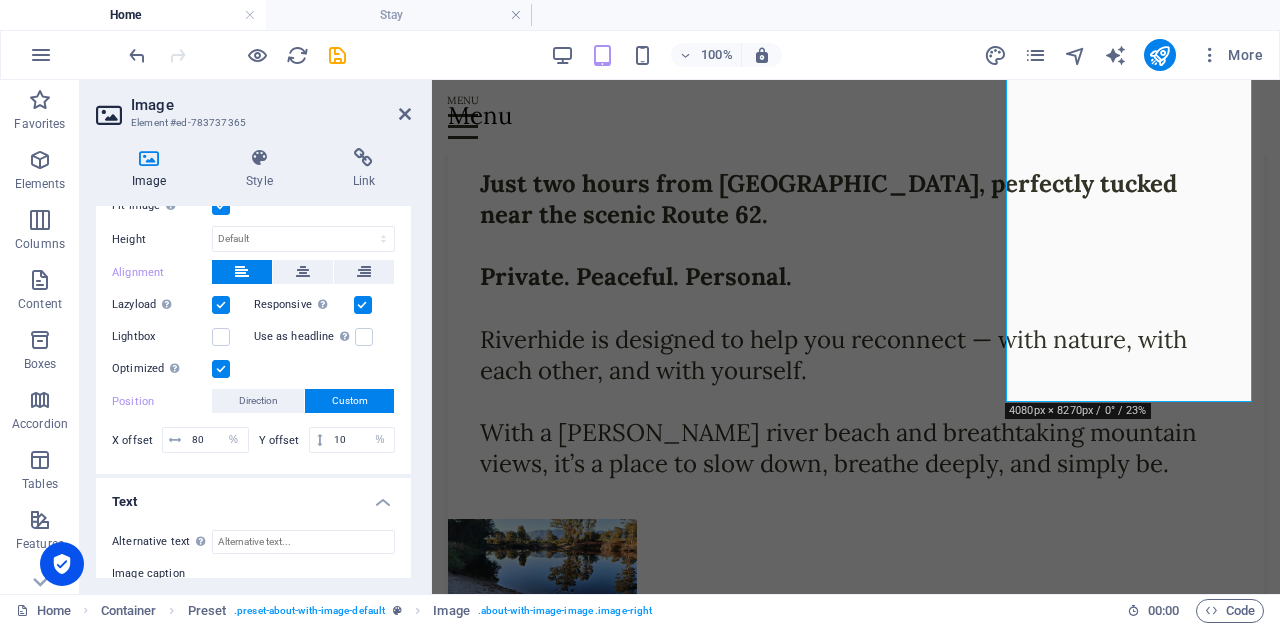click on "Drag files here, click to choose files or select files from Files or our free stock photos & videos Select files from the file manager, stock photos, or upload file(s) Upload Width Default auto px rem % em vh vw Fit image Automatically fit image to a fixed width and height Height Default auto px Alignment Lazyload Loading images after the page loads improves page speed. Responsive Automatically load retina image and smartphone optimized sizes. Lightbox Use as headline The image will be wrapped in an H1 headline tag. Useful for giving alternative text the weight of an H1 headline, e.g. for the logo. Leave unchecked if uncertain. Optimized Images are compressed to improve page speed. Position Direction Custom X offset 80 px rem % vh vw Y offset 10 px rem % vh vw" at bounding box center (253, 198) 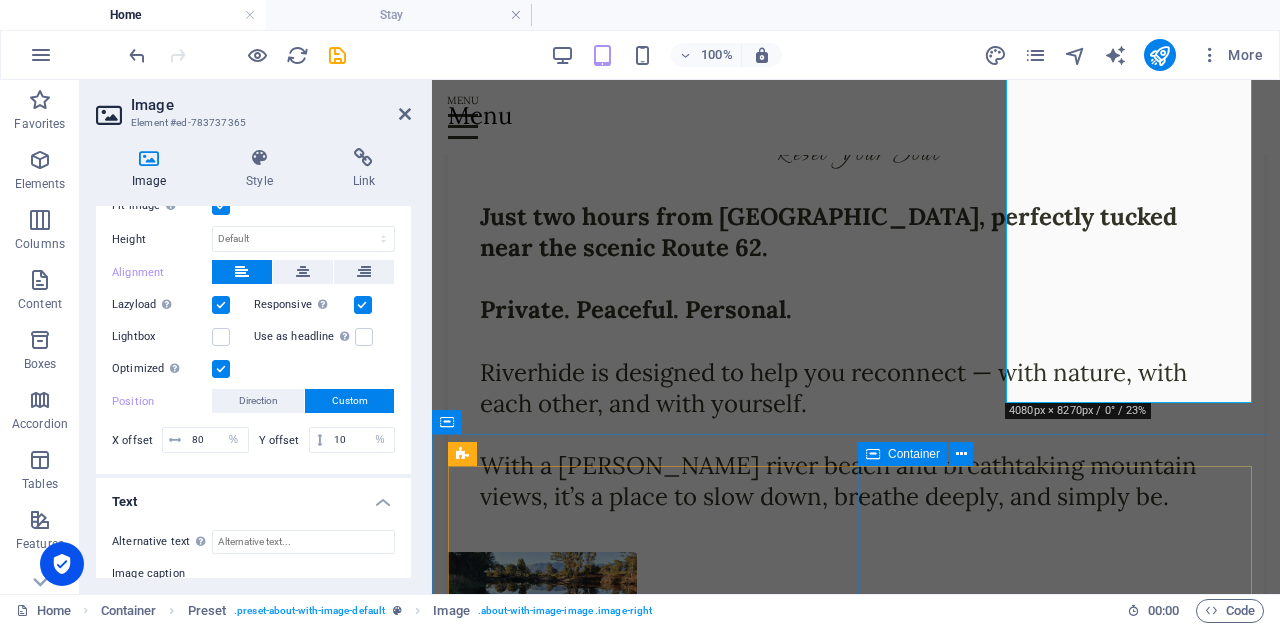 scroll, scrollTop: 846, scrollLeft: 0, axis: vertical 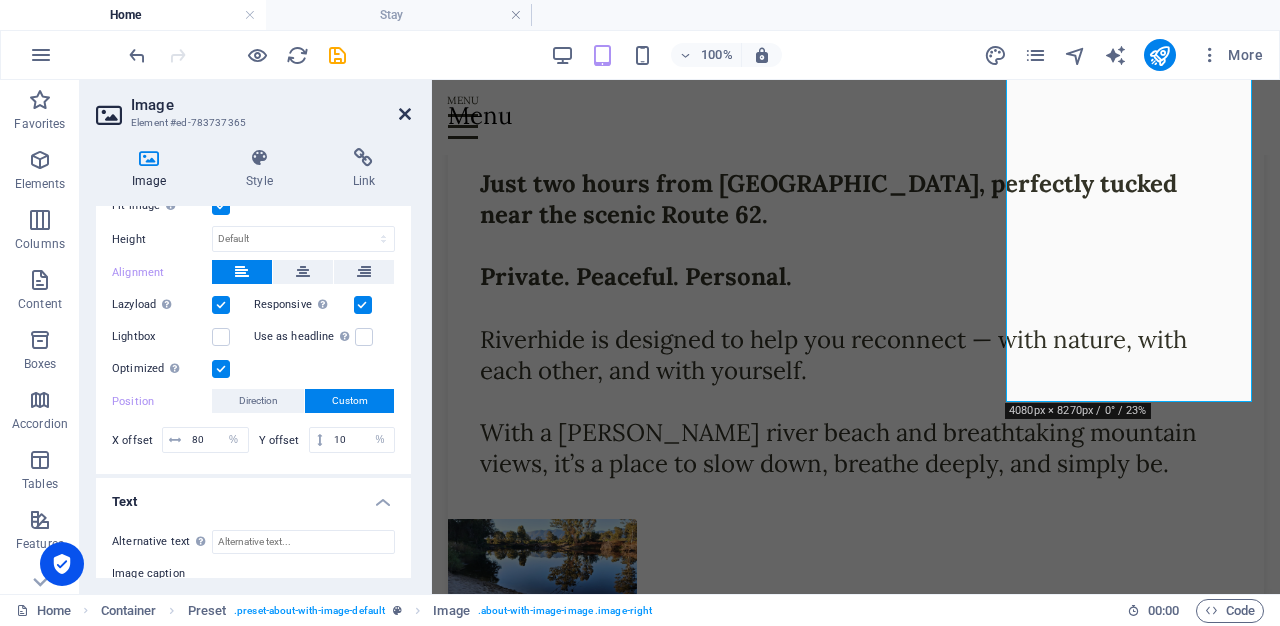 click at bounding box center (405, 114) 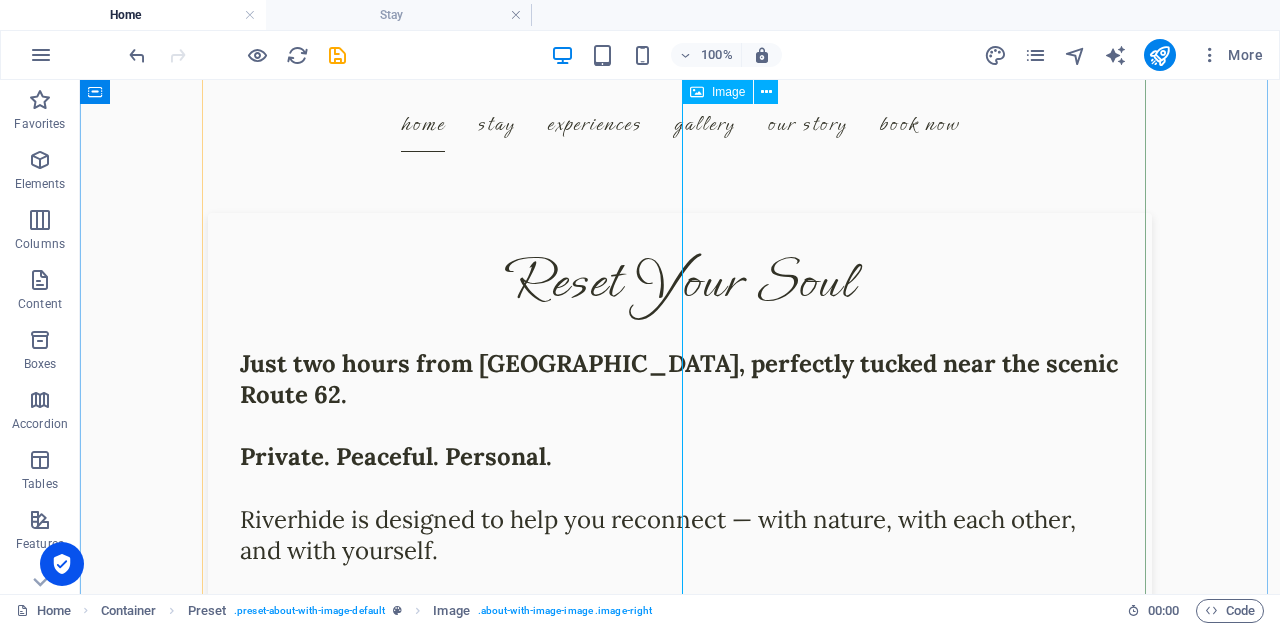 scroll, scrollTop: 679, scrollLeft: 0, axis: vertical 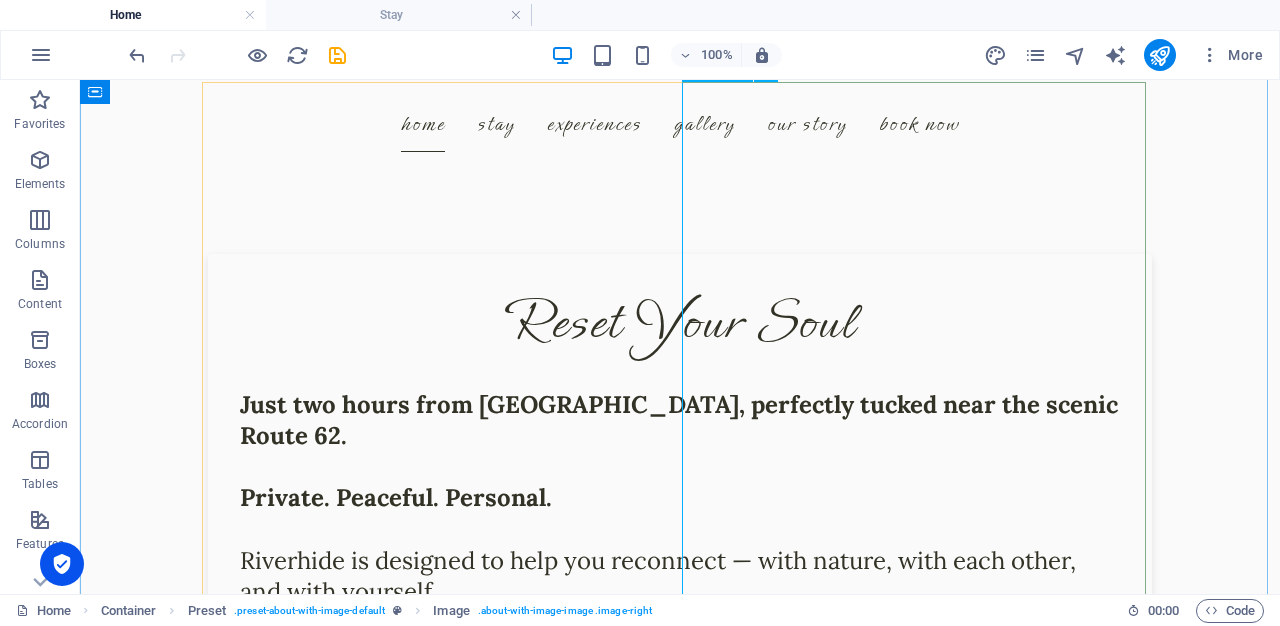 click at bounding box center [352, 791] 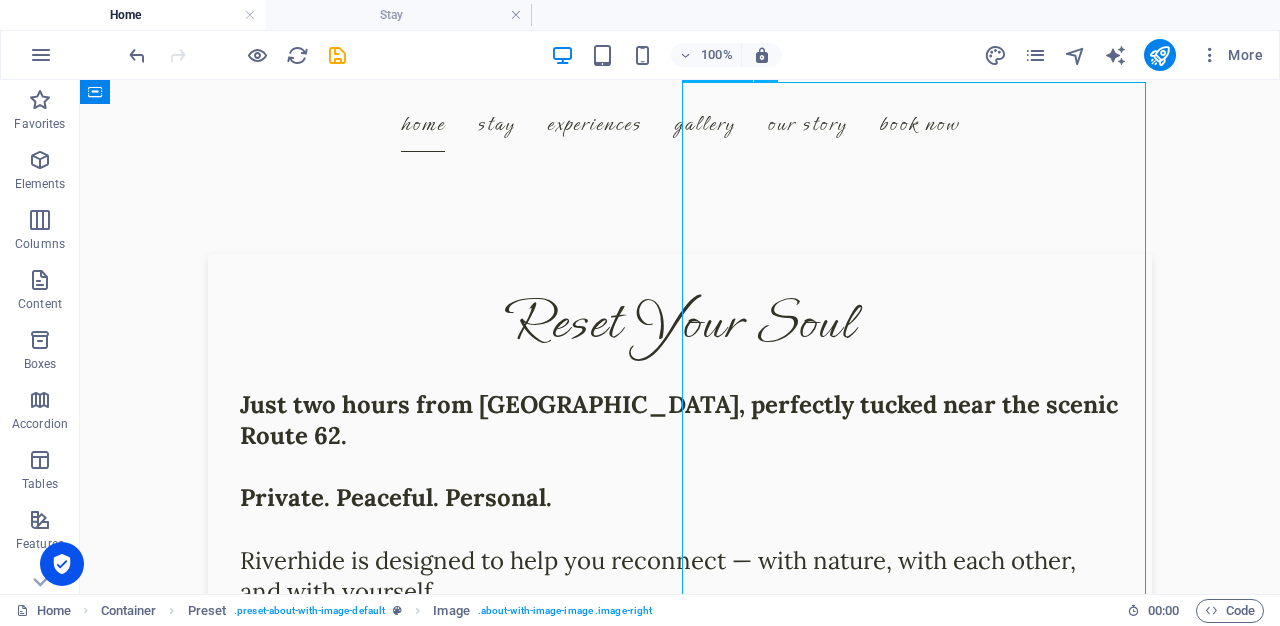 click at bounding box center (352, 791) 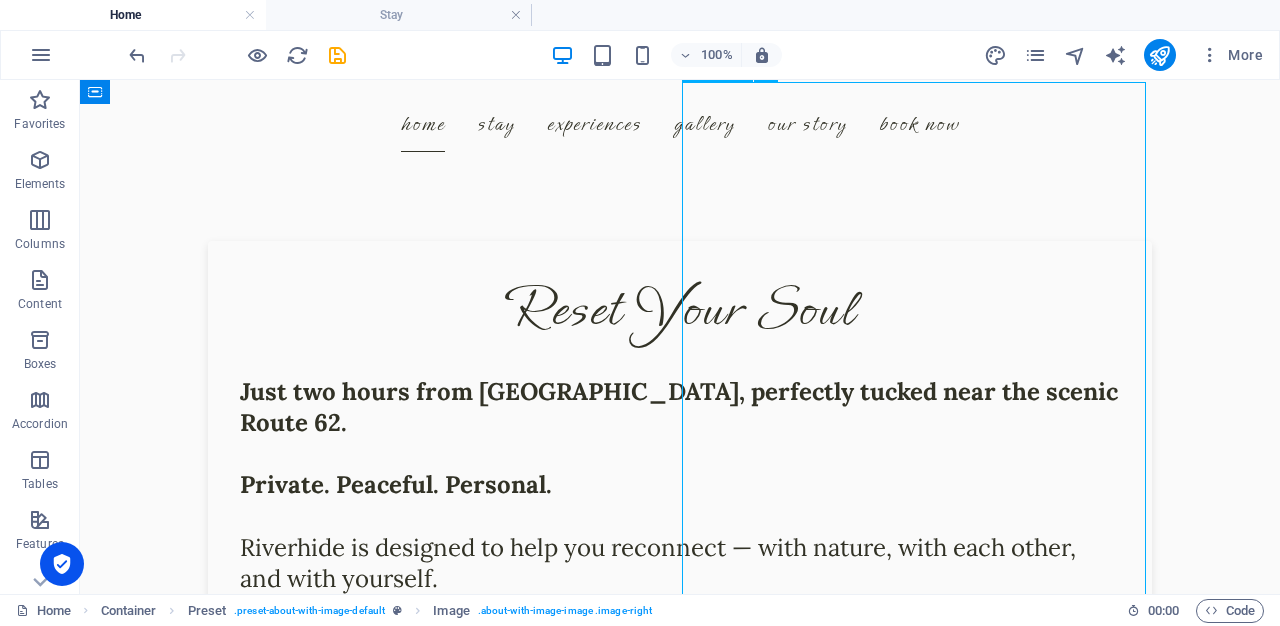 select on "%" 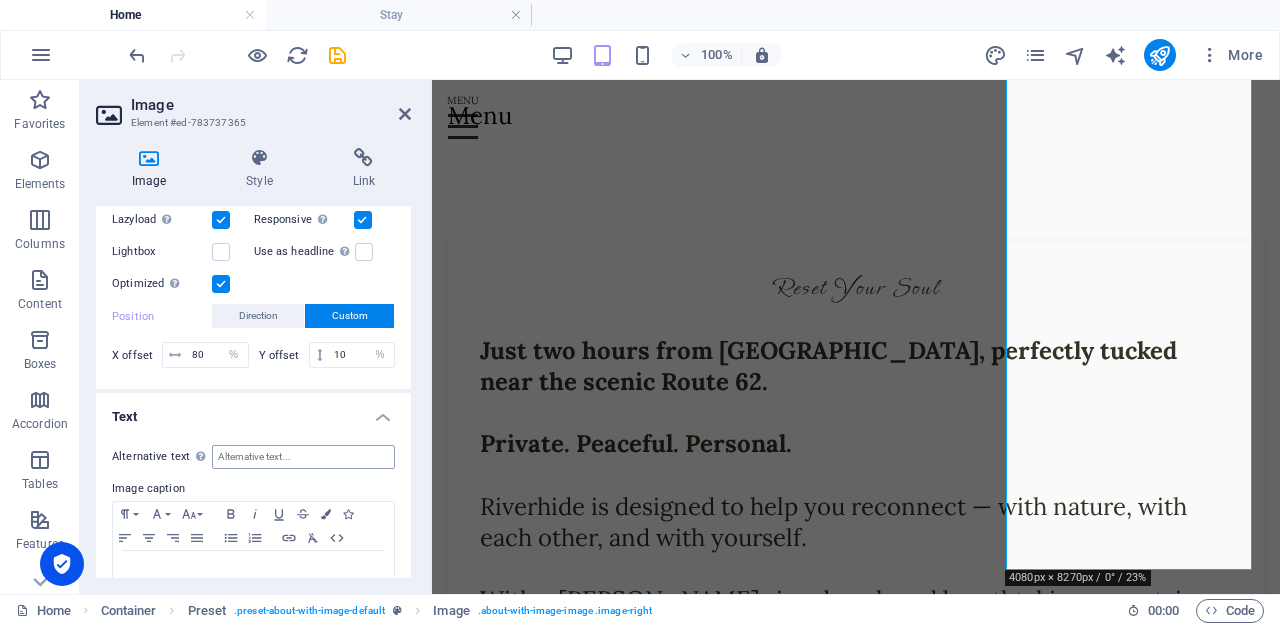 scroll, scrollTop: 451, scrollLeft: 0, axis: vertical 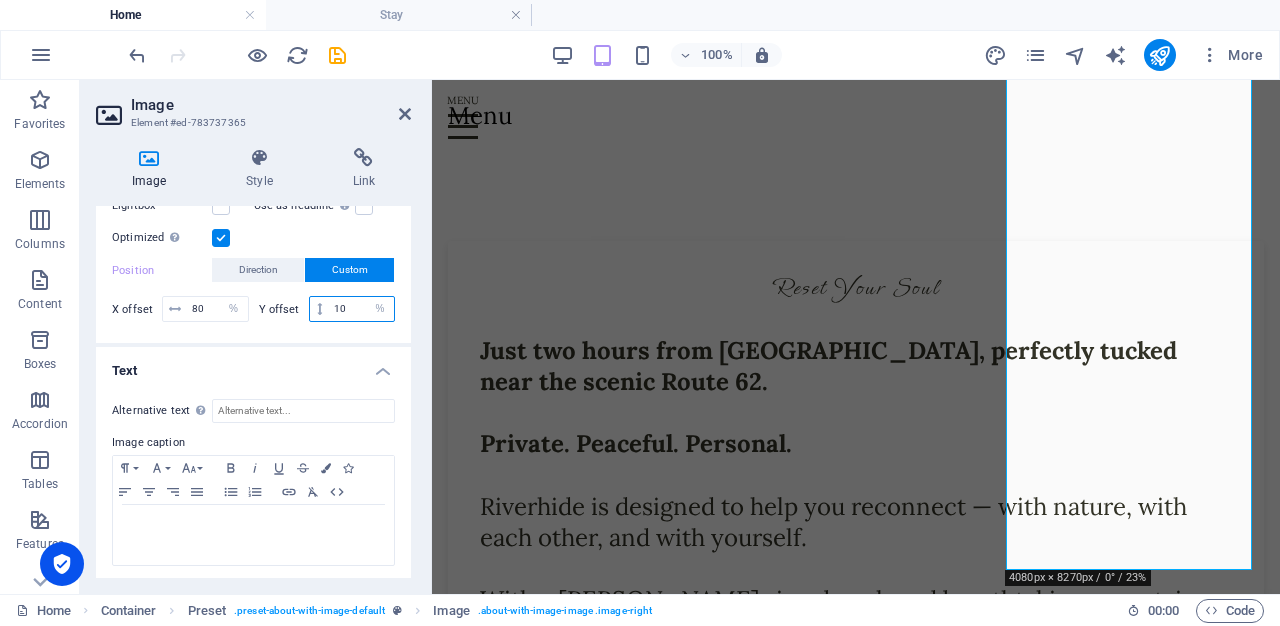 drag, startPoint x: 343, startPoint y: 302, endPoint x: 328, endPoint y: 304, distance: 15.132746 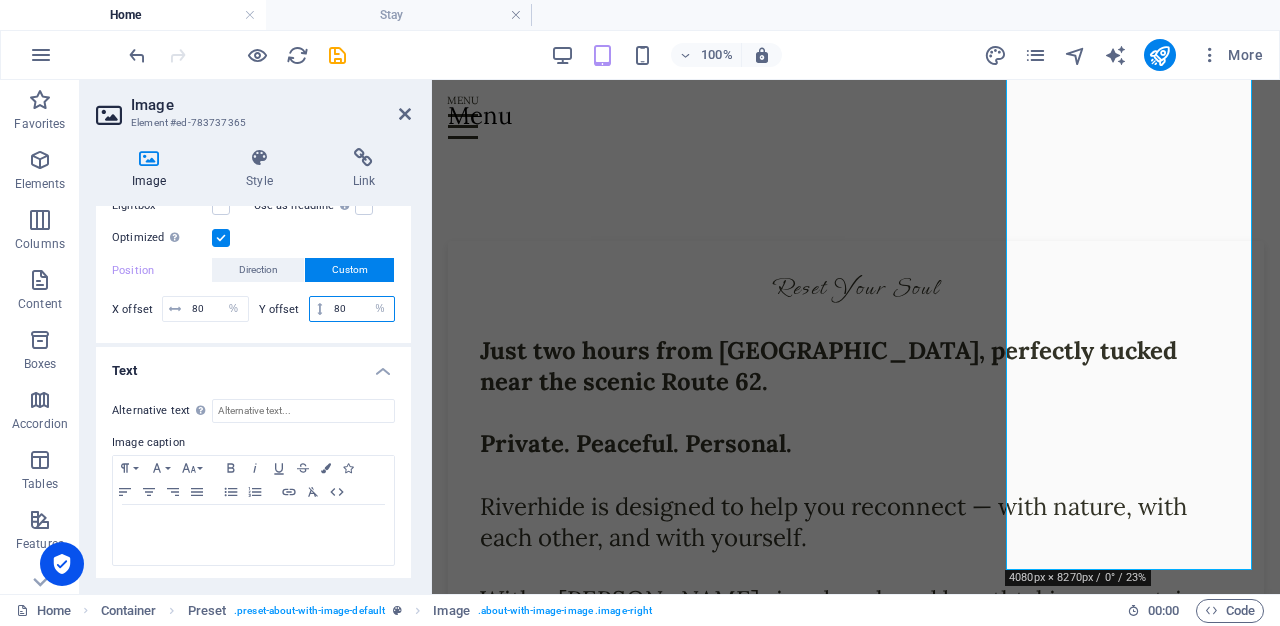 type on "80" 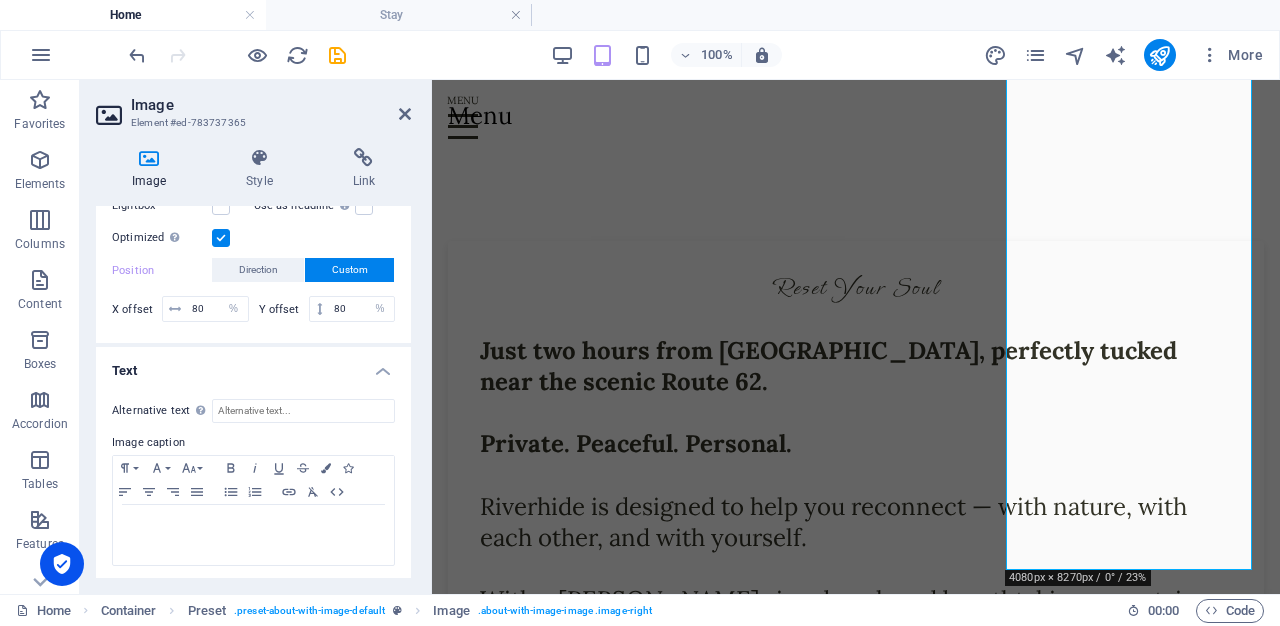 click on "Drag files here, click to choose files or select files from Files or our free stock photos & videos Select files from the file manager, stock photos, or upload file(s) Upload Width Default auto px rem % em vh vw Fit image Automatically fit image to a fixed width and height Height Default auto px Alignment Lazyload Loading images after the page loads improves page speed. Responsive Automatically load retina image and smartphone optimized sizes. Lightbox Use as headline The image will be wrapped in an H1 headline tag. Useful for giving alternative text the weight of an H1 headline, e.g. for the logo. Leave unchecked if uncertain. Optimized Images are compressed to improve page speed. Position Direction Custom X offset 80 px rem % vh vw Y offset 80 px rem % vh vw" at bounding box center [253, 67] 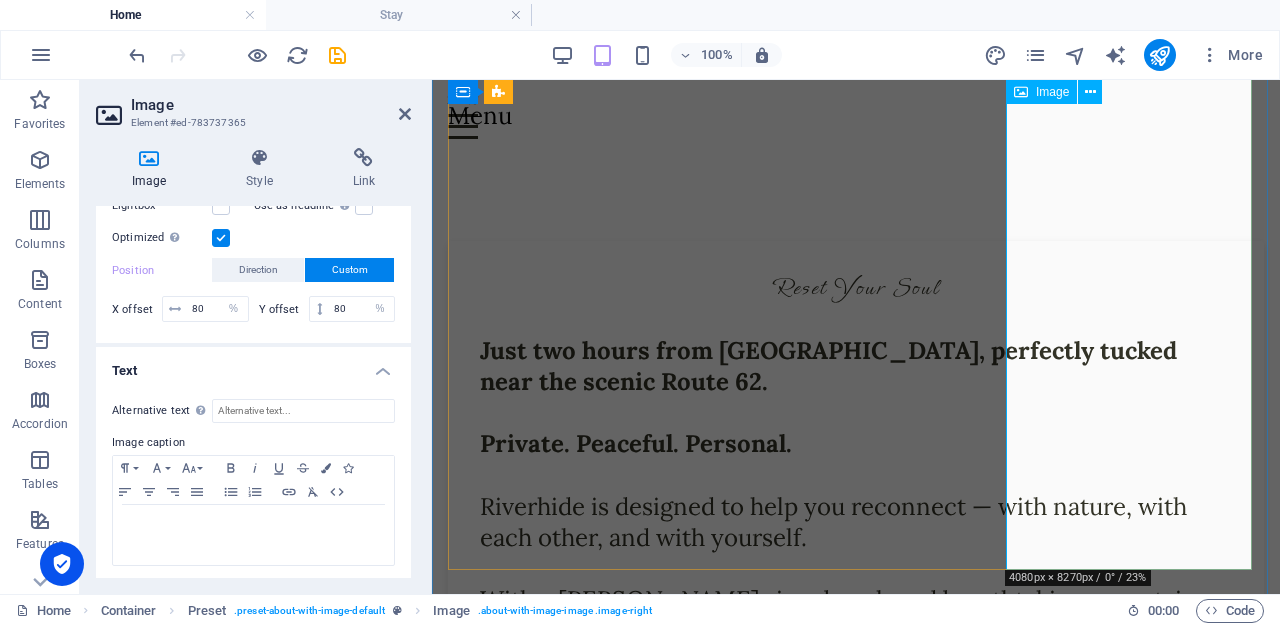 scroll, scrollTop: 599, scrollLeft: 0, axis: vertical 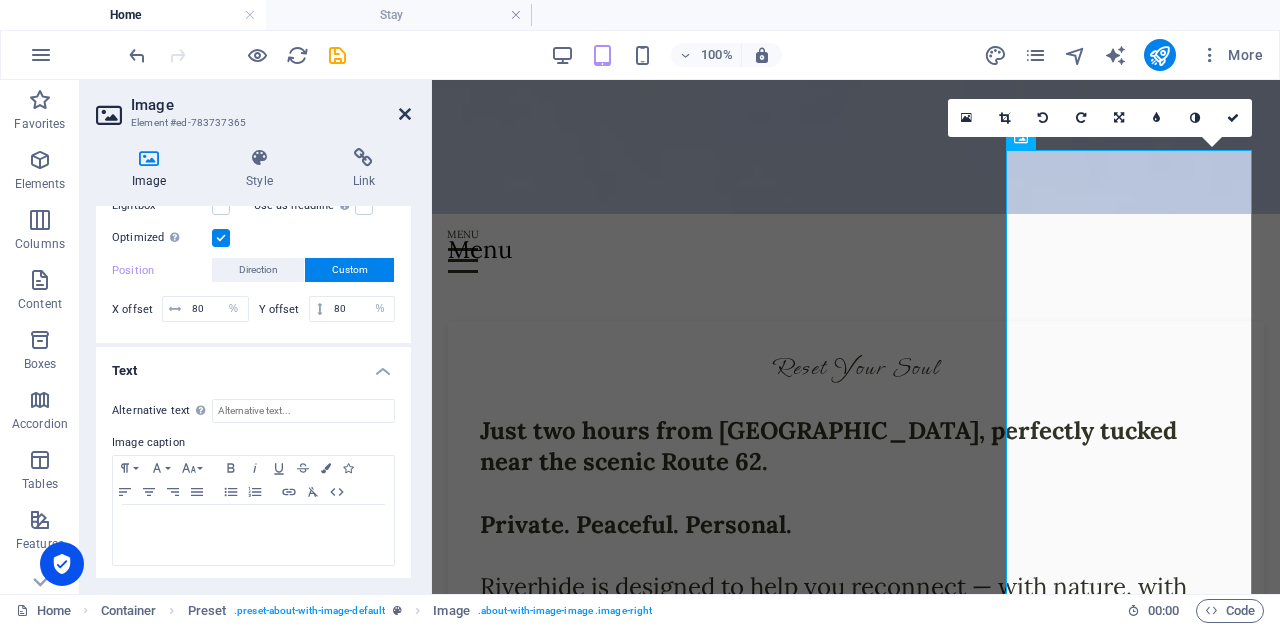 click at bounding box center (405, 114) 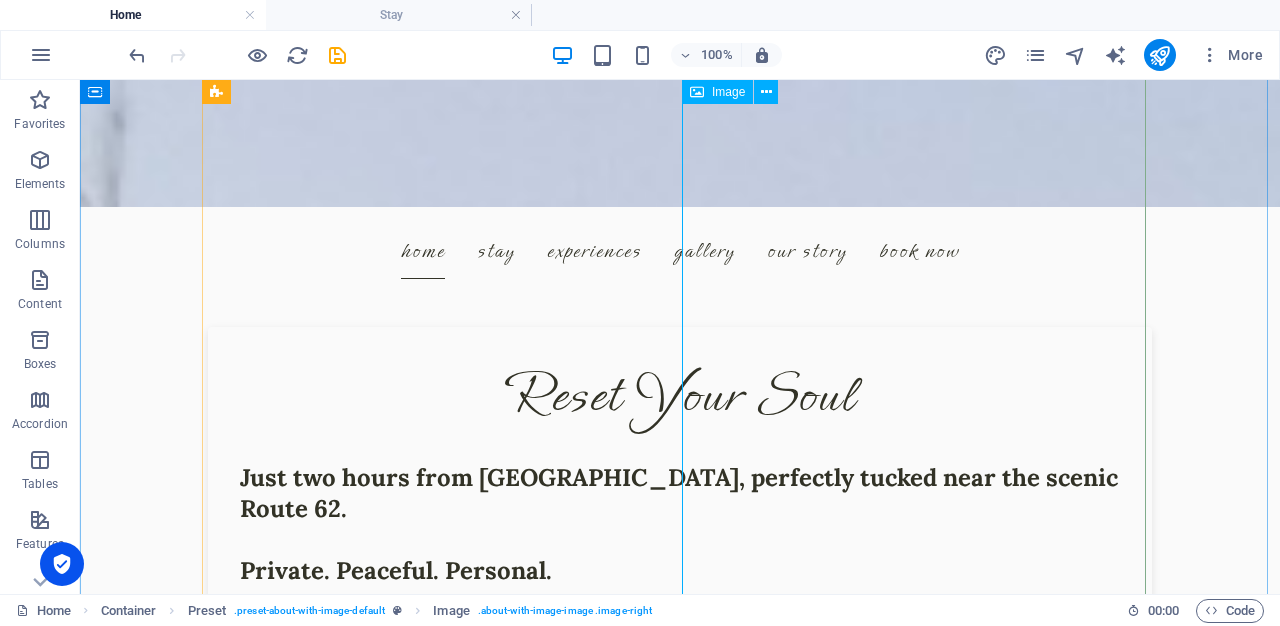 scroll, scrollTop: 599, scrollLeft: 0, axis: vertical 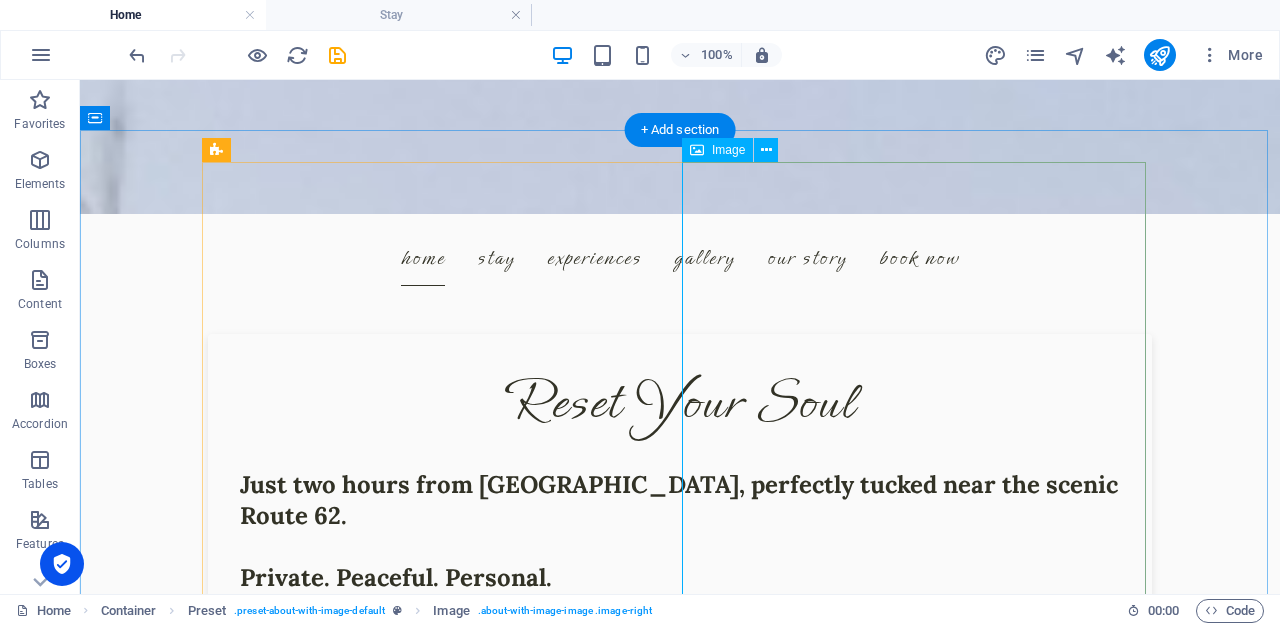 click at bounding box center (352, 871) 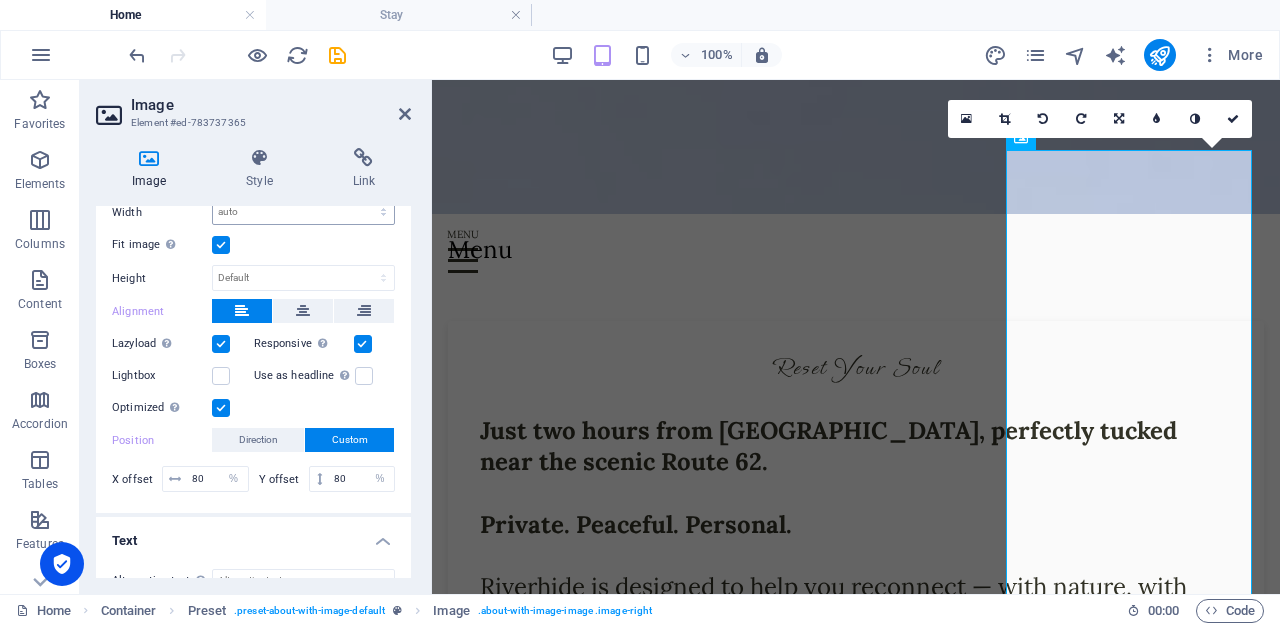 scroll, scrollTop: 320, scrollLeft: 0, axis: vertical 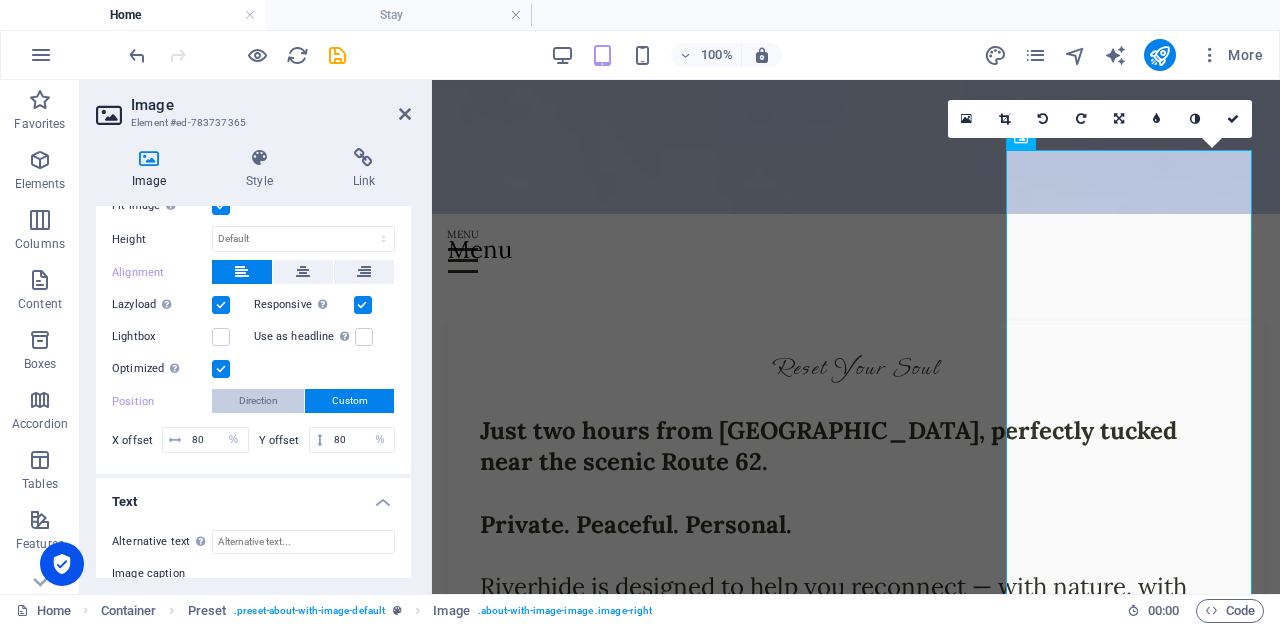 click on "Direction" at bounding box center (258, 401) 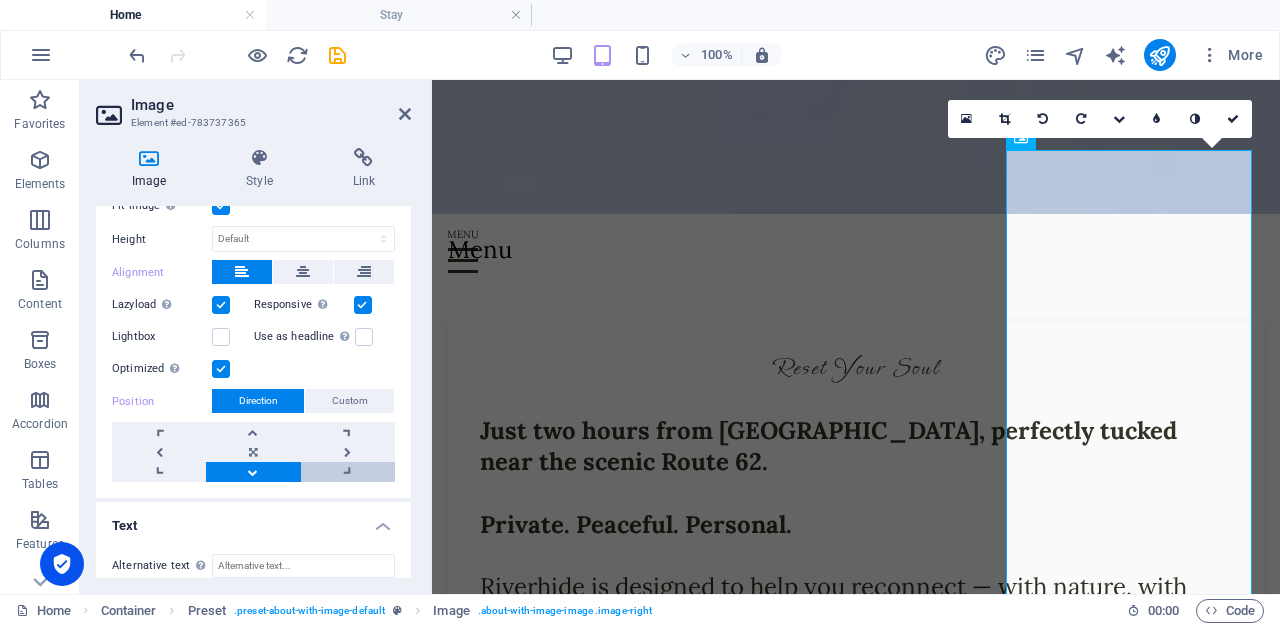 drag, startPoint x: 352, startPoint y: 462, endPoint x: 412, endPoint y: 449, distance: 61.39218 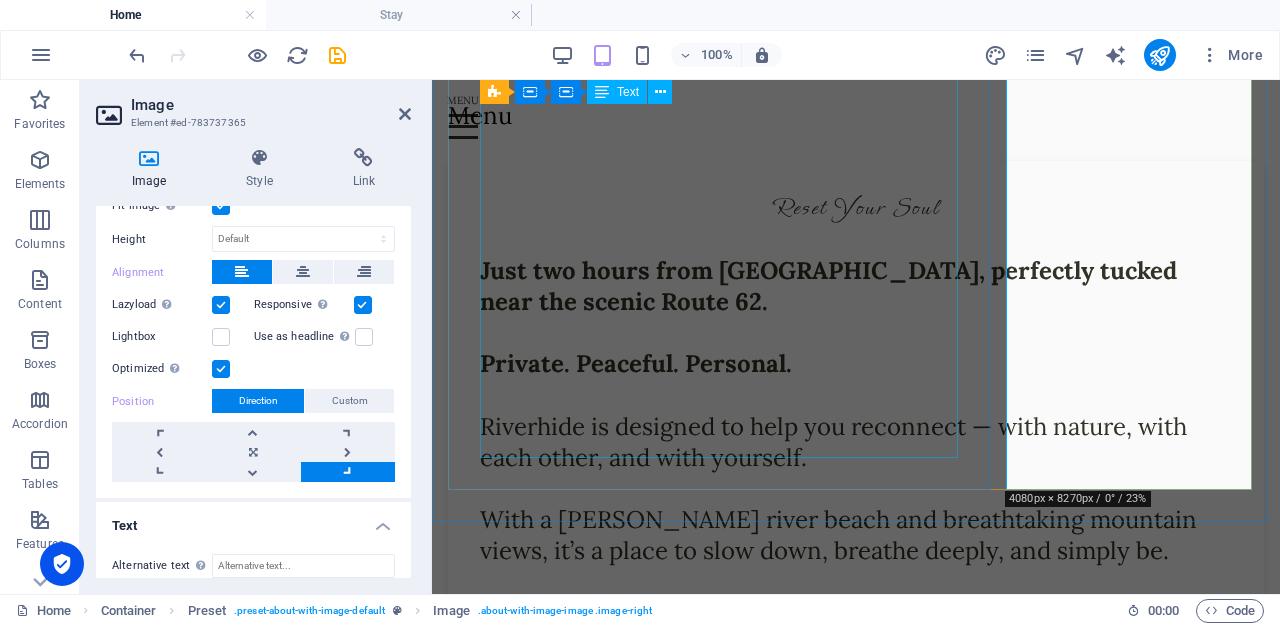 scroll, scrollTop: 679, scrollLeft: 0, axis: vertical 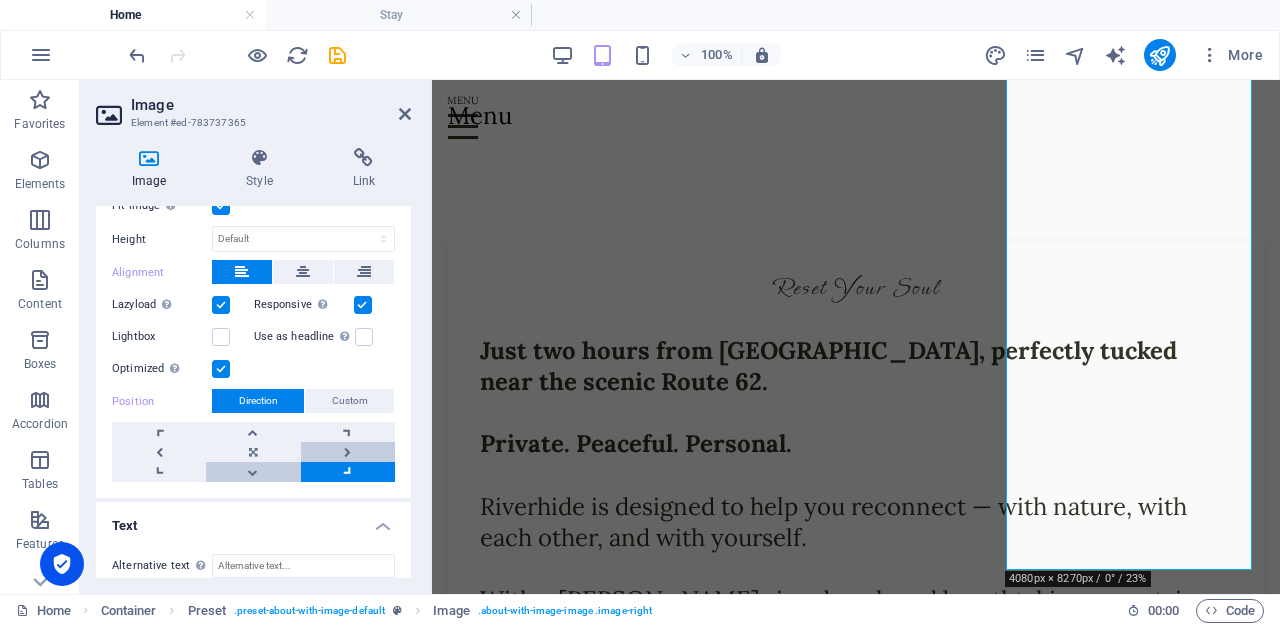 drag, startPoint x: 265, startPoint y: 464, endPoint x: 360, endPoint y: 445, distance: 96.88137 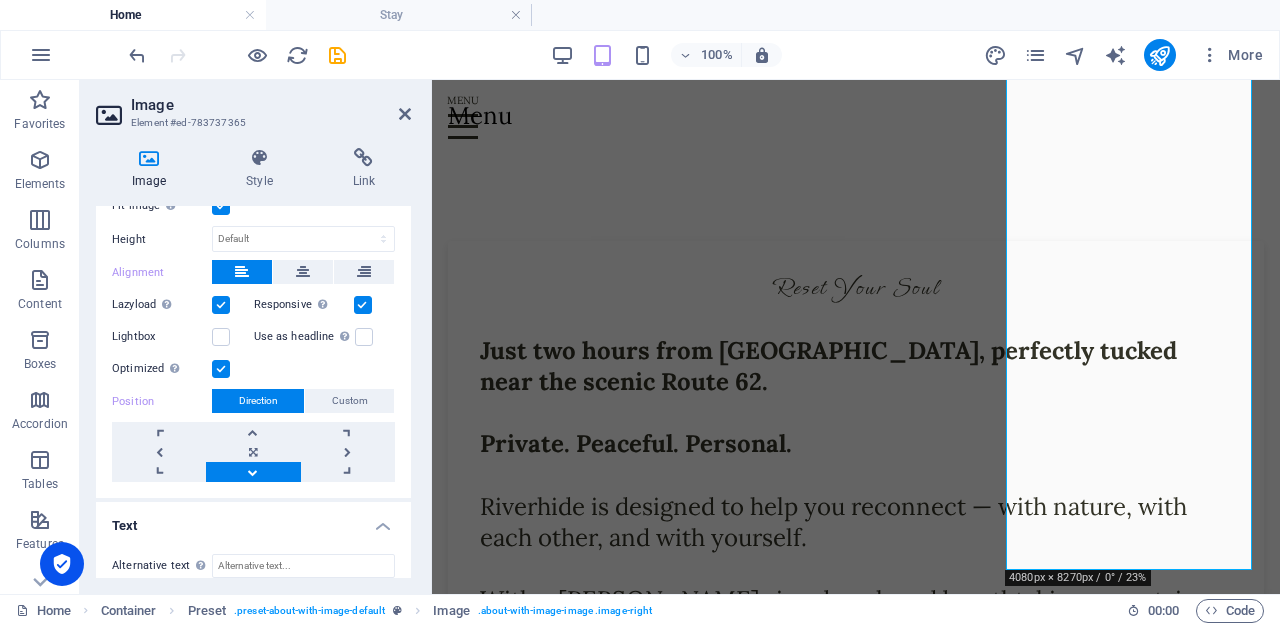 click on "Image" at bounding box center [271, 105] 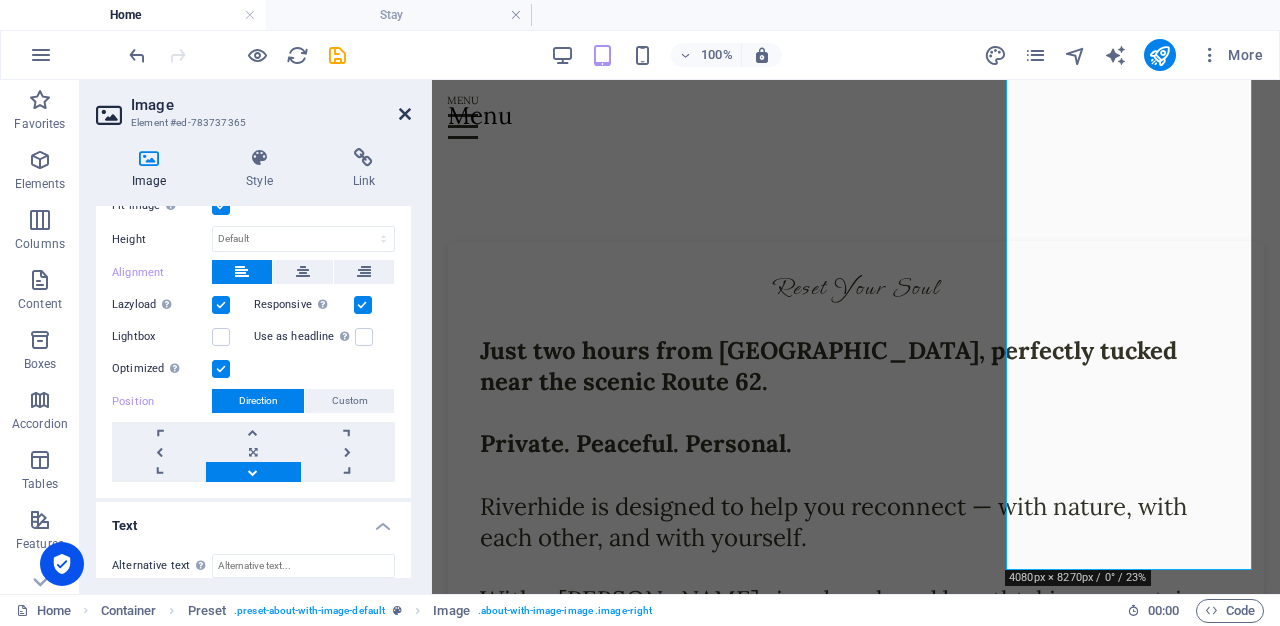 click at bounding box center [405, 114] 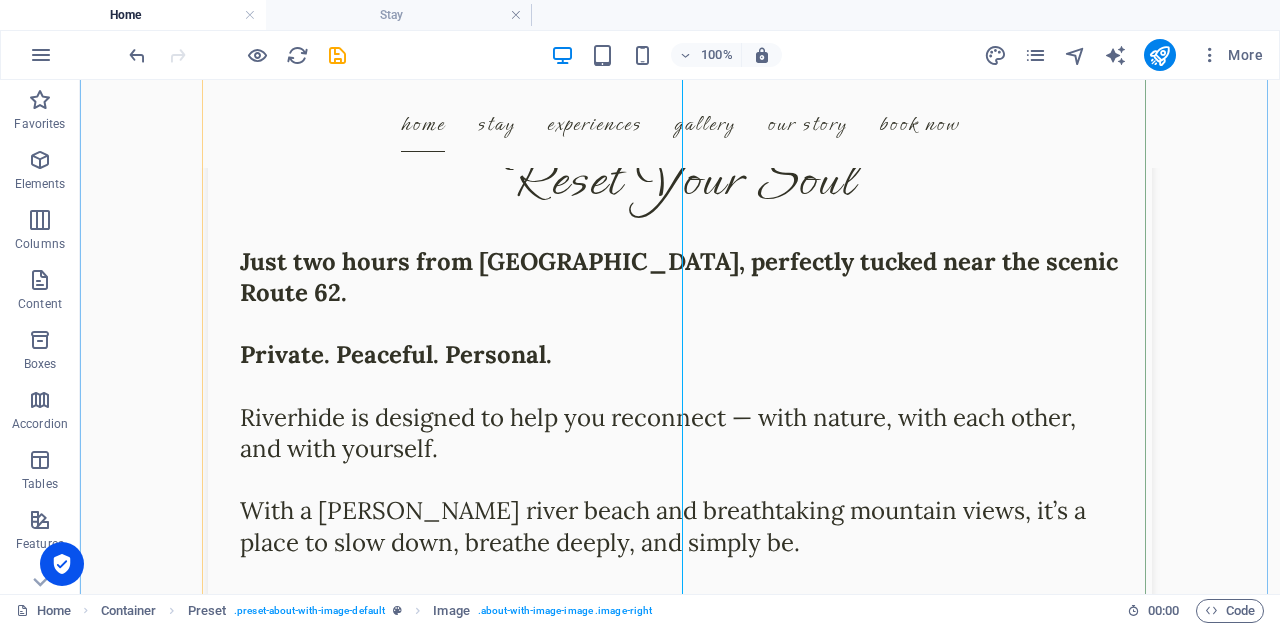 scroll, scrollTop: 839, scrollLeft: 0, axis: vertical 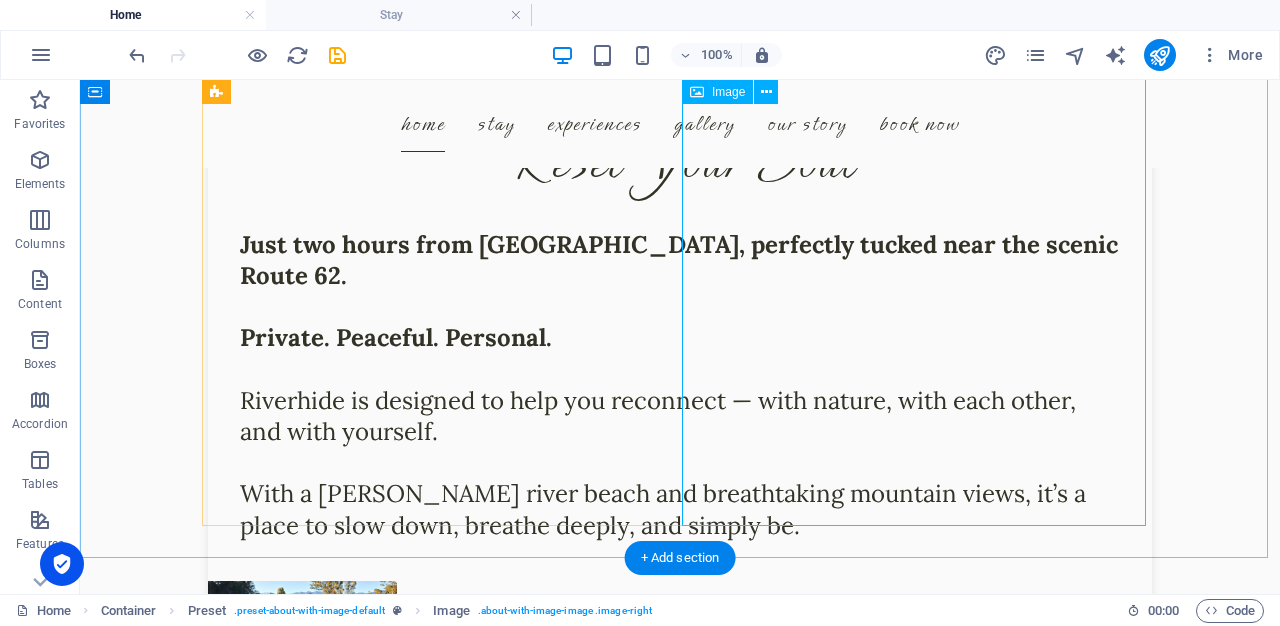 click at bounding box center [352, 631] 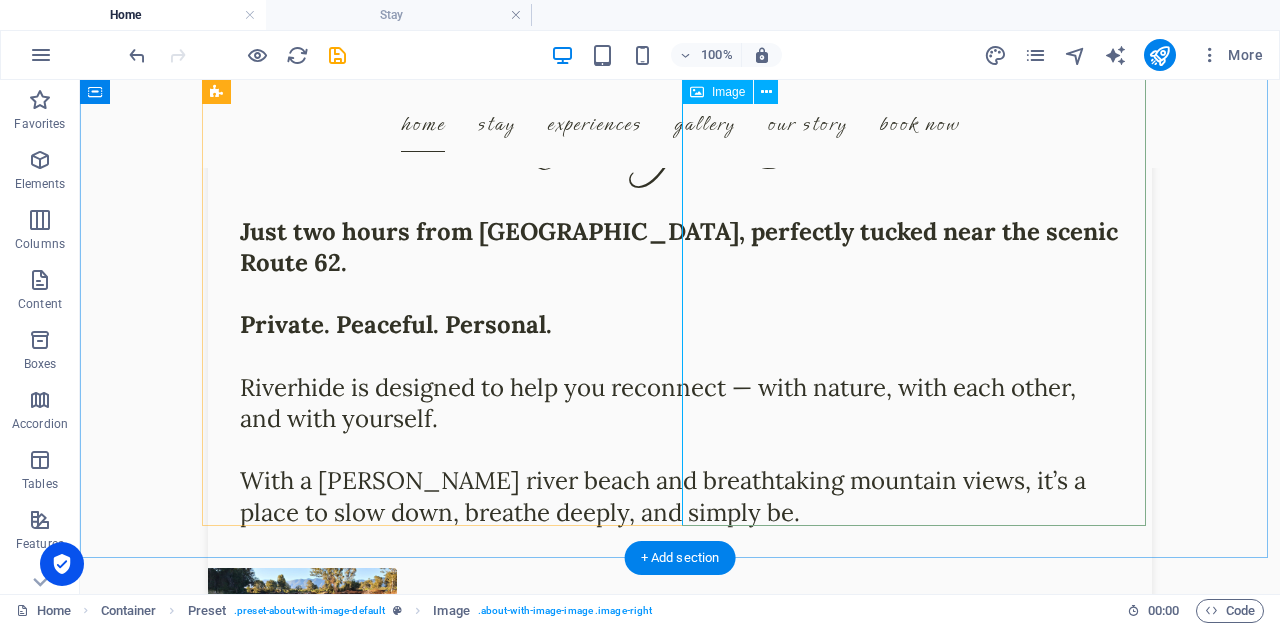 scroll, scrollTop: 797, scrollLeft: 0, axis: vertical 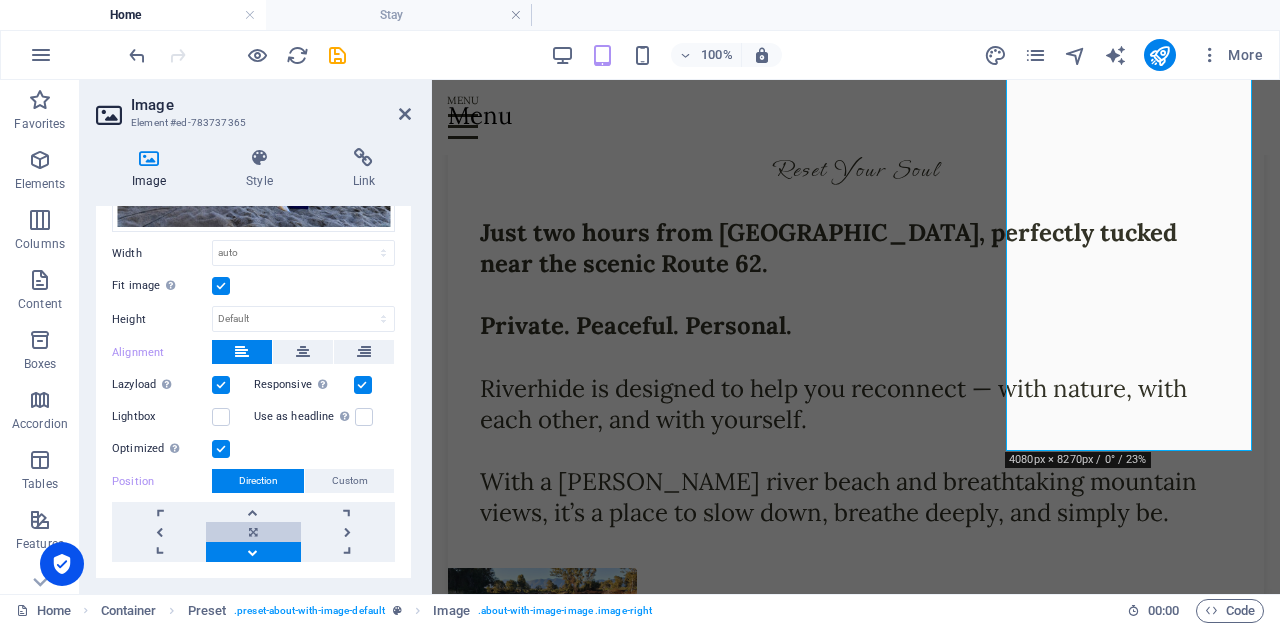 click at bounding box center (253, 532) 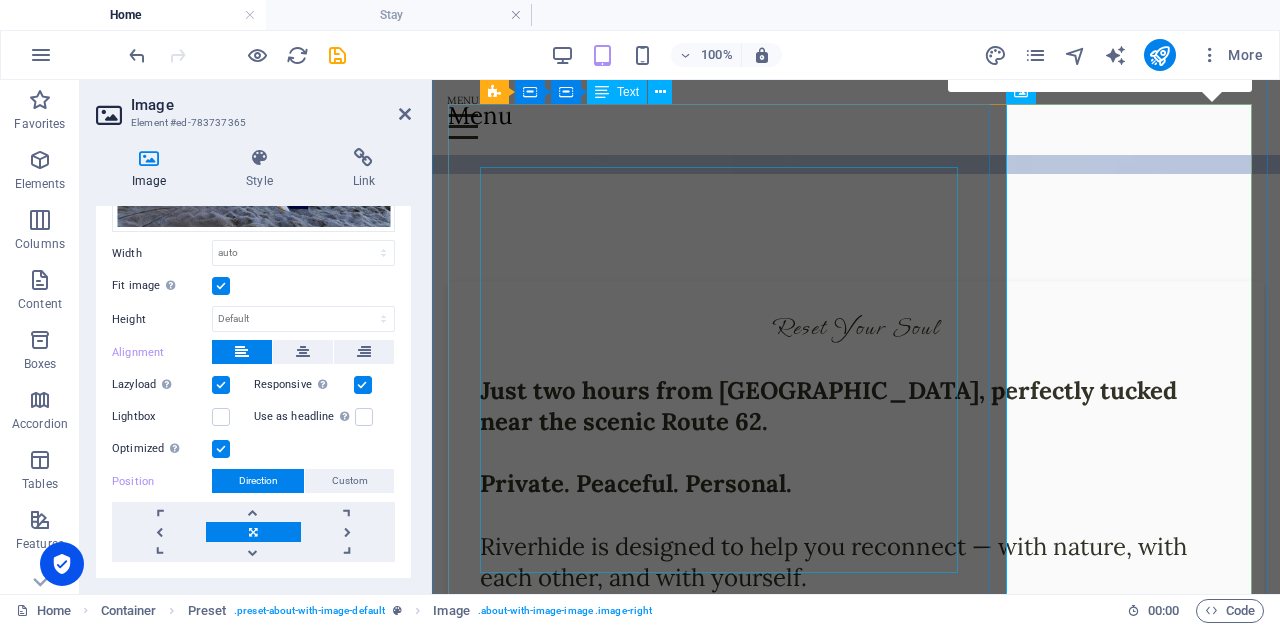 scroll, scrollTop: 637, scrollLeft: 0, axis: vertical 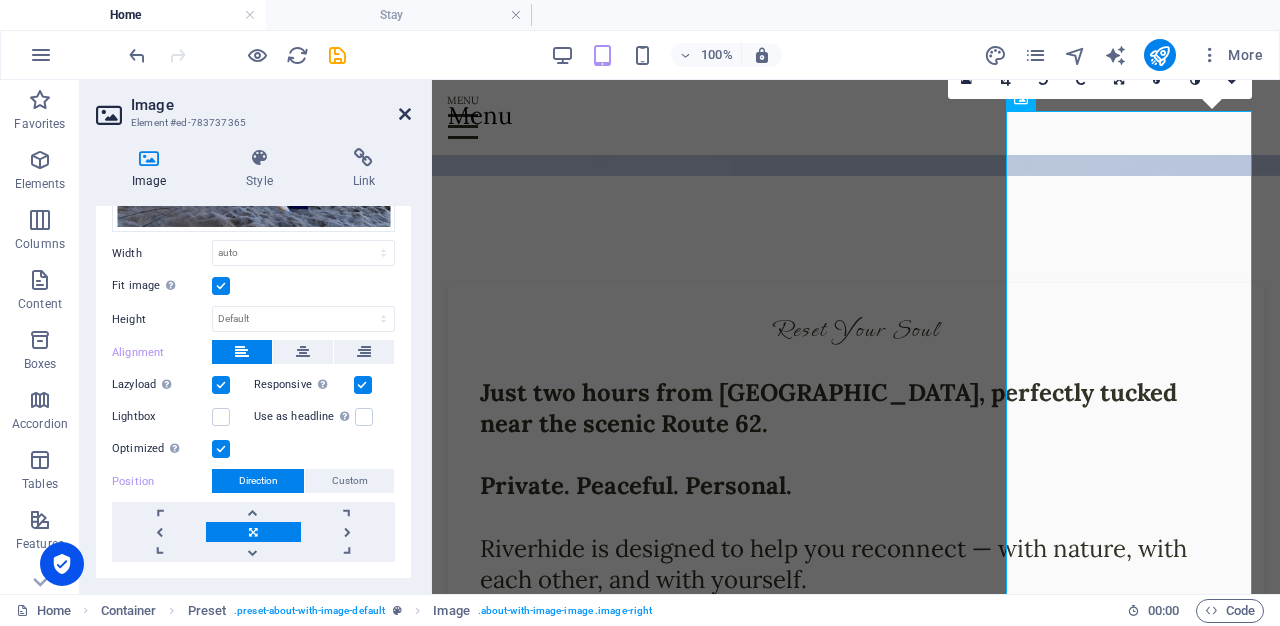click at bounding box center [405, 114] 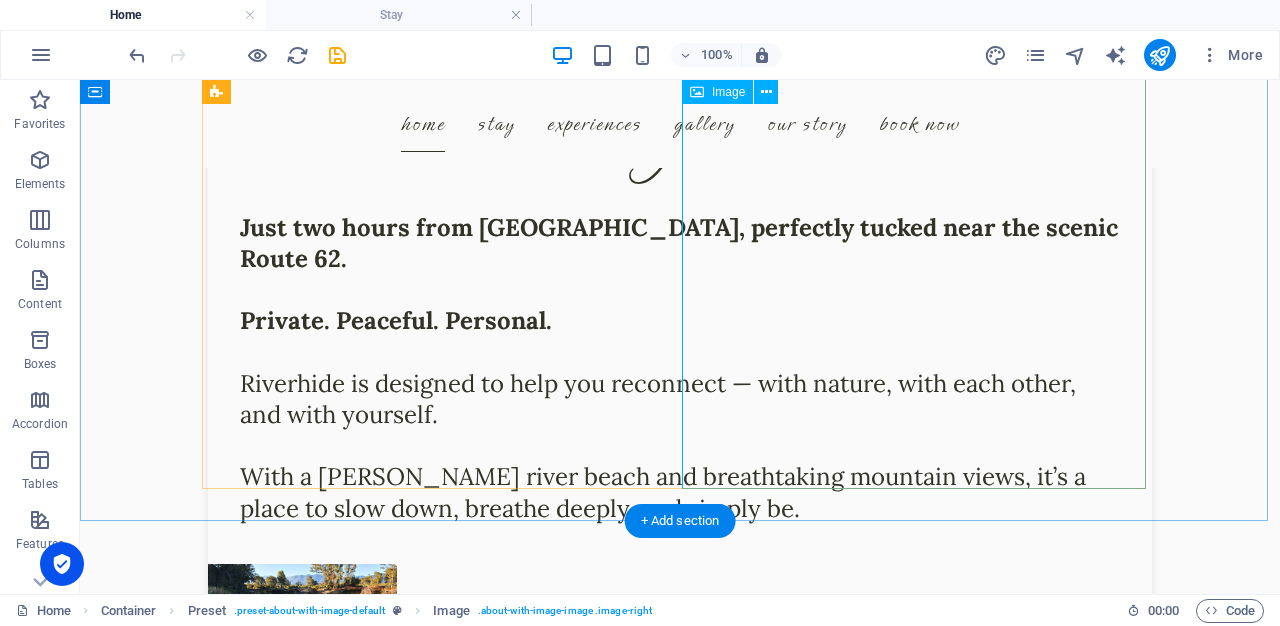 scroll, scrollTop: 877, scrollLeft: 0, axis: vertical 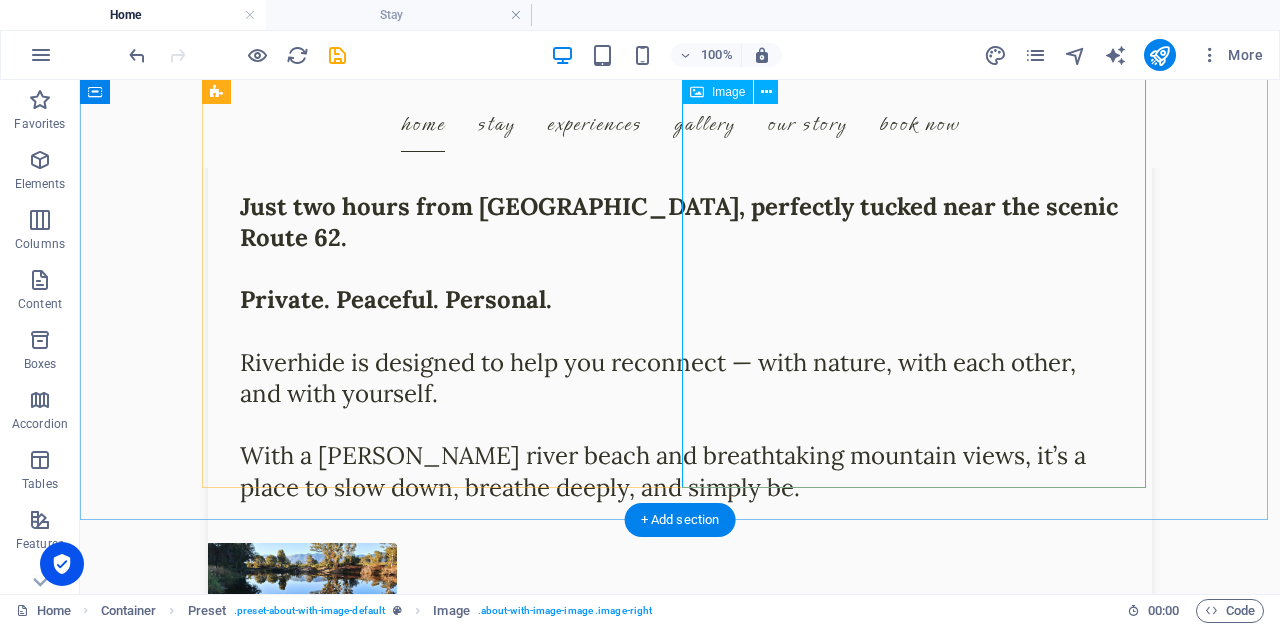 click at bounding box center [352, 593] 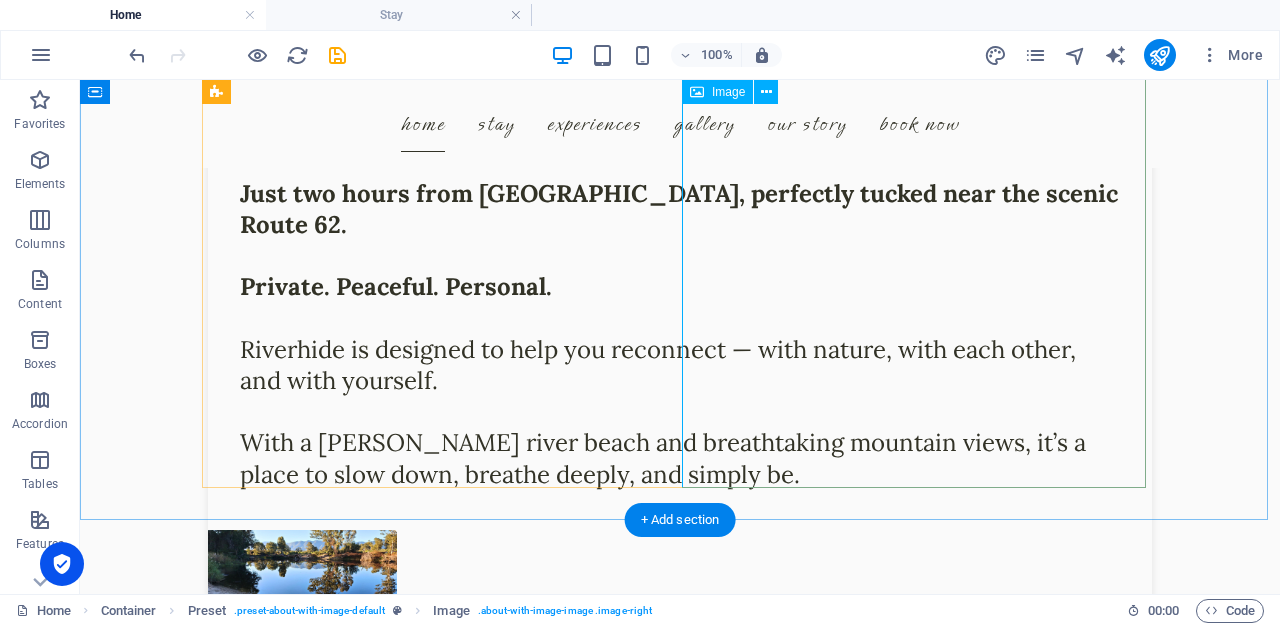 scroll, scrollTop: 836, scrollLeft: 0, axis: vertical 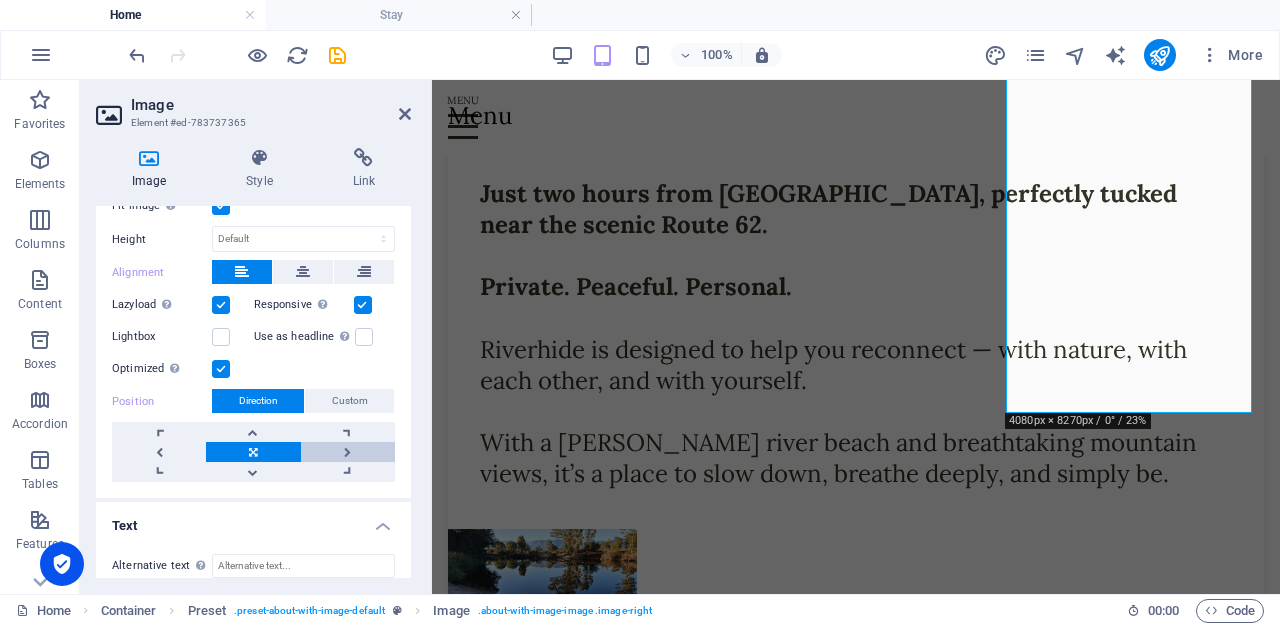 click at bounding box center [348, 452] 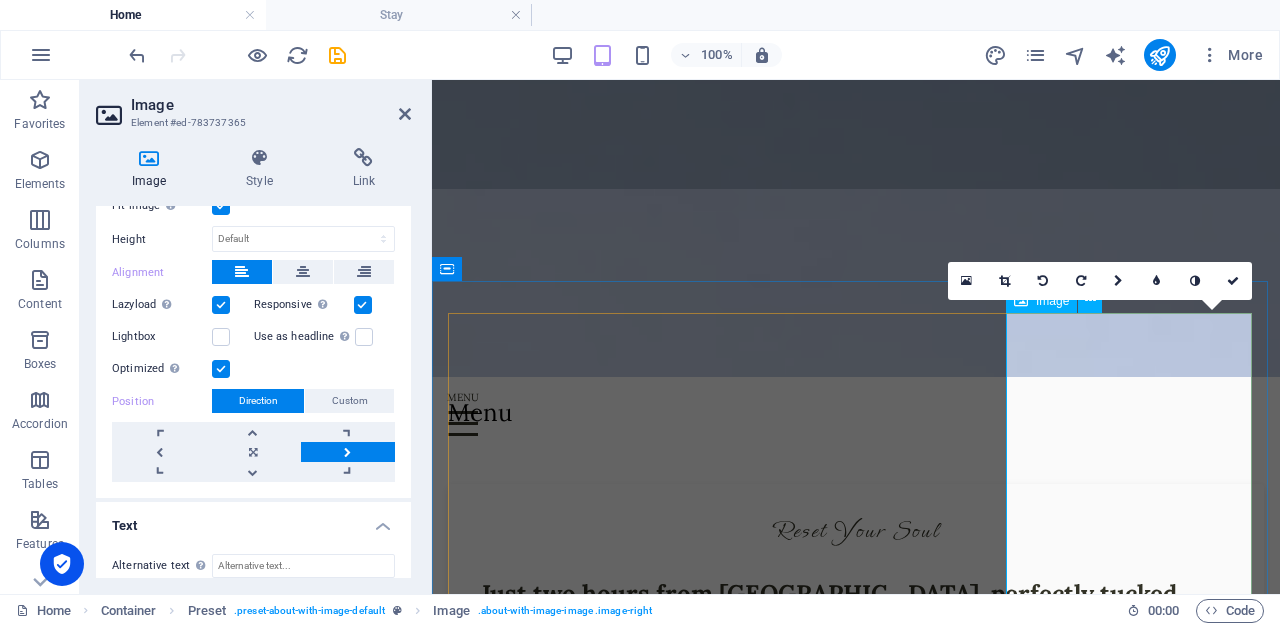 scroll, scrollTop: 516, scrollLeft: 0, axis: vertical 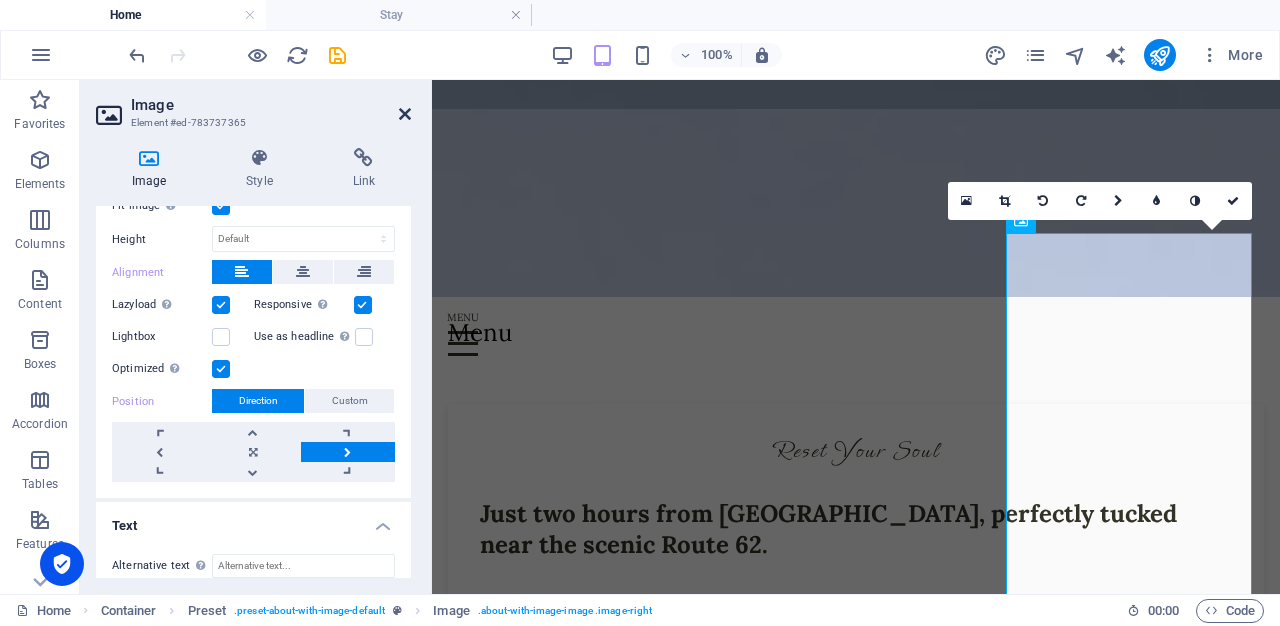 drag, startPoint x: 402, startPoint y: 112, endPoint x: 824, endPoint y: 220, distance: 435.60074 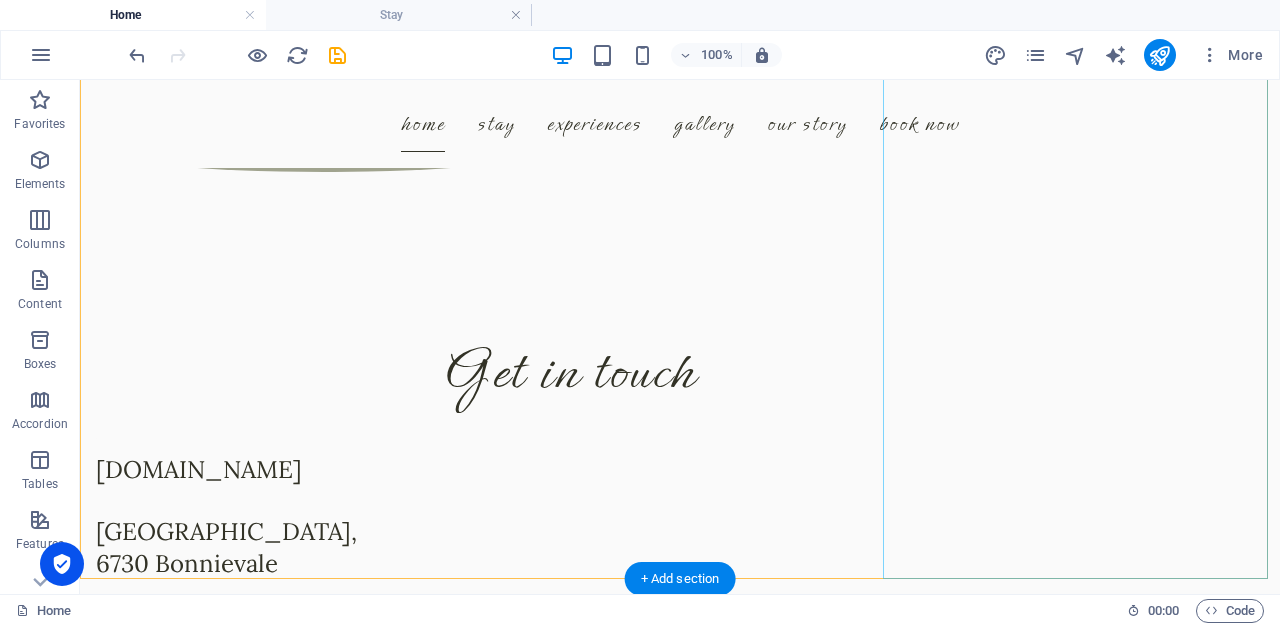 scroll, scrollTop: 4884, scrollLeft: 0, axis: vertical 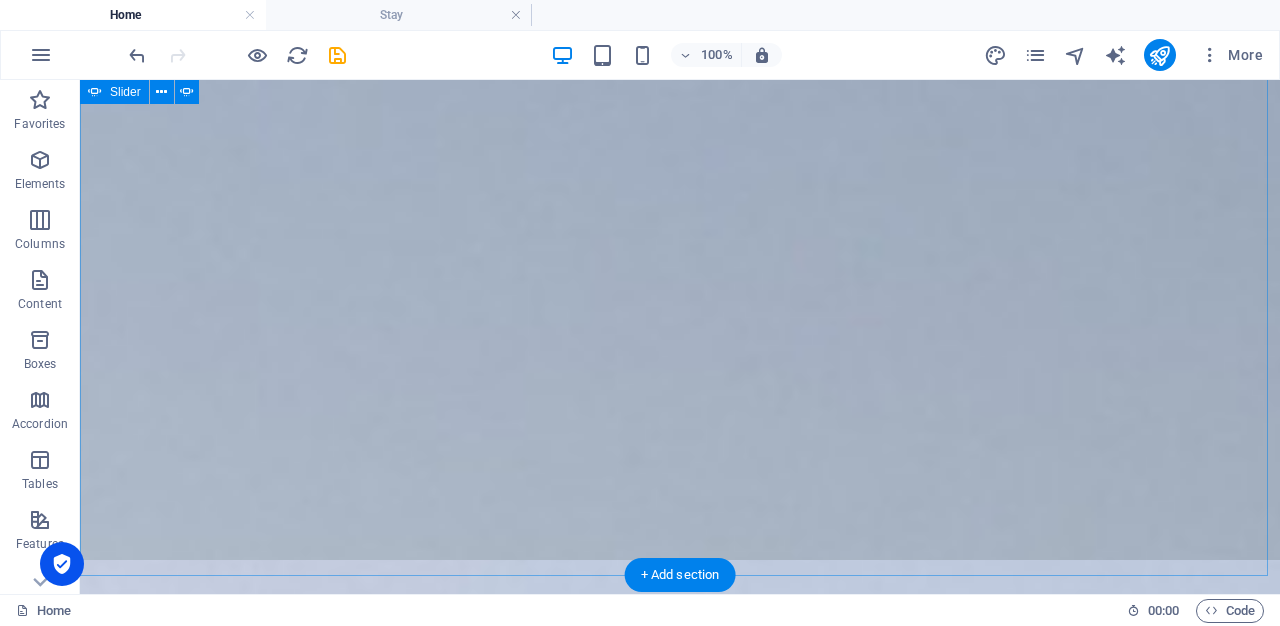 click at bounding box center (80, 585) 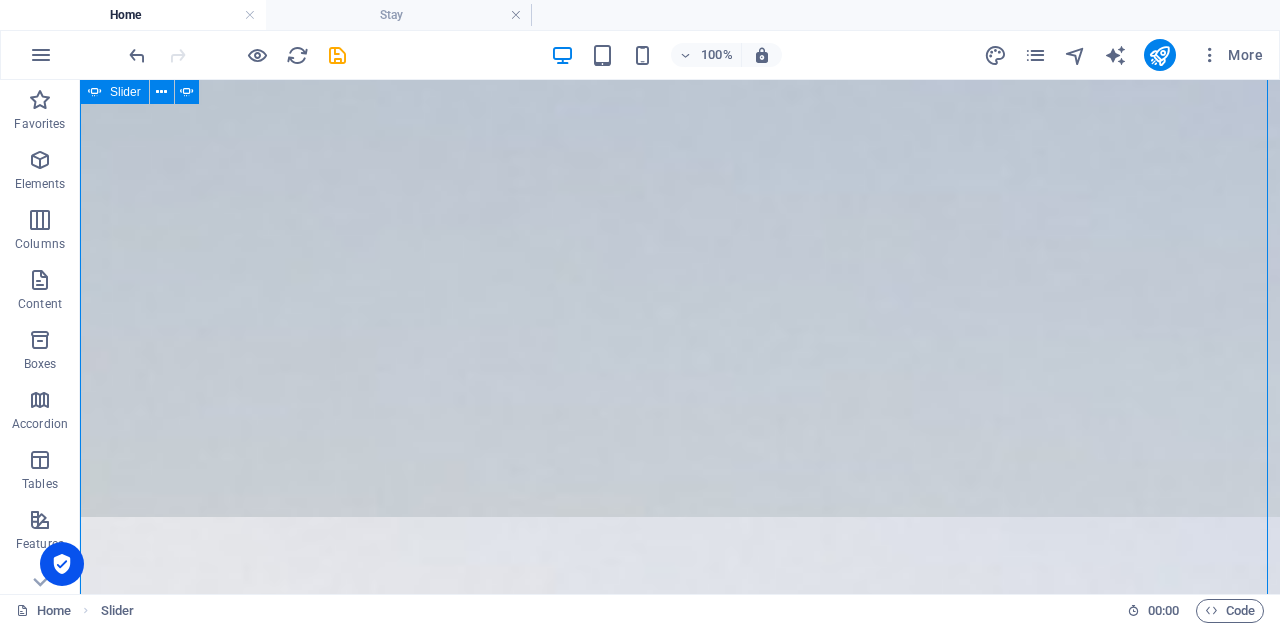click at bounding box center (80, 627) 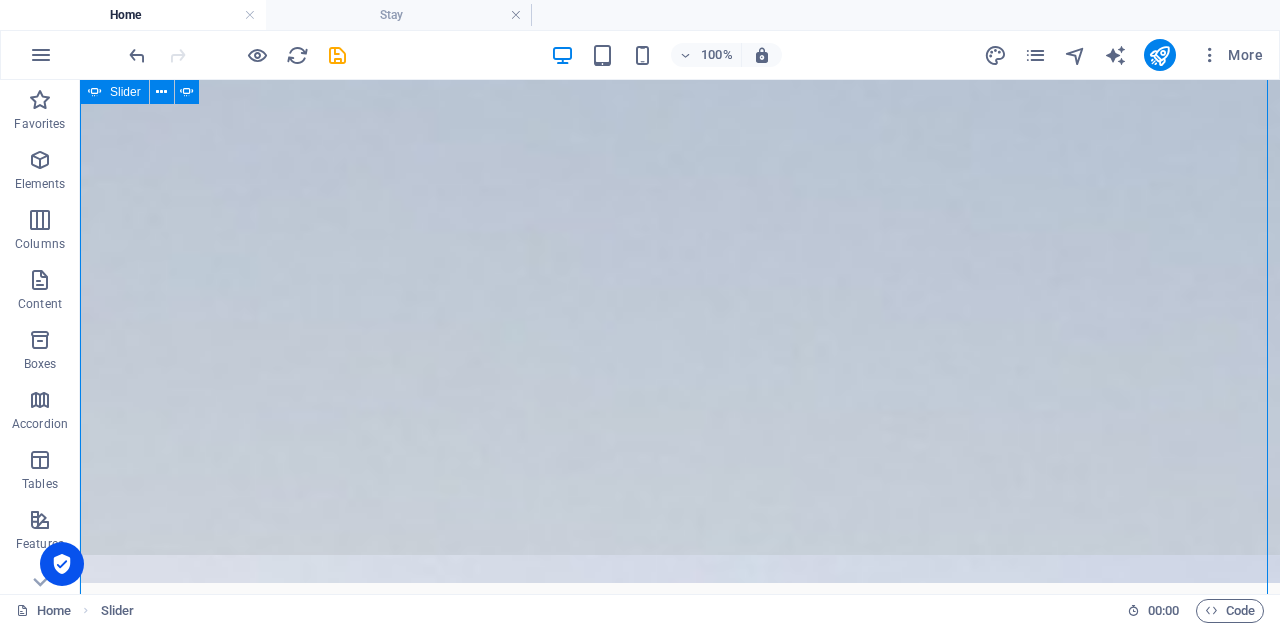 scroll, scrollTop: 65, scrollLeft: 0, axis: vertical 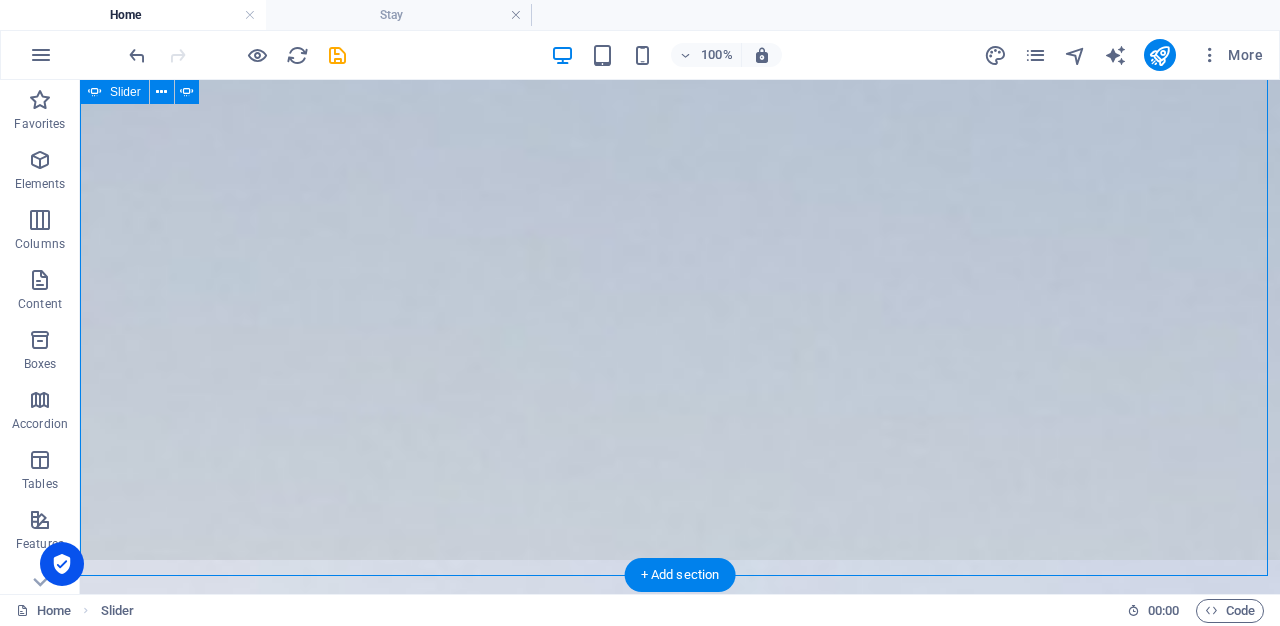 click at bounding box center [80, 585] 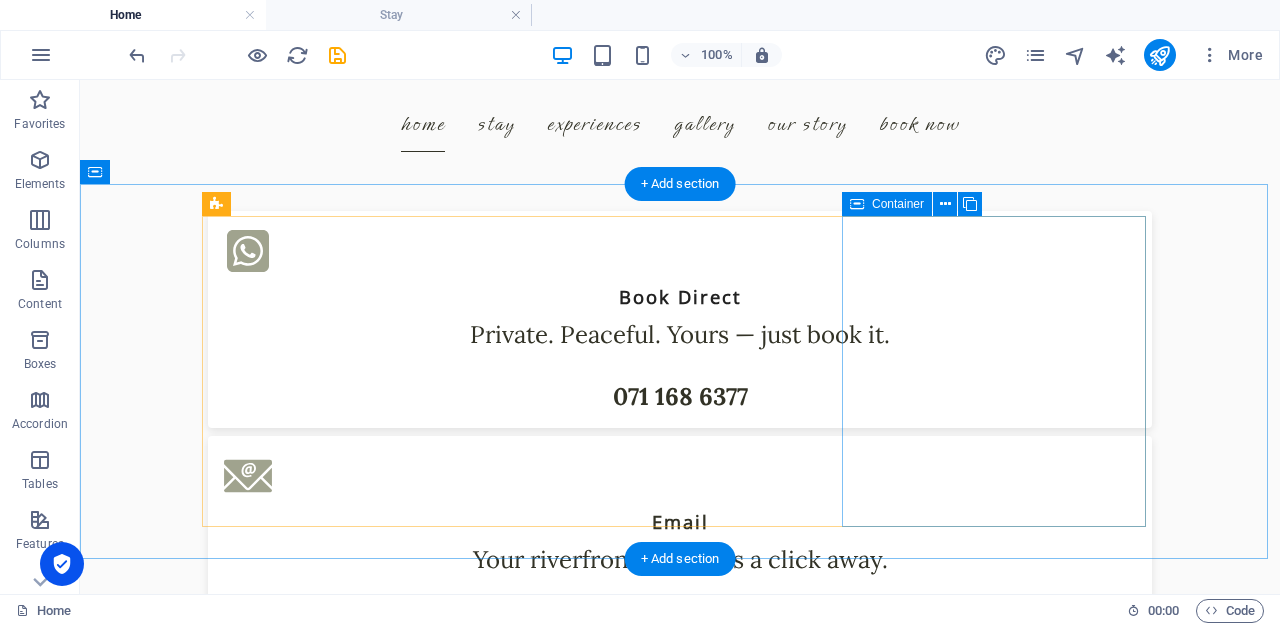 scroll, scrollTop: 2762, scrollLeft: 0, axis: vertical 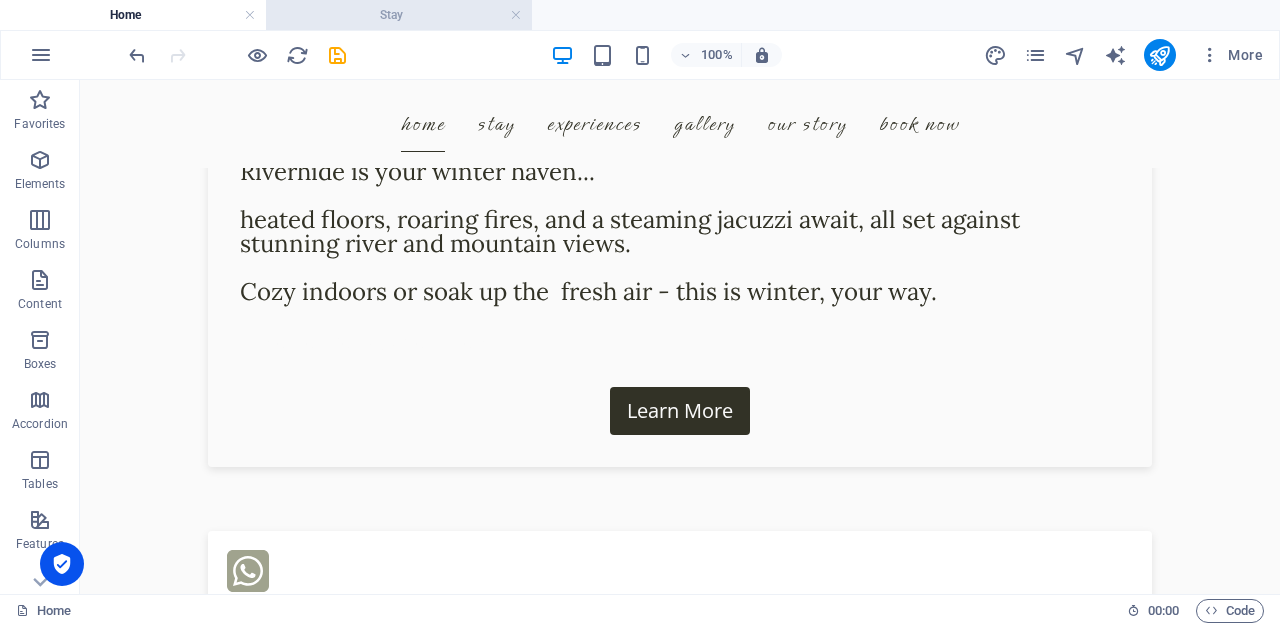 click on "Stay" at bounding box center (399, 15) 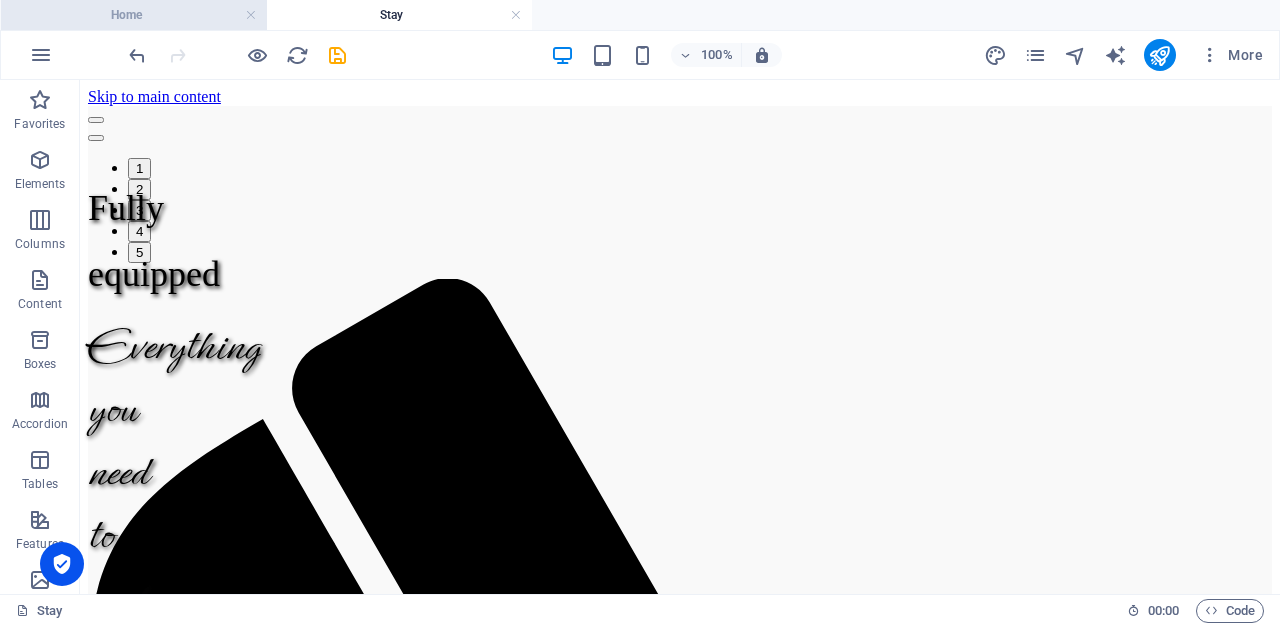 drag, startPoint x: 173, startPoint y: 8, endPoint x: 195, endPoint y: 16, distance: 23.409399 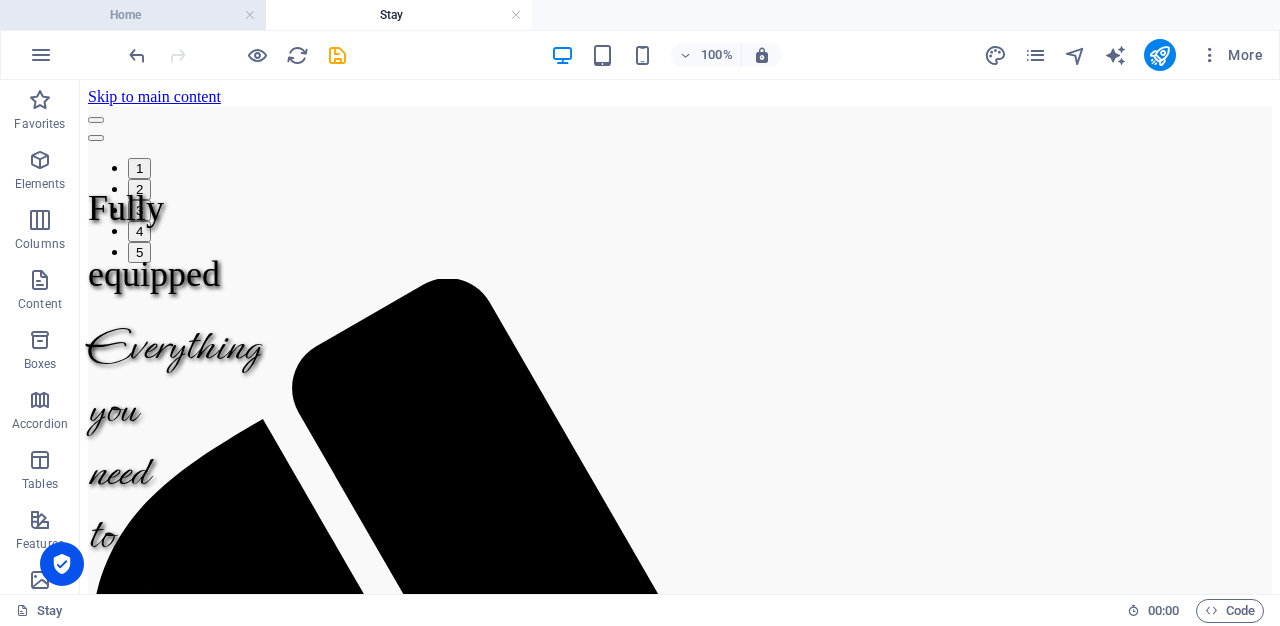 click on "Home" at bounding box center (133, 15) 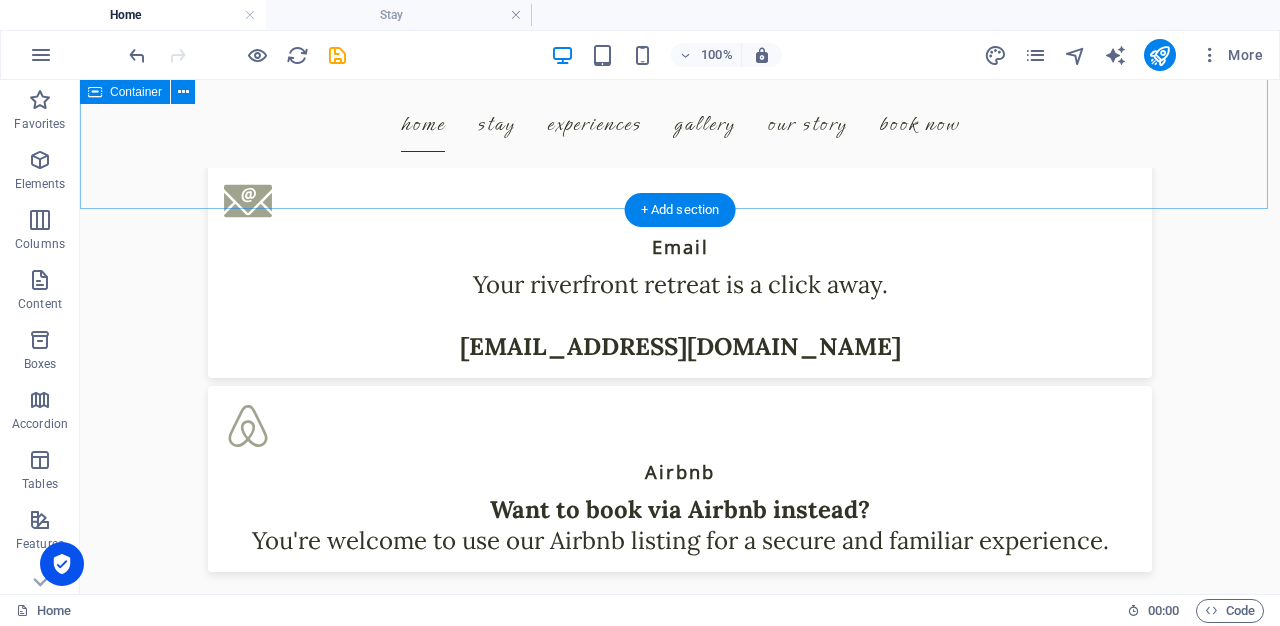 scroll, scrollTop: 3322, scrollLeft: 0, axis: vertical 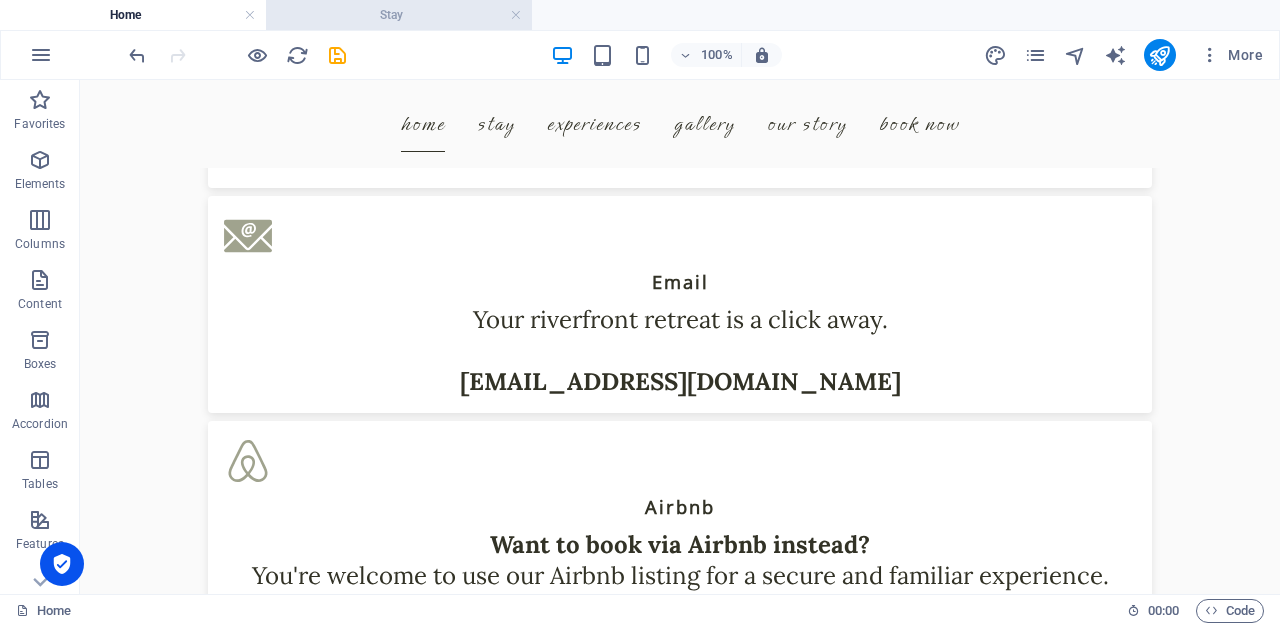 click on "Stay" at bounding box center [399, 15] 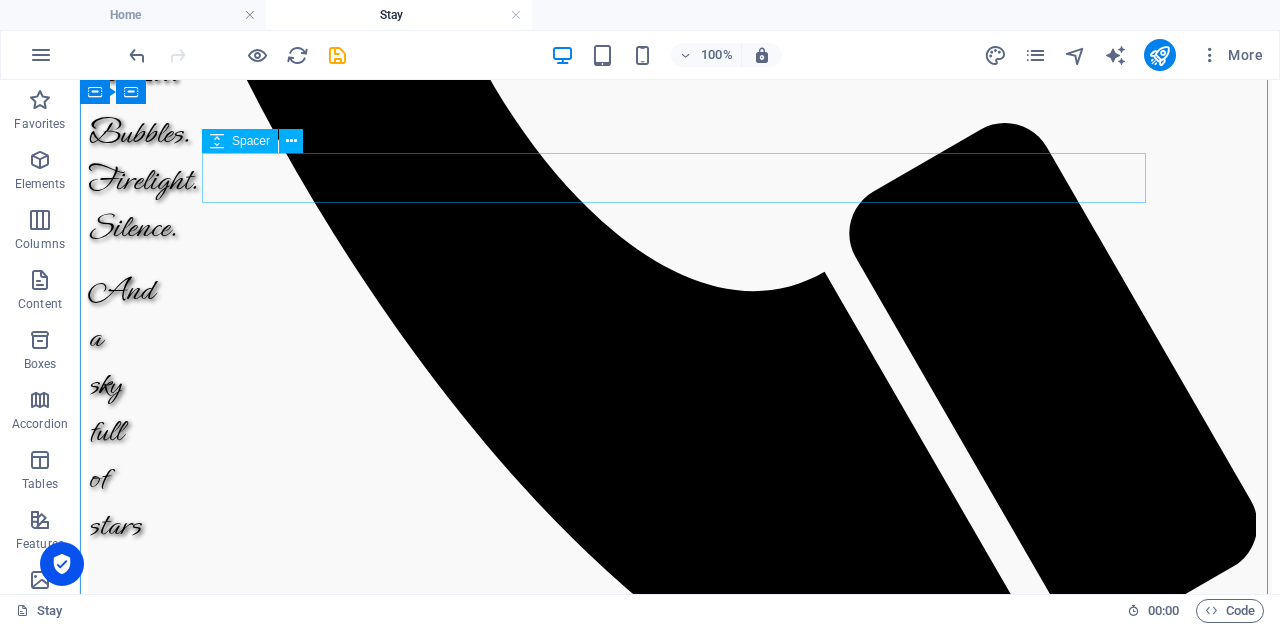 scroll, scrollTop: 1200, scrollLeft: 0, axis: vertical 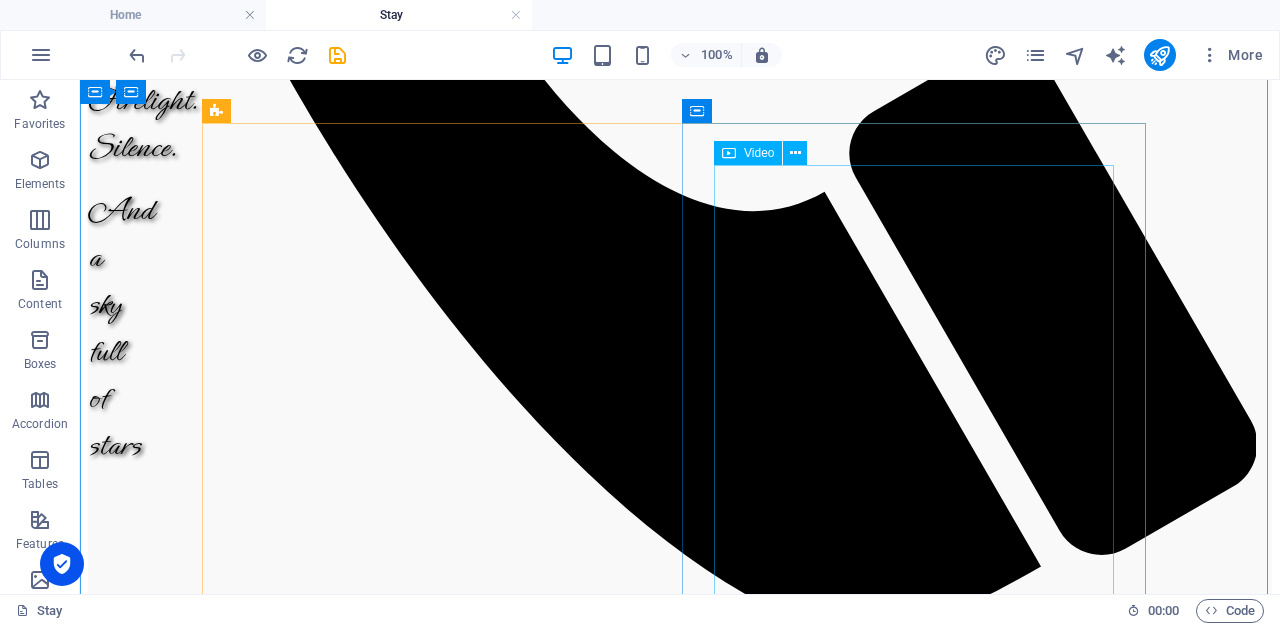 click at bounding box center (680, 4370) 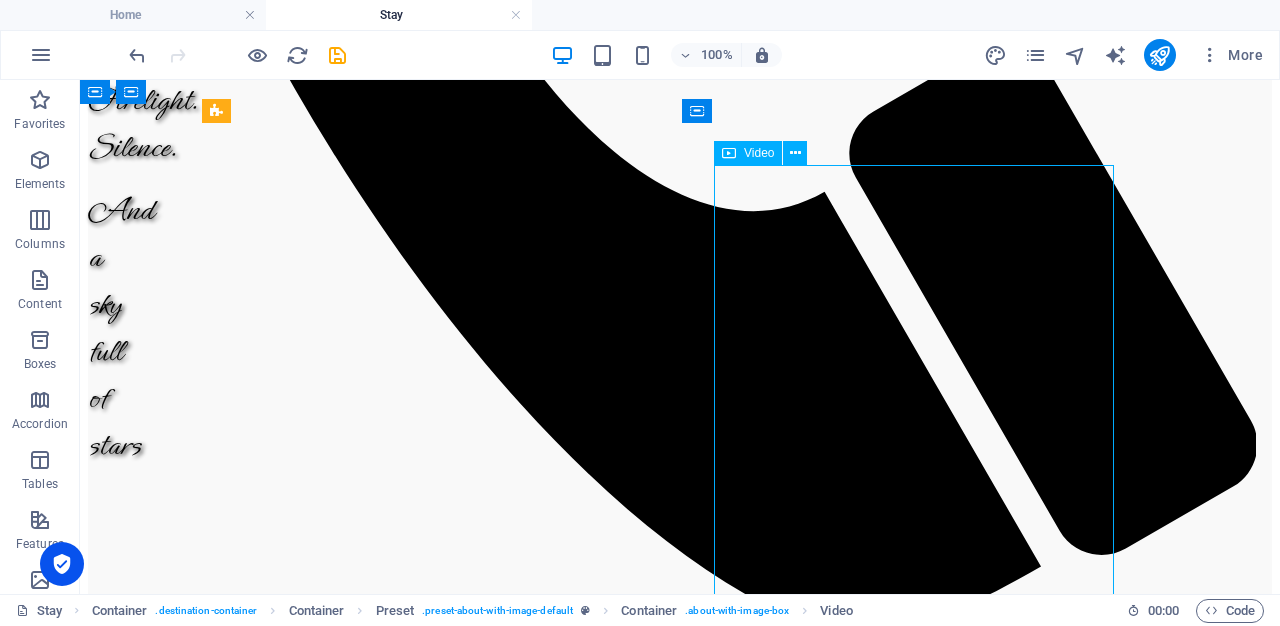 click at bounding box center [680, 4370] 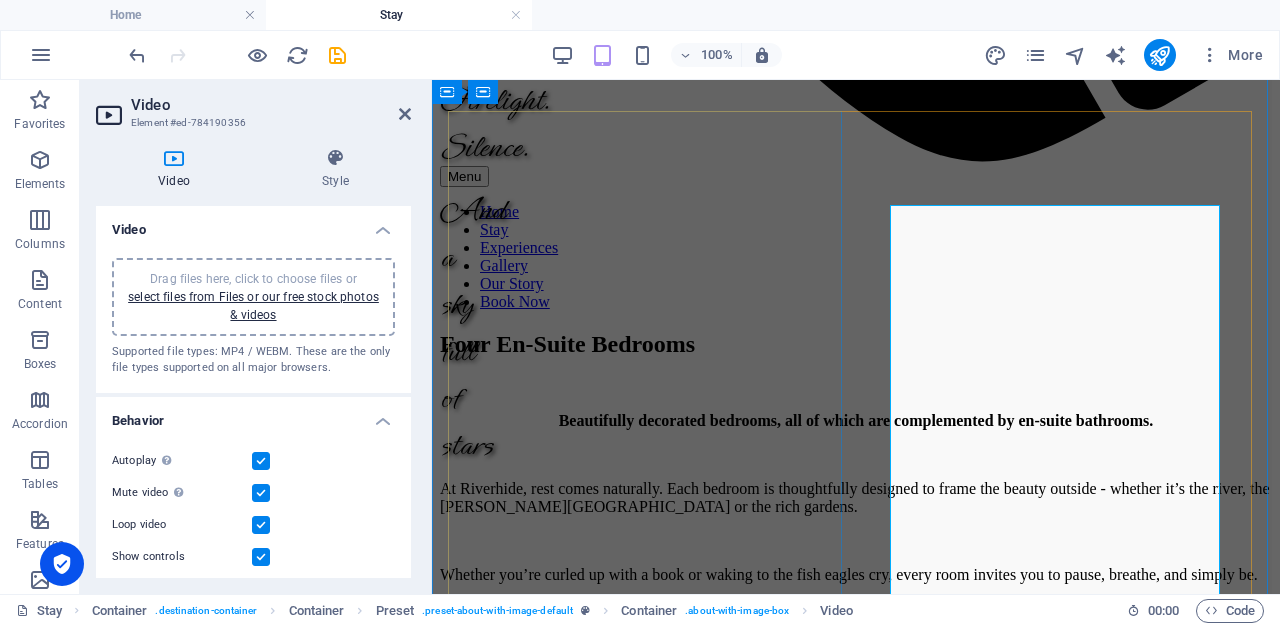 scroll, scrollTop: 1659, scrollLeft: 0, axis: vertical 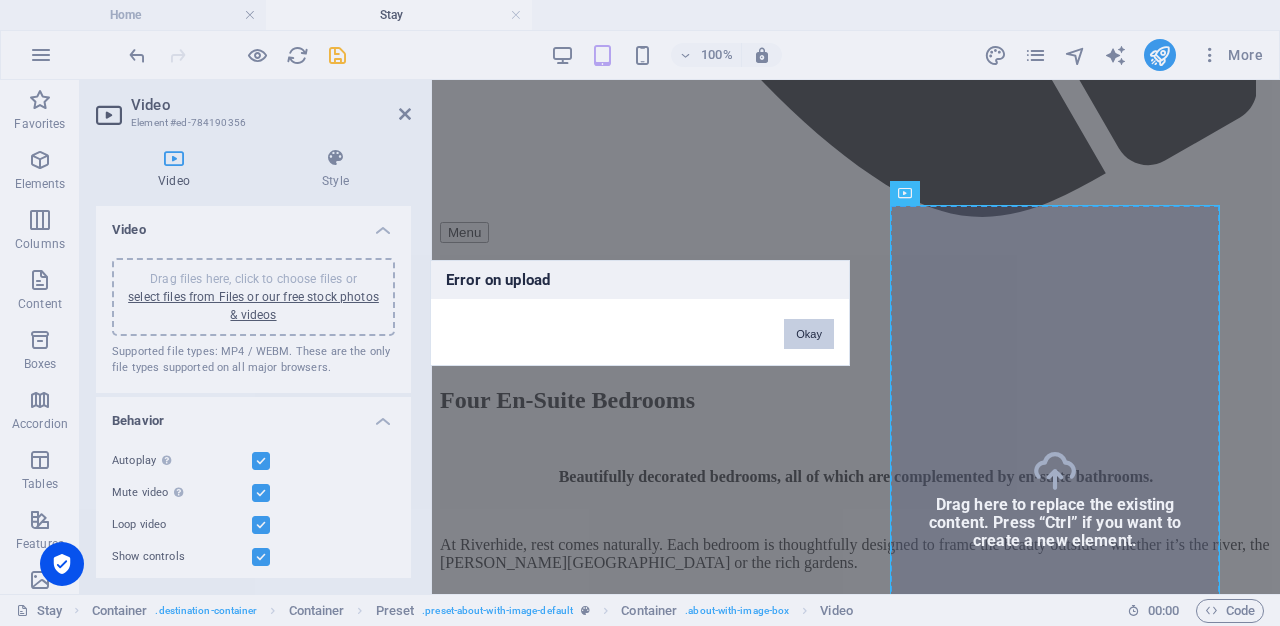 click on "Okay" at bounding box center [809, 334] 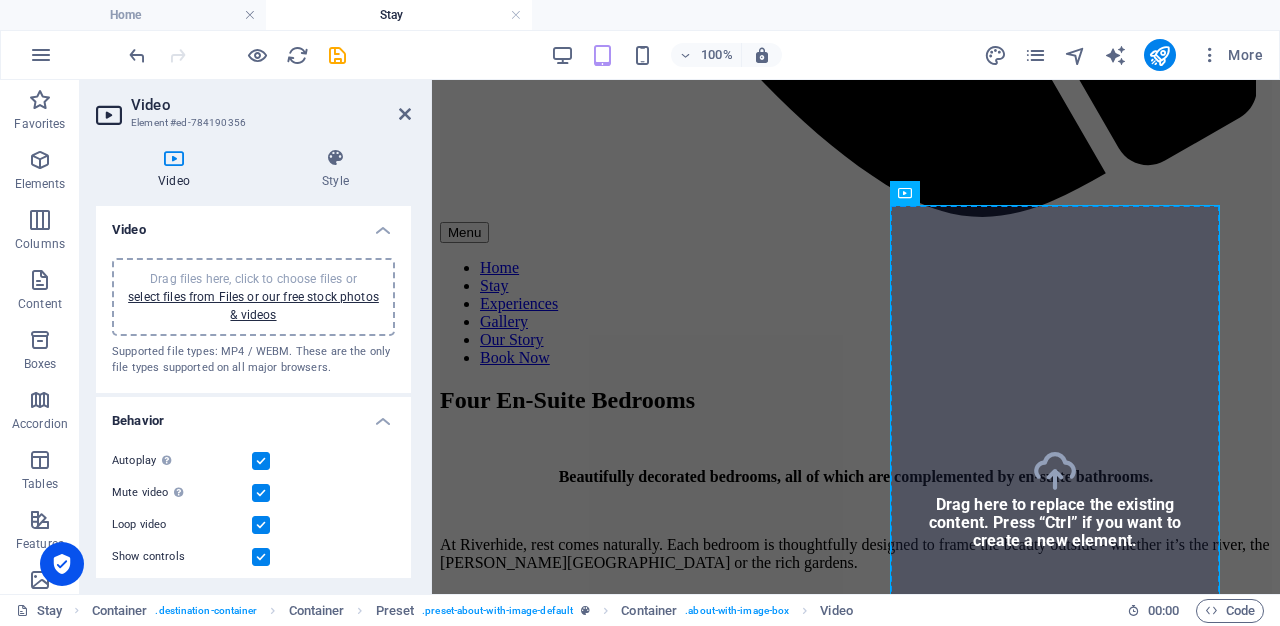 drag, startPoint x: 1276, startPoint y: 389, endPoint x: 1044, endPoint y: 415, distance: 233.45235 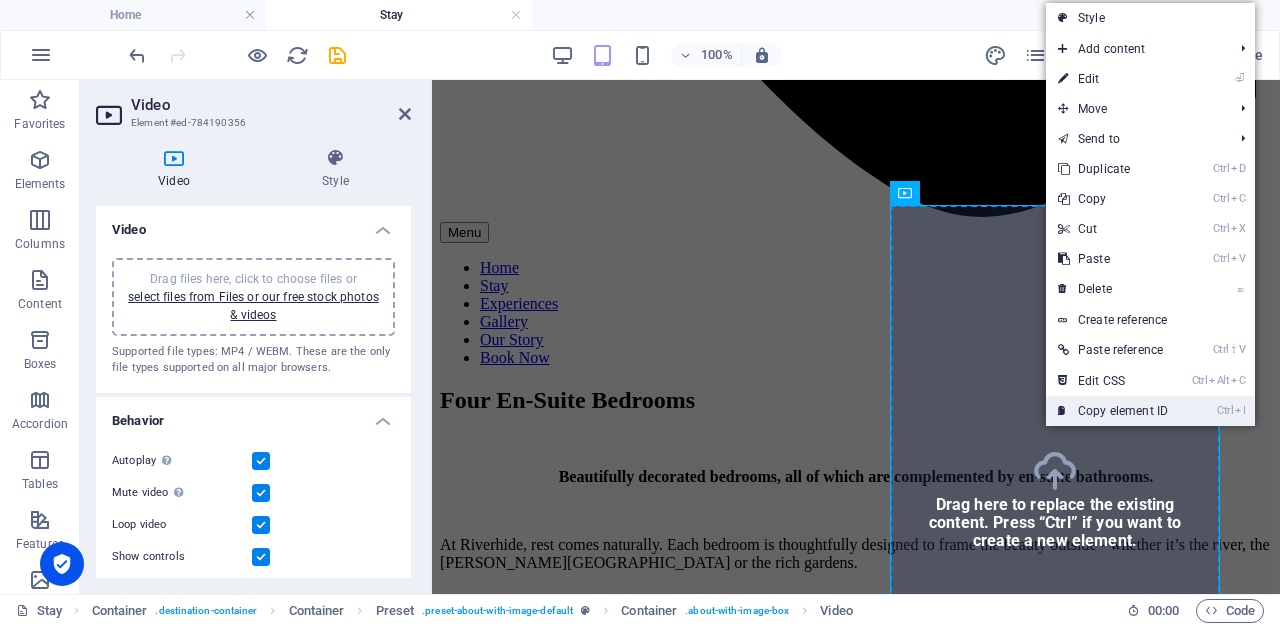 drag, startPoint x: 1052, startPoint y: 415, endPoint x: 1049, endPoint y: 404, distance: 11.401754 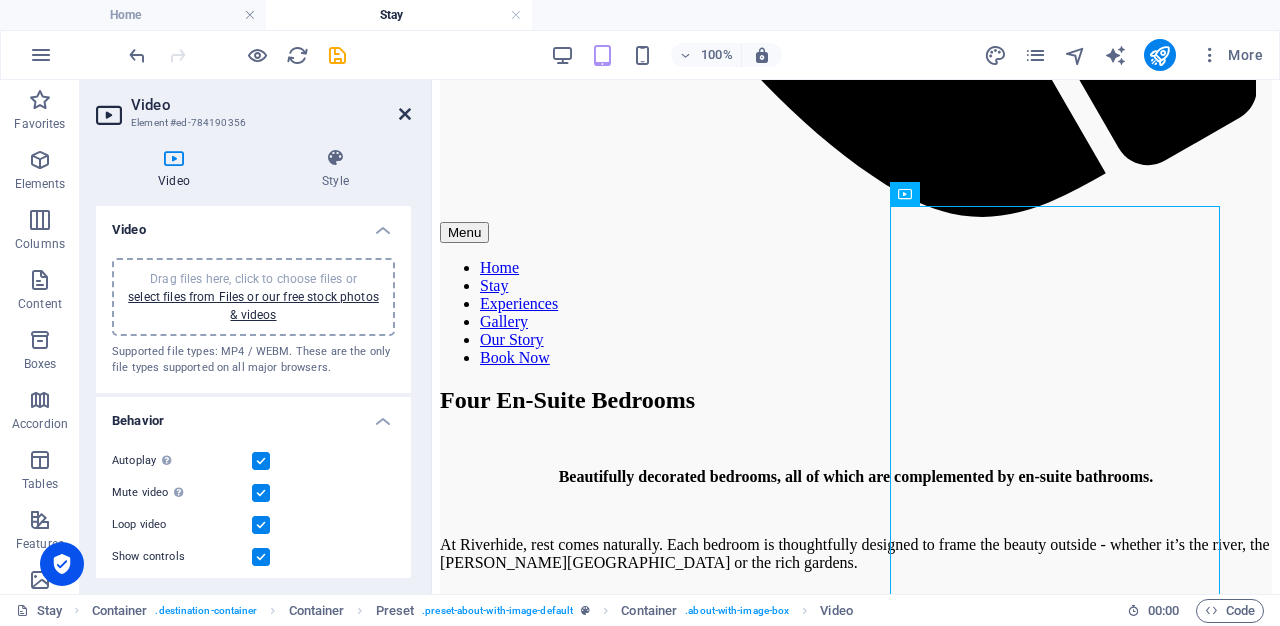 drag, startPoint x: 404, startPoint y: 112, endPoint x: 323, endPoint y: 33, distance: 113.14592 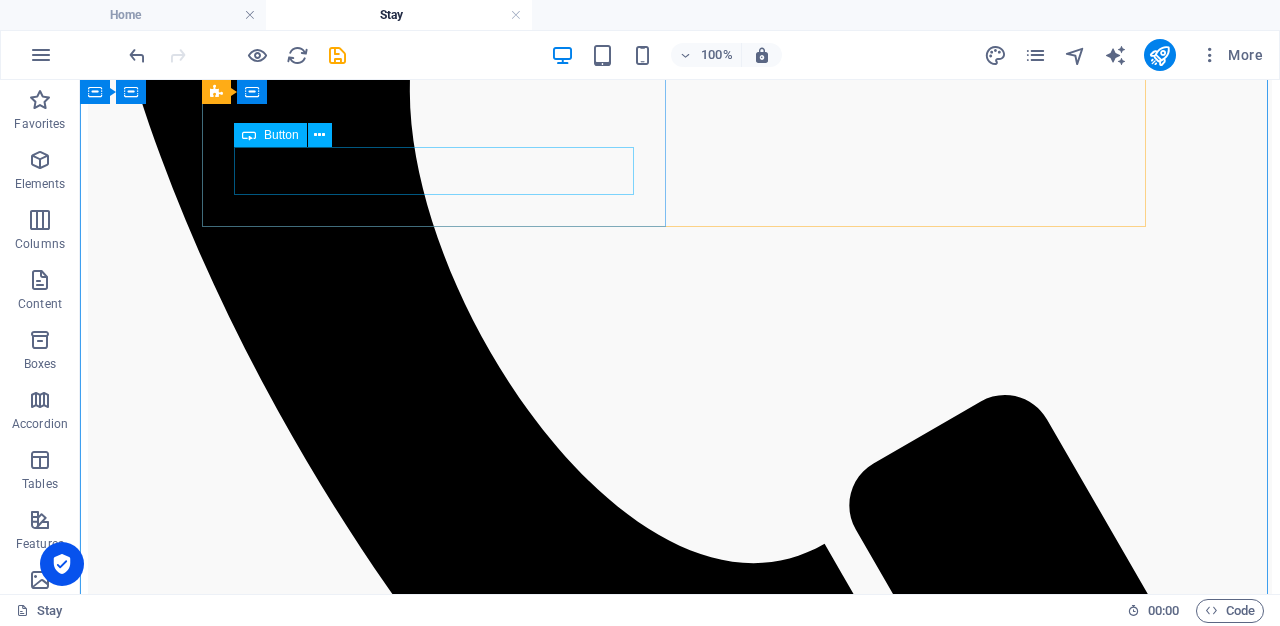 scroll, scrollTop: 1399, scrollLeft: 0, axis: vertical 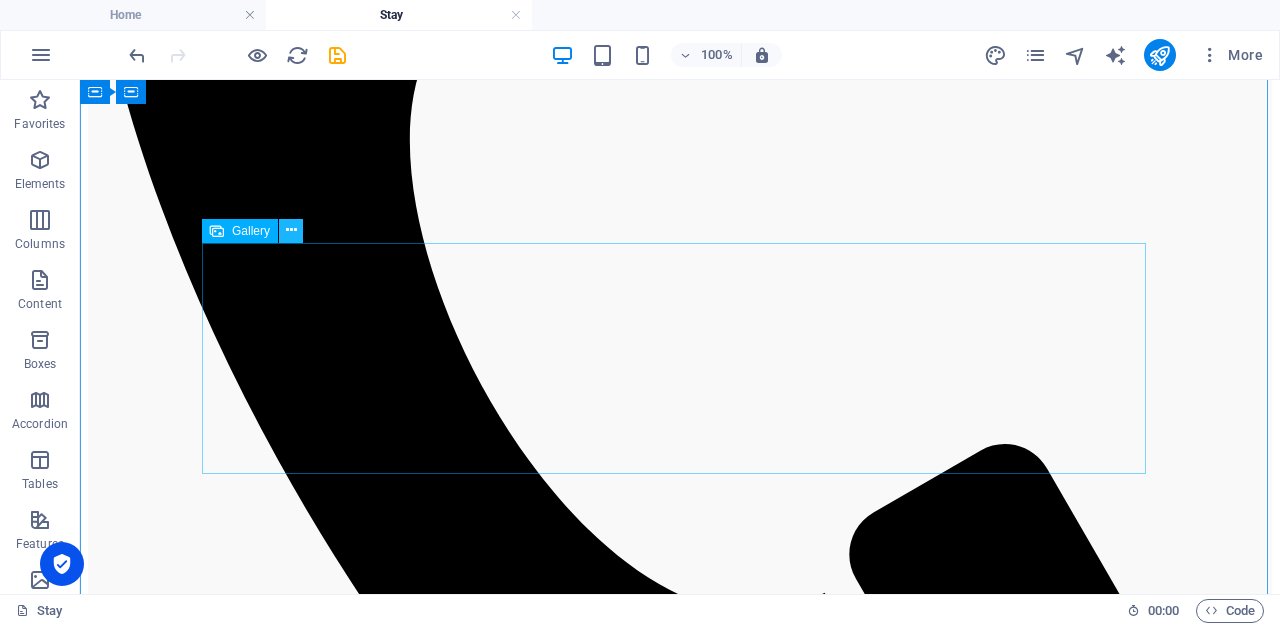click at bounding box center (291, 230) 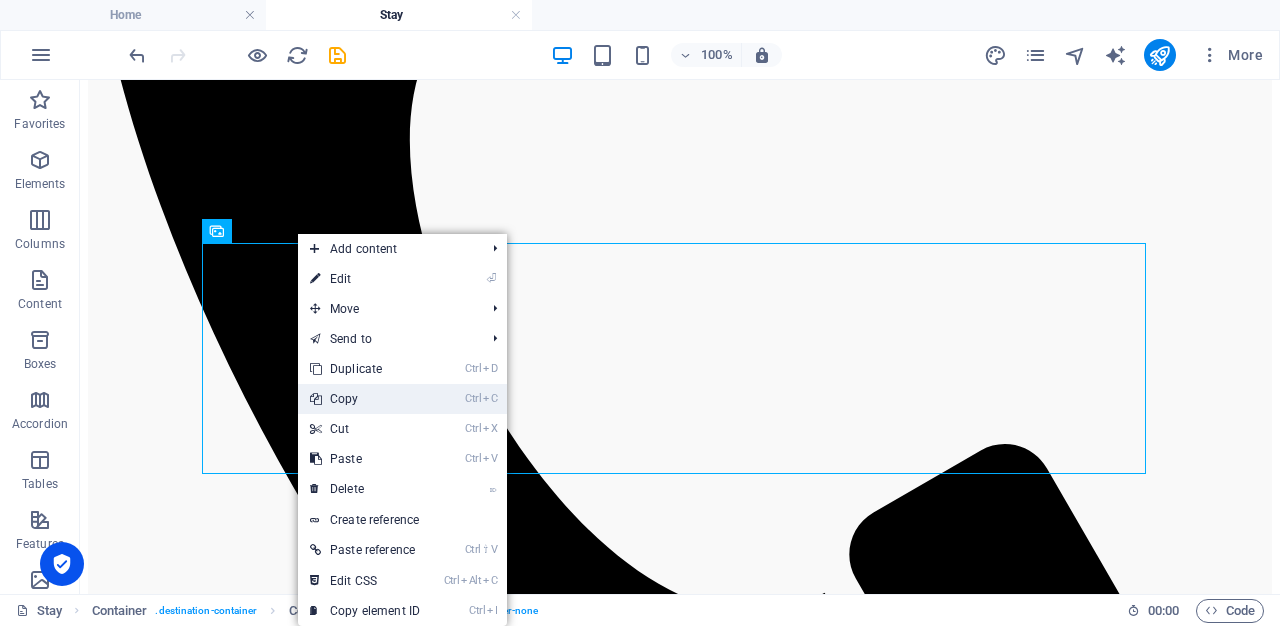 click on "Ctrl C  Copy" at bounding box center [365, 399] 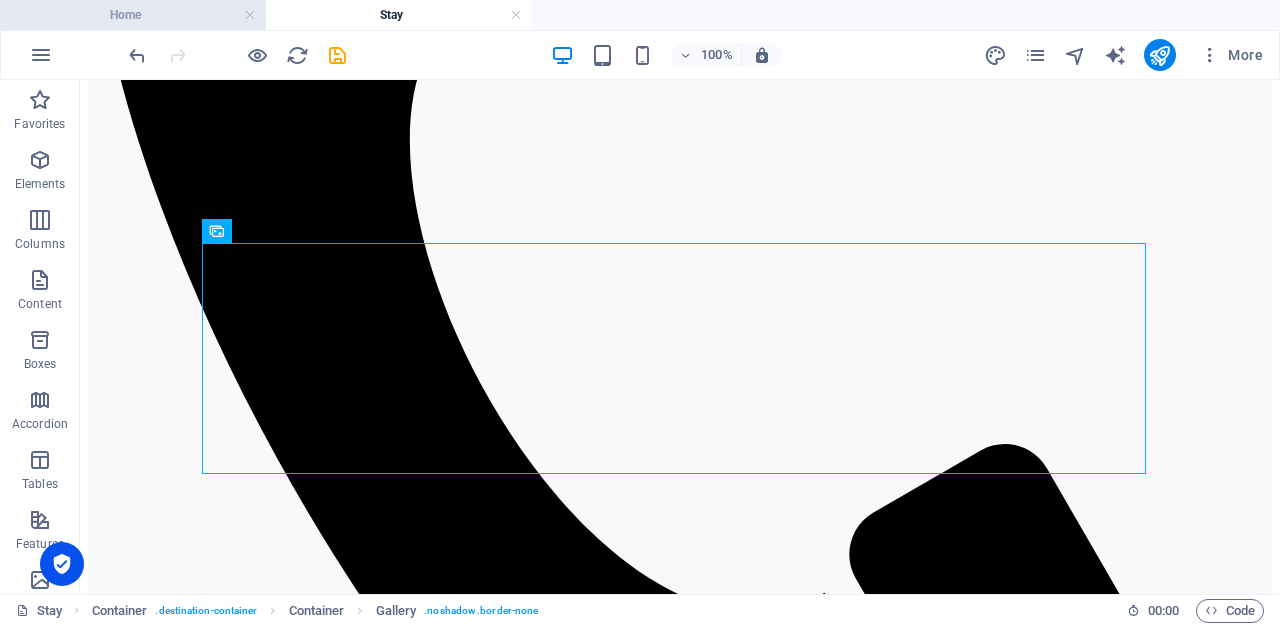 click on "Home" at bounding box center (133, 15) 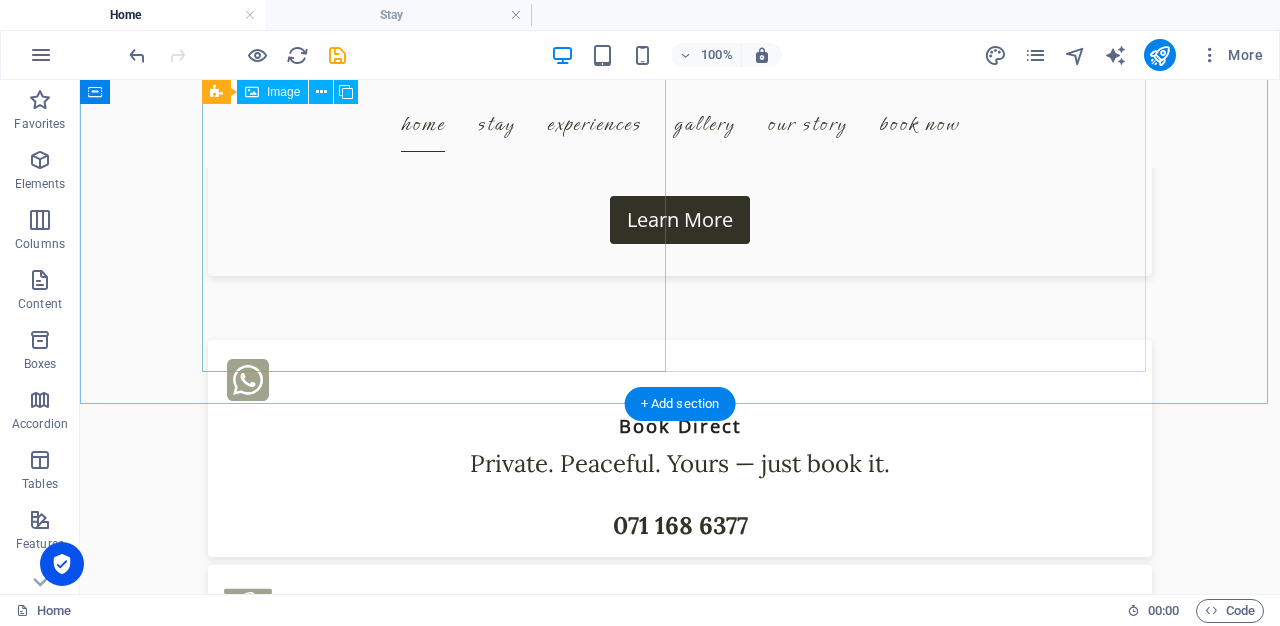 scroll, scrollTop: 3040, scrollLeft: 0, axis: vertical 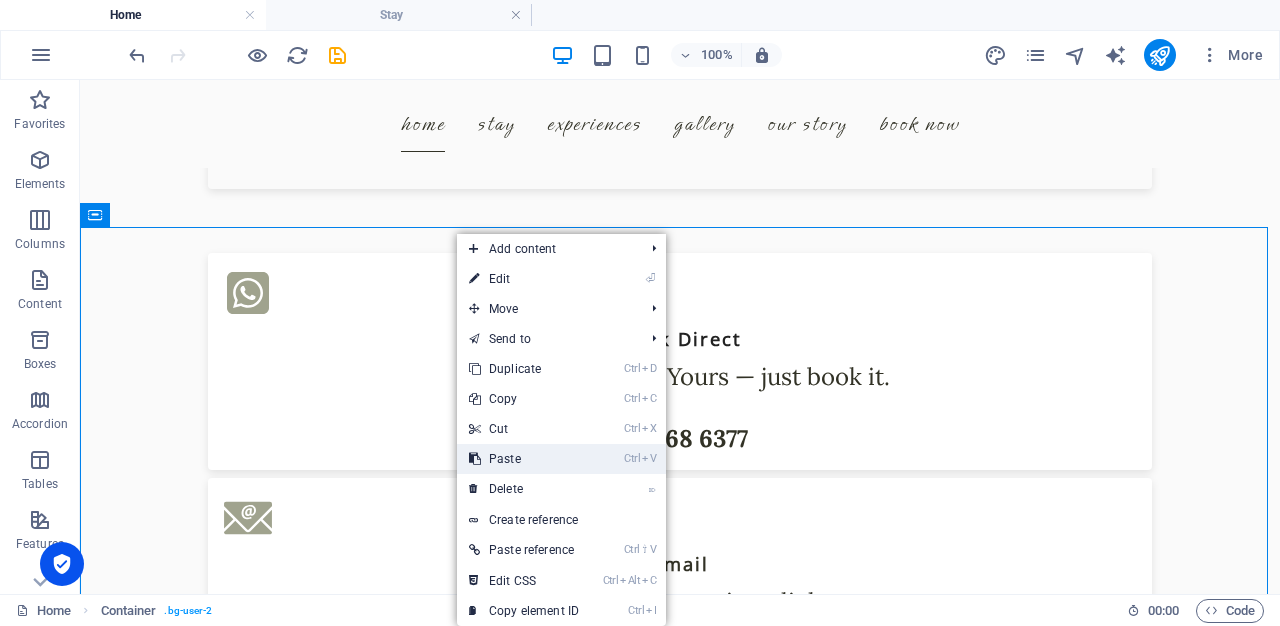 click on "Ctrl V  Paste" at bounding box center (524, 459) 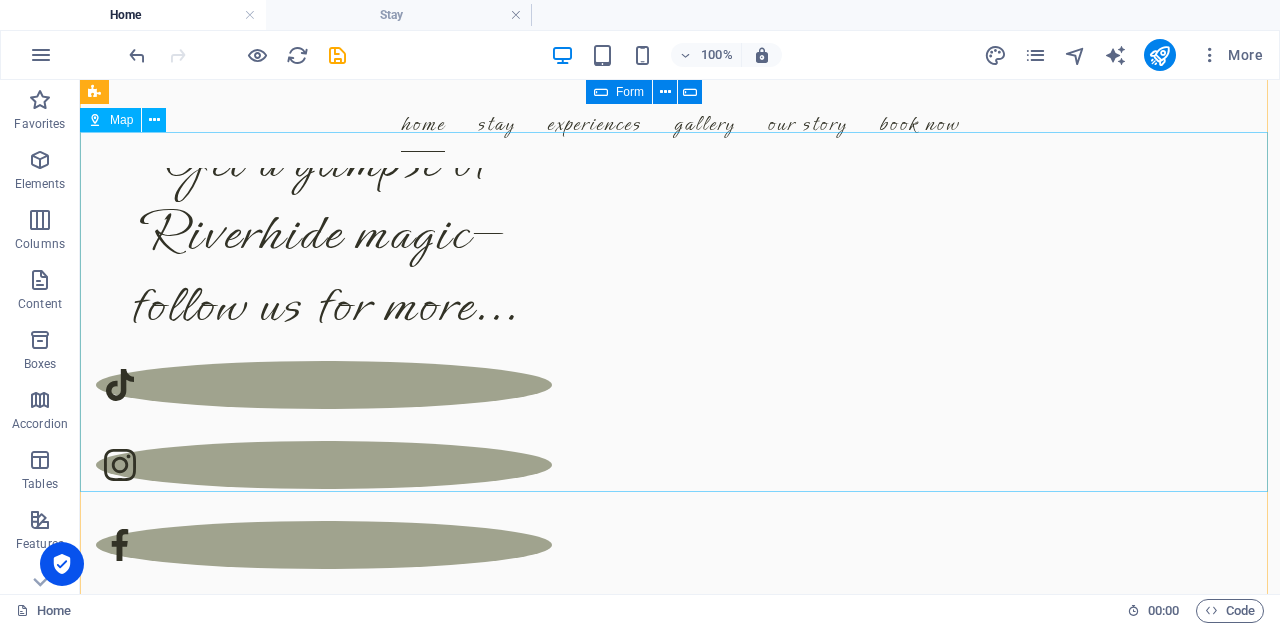 scroll, scrollTop: 4960, scrollLeft: 0, axis: vertical 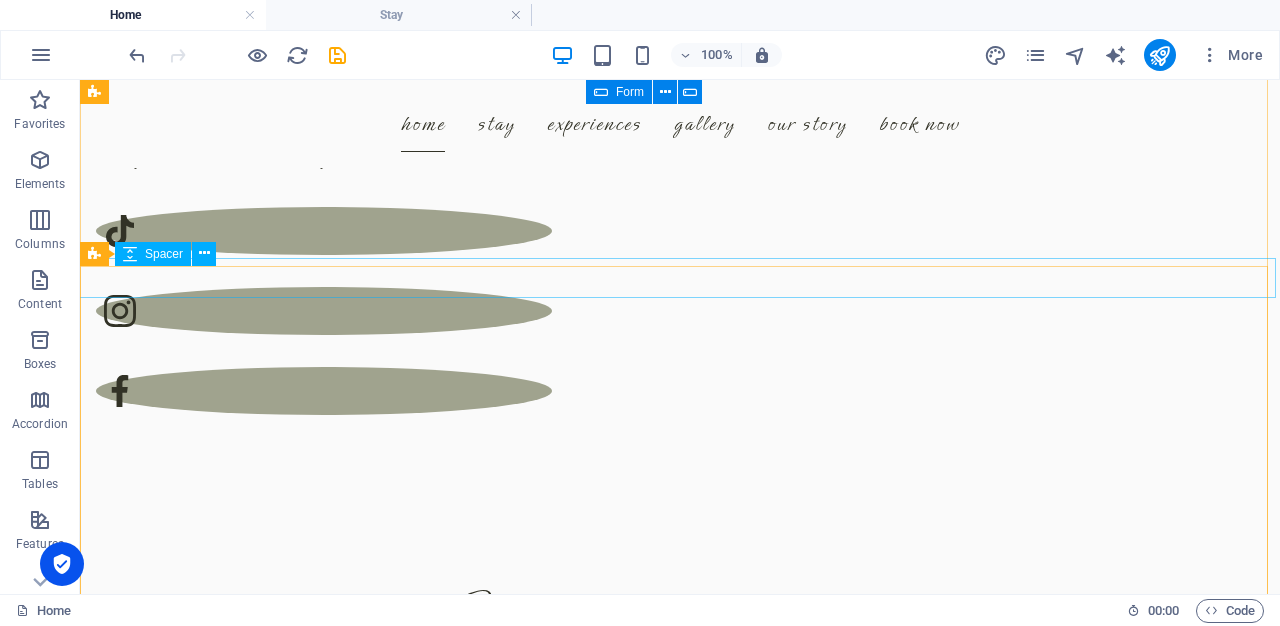 click at bounding box center [680, 1826] 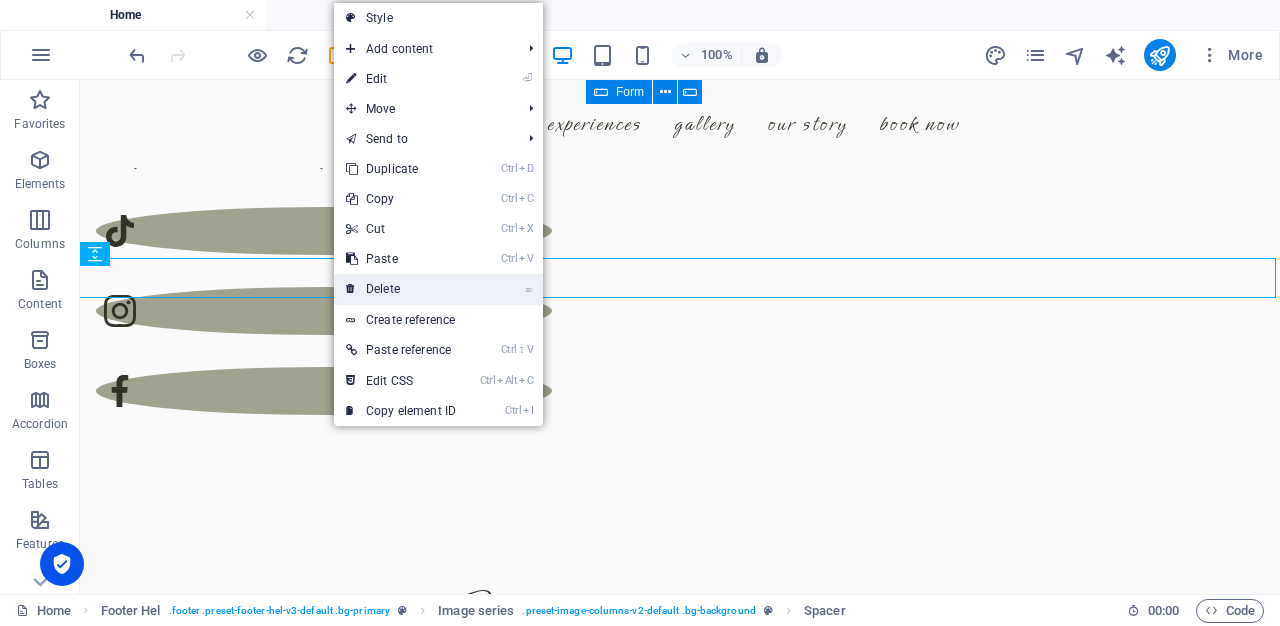 click on "⌦  Delete" at bounding box center (401, 289) 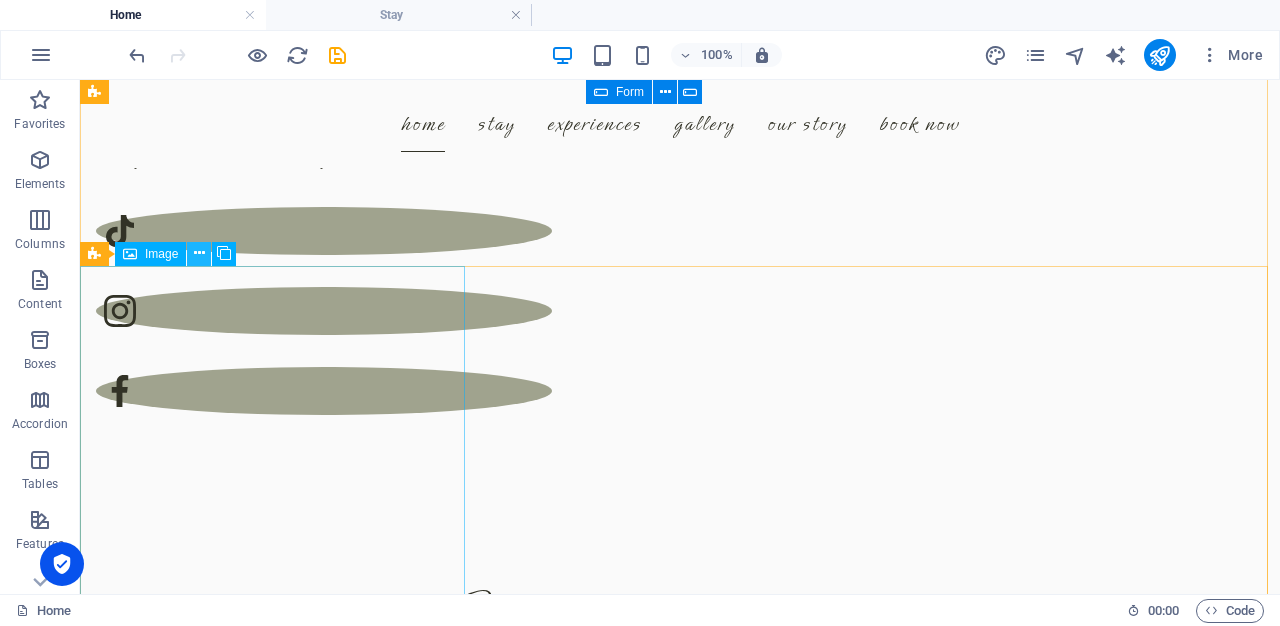click at bounding box center [199, 253] 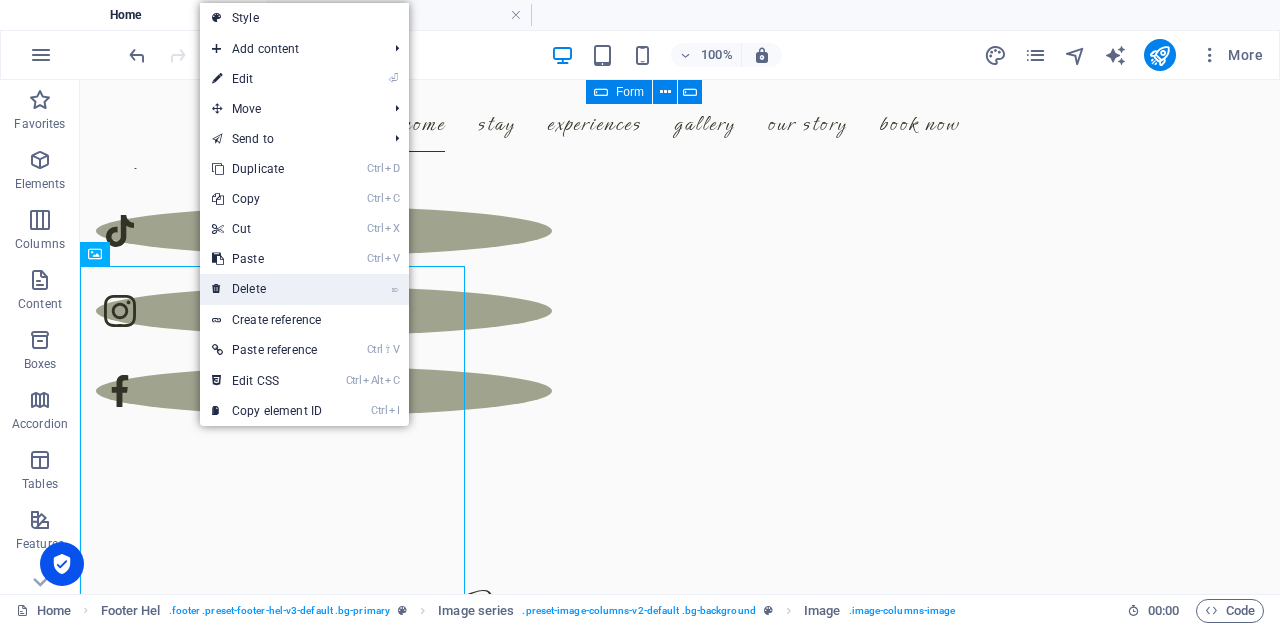 drag, startPoint x: 253, startPoint y: 276, endPoint x: 234, endPoint y: 230, distance: 49.76947 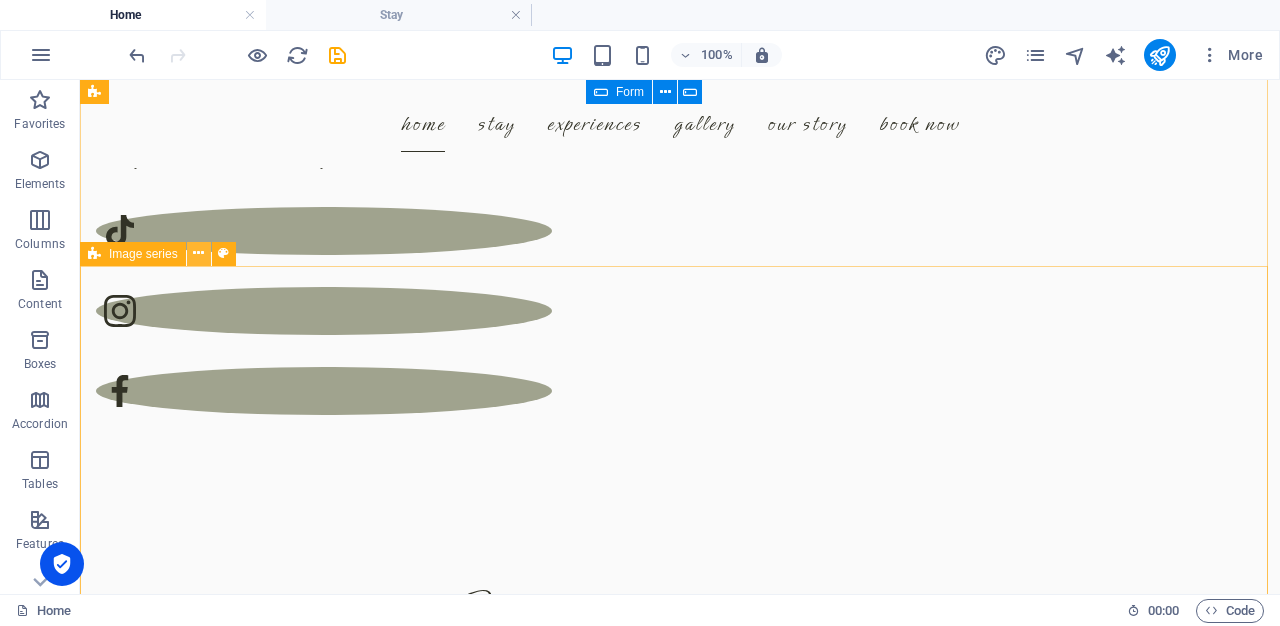 click at bounding box center (198, 253) 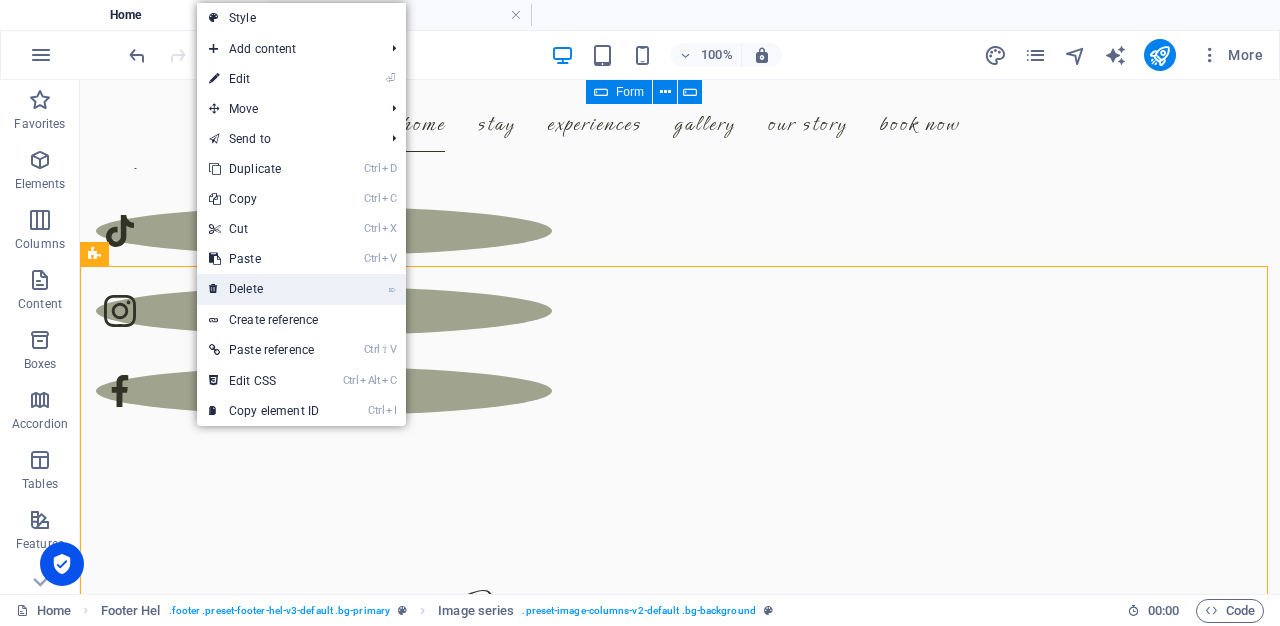click on "⌦  Delete" at bounding box center [264, 289] 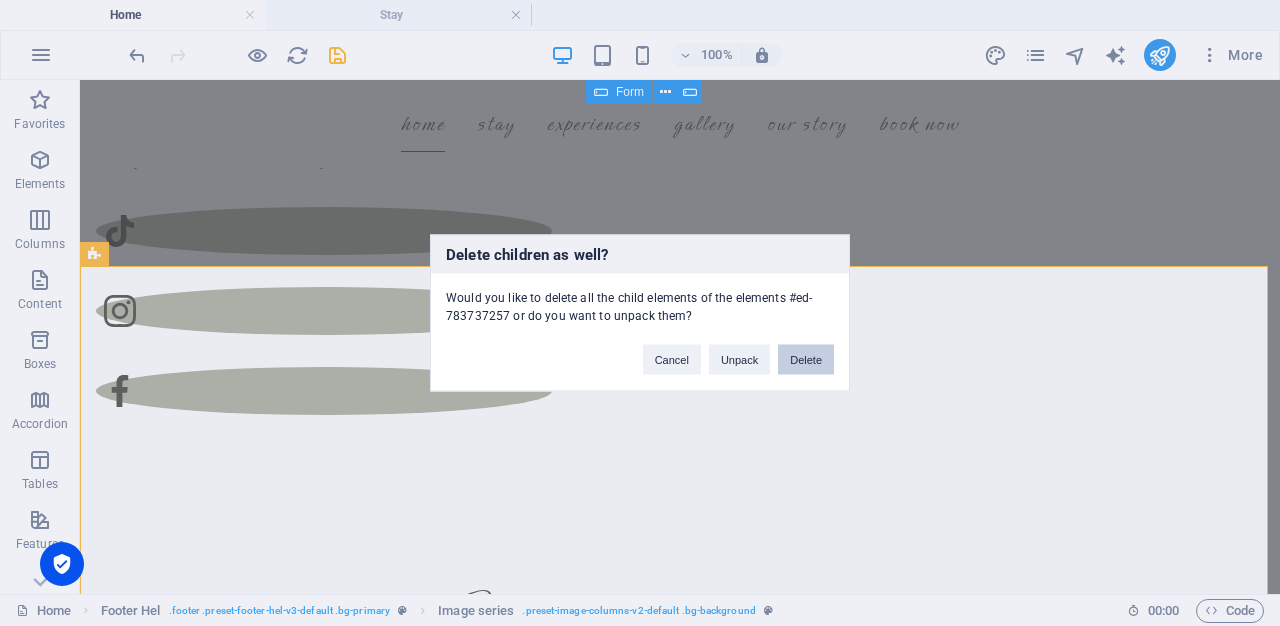click on "Delete" at bounding box center (806, 360) 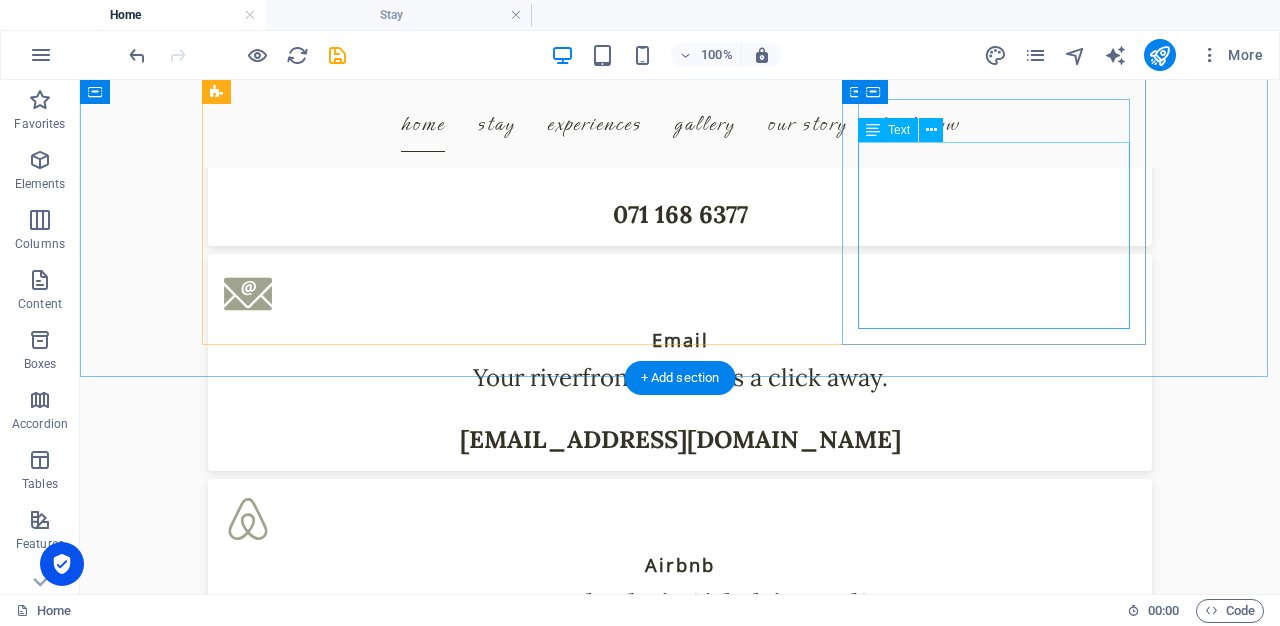 scroll, scrollTop: 3233, scrollLeft: 0, axis: vertical 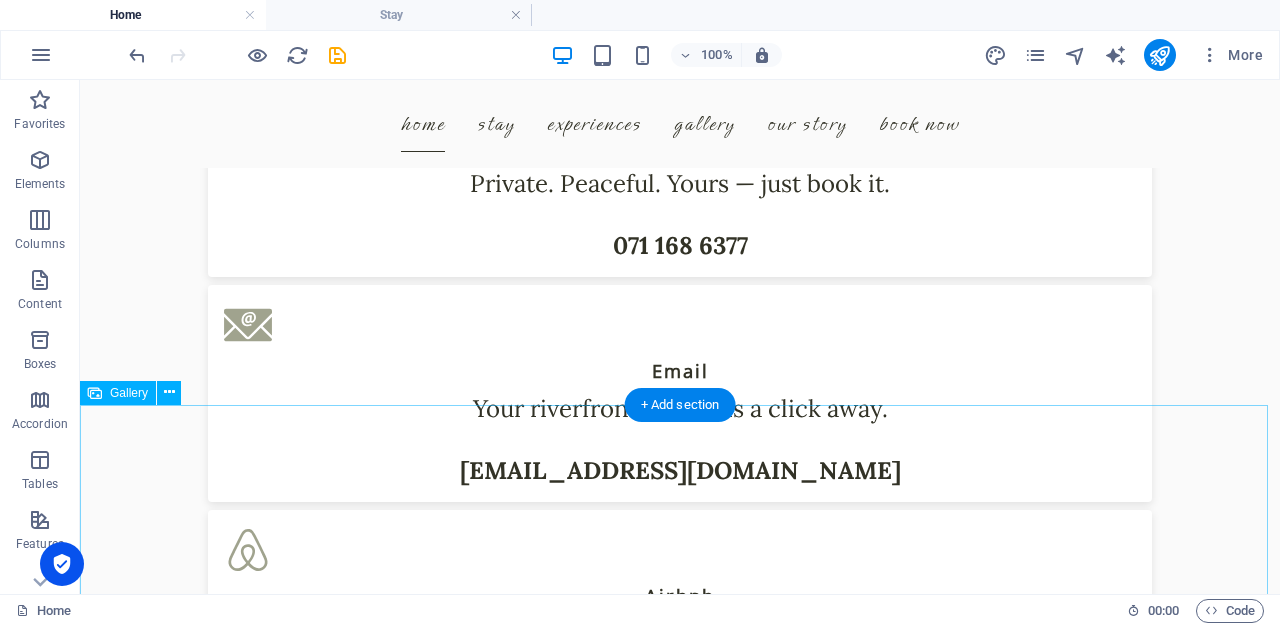 click at bounding box center (228, 876) 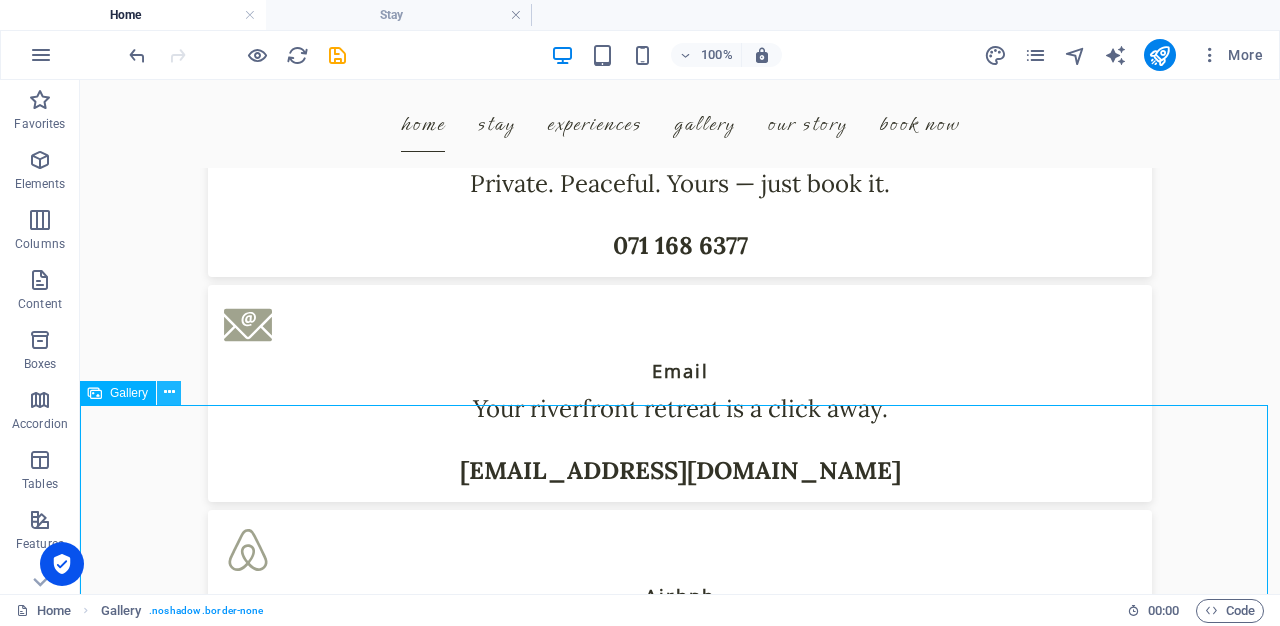 click at bounding box center [169, 392] 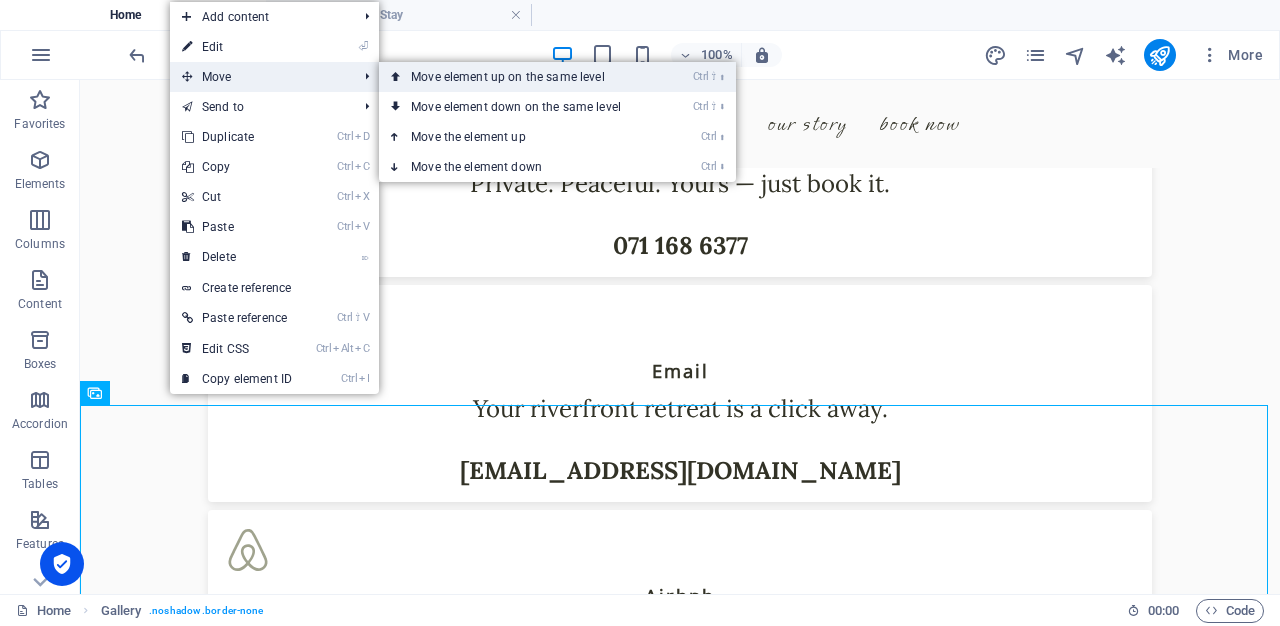 click on "Ctrl ⇧ ⬆  Move element up on the same level" at bounding box center (520, 77) 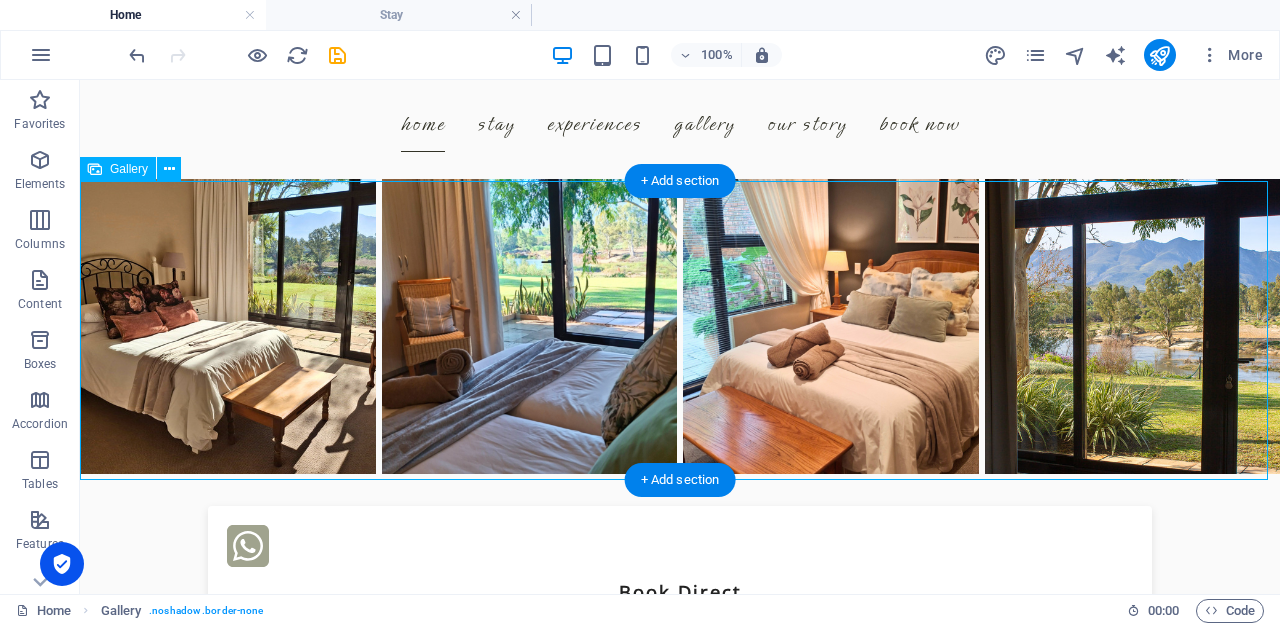 scroll, scrollTop: 3002, scrollLeft: 0, axis: vertical 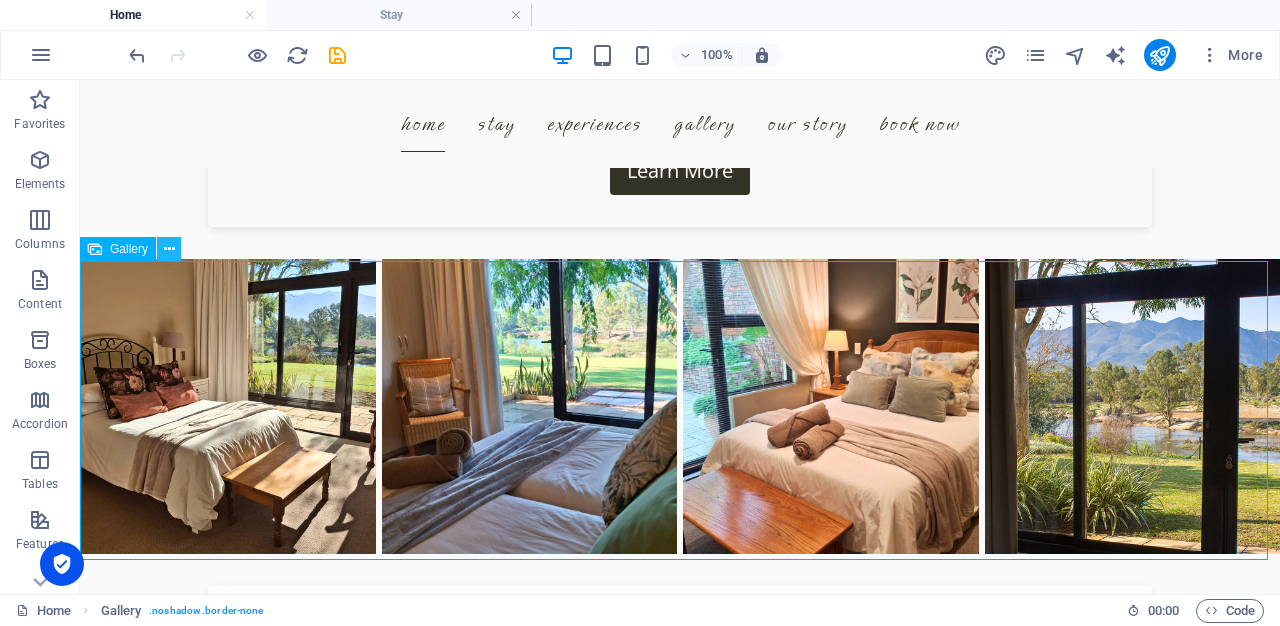 click at bounding box center [169, 249] 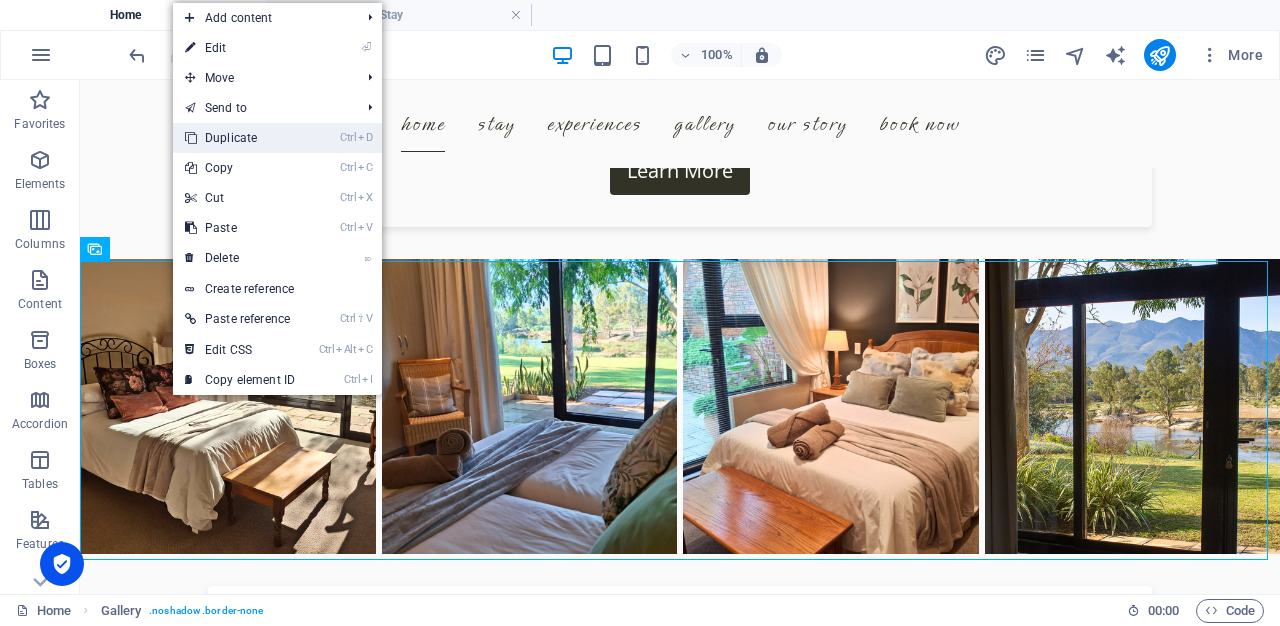 click on "Ctrl D  Duplicate" at bounding box center [240, 138] 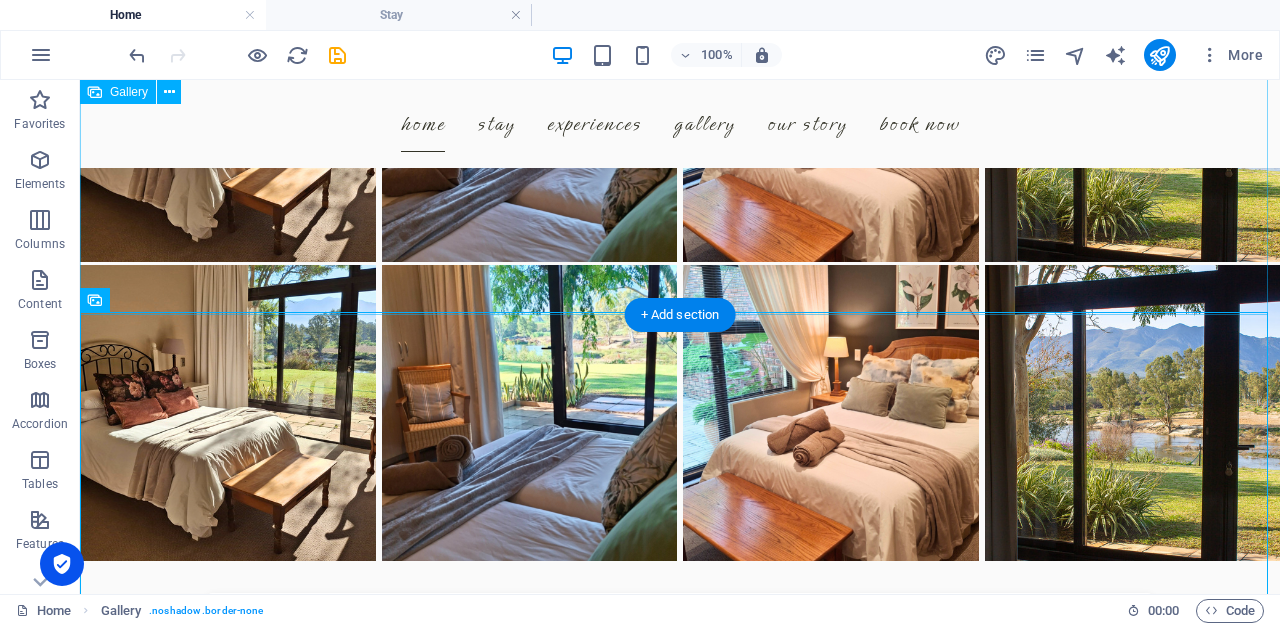 scroll, scrollTop: 3322, scrollLeft: 0, axis: vertical 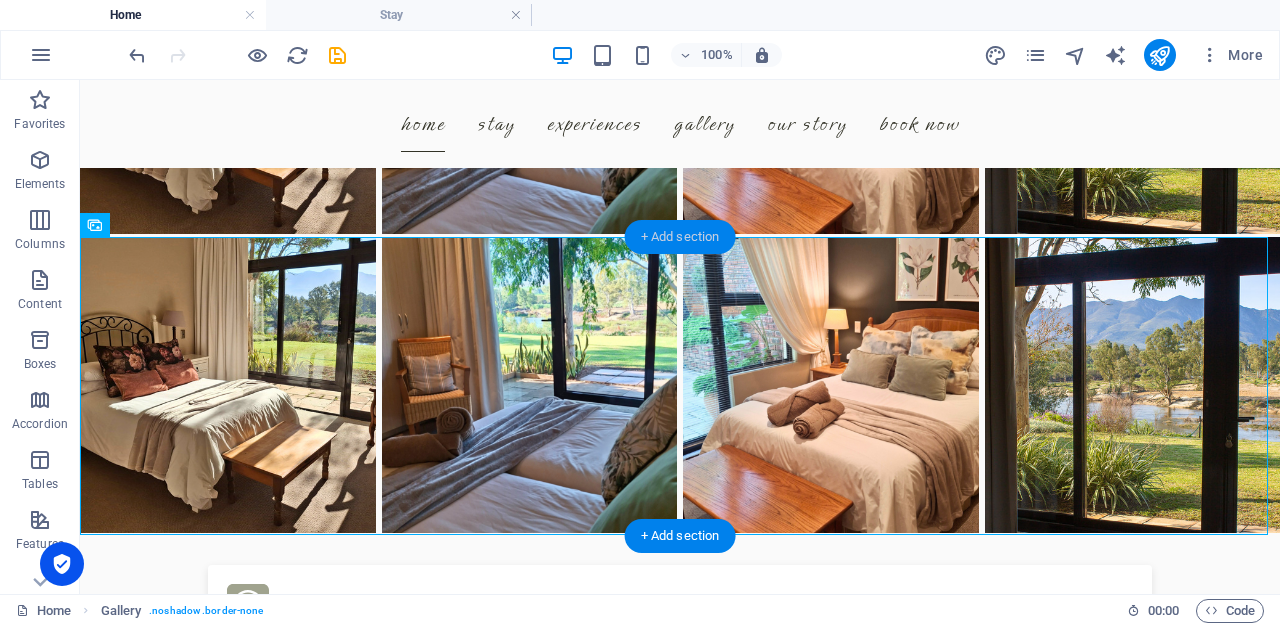 click on "+ Add section" at bounding box center (680, 237) 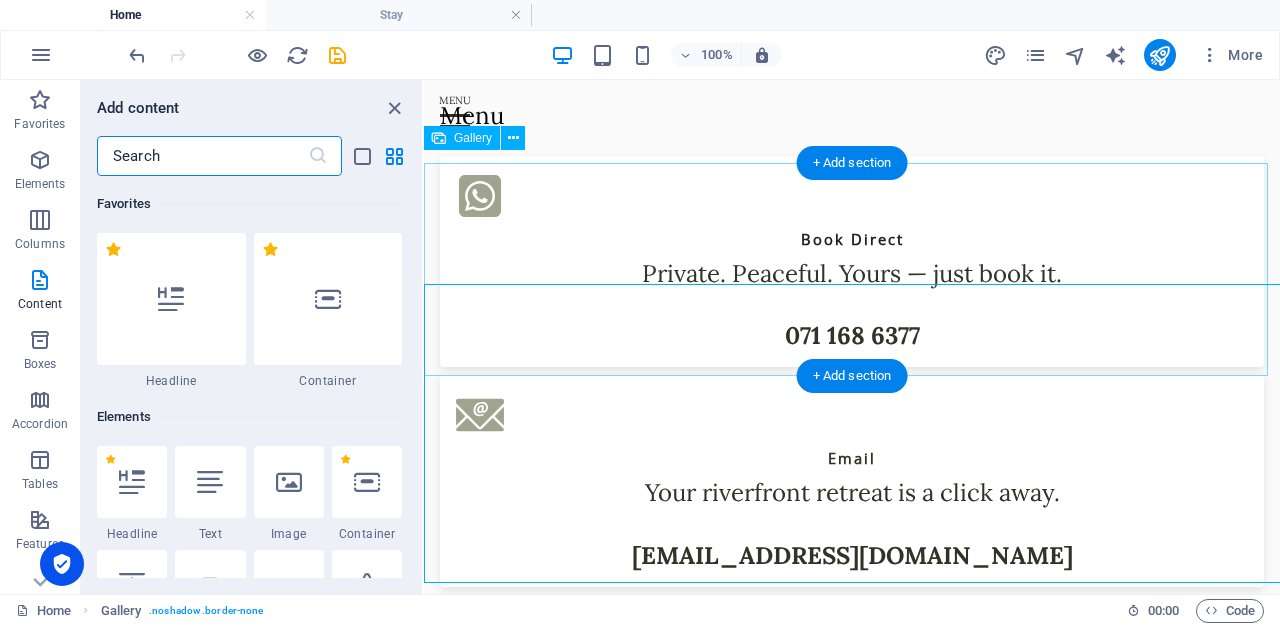 scroll, scrollTop: 2979, scrollLeft: 0, axis: vertical 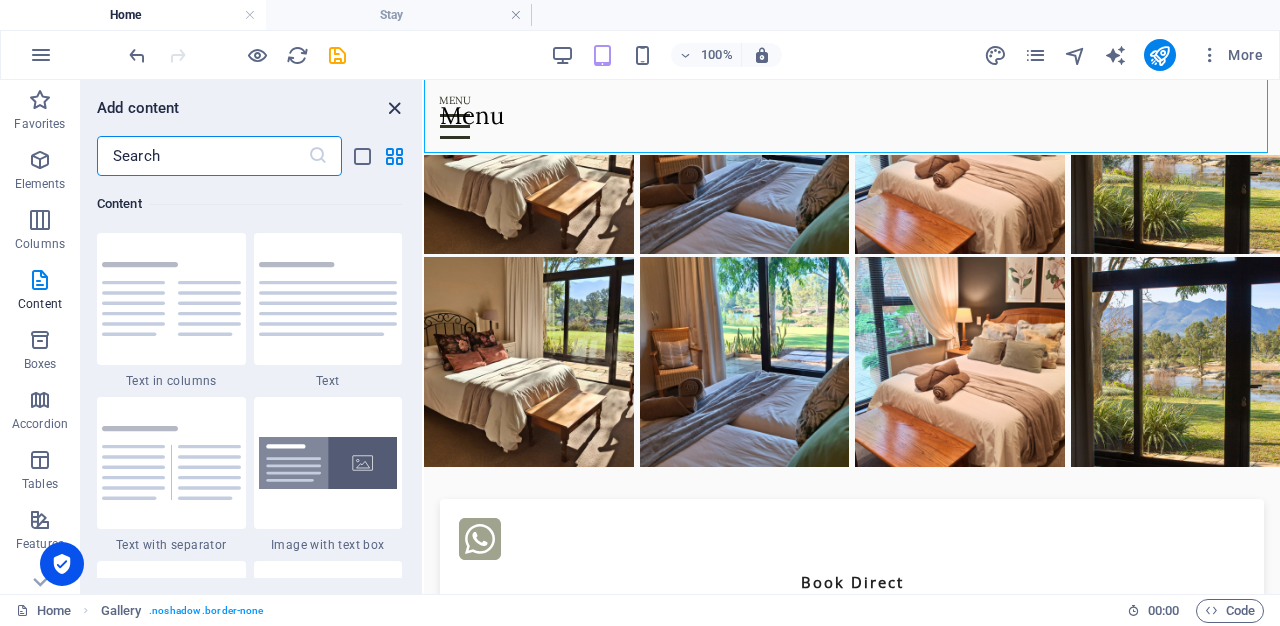 click at bounding box center [394, 108] 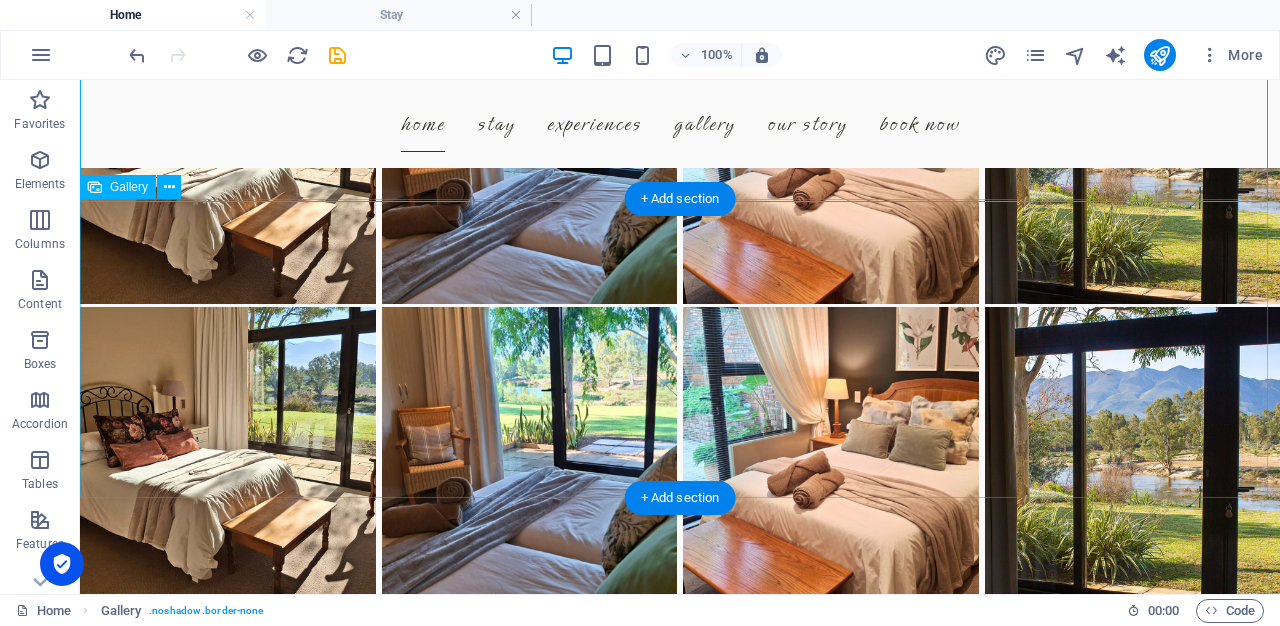 scroll, scrollTop: 3242, scrollLeft: 0, axis: vertical 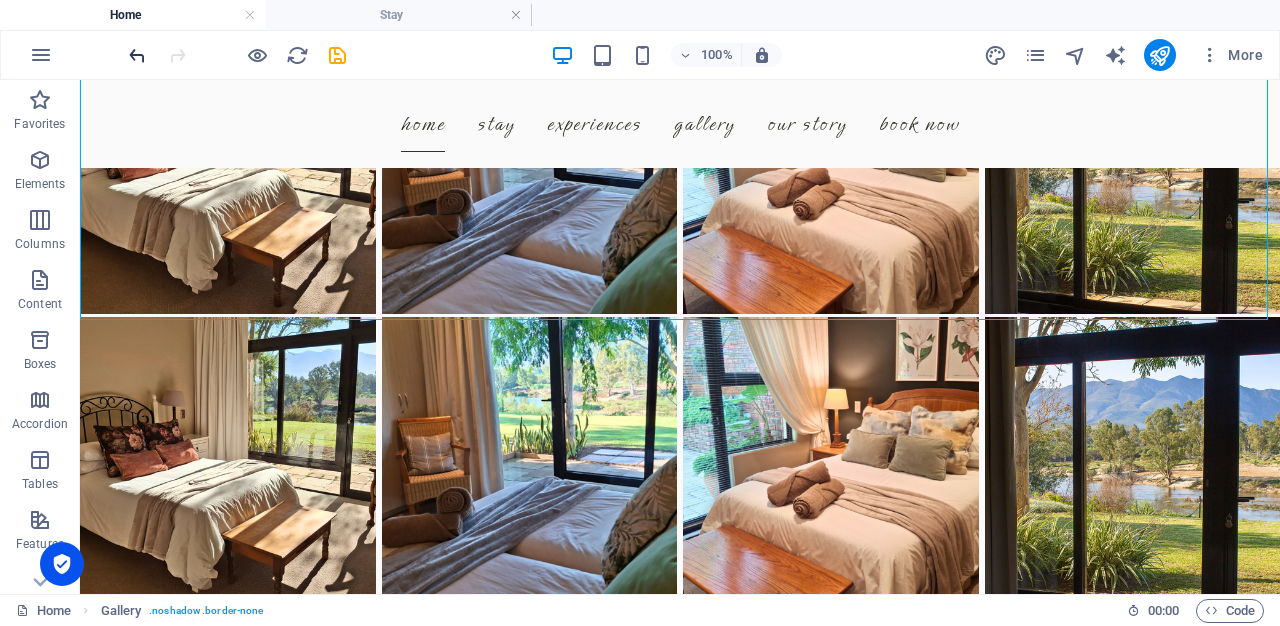 click at bounding box center [137, 55] 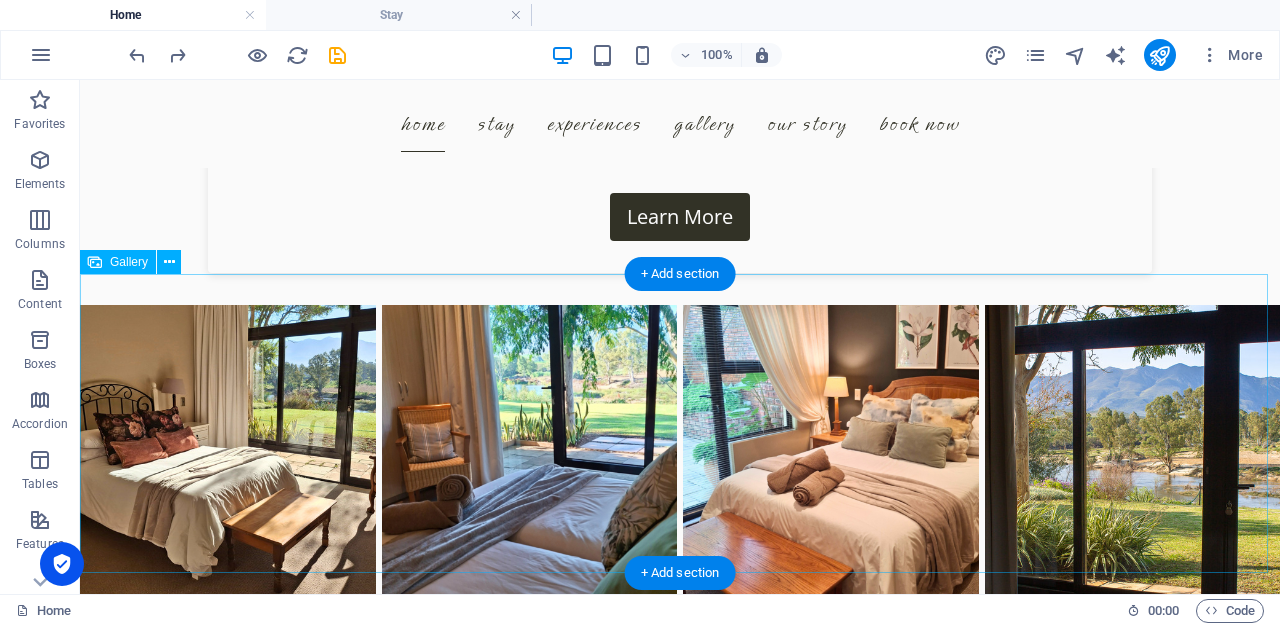 scroll, scrollTop: 3002, scrollLeft: 0, axis: vertical 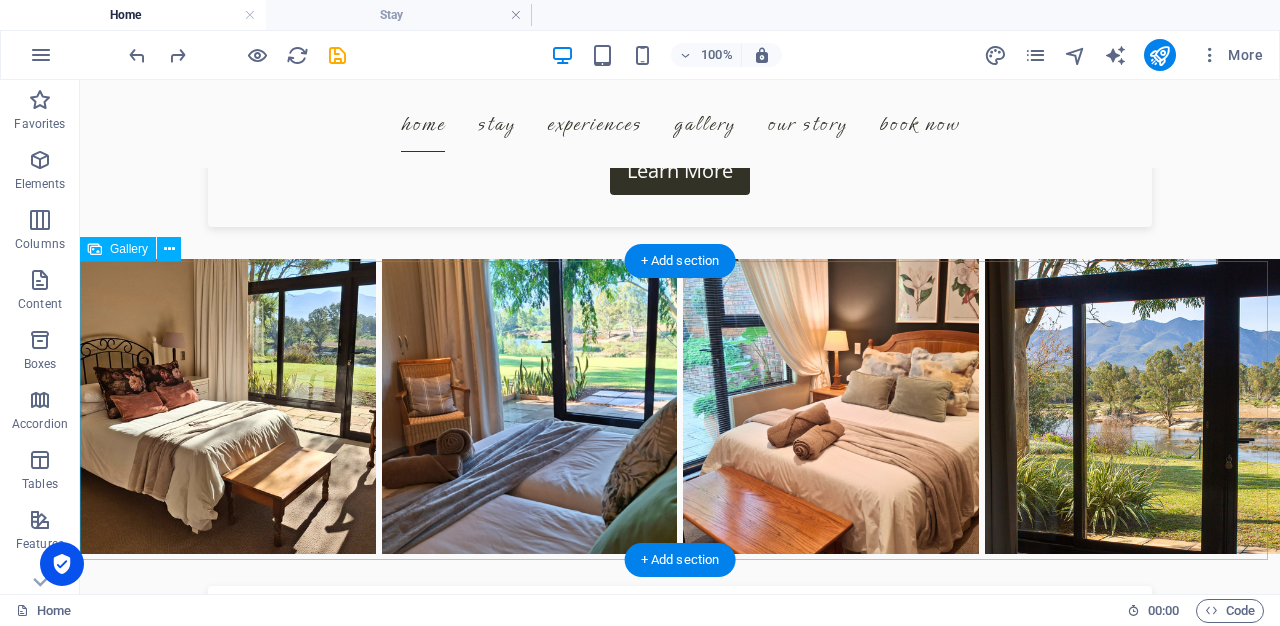 click at bounding box center [228, 407] 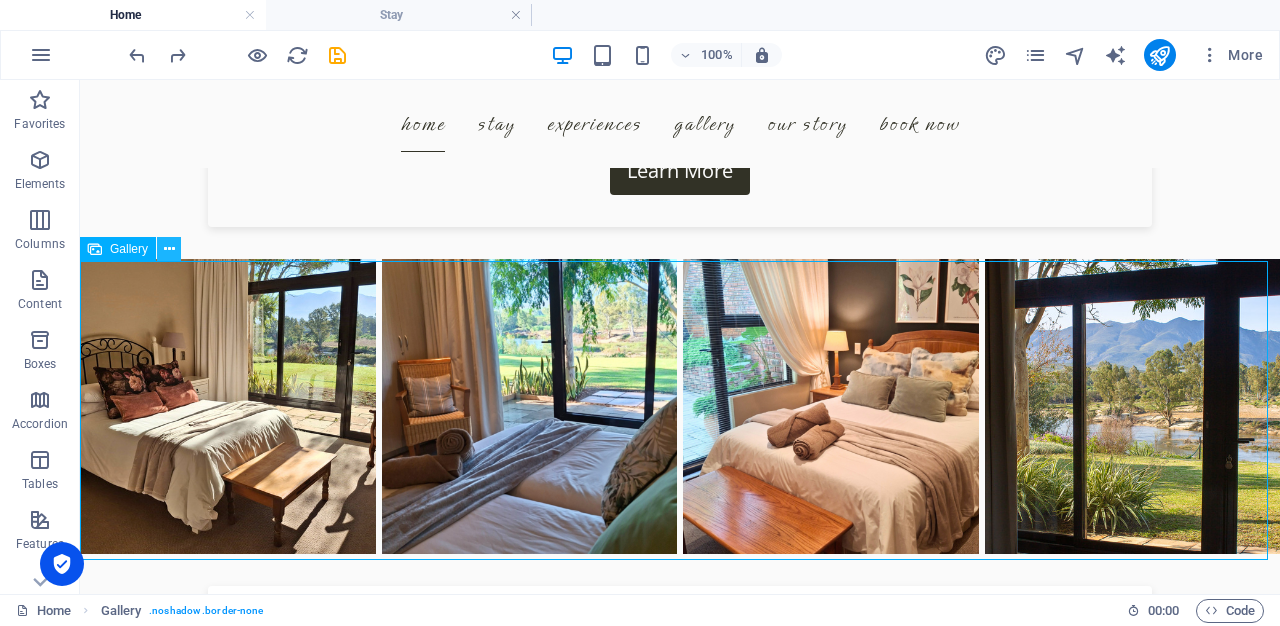 click at bounding box center [169, 249] 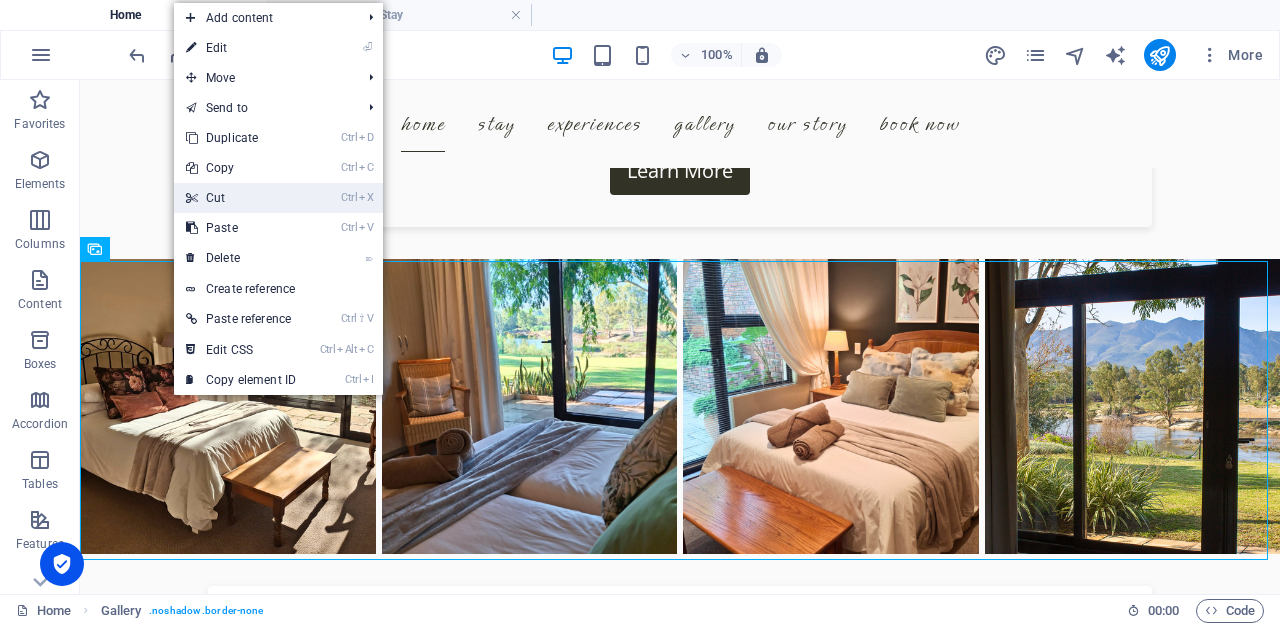 click on "Ctrl X  Cut" at bounding box center [241, 198] 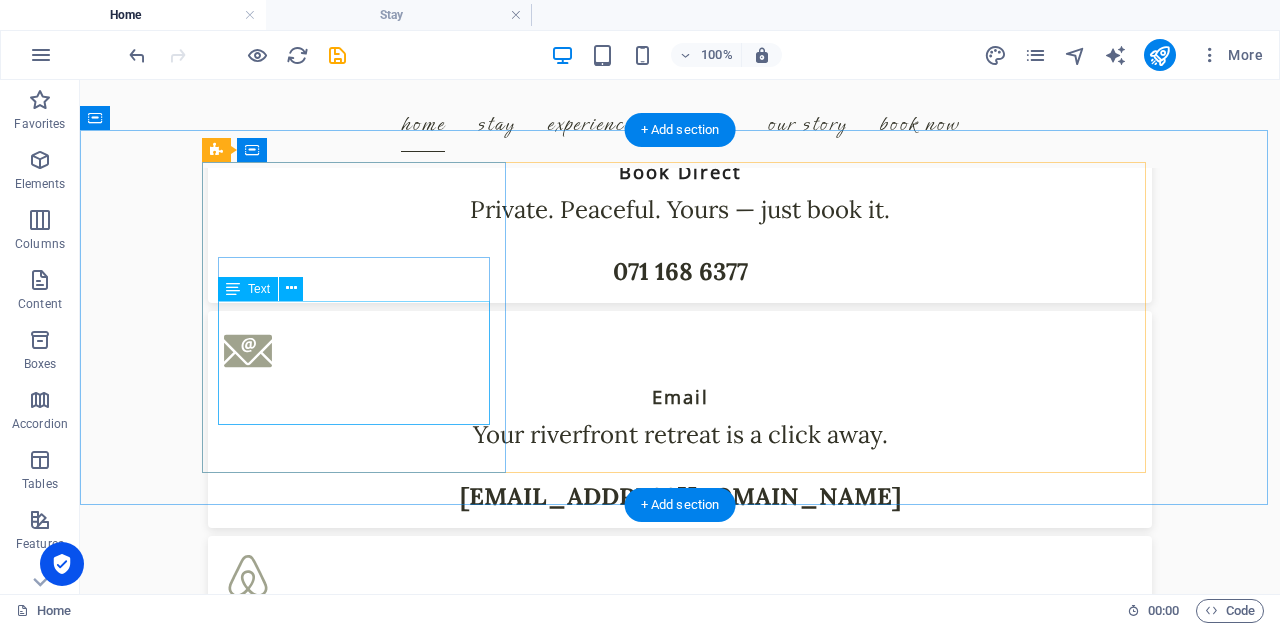 scroll, scrollTop: 3322, scrollLeft: 0, axis: vertical 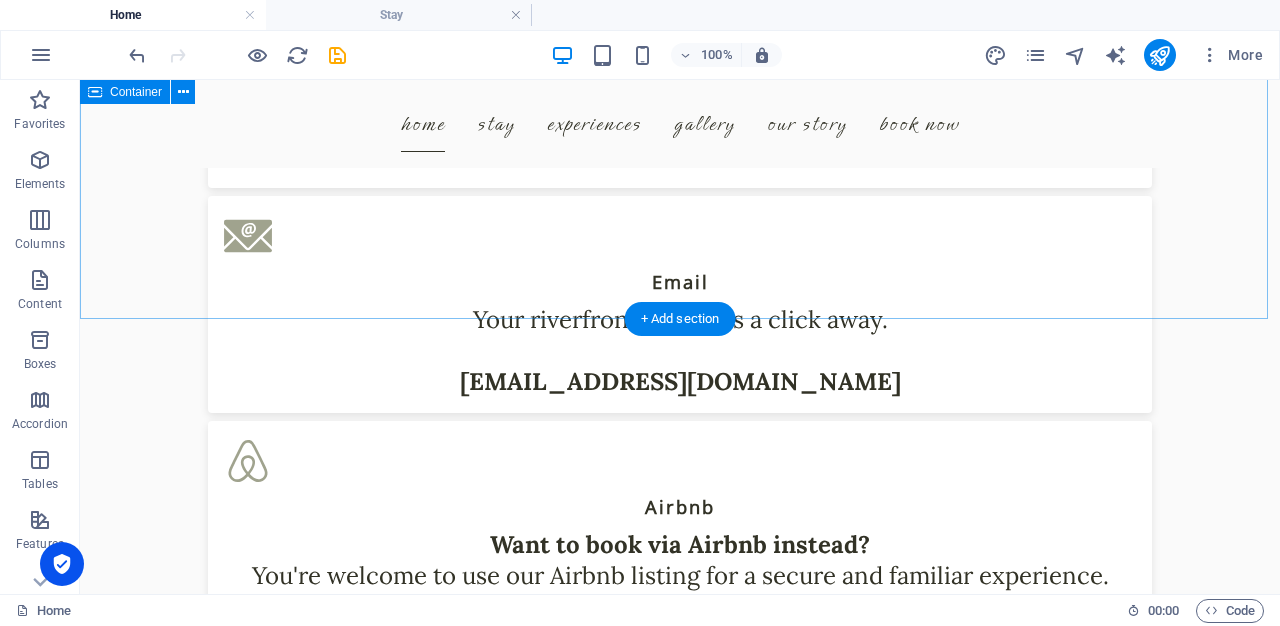 click on "Book Direct Private. Peaceful. Yours — just book it. 071 168 6377 Email Your riverfront retreat is a click away. [EMAIL_ADDRESS][DOMAIN_NAME] Airbnb Want to book via Airbnb instead? You're welcome to use our Airbnb listing for a secure and familiar experience." at bounding box center (680, 289) 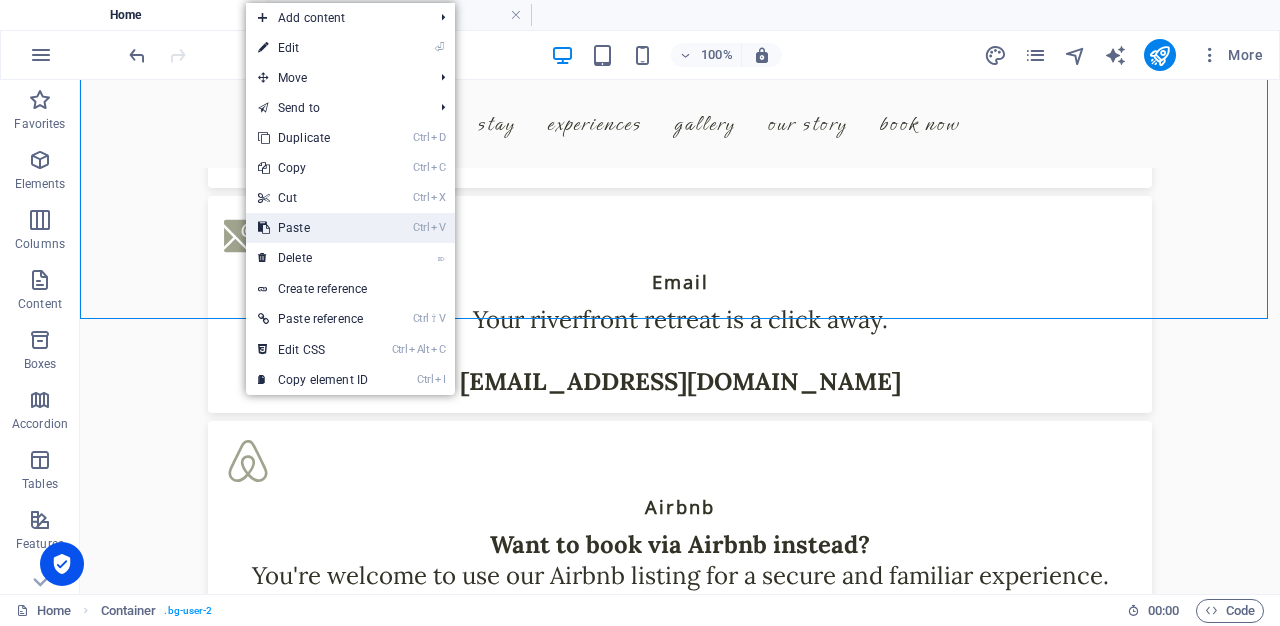 click on "Ctrl V  Paste" at bounding box center (313, 228) 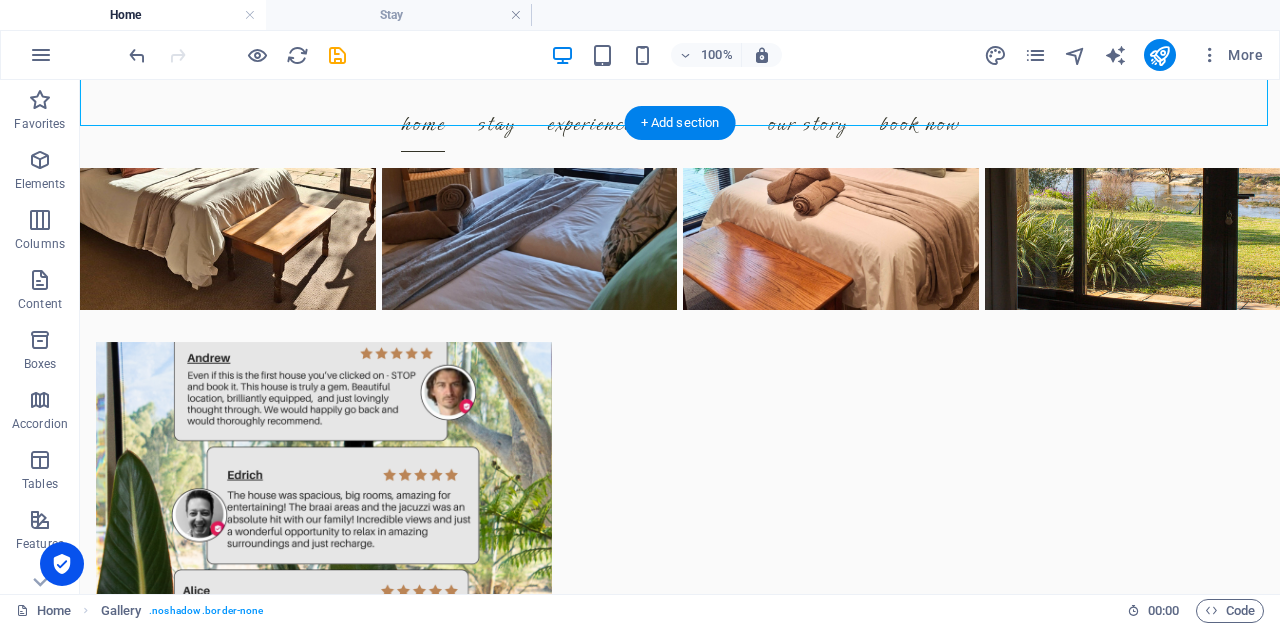 scroll, scrollTop: 3962, scrollLeft: 0, axis: vertical 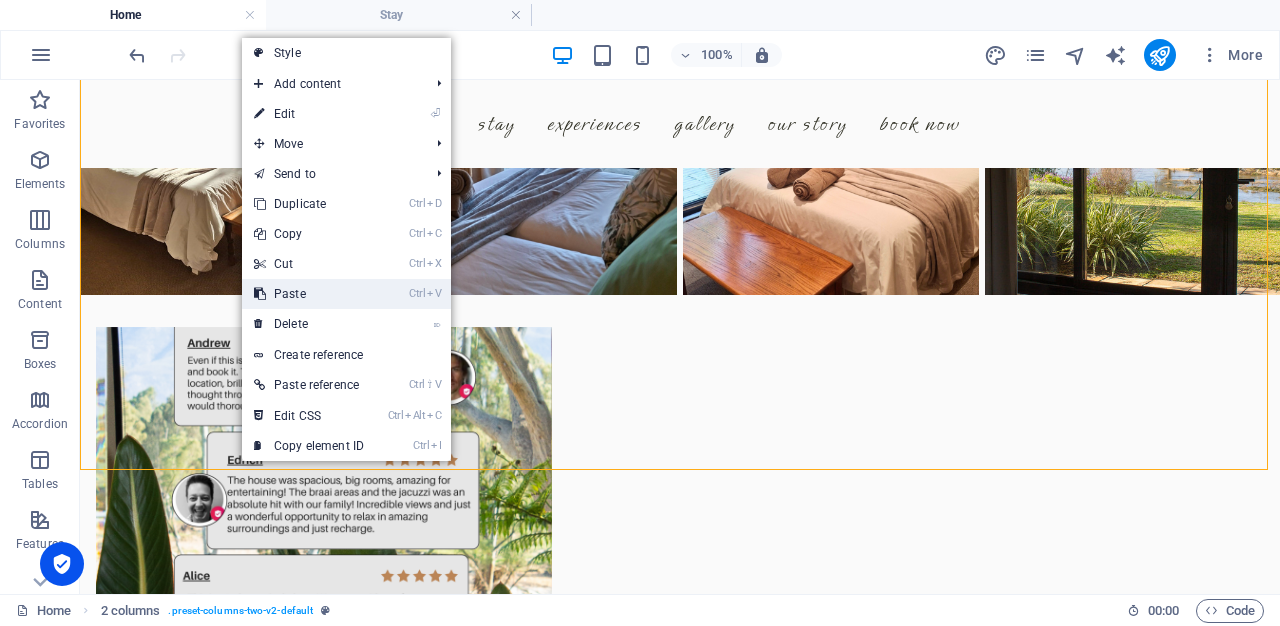 drag, startPoint x: 275, startPoint y: 298, endPoint x: 183, endPoint y: 321, distance: 94.83143 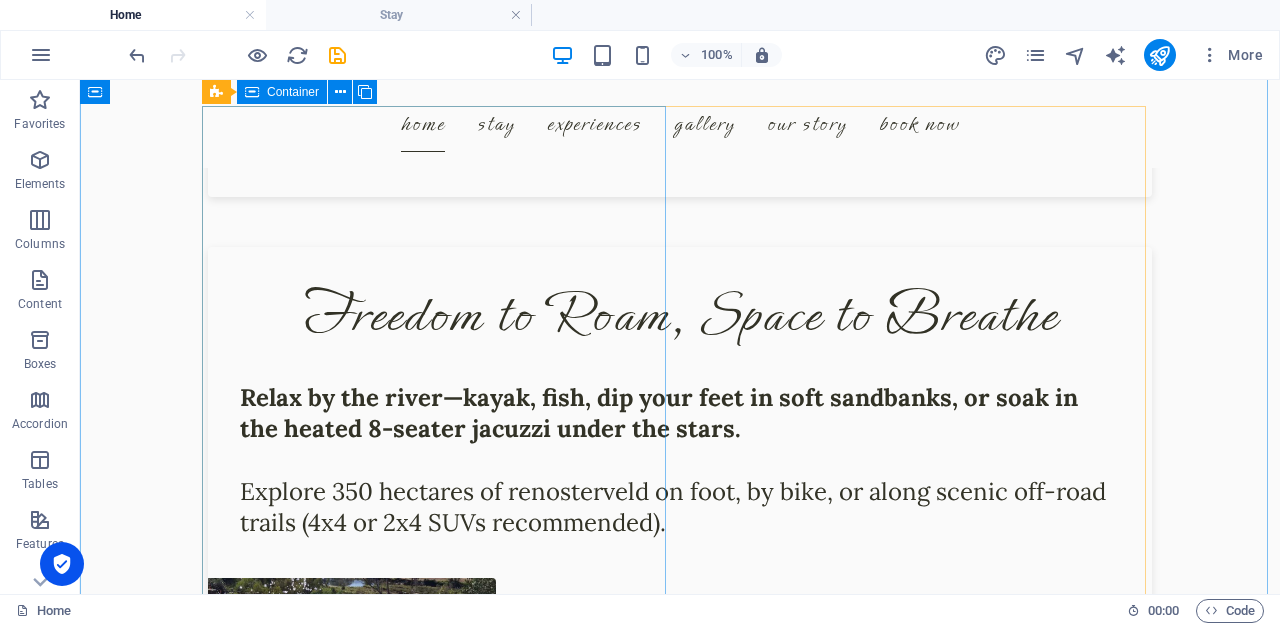 scroll, scrollTop: 1926, scrollLeft: 0, axis: vertical 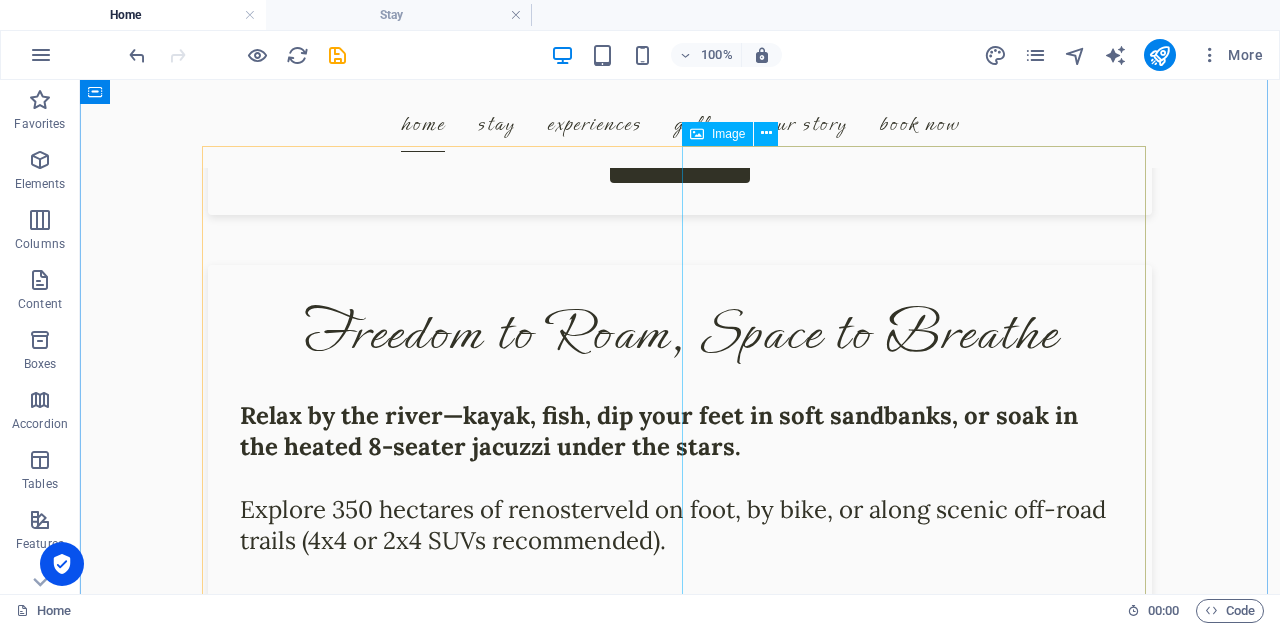 click at bounding box center [352, 646] 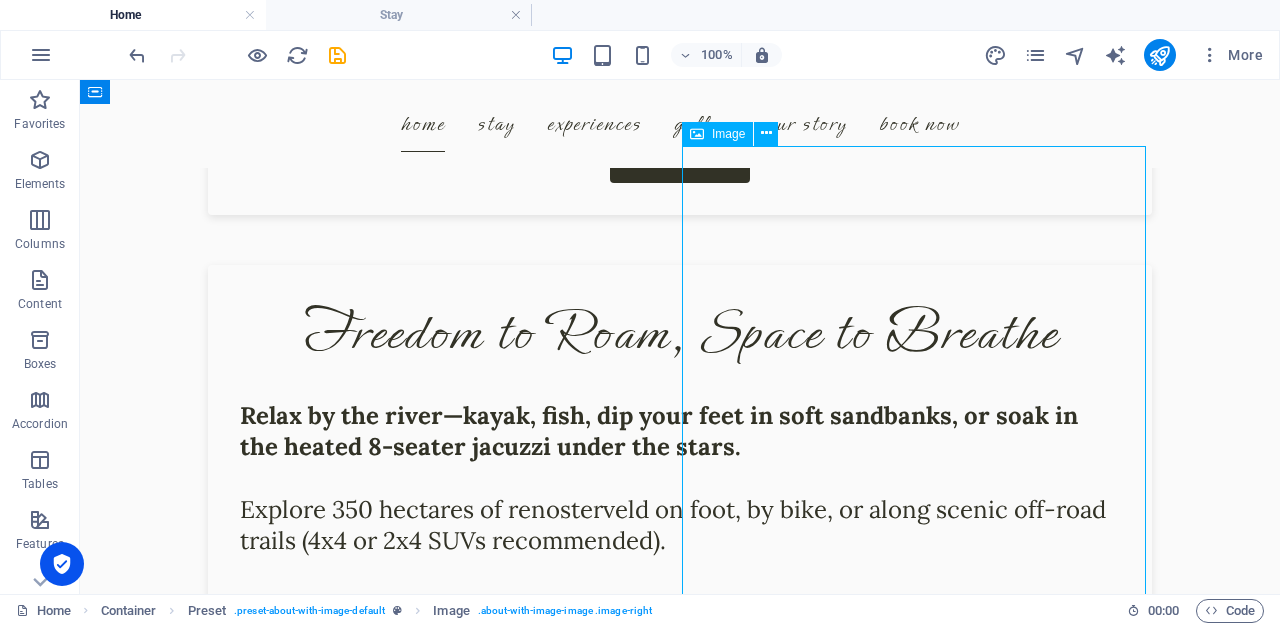 click at bounding box center (352, 646) 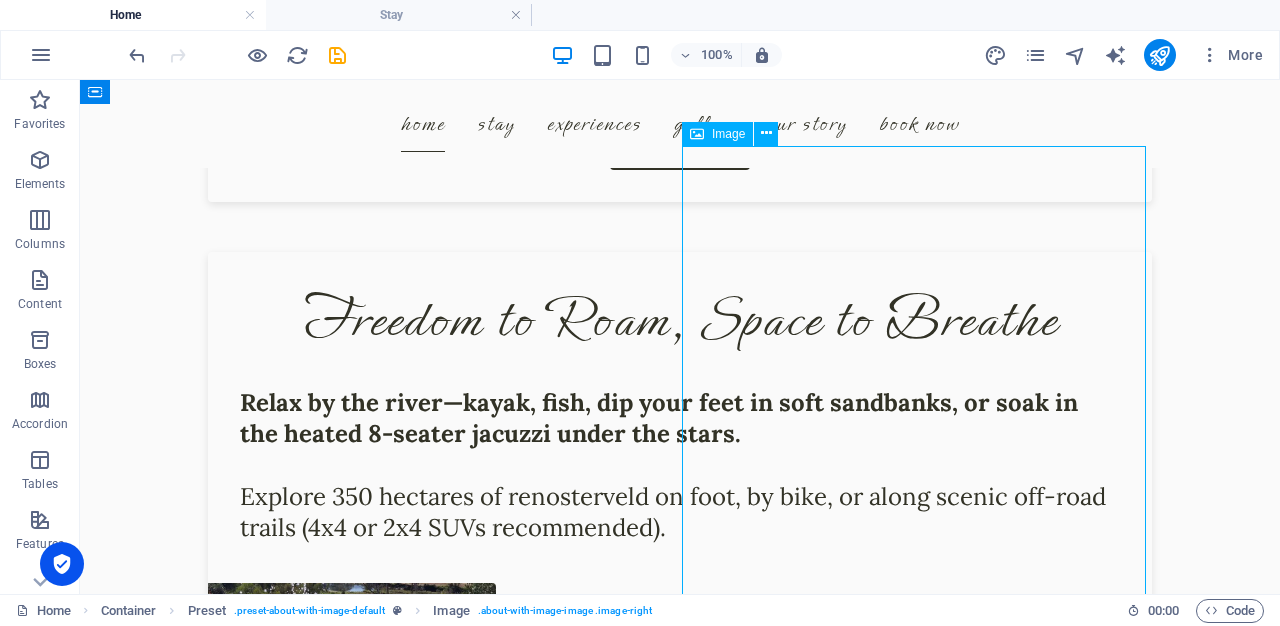 scroll, scrollTop: 1809, scrollLeft: 0, axis: vertical 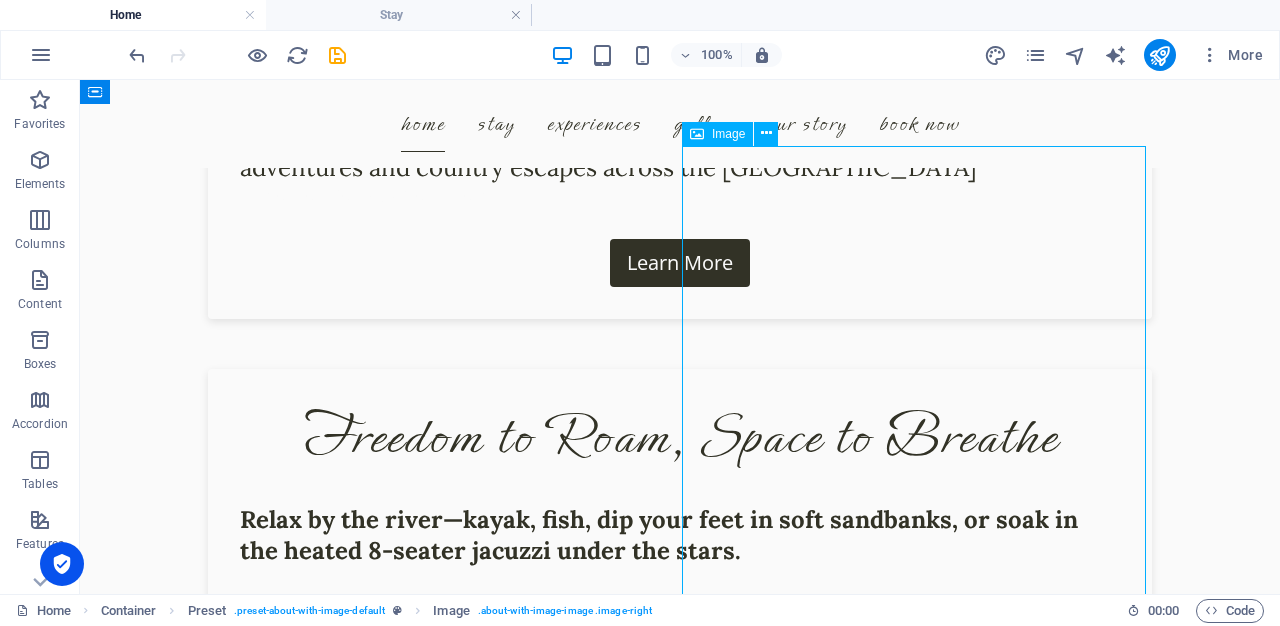 select on "%" 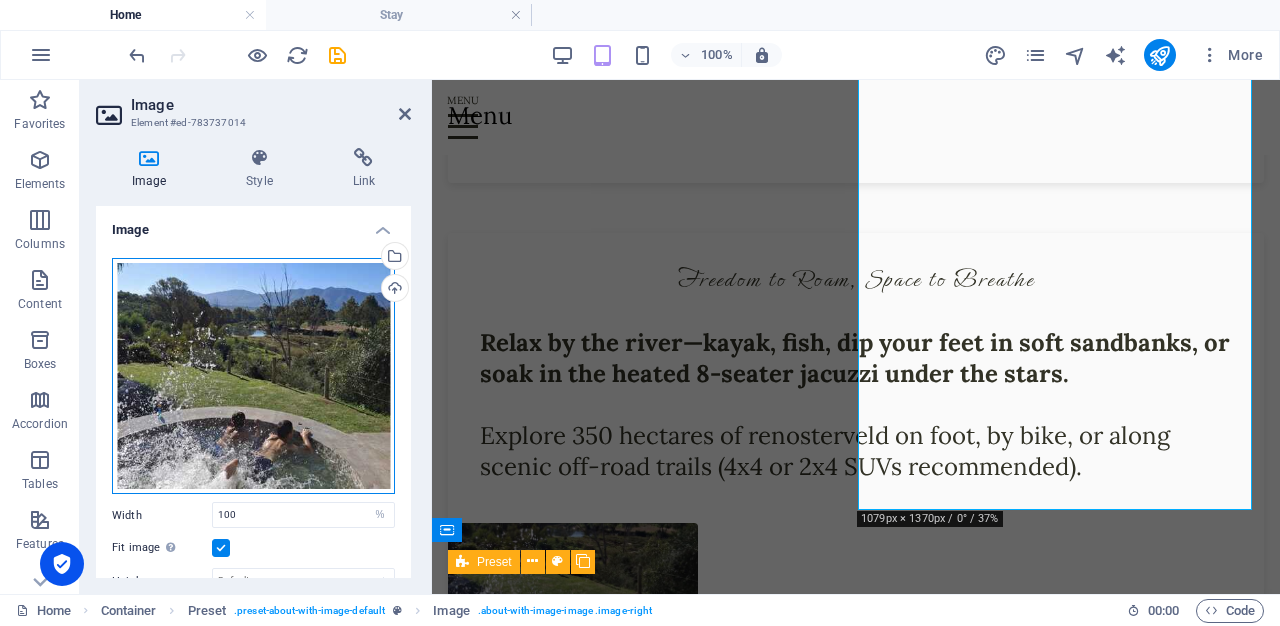 click on "Drag files here, click to choose files or select files from Files or our free stock photos & videos" at bounding box center [253, 376] 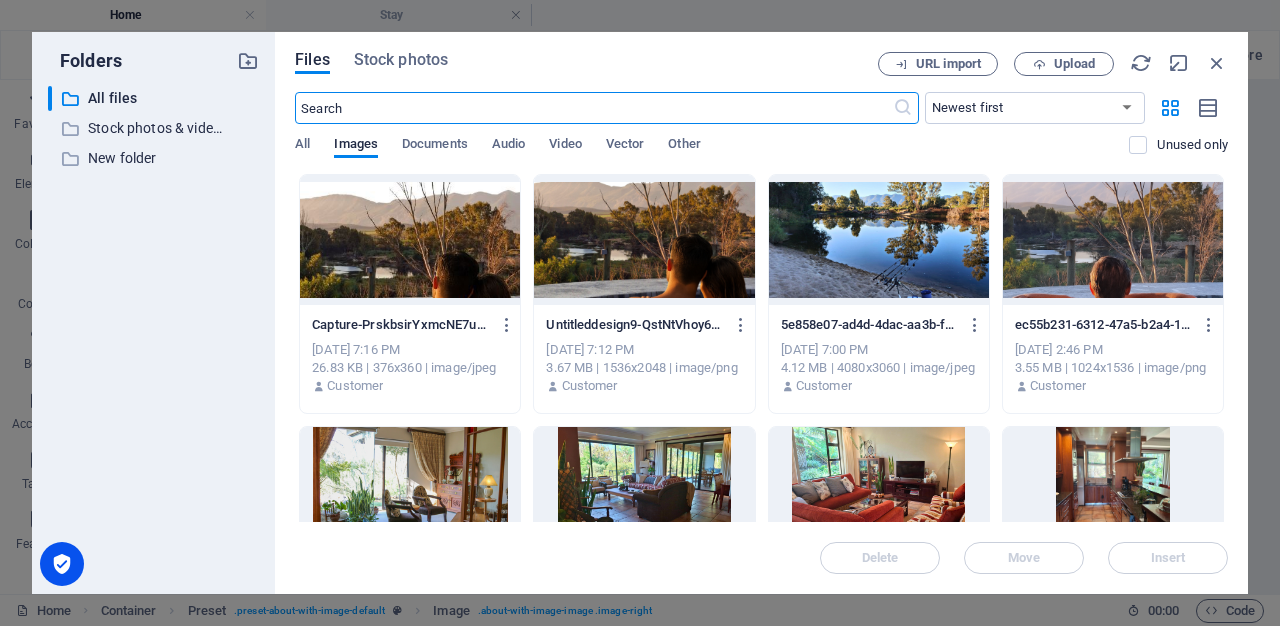 scroll, scrollTop: 2892, scrollLeft: 0, axis: vertical 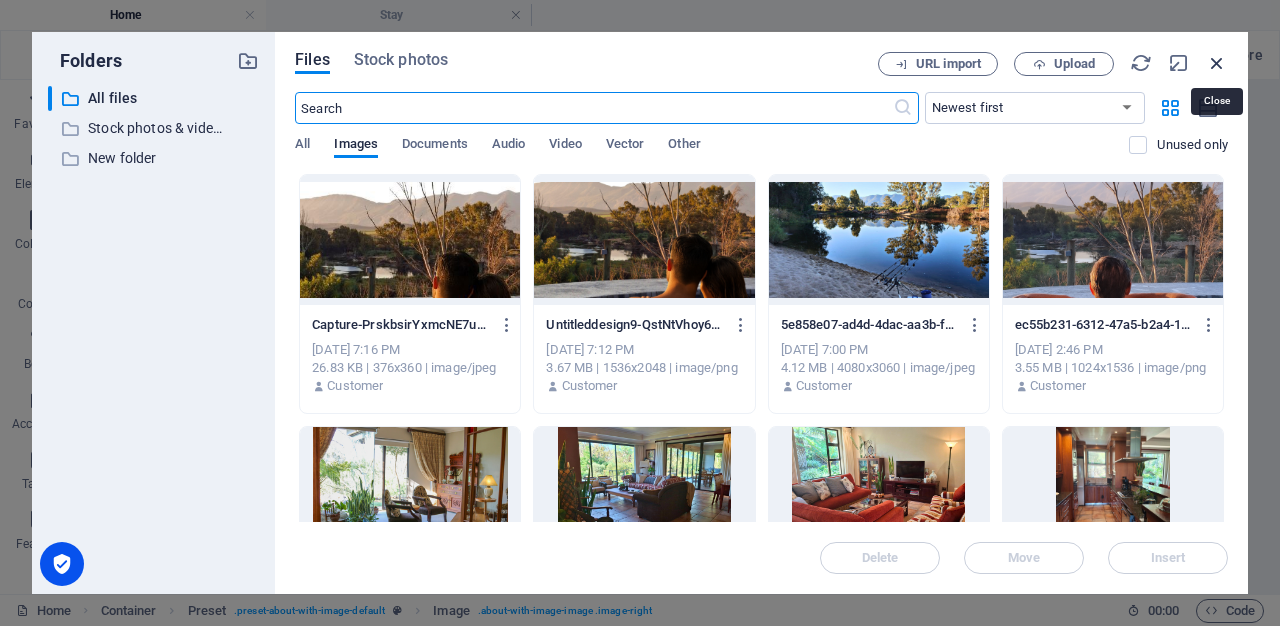 click at bounding box center (1217, 63) 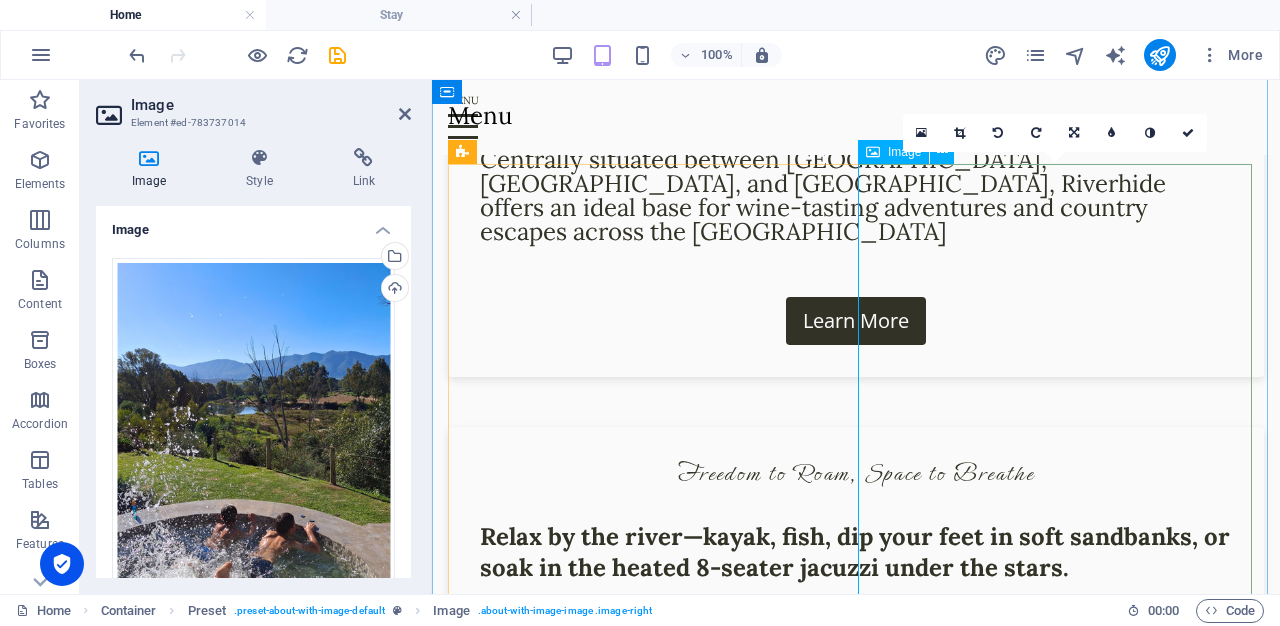 scroll, scrollTop: 1658, scrollLeft: 0, axis: vertical 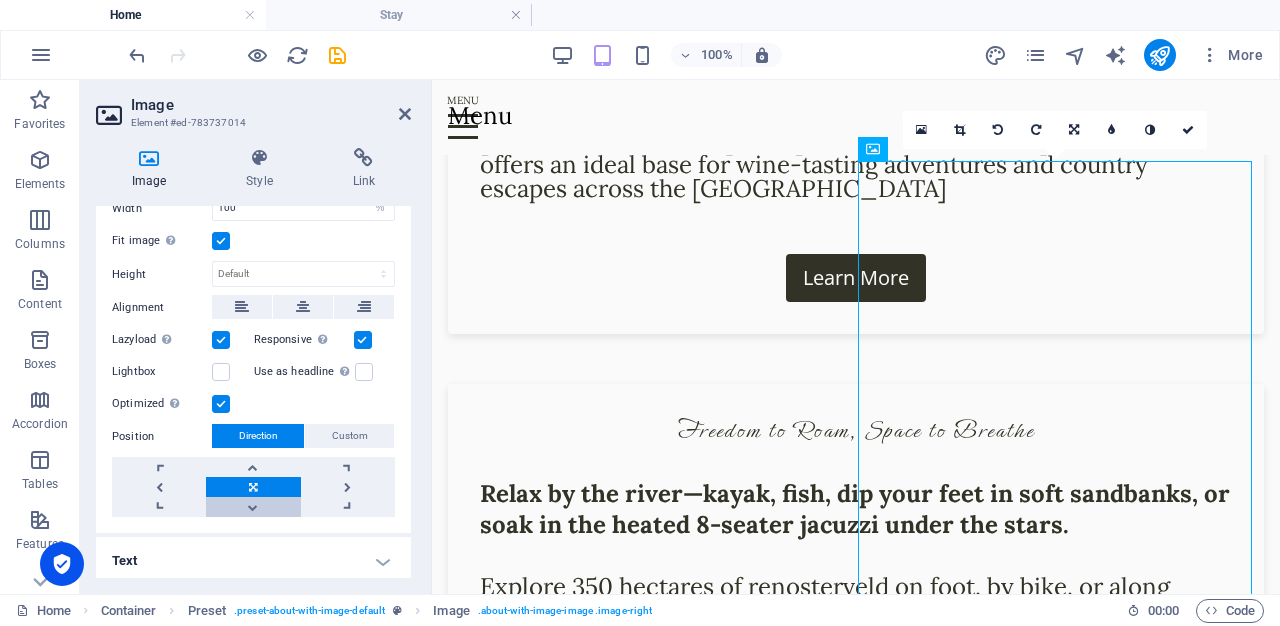 click at bounding box center [253, 507] 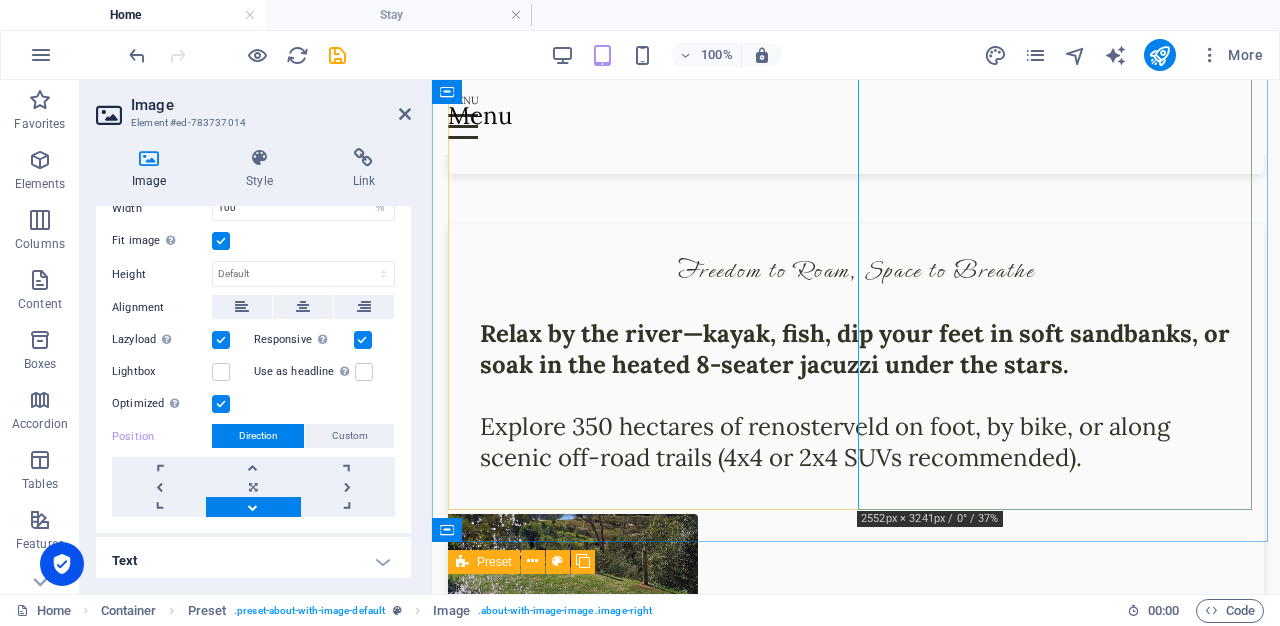 scroll, scrollTop: 1898, scrollLeft: 0, axis: vertical 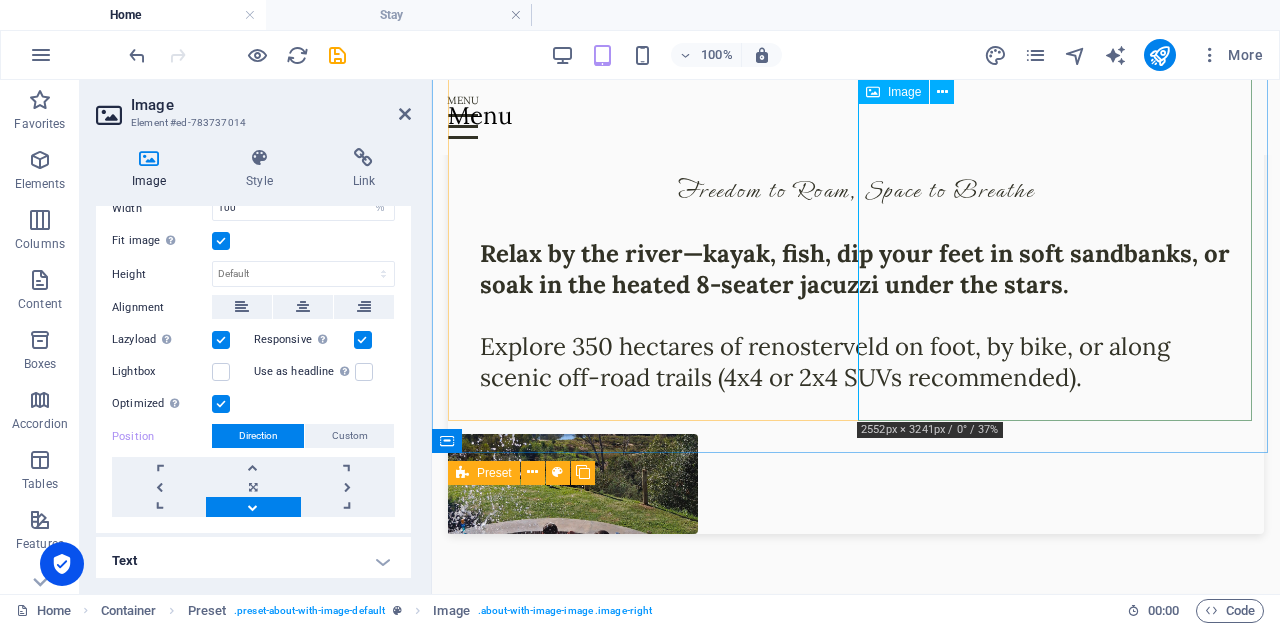 click at bounding box center (573, 484) 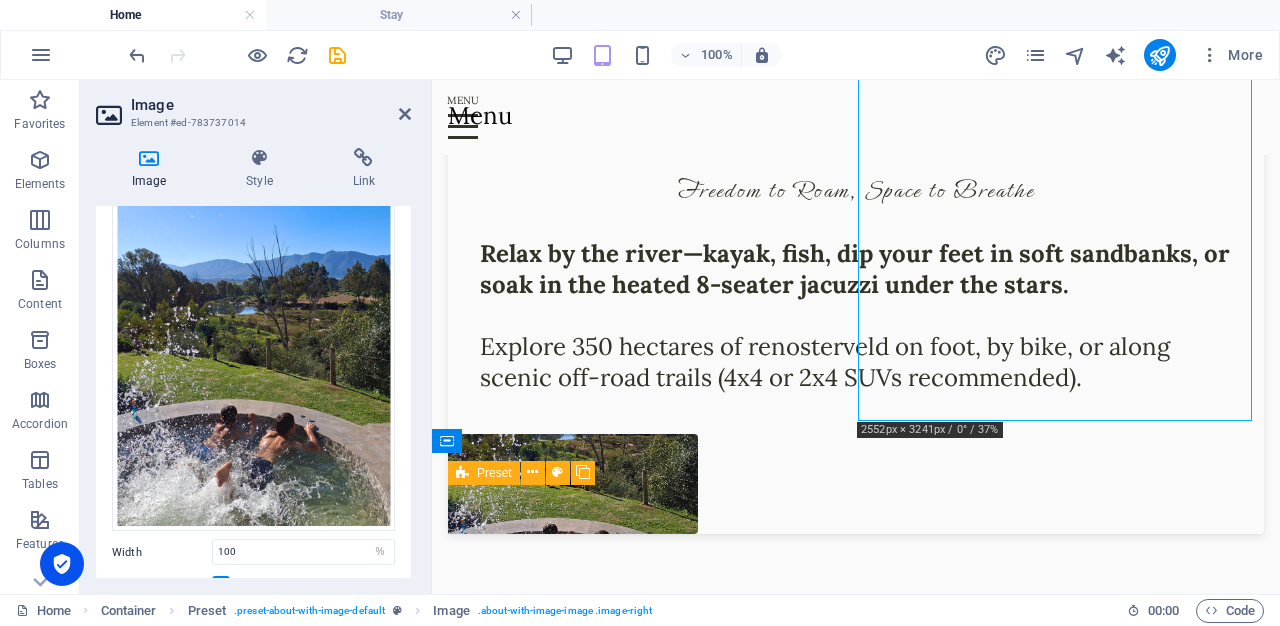 scroll, scrollTop: 44, scrollLeft: 0, axis: vertical 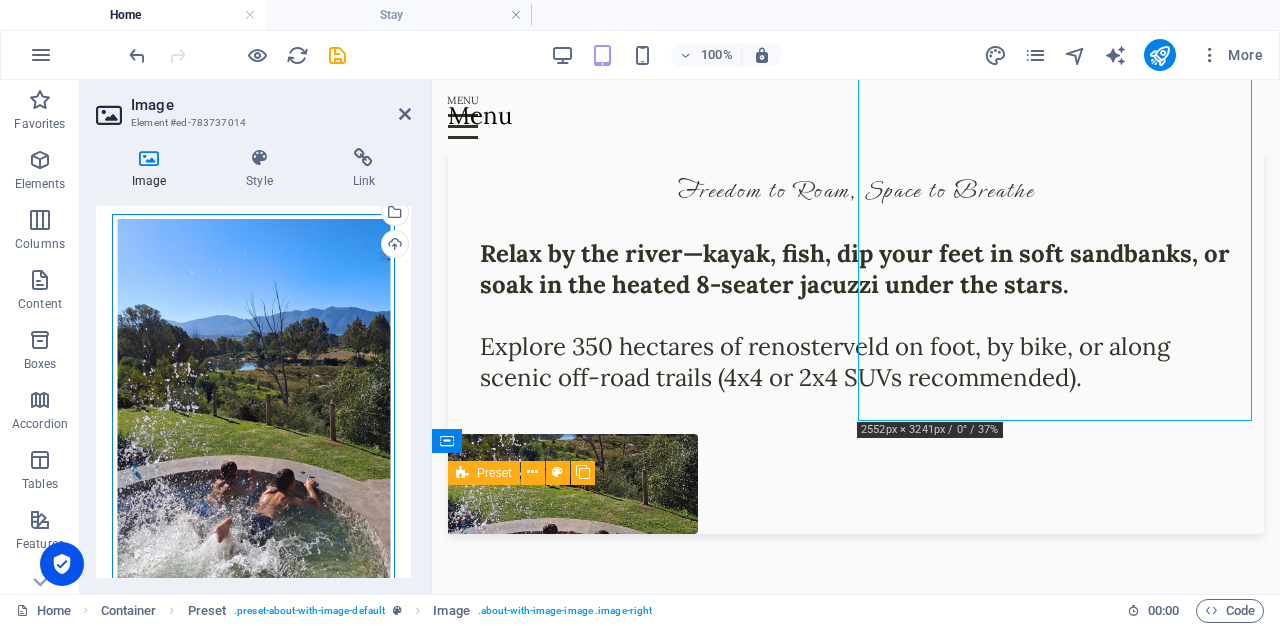 click on "Drag files here, click to choose files or select files from Files or our free stock photos & videos" at bounding box center [253, 401] 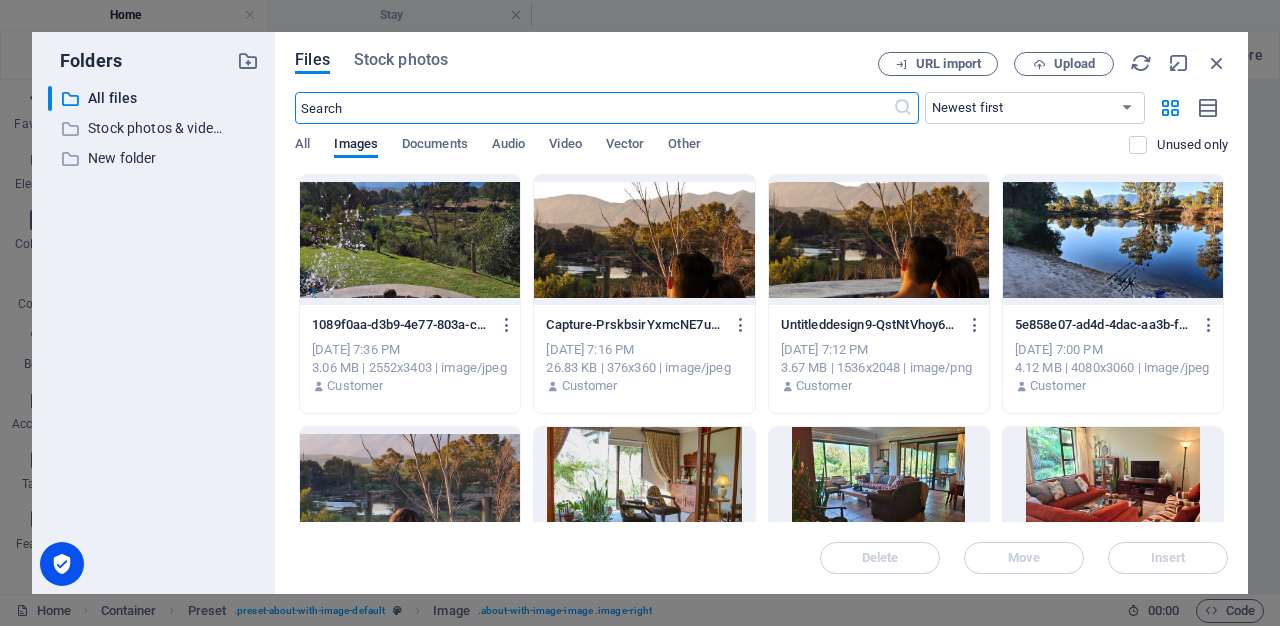 scroll, scrollTop: 2892, scrollLeft: 0, axis: vertical 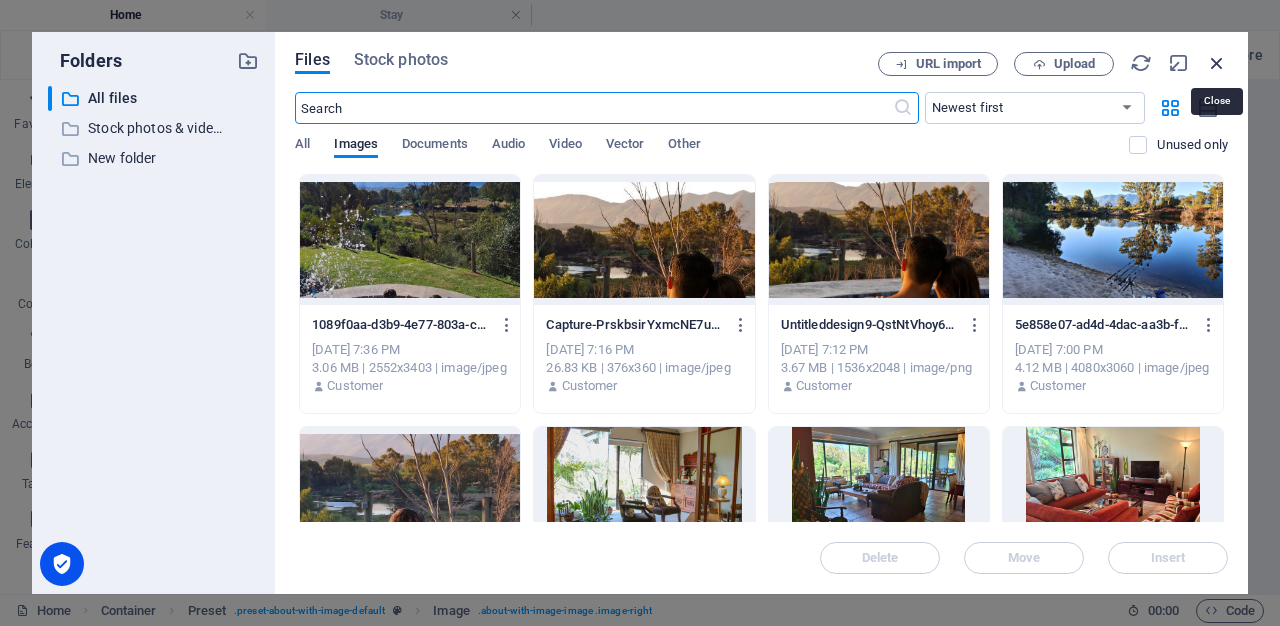 click at bounding box center (1217, 63) 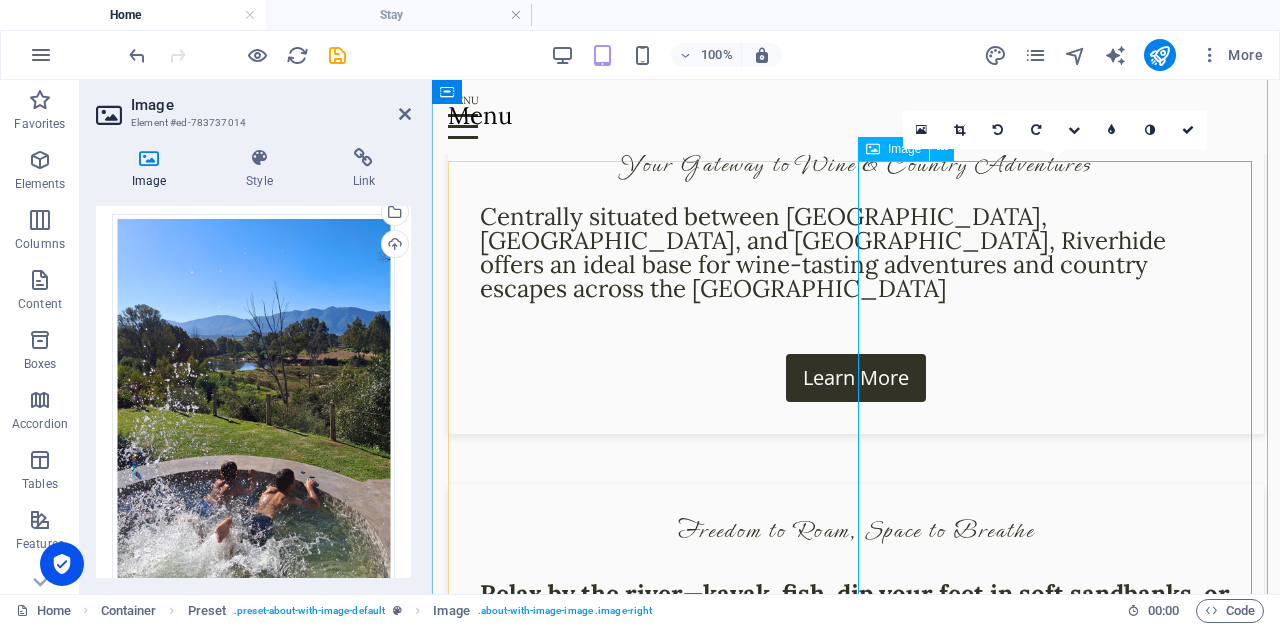 scroll, scrollTop: 1498, scrollLeft: 0, axis: vertical 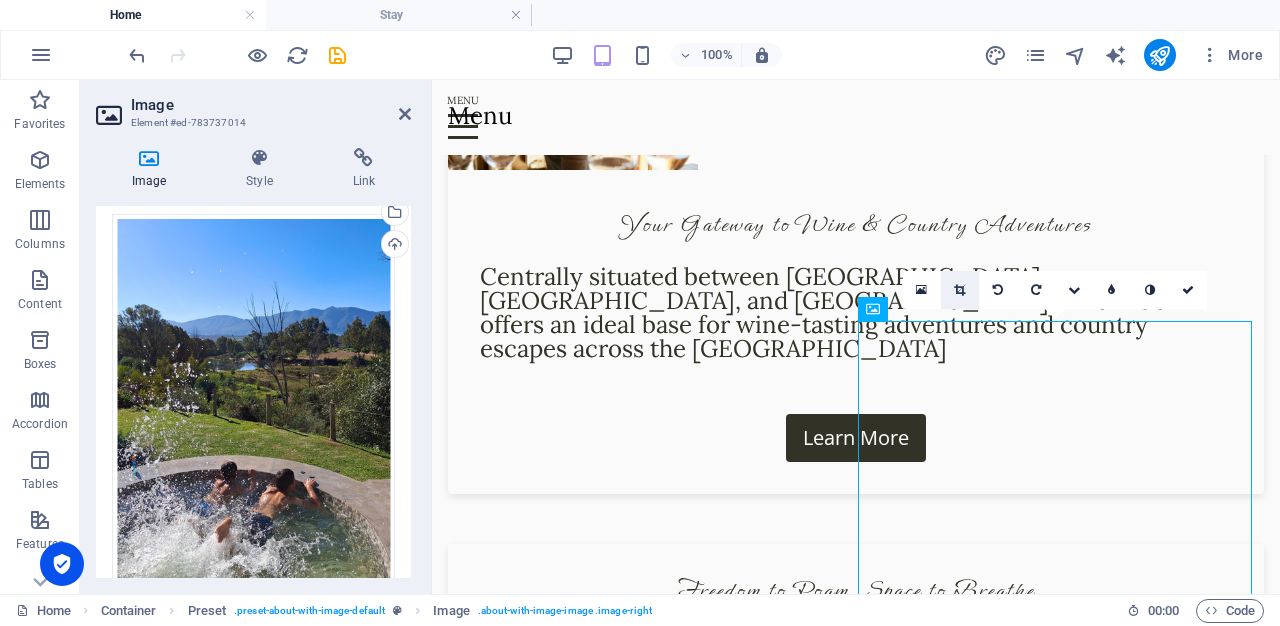 click at bounding box center (959, 290) 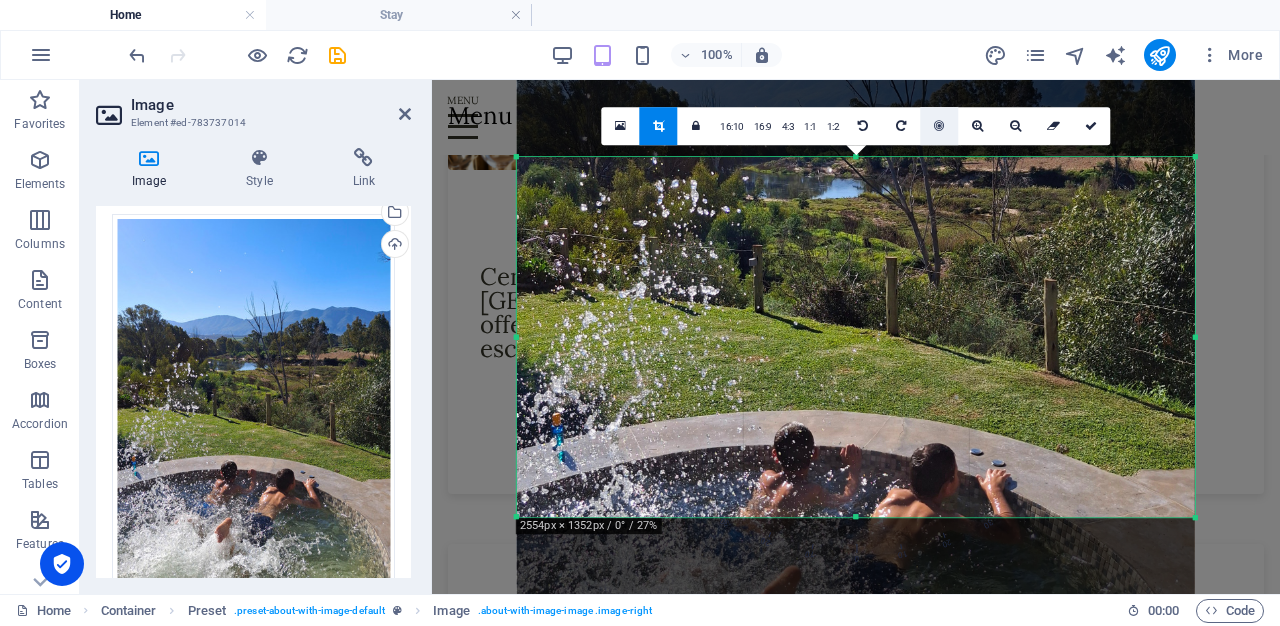 drag, startPoint x: 939, startPoint y: 171, endPoint x: 942, endPoint y: 120, distance: 51.088158 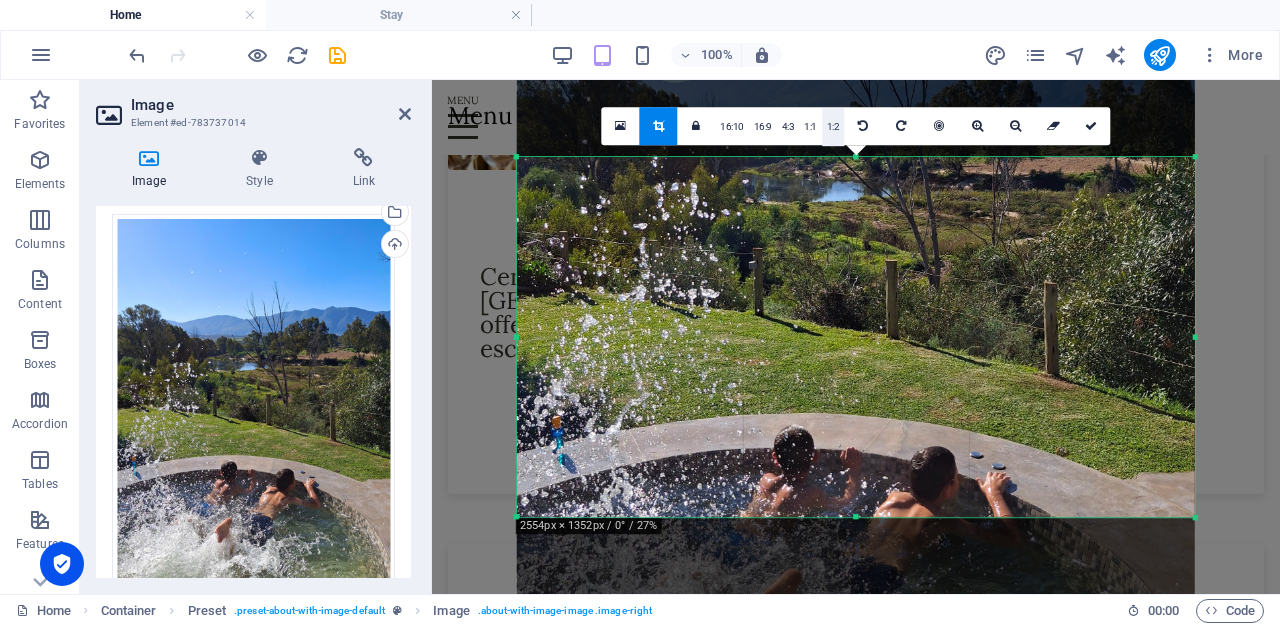click on "1:2" at bounding box center (833, 127) 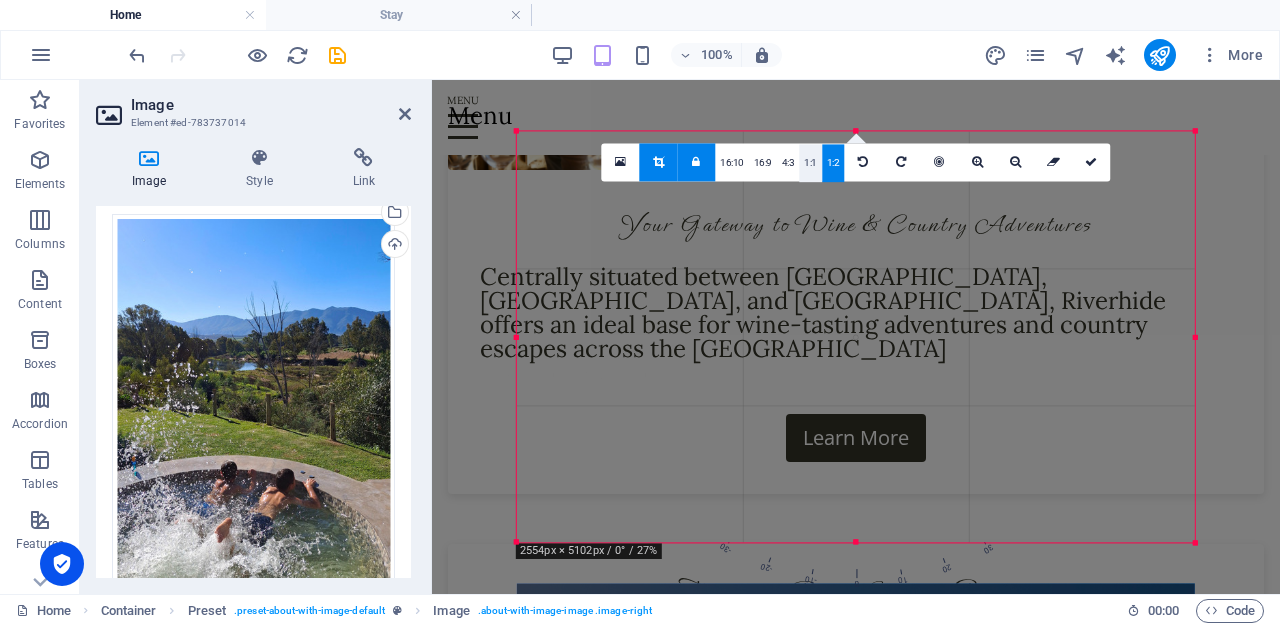 click on "1:1" at bounding box center (810, 163) 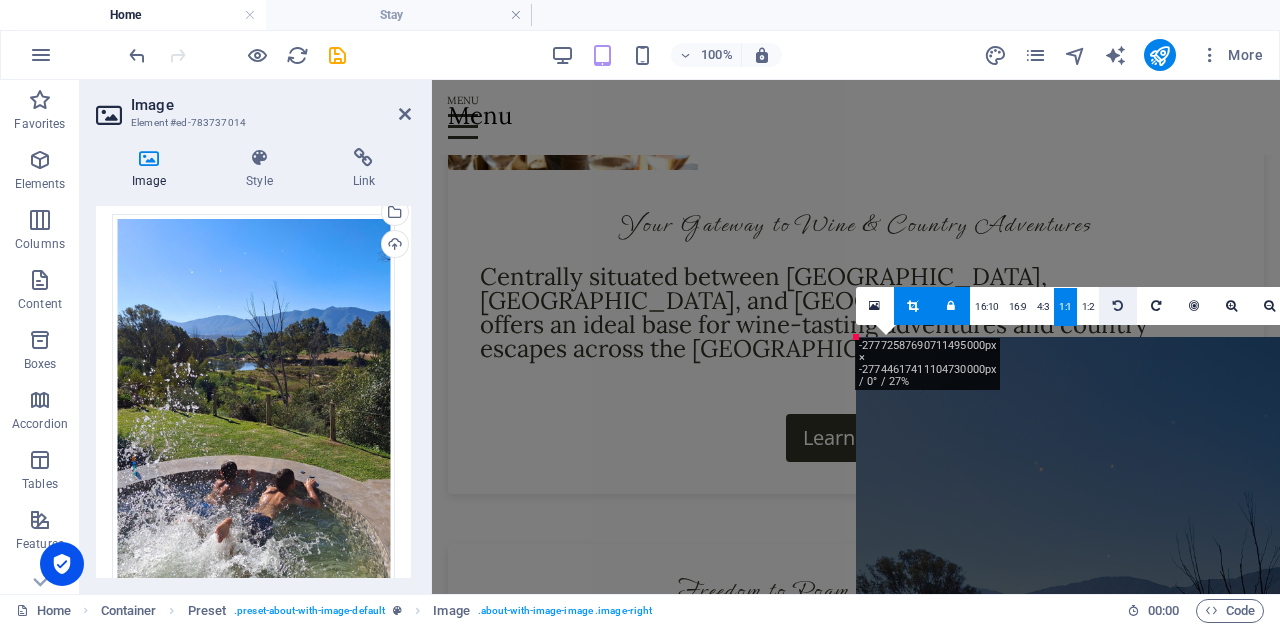 click at bounding box center [1118, 306] 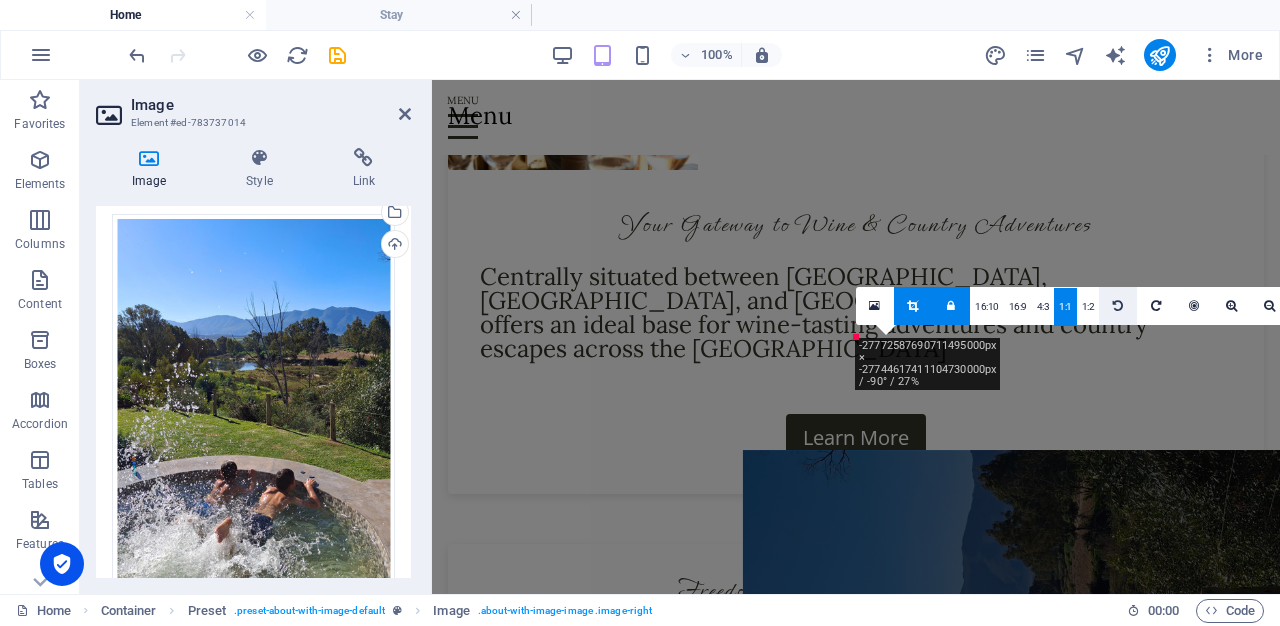 click at bounding box center [1118, 306] 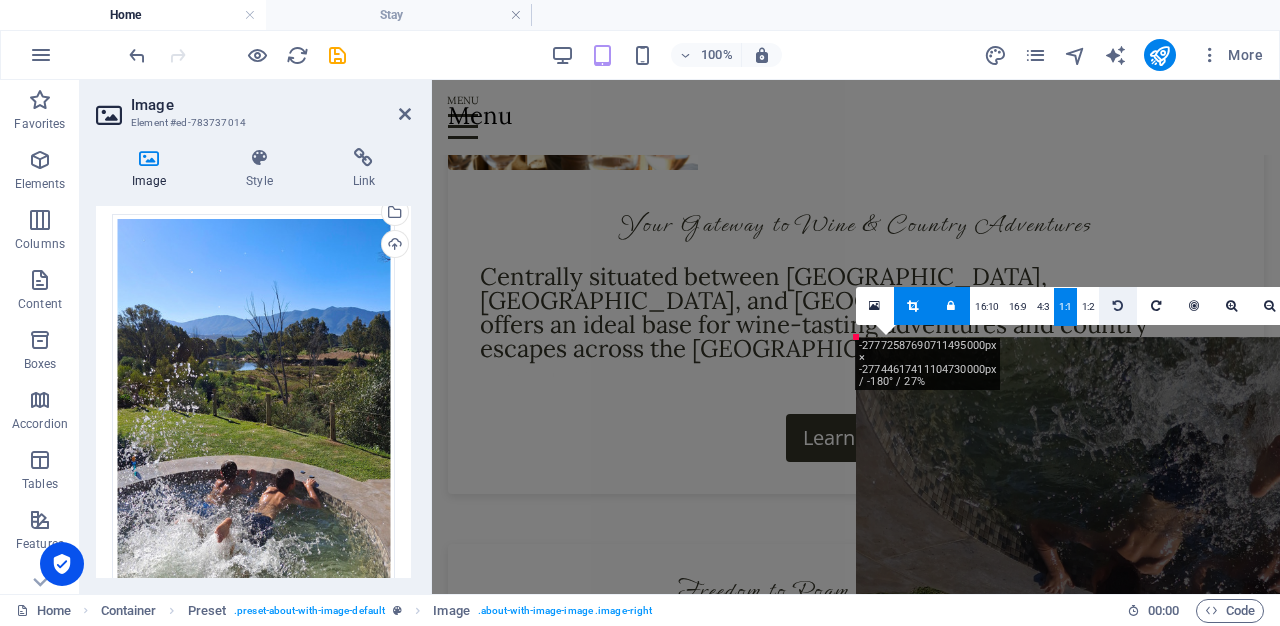 click at bounding box center [1118, 306] 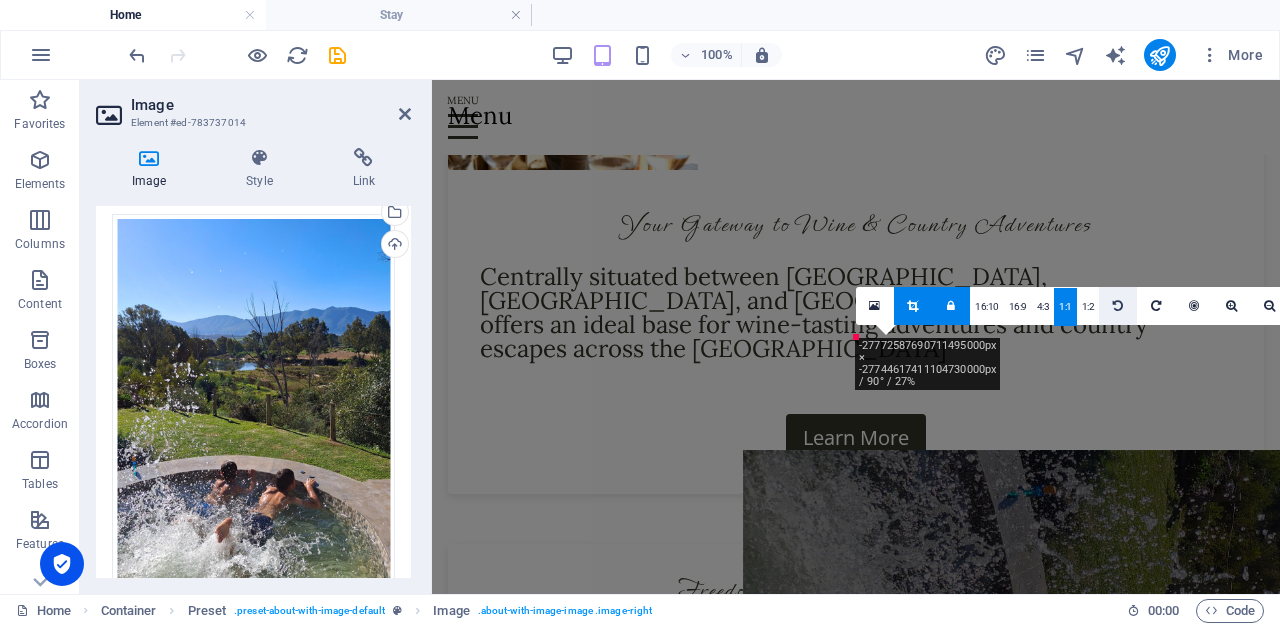 click at bounding box center (1118, 306) 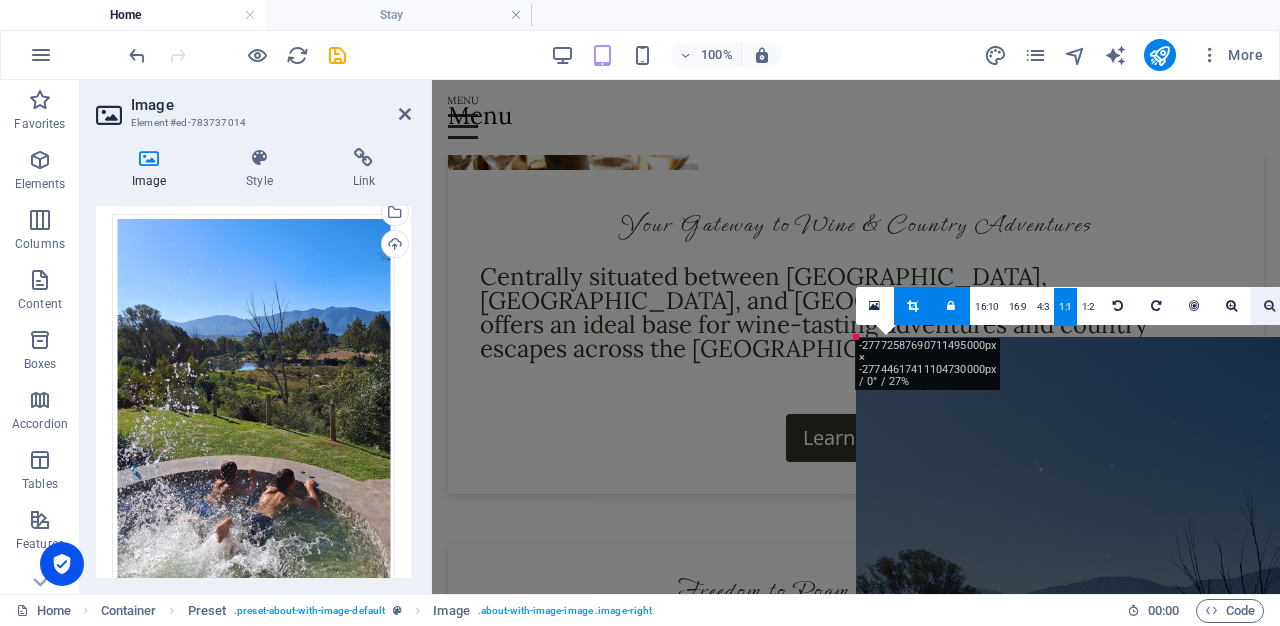 click at bounding box center [1270, 306] 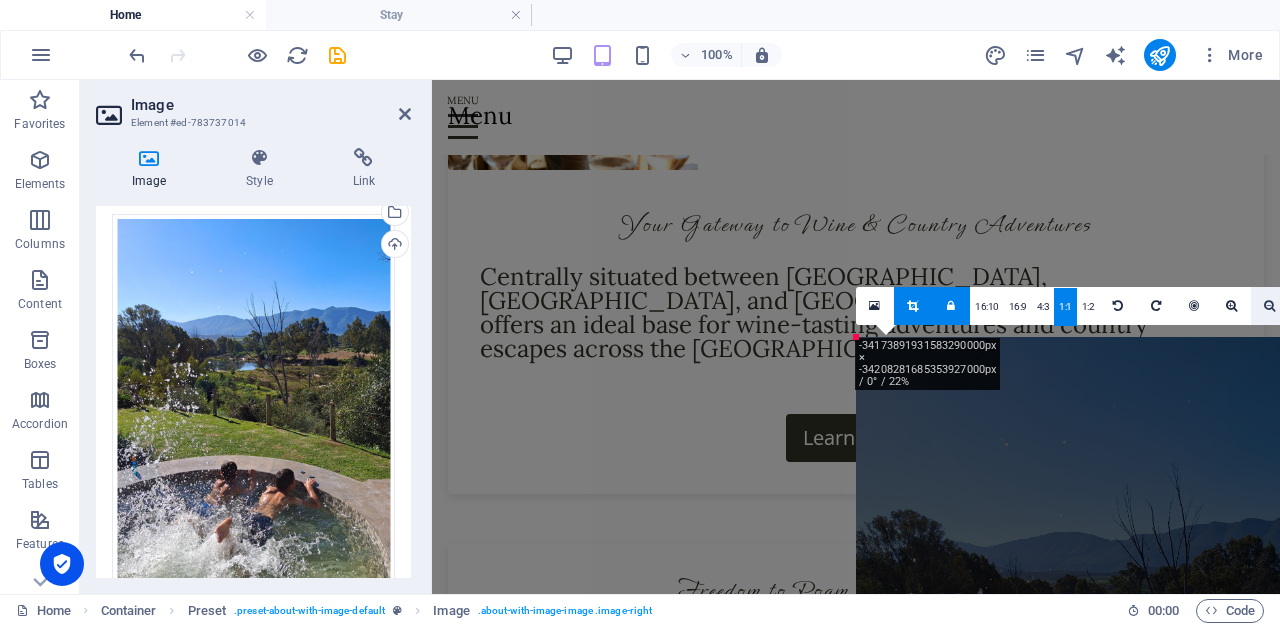 click at bounding box center (1270, 306) 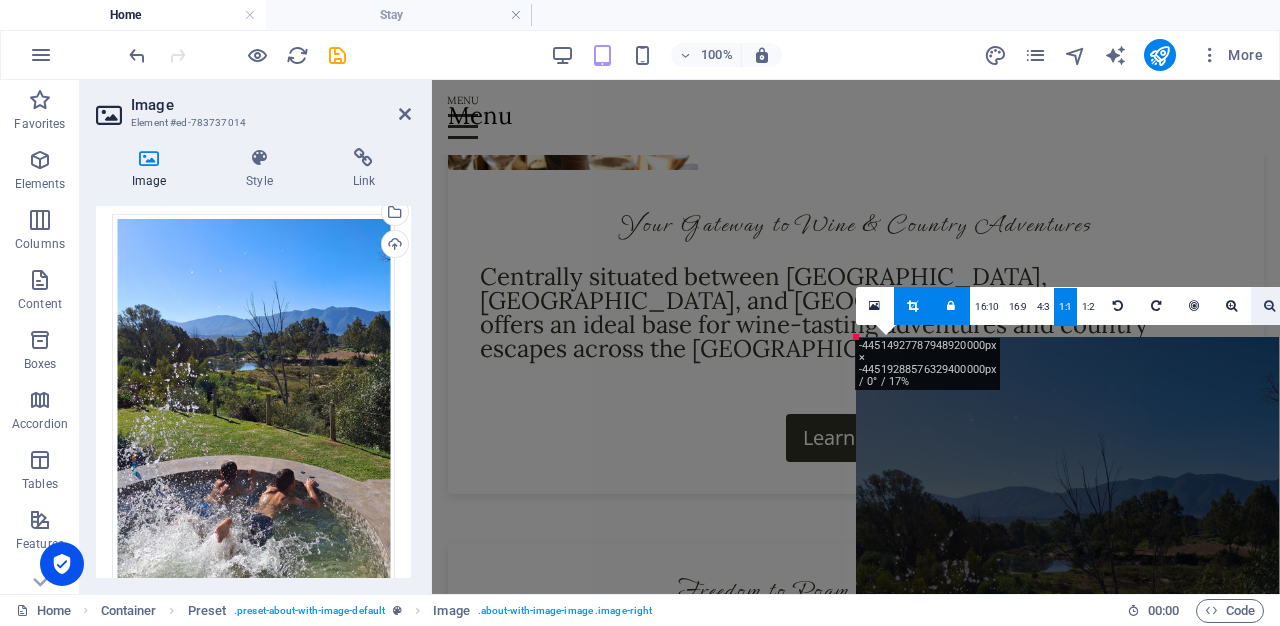 click at bounding box center [1270, 306] 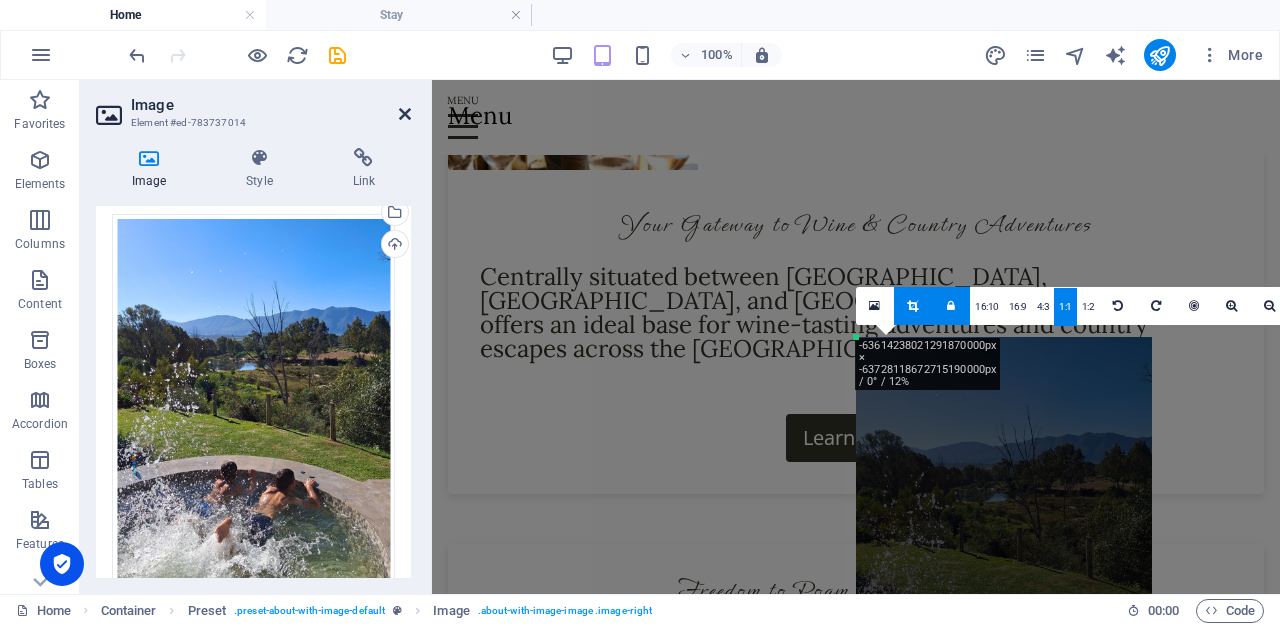 click at bounding box center [405, 114] 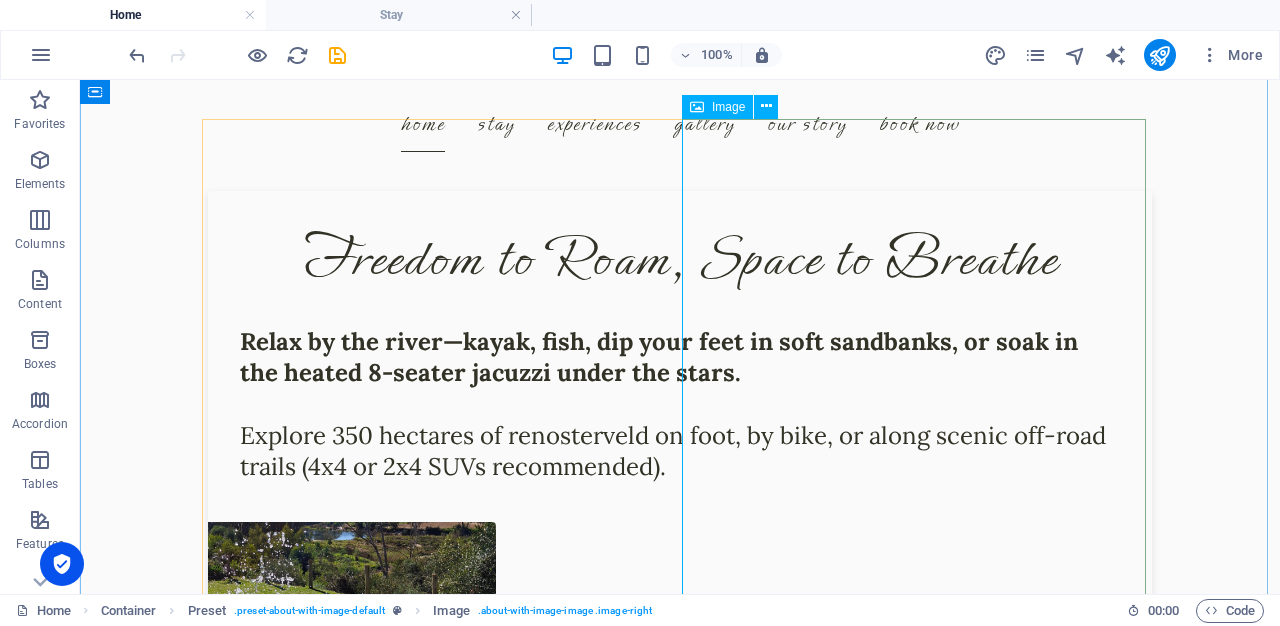 scroll, scrollTop: 2015, scrollLeft: 0, axis: vertical 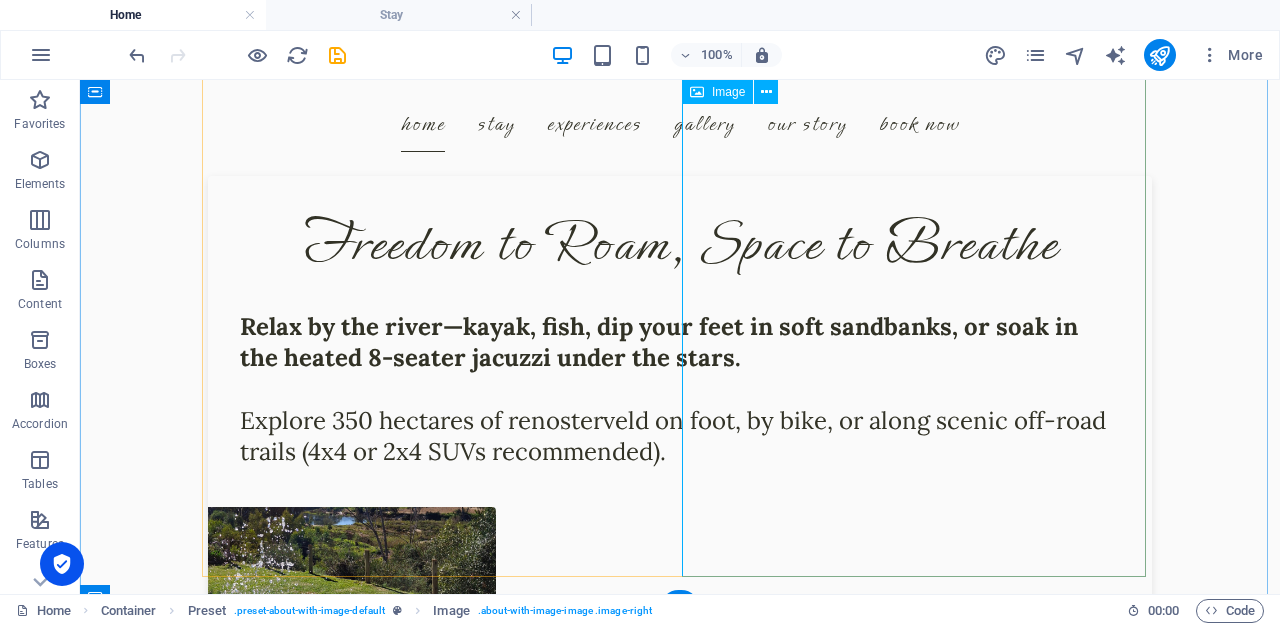 click at bounding box center (352, 557) 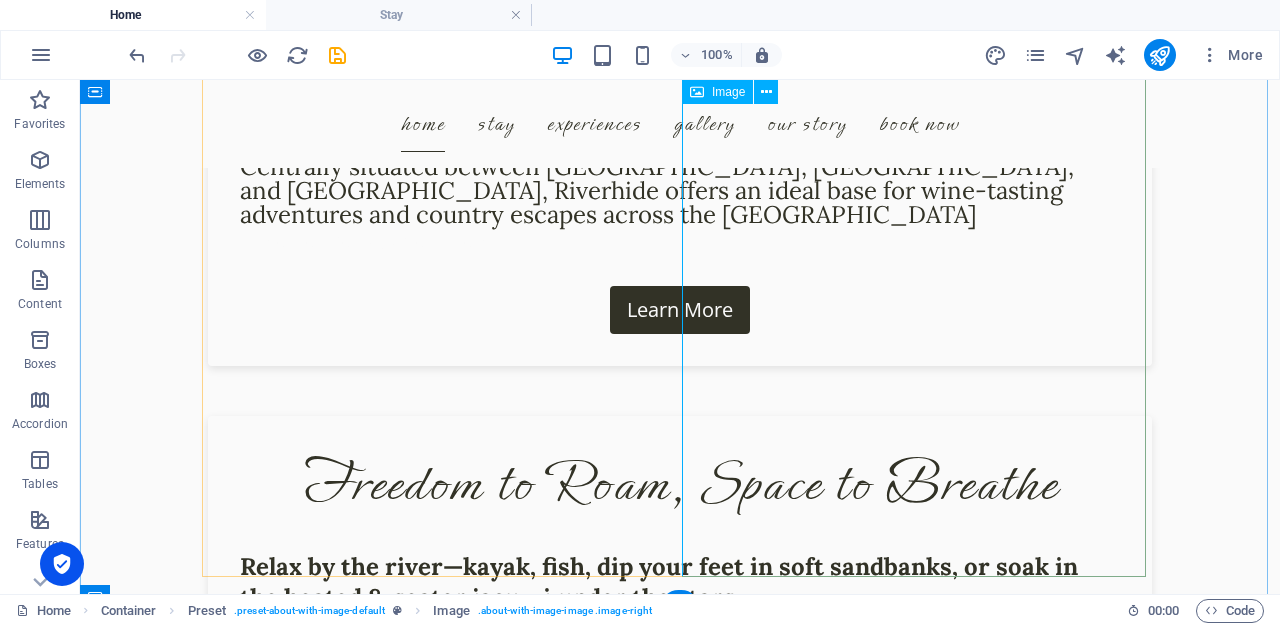 select on "%" 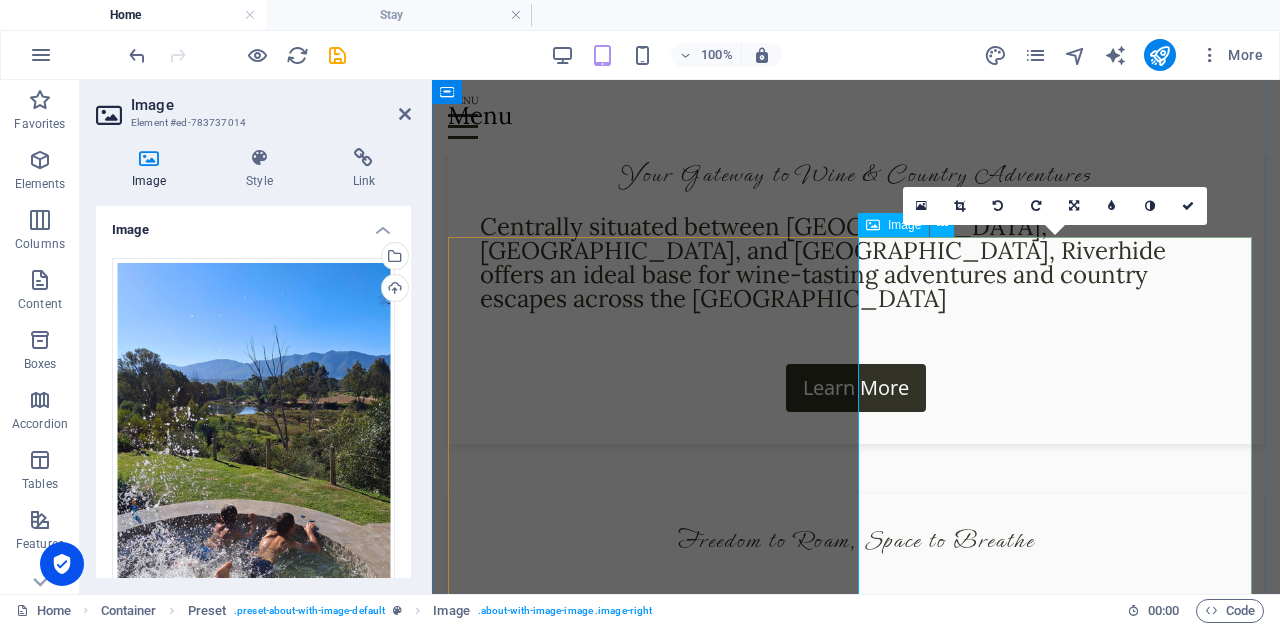 scroll, scrollTop: 1522, scrollLeft: 0, axis: vertical 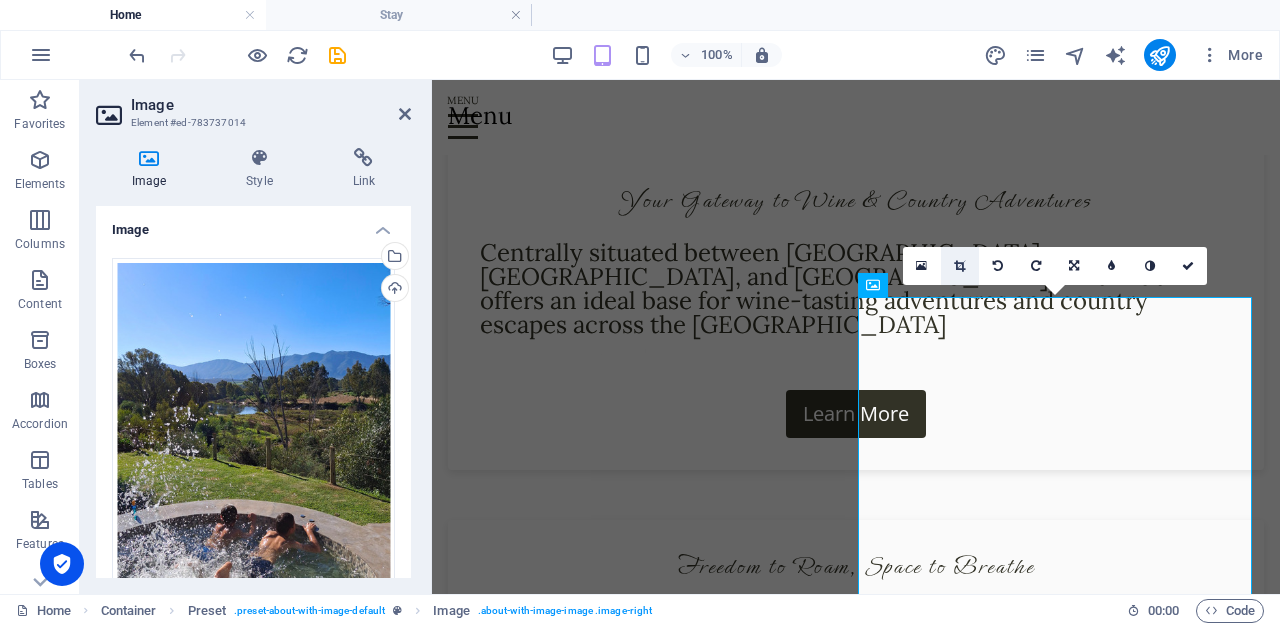 click at bounding box center (960, 266) 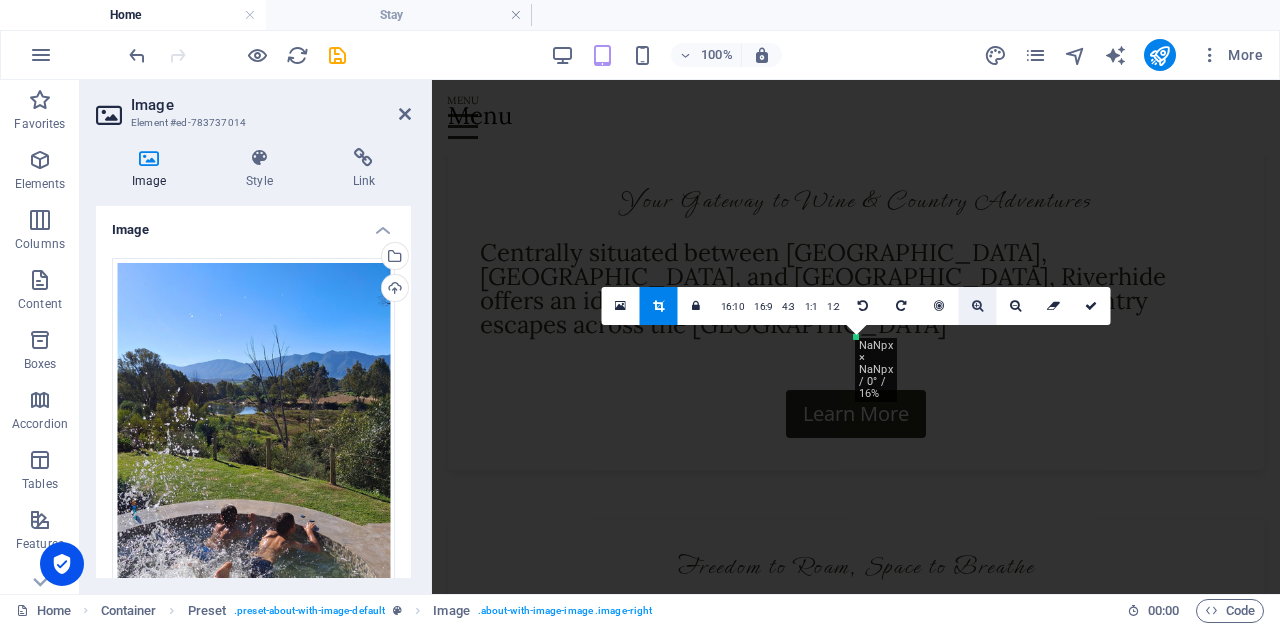 click at bounding box center (977, 306) 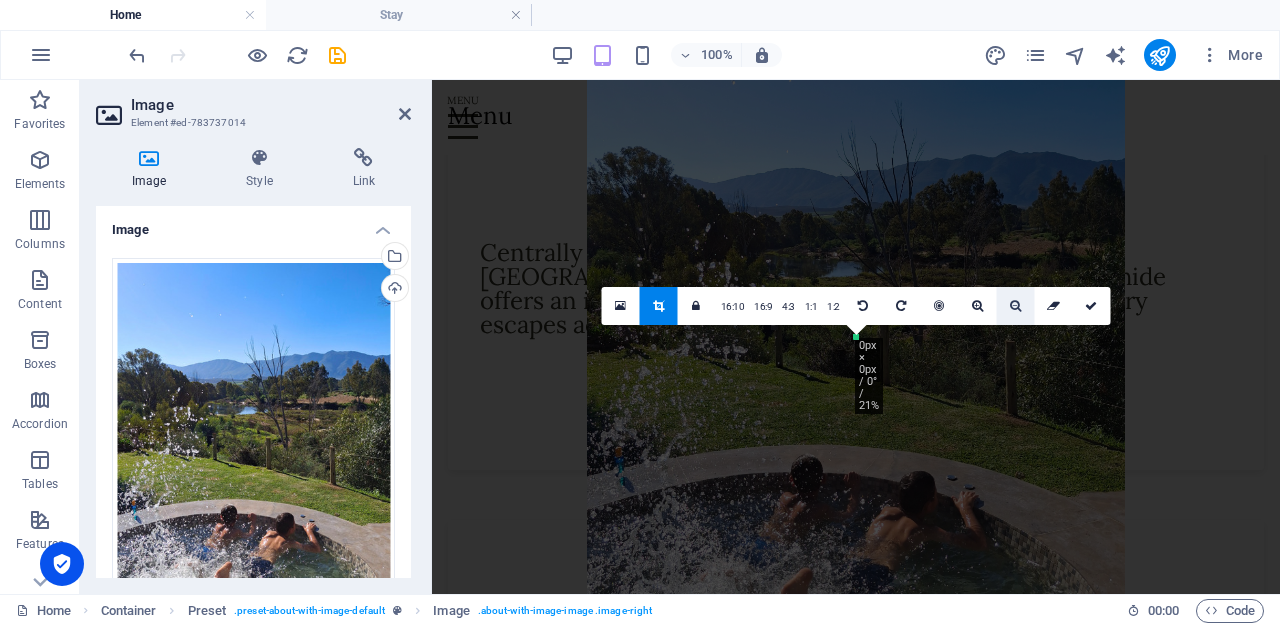click at bounding box center [1016, 306] 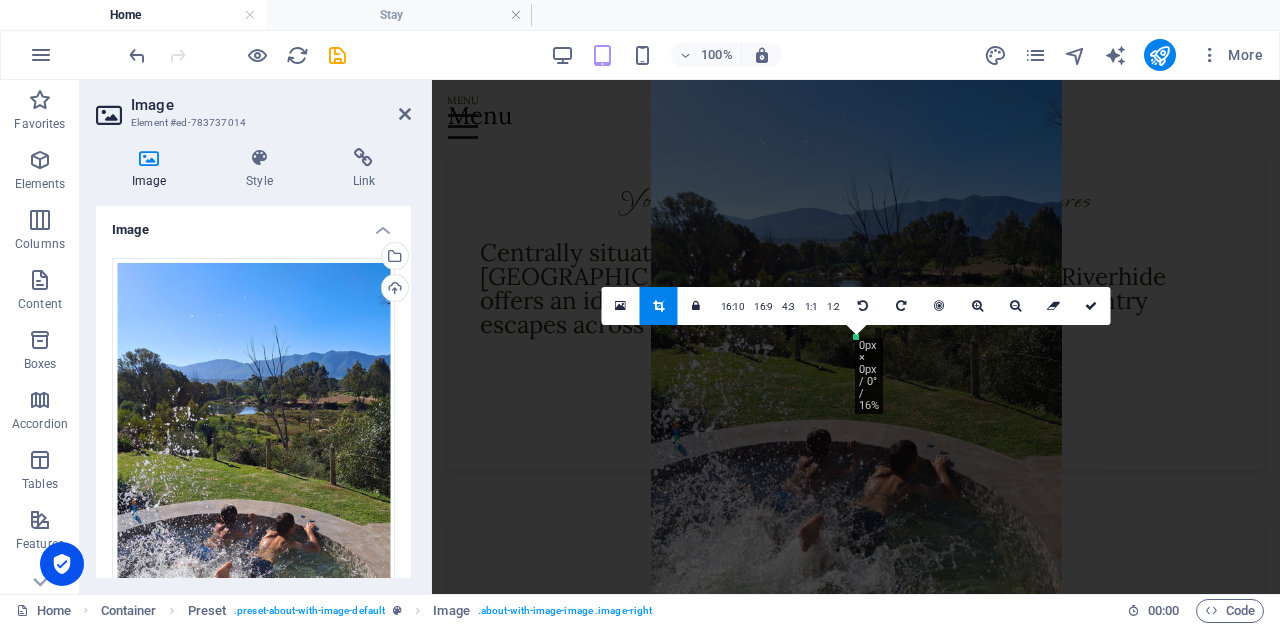 drag, startPoint x: 662, startPoint y: 303, endPoint x: 230, endPoint y: 223, distance: 439.34497 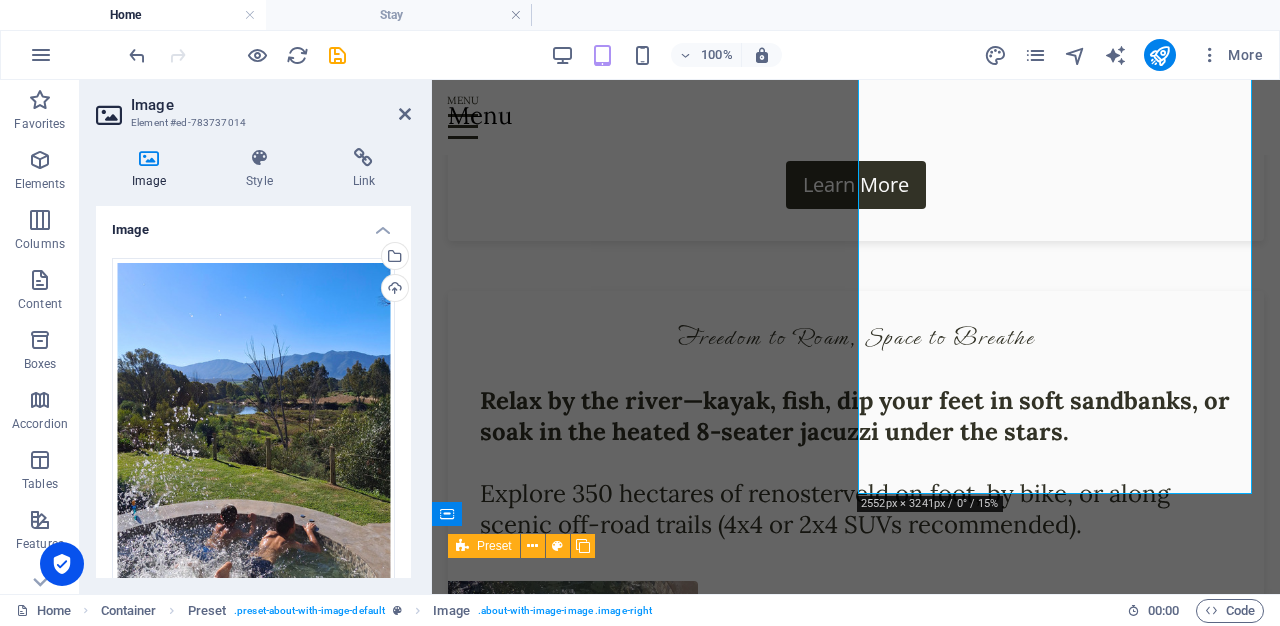 scroll, scrollTop: 1743, scrollLeft: 0, axis: vertical 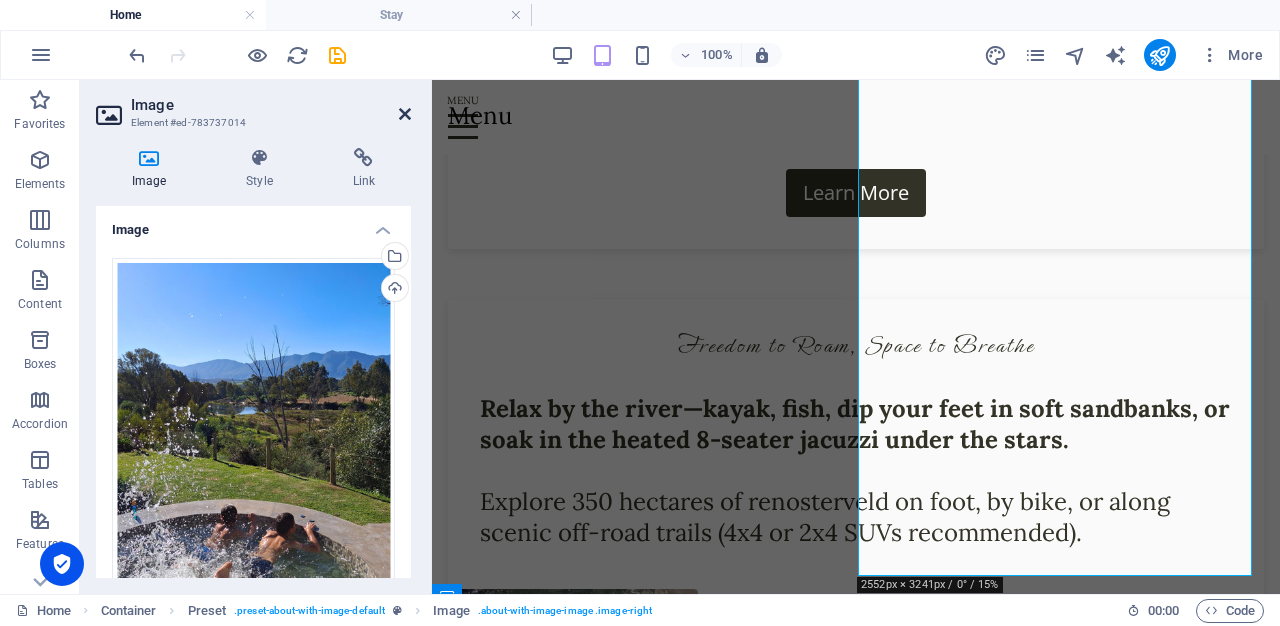 drag, startPoint x: 403, startPoint y: 119, endPoint x: 337, endPoint y: 47, distance: 97.67292 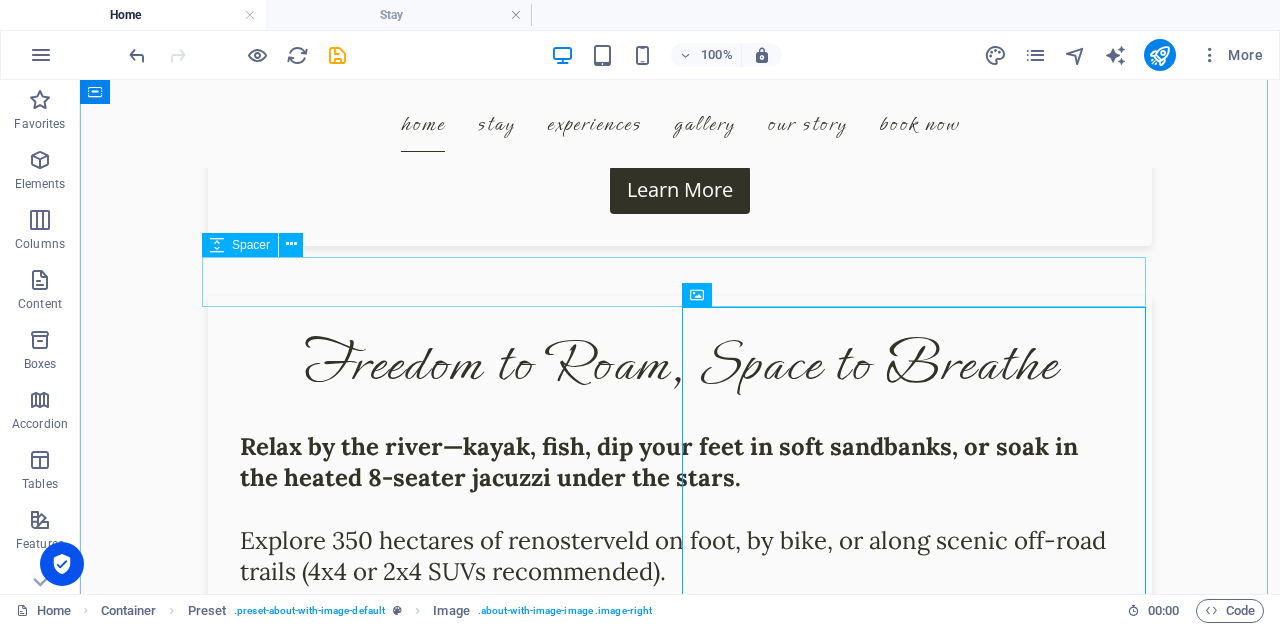 scroll, scrollTop: 1996, scrollLeft: 0, axis: vertical 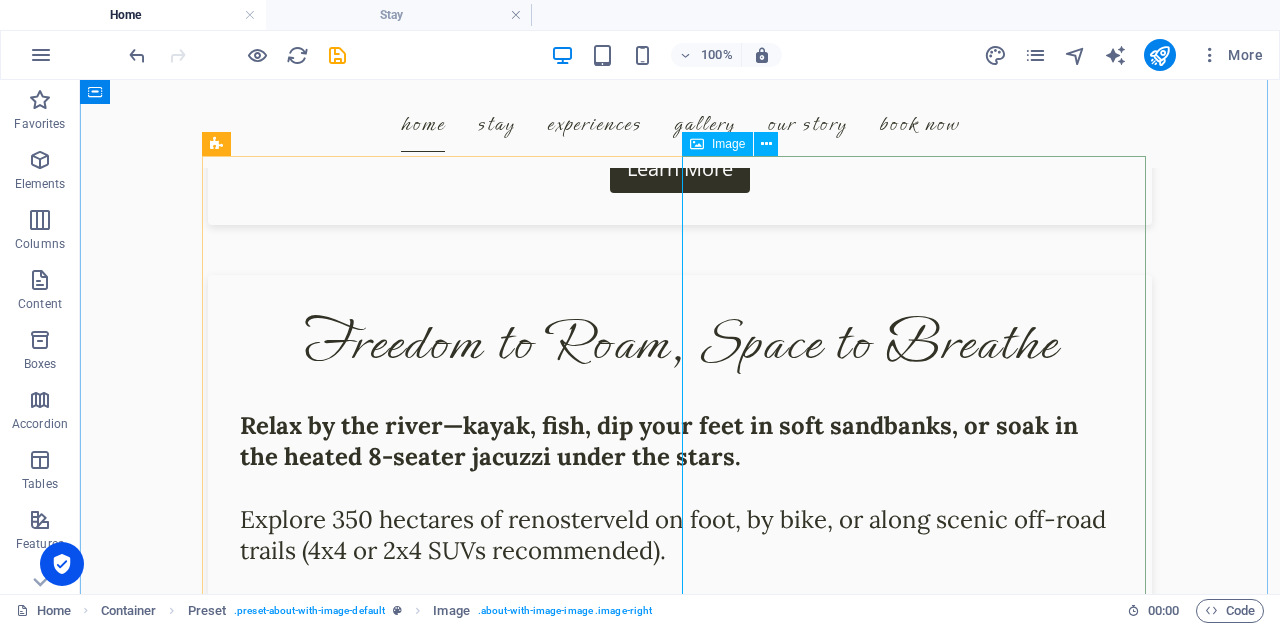 click at bounding box center (352, 656) 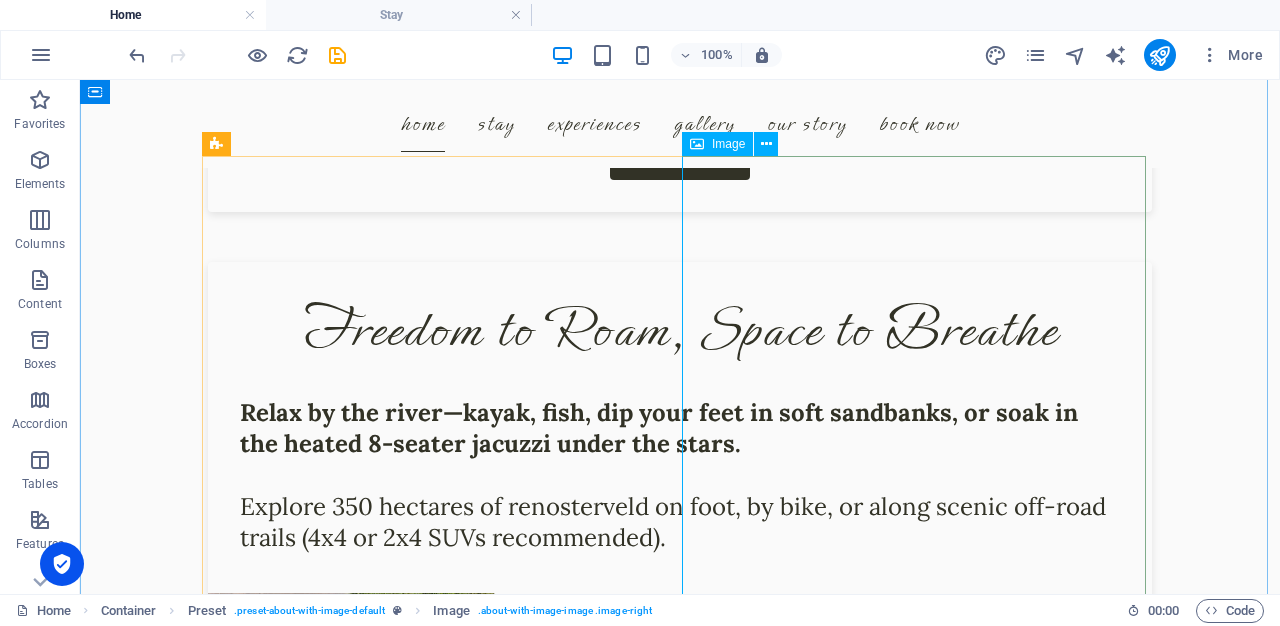 scroll, scrollTop: 1799, scrollLeft: 0, axis: vertical 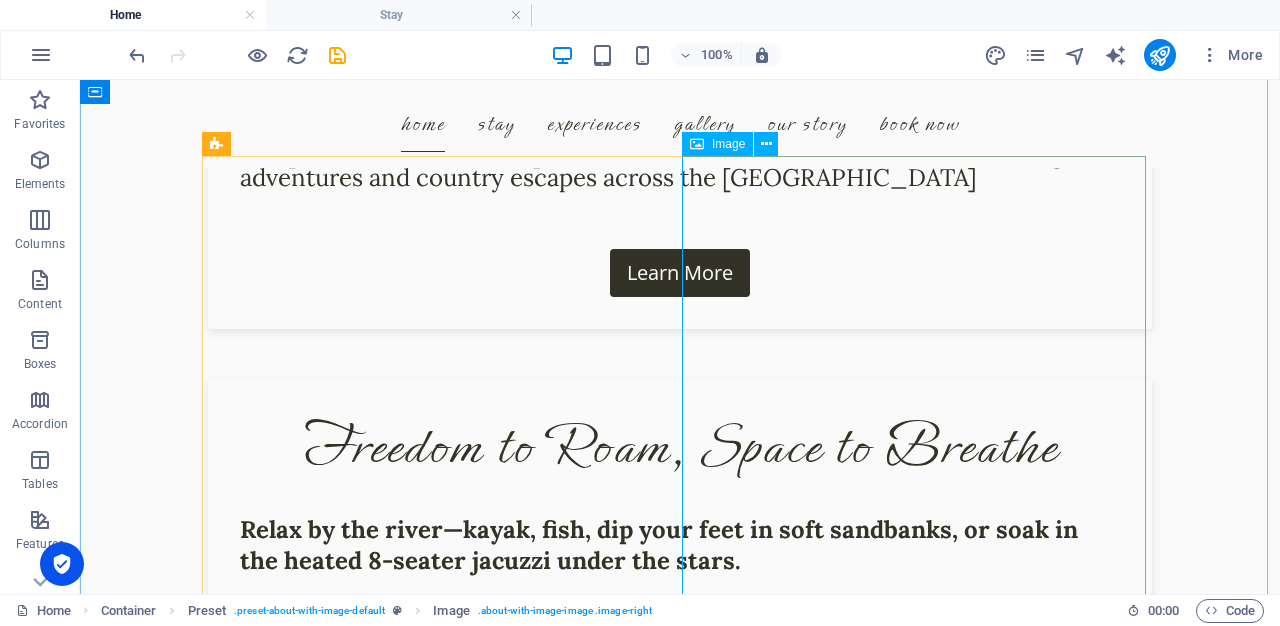 select on "%" 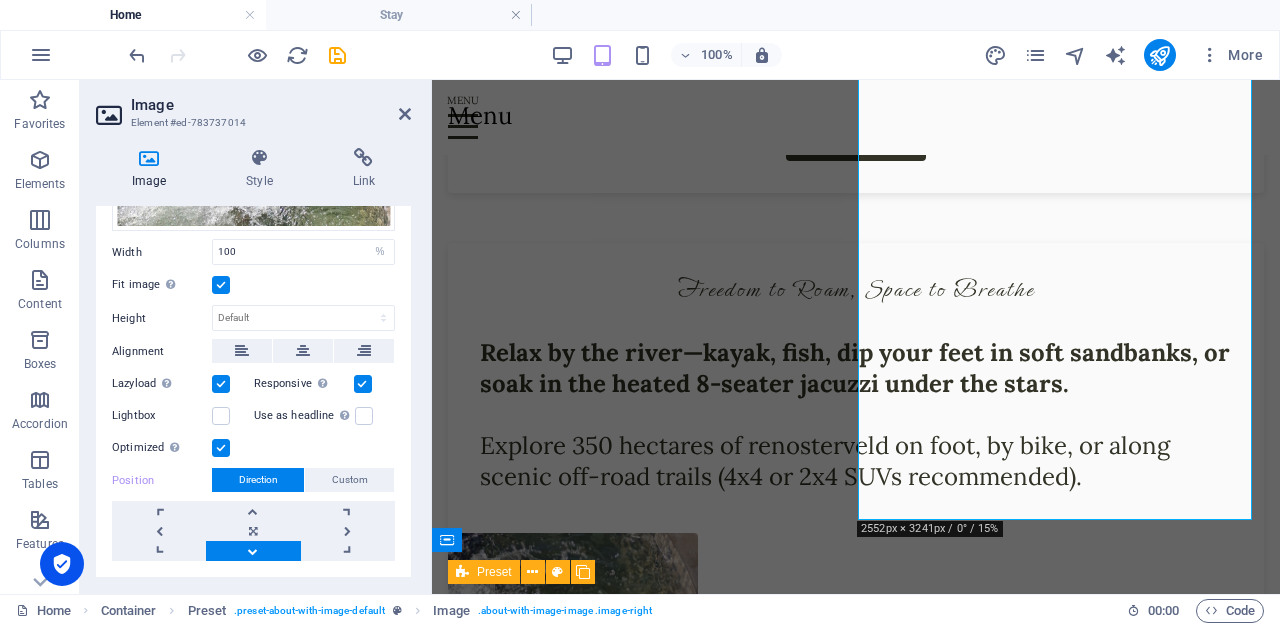 scroll, scrollTop: 444, scrollLeft: 0, axis: vertical 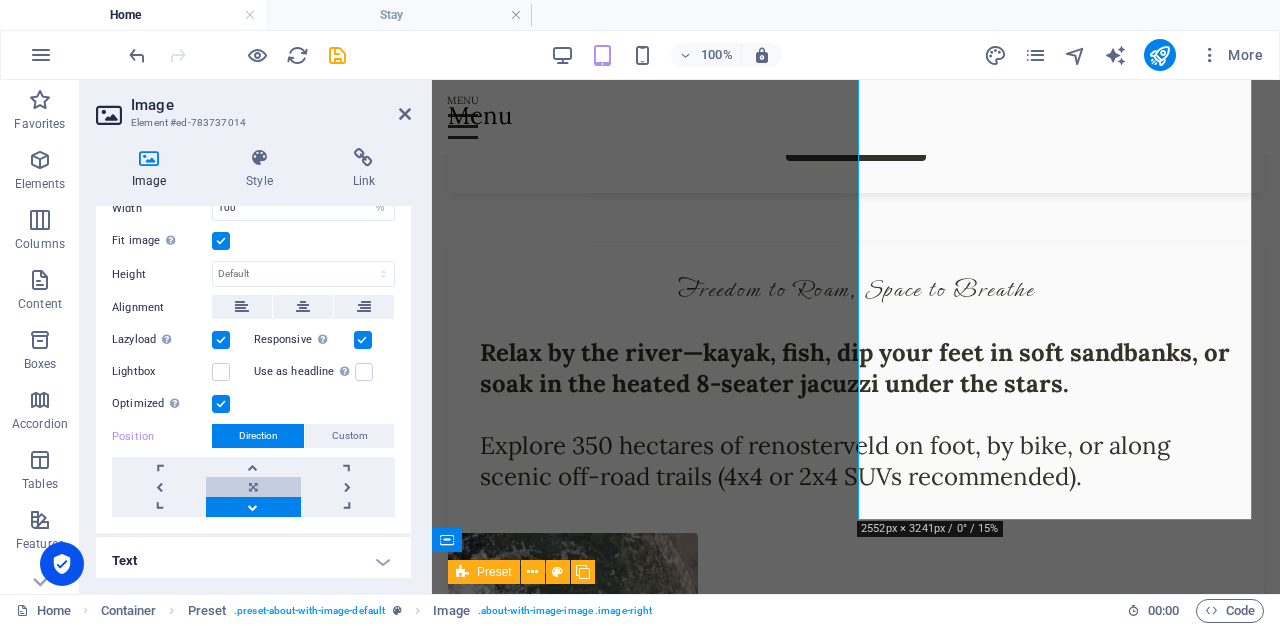 click at bounding box center [253, 487] 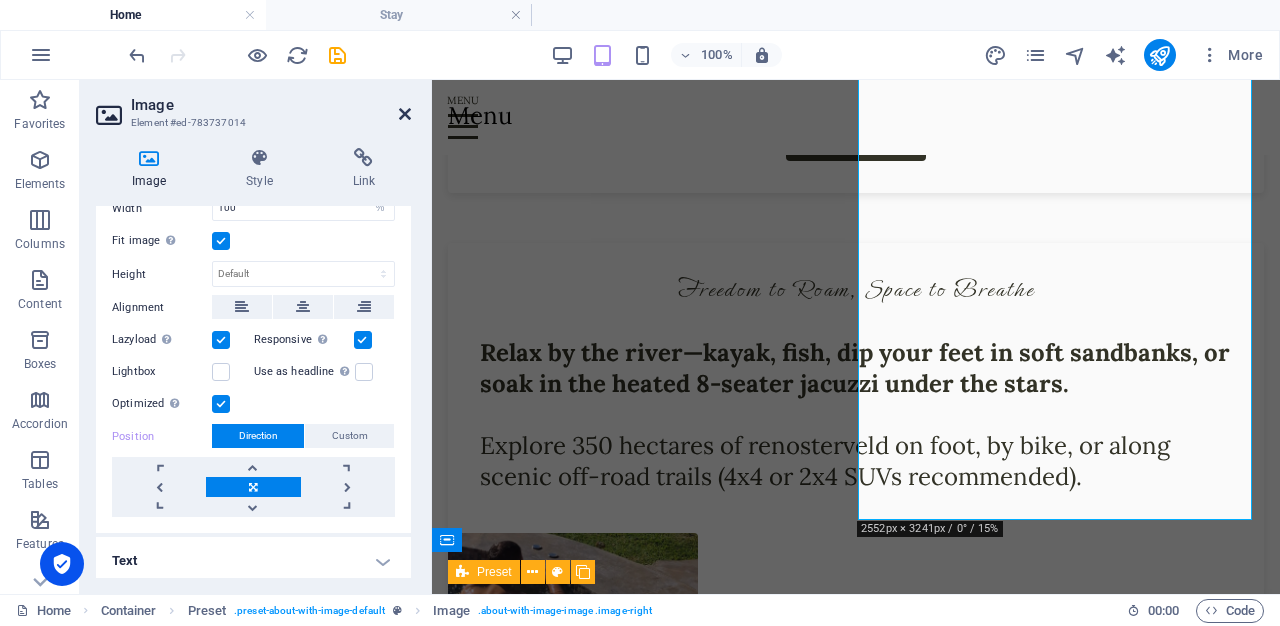 click at bounding box center (405, 114) 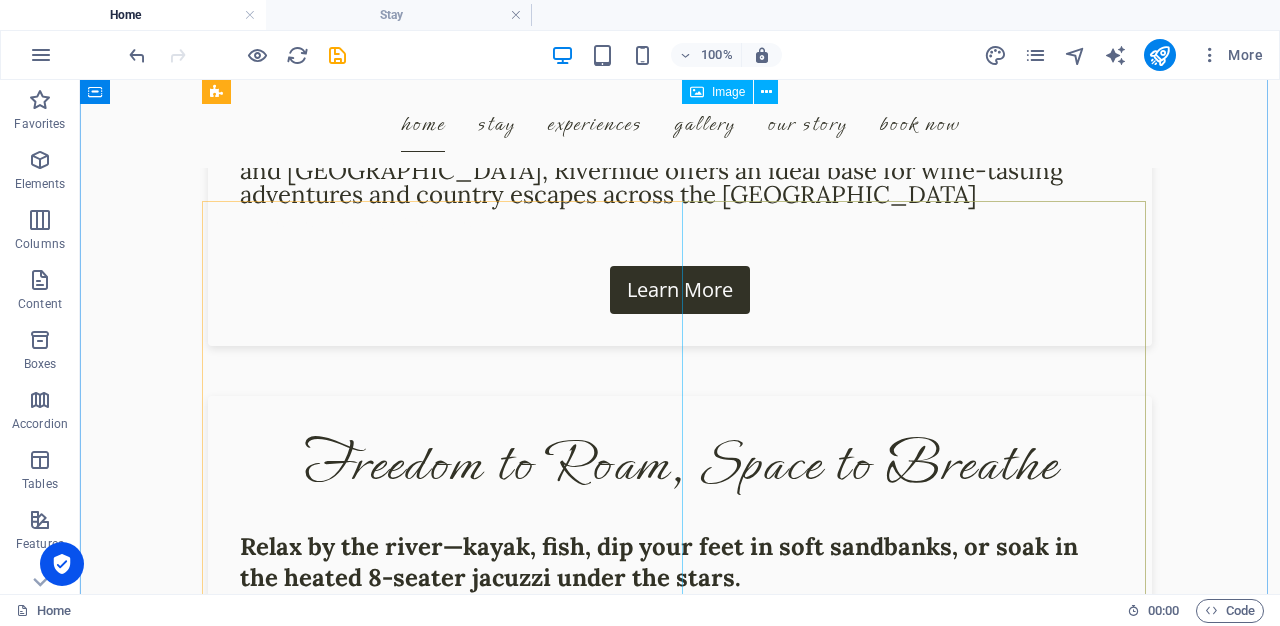scroll, scrollTop: 1756, scrollLeft: 0, axis: vertical 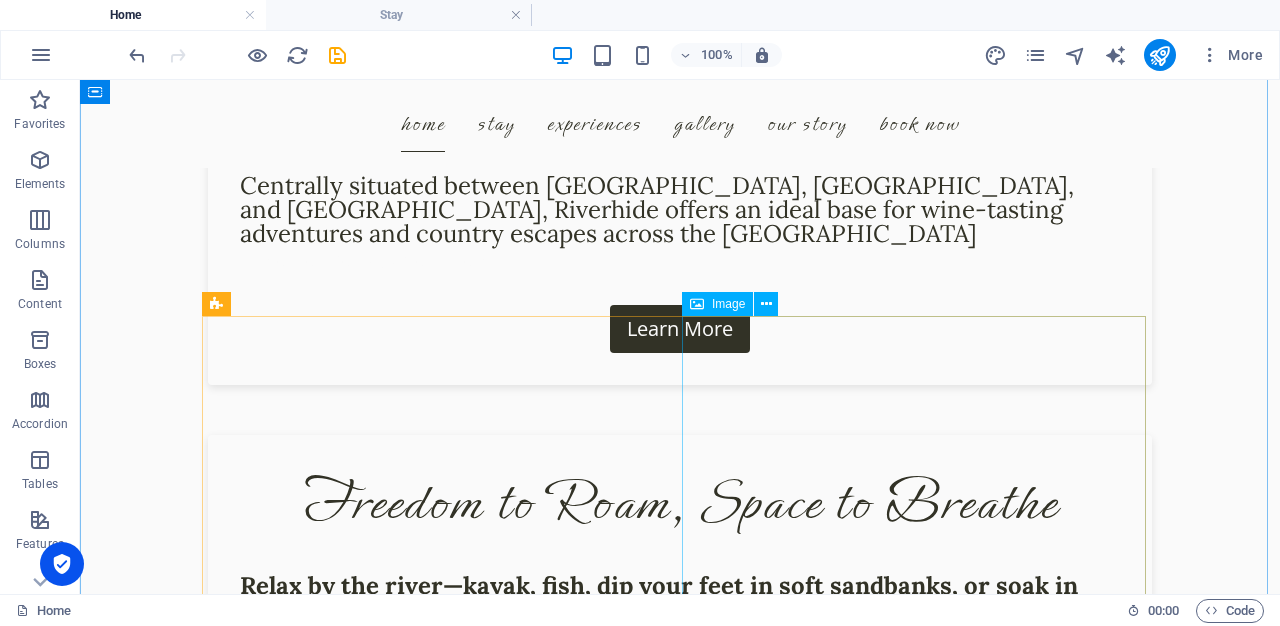 click at bounding box center [352, 816] 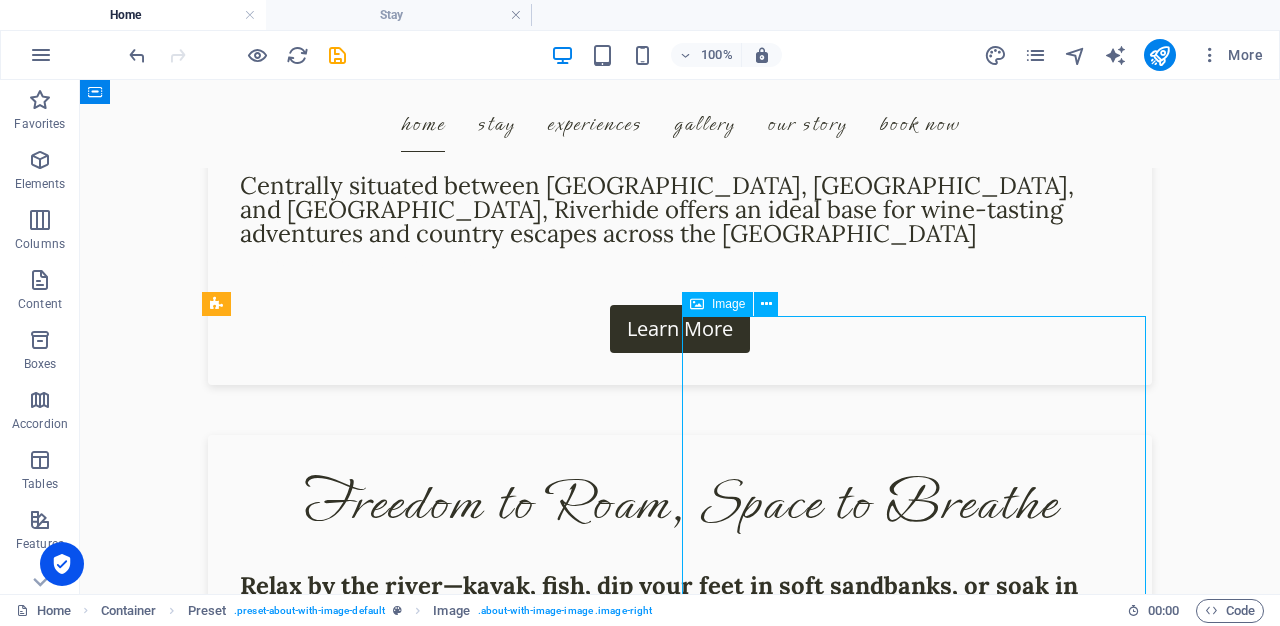 click at bounding box center [352, 816] 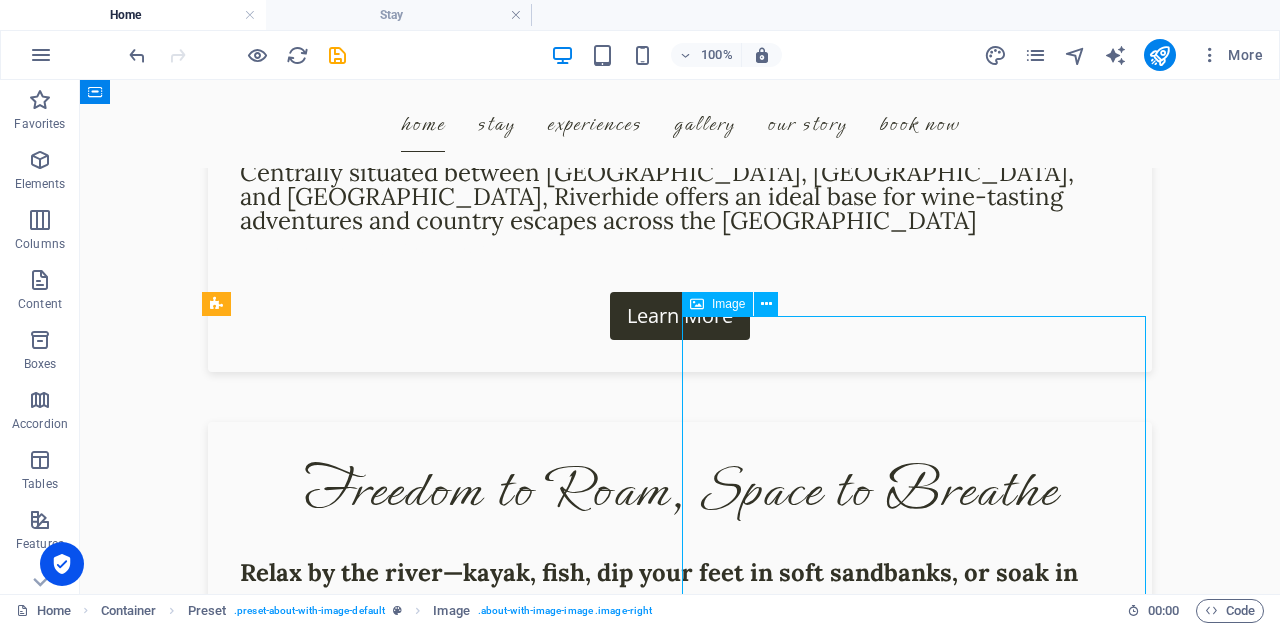 scroll, scrollTop: 1639, scrollLeft: 0, axis: vertical 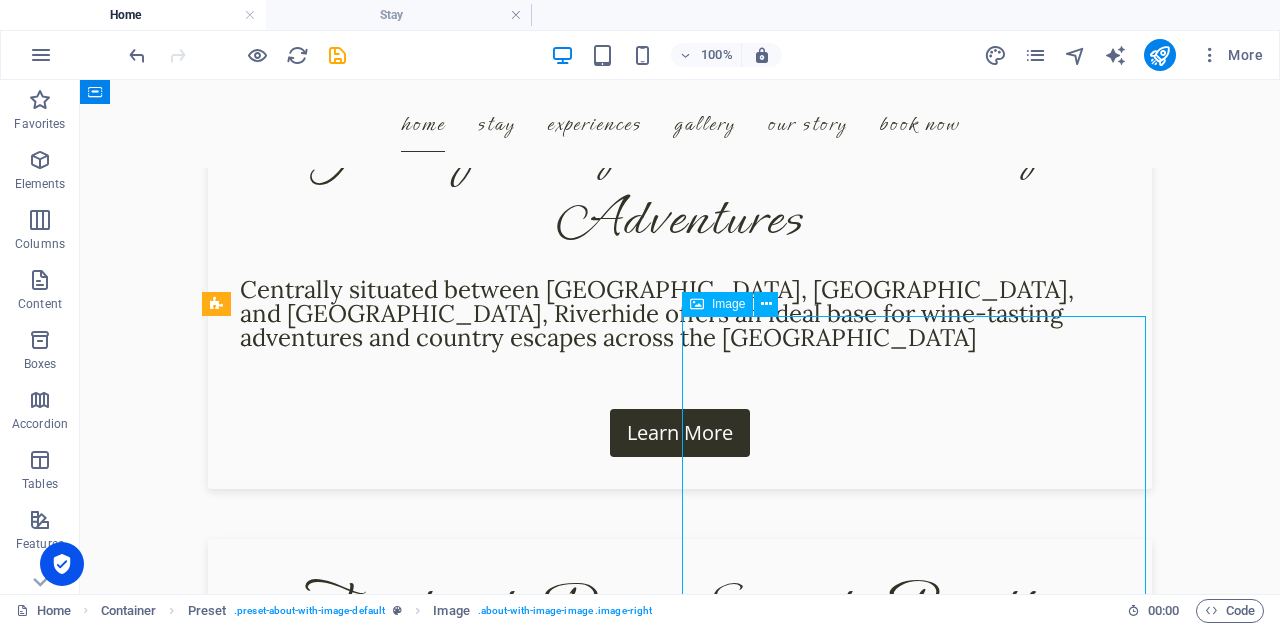 select on "%" 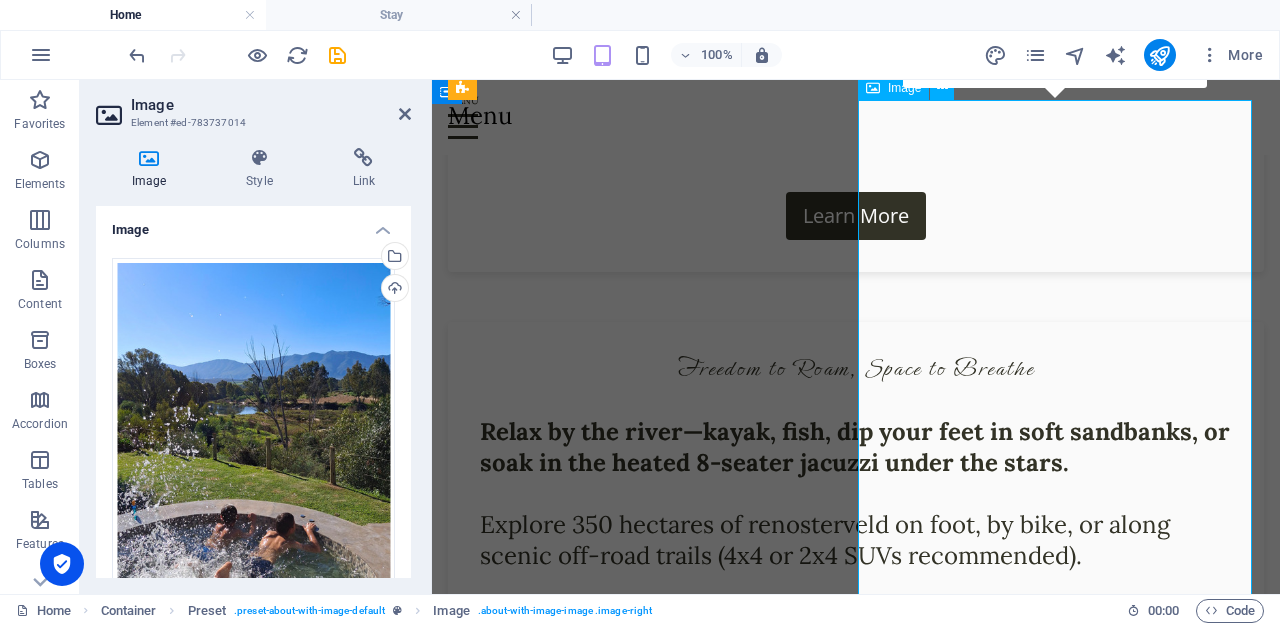scroll, scrollTop: 1719, scrollLeft: 0, axis: vertical 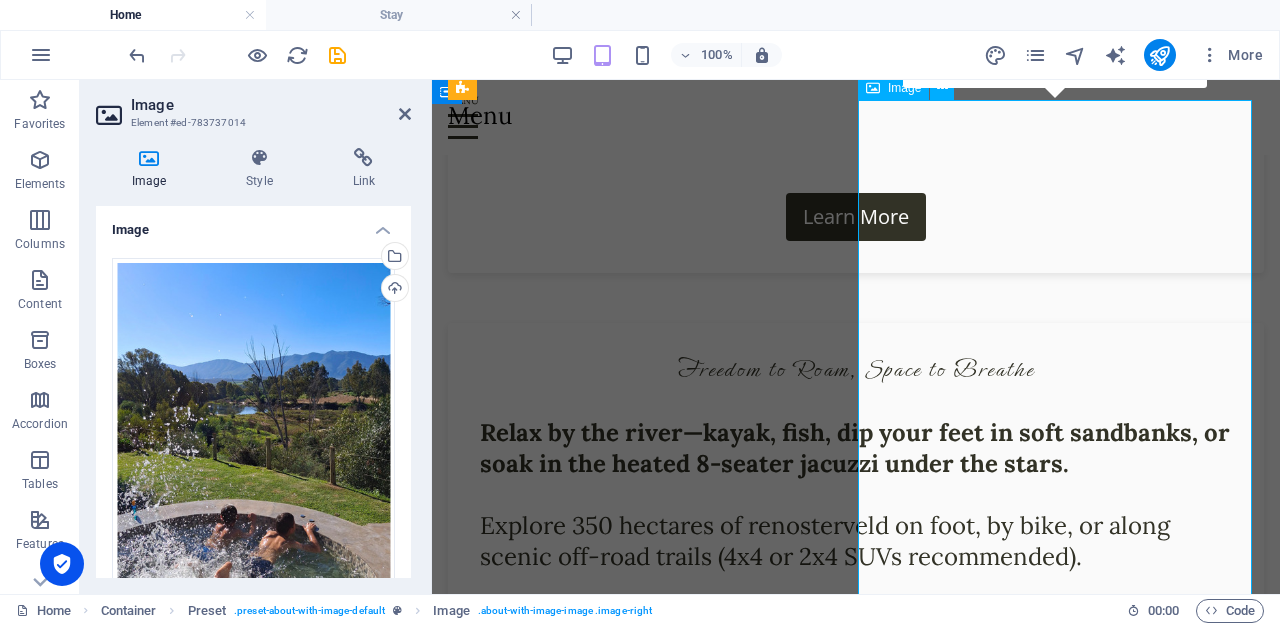 click at bounding box center (573, 663) 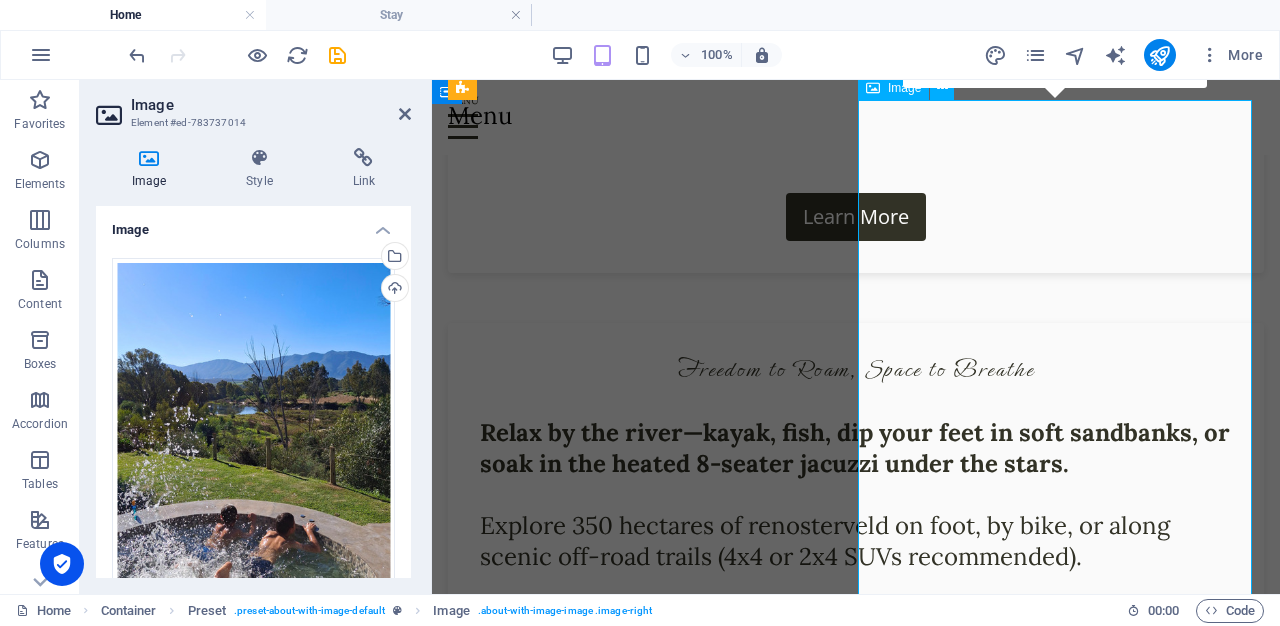 click at bounding box center [573, 663] 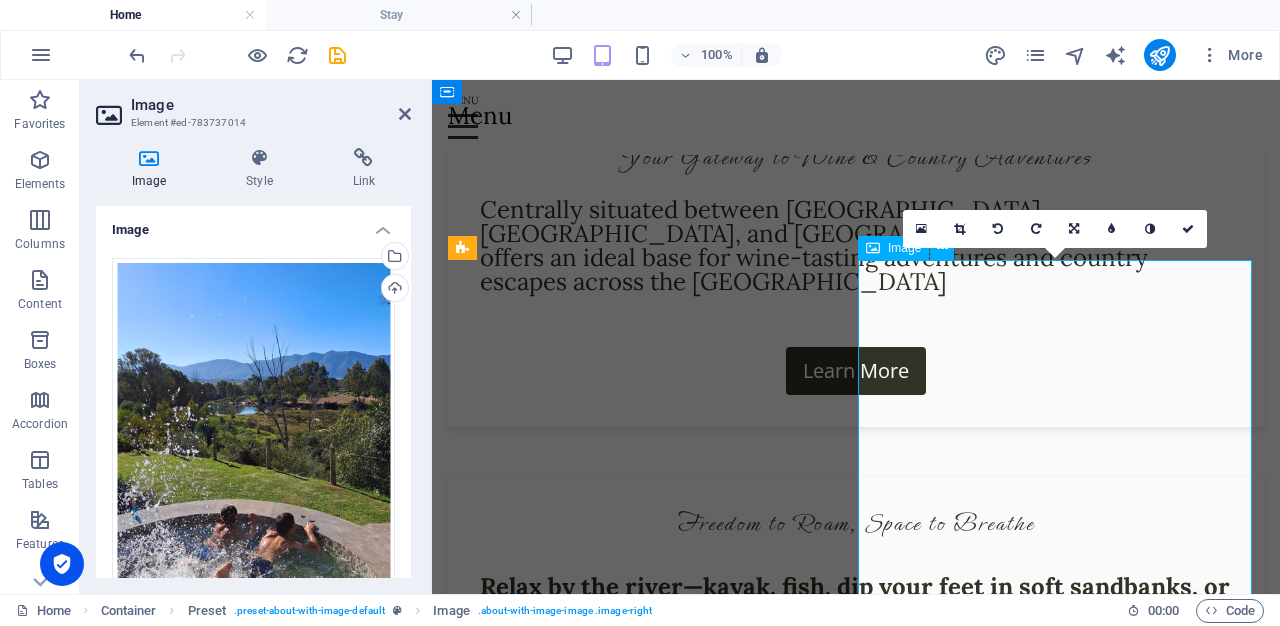 scroll, scrollTop: 1559, scrollLeft: 0, axis: vertical 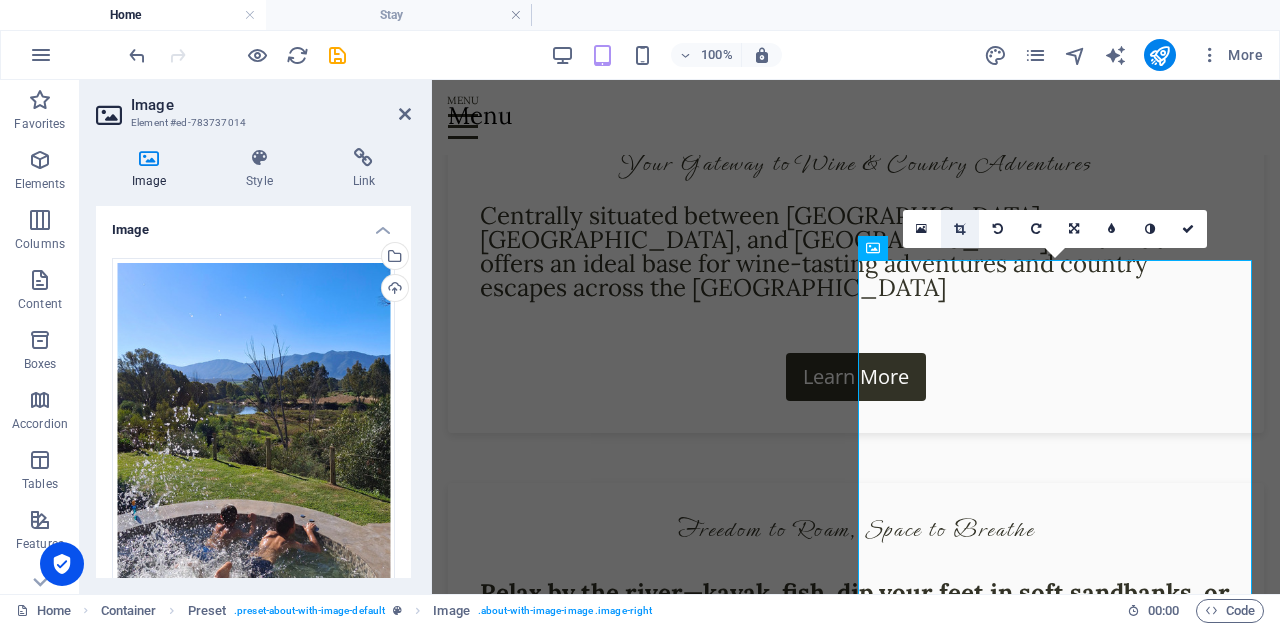 click at bounding box center (960, 229) 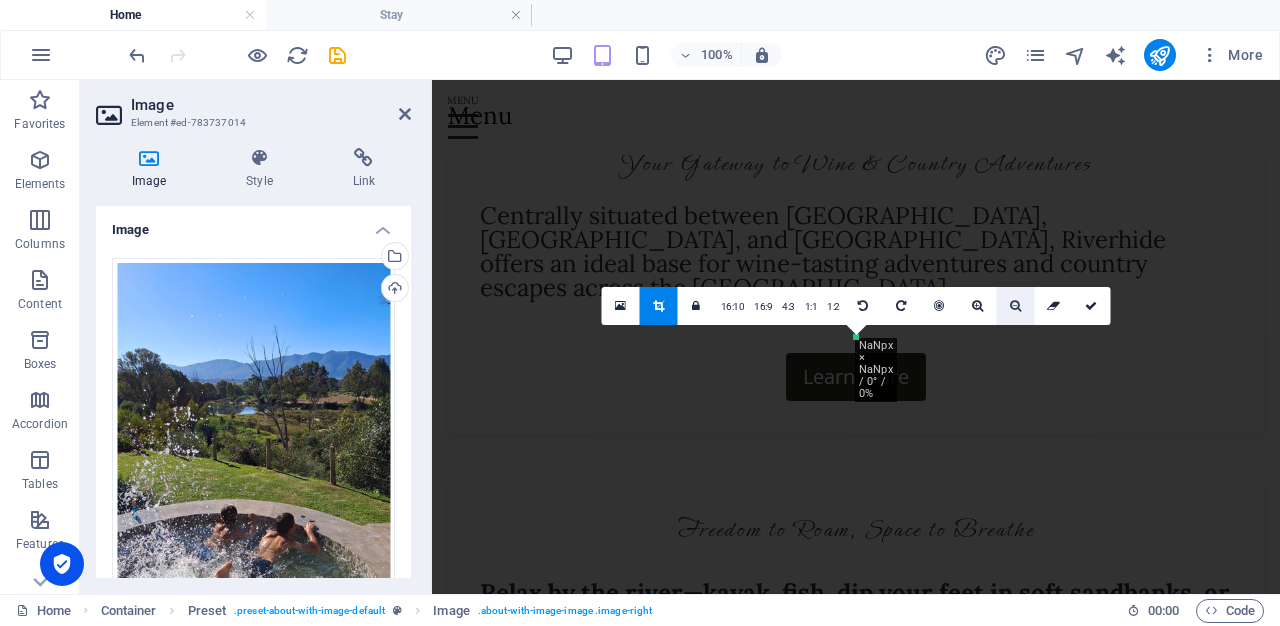 click at bounding box center [1015, 306] 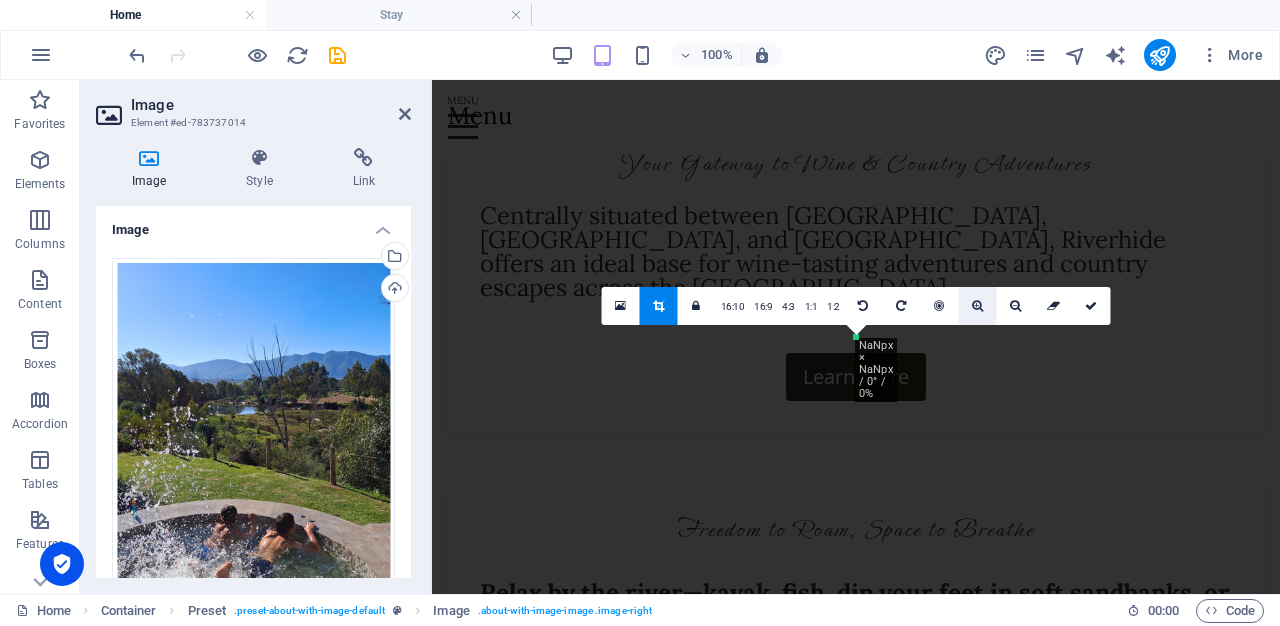 click at bounding box center [978, 306] 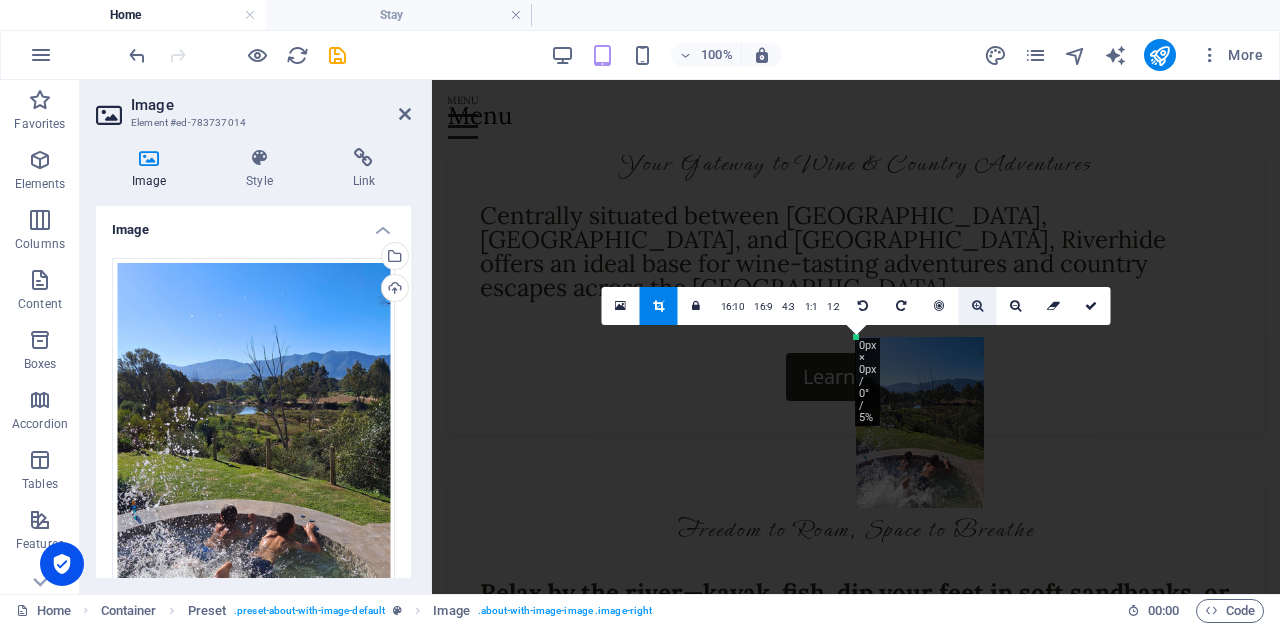click at bounding box center (978, 306) 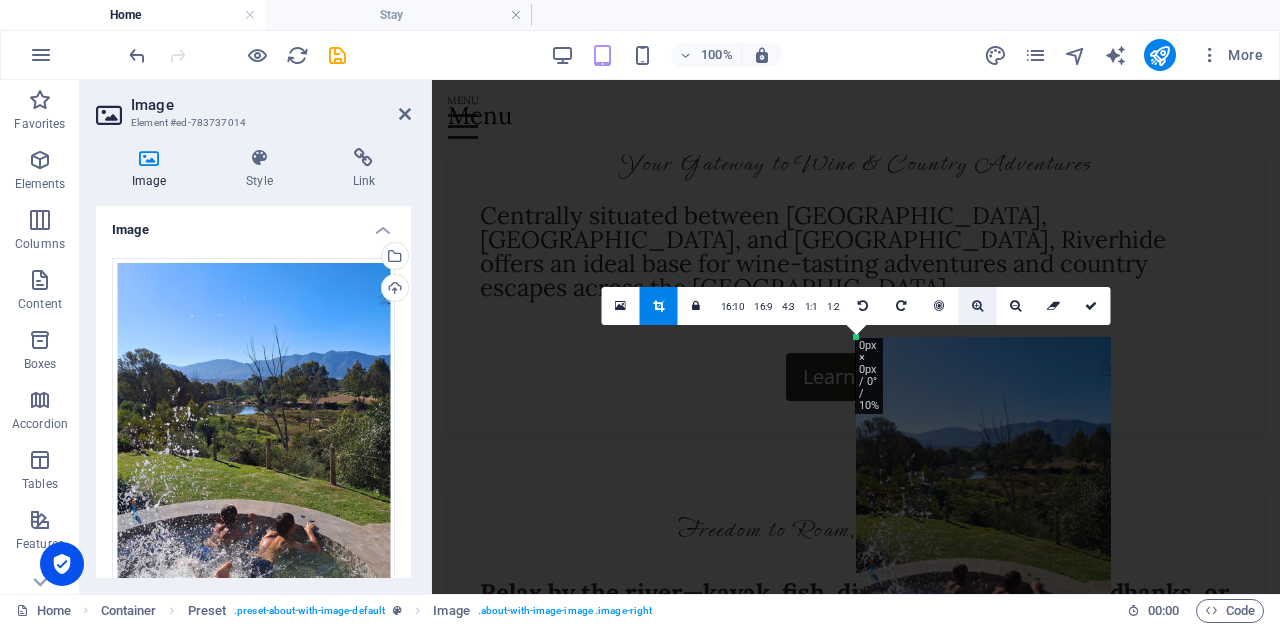 click at bounding box center [977, 306] 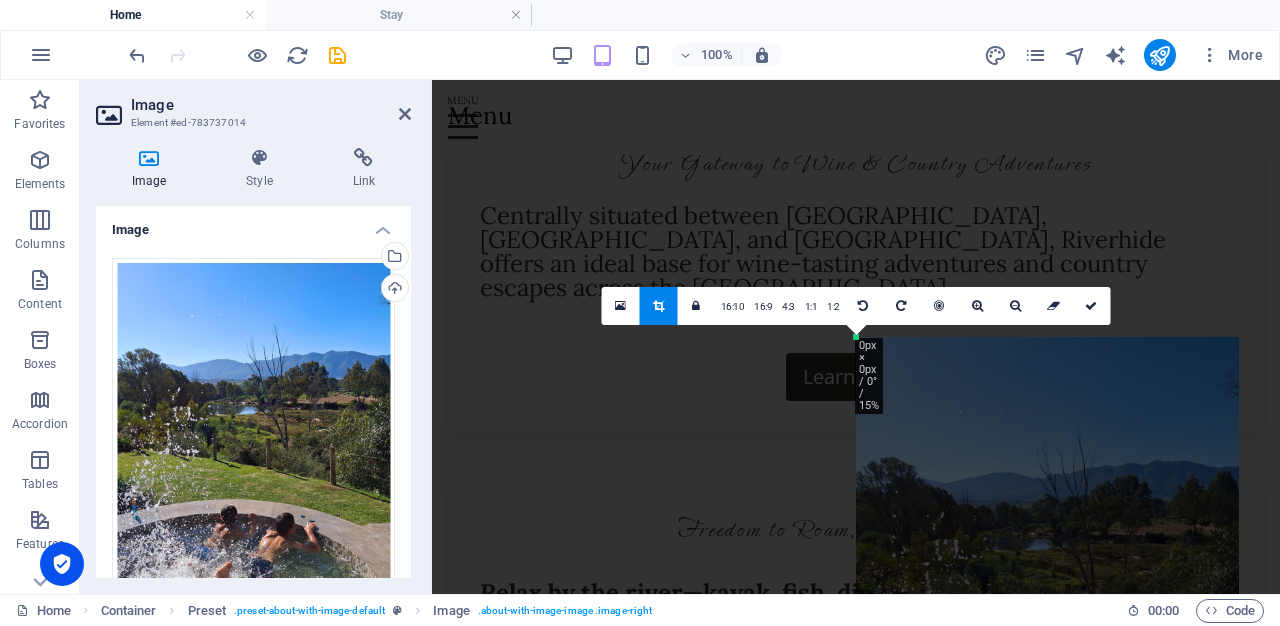 drag, startPoint x: 1272, startPoint y: 269, endPoint x: 1269, endPoint y: 307, distance: 38.118237 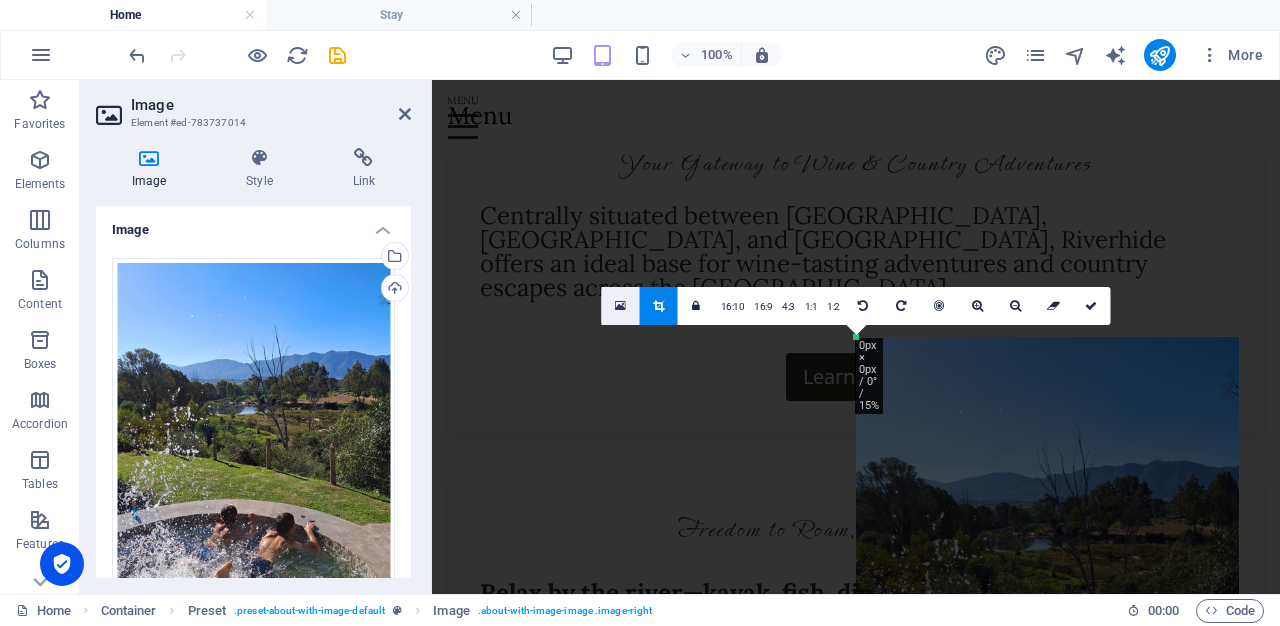 click at bounding box center [621, 306] 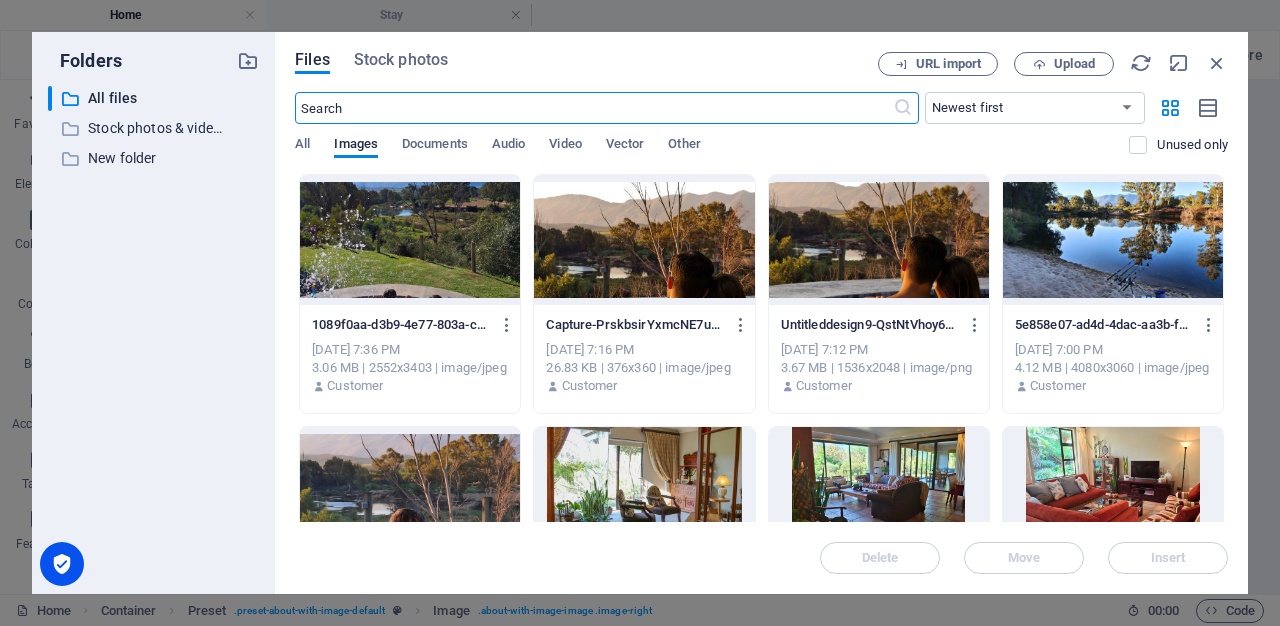 scroll, scrollTop: 3018, scrollLeft: 0, axis: vertical 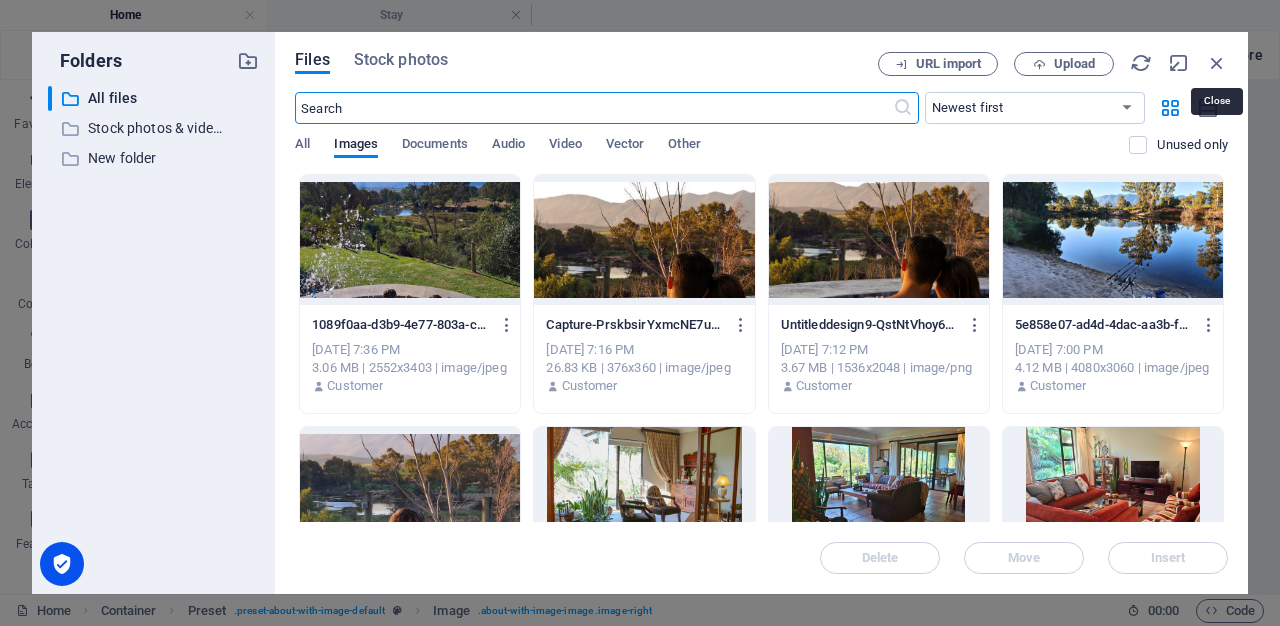 click at bounding box center [1217, 63] 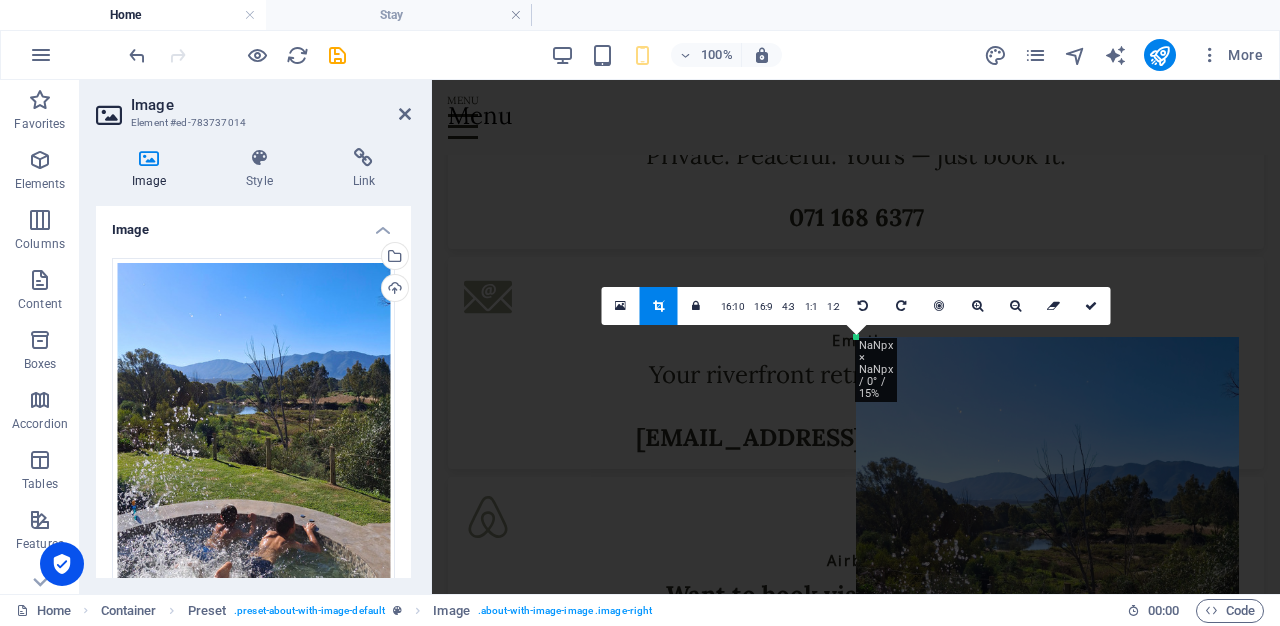 scroll, scrollTop: 1738, scrollLeft: 0, axis: vertical 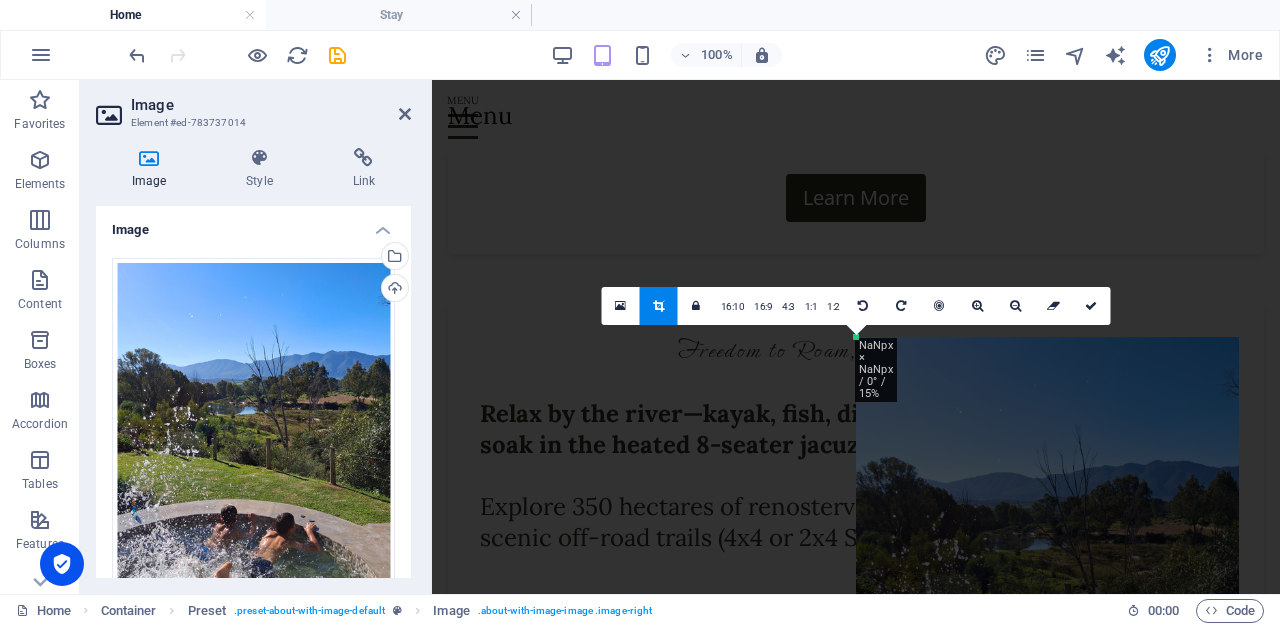 click at bounding box center [1054, 306] 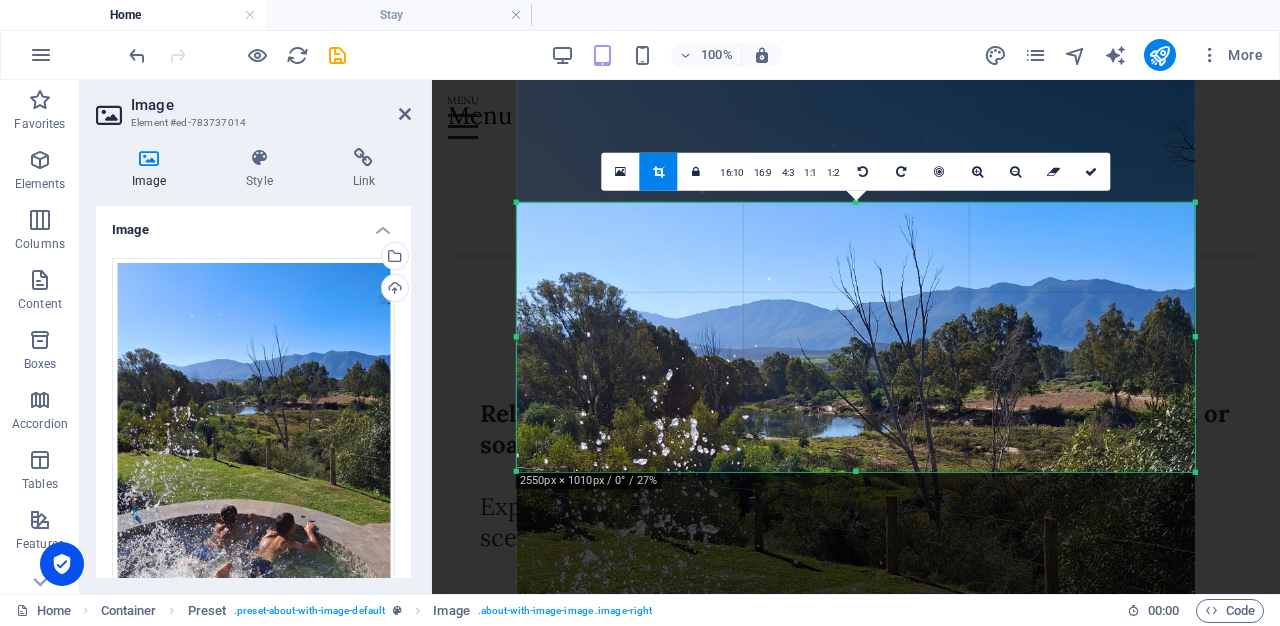 drag, startPoint x: 1175, startPoint y: 136, endPoint x: 1133, endPoint y: 266, distance: 136.61626 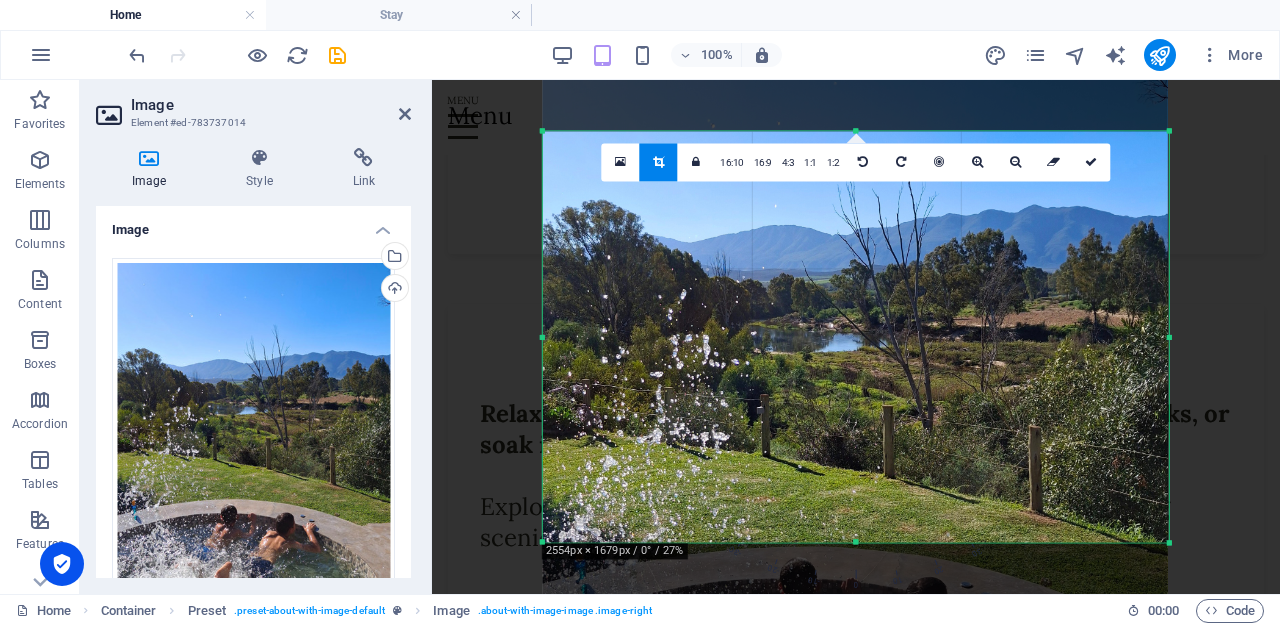 drag, startPoint x: 1196, startPoint y: 476, endPoint x: 1121, endPoint y: 581, distance: 129.03488 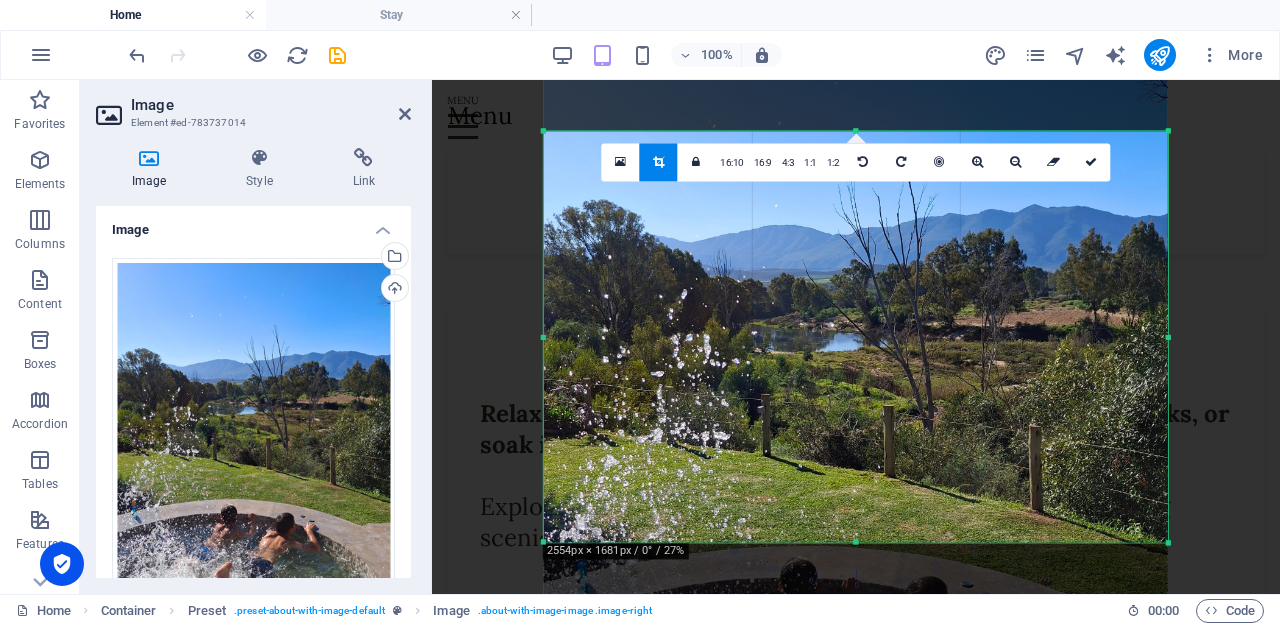 drag, startPoint x: 1170, startPoint y: 548, endPoint x: 1149, endPoint y: 546, distance: 21.095022 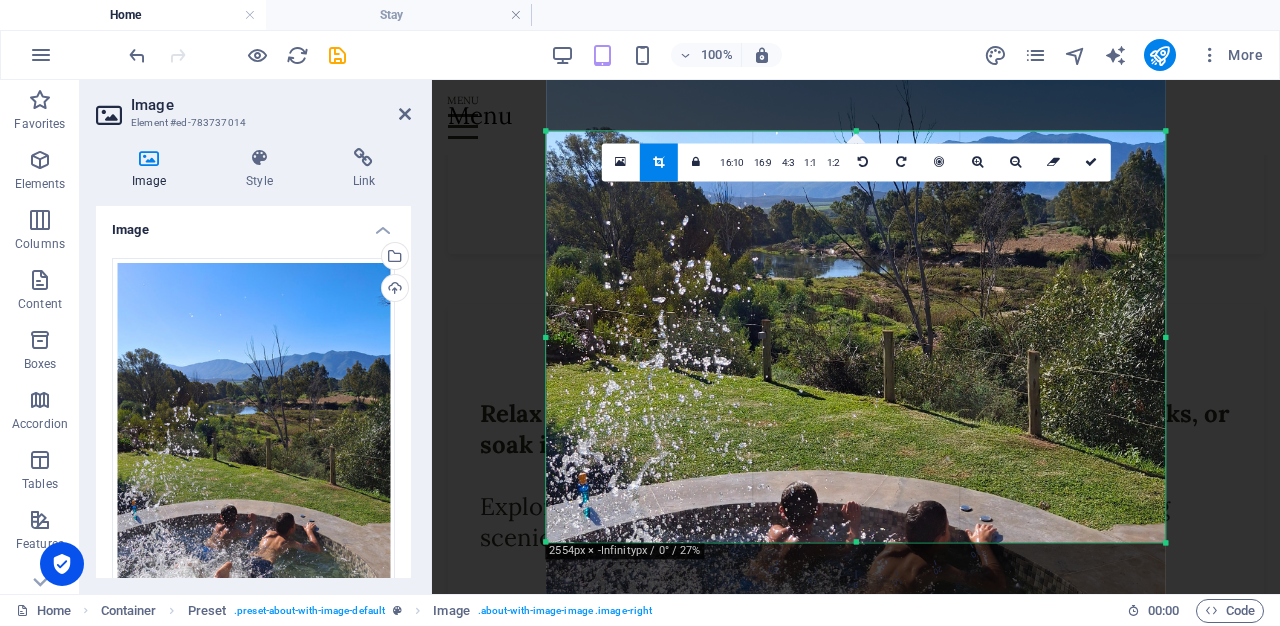 drag, startPoint x: 1074, startPoint y: 337, endPoint x: 1068, endPoint y: 260, distance: 77.23341 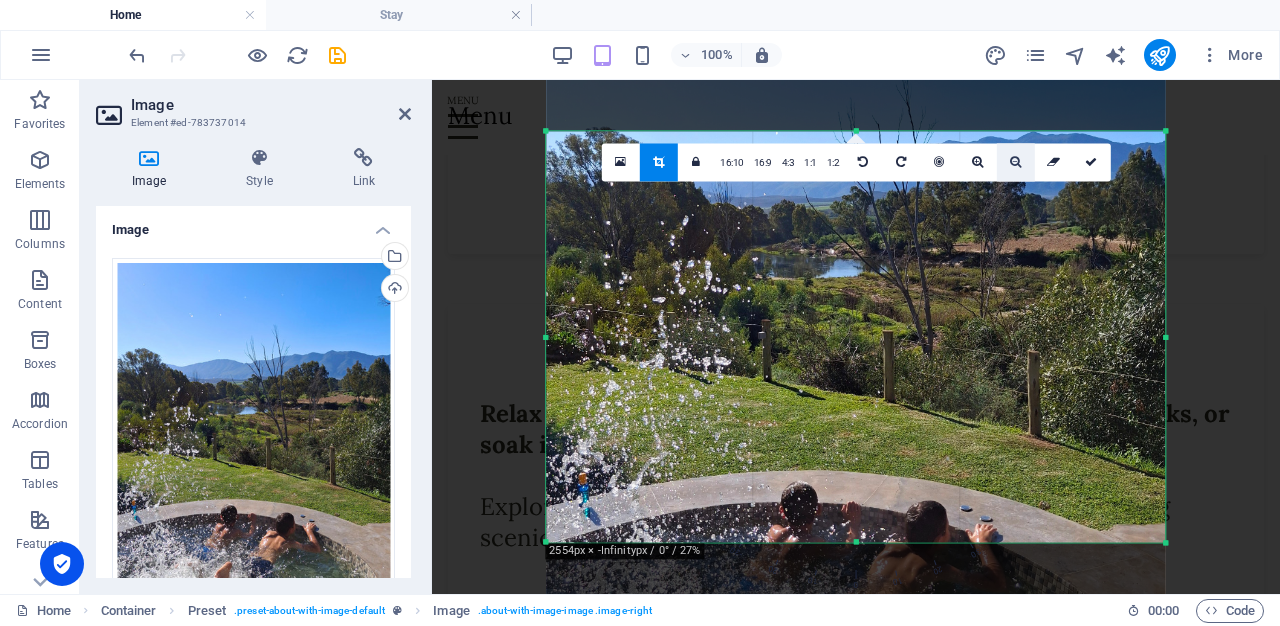 click at bounding box center (1015, 162) 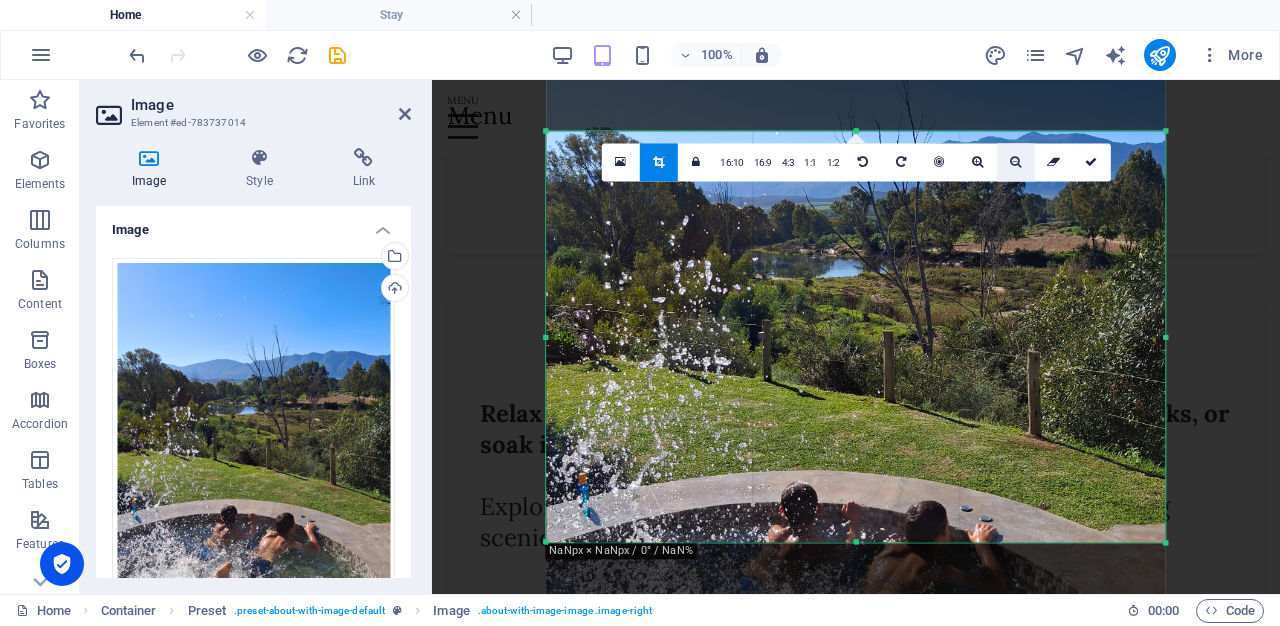 click at bounding box center (1015, 162) 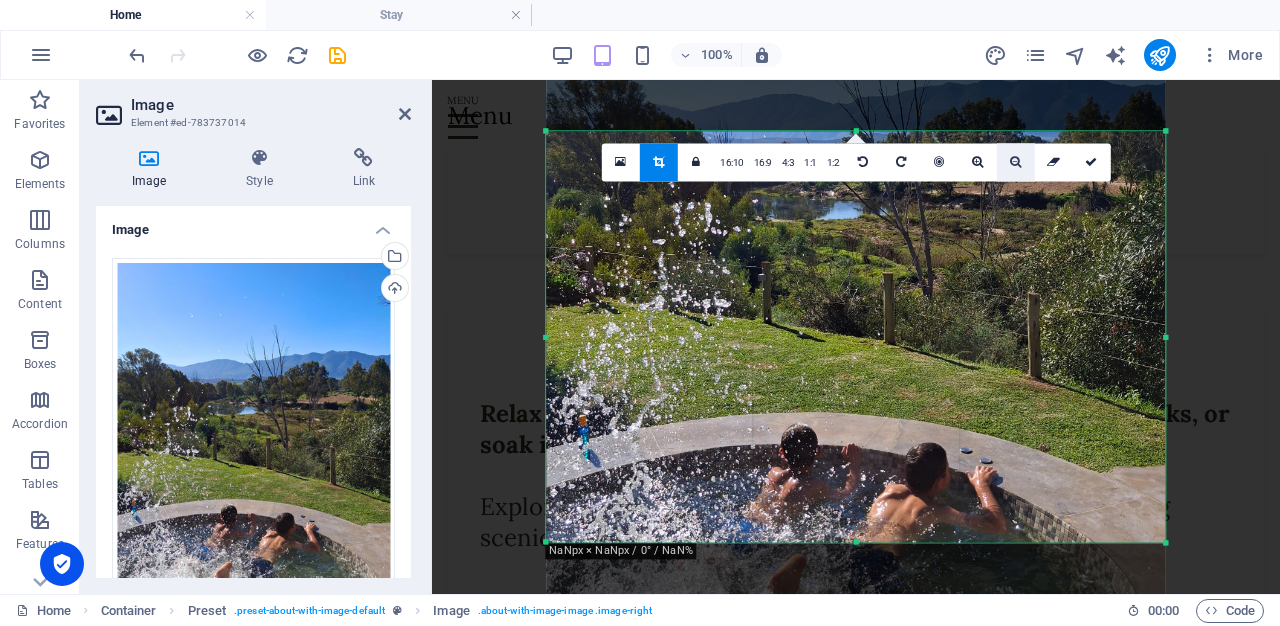 drag, startPoint x: 1001, startPoint y: 242, endPoint x: 995, endPoint y: 180, distance: 62.289646 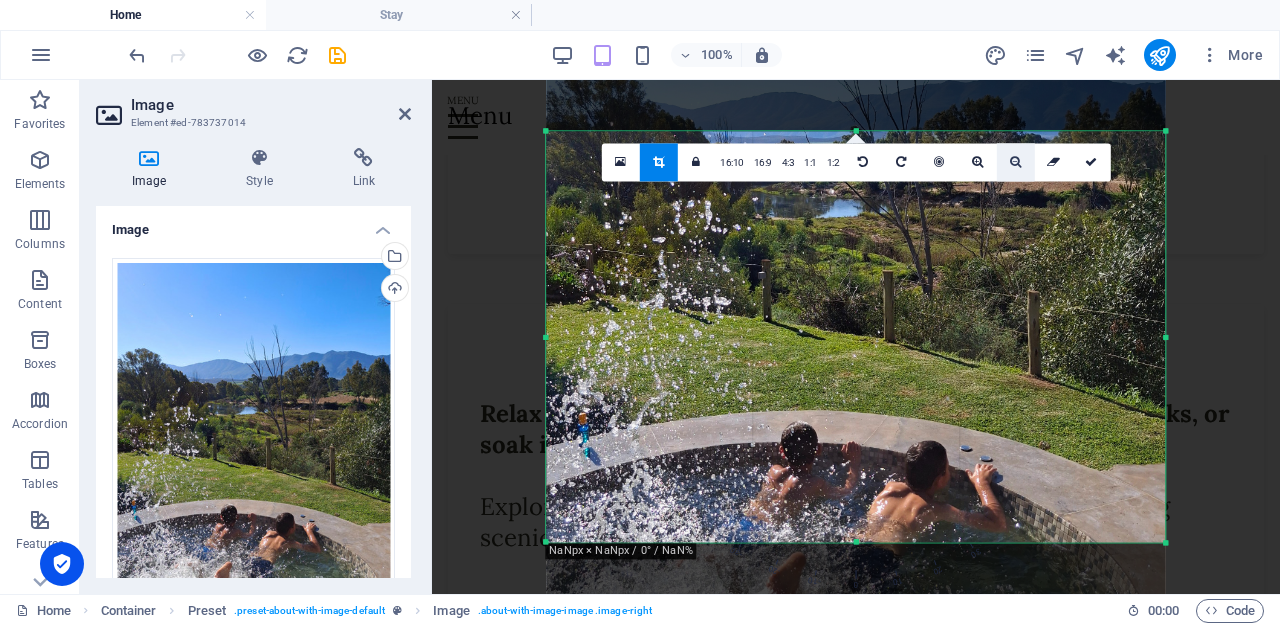 click at bounding box center [1015, 162] 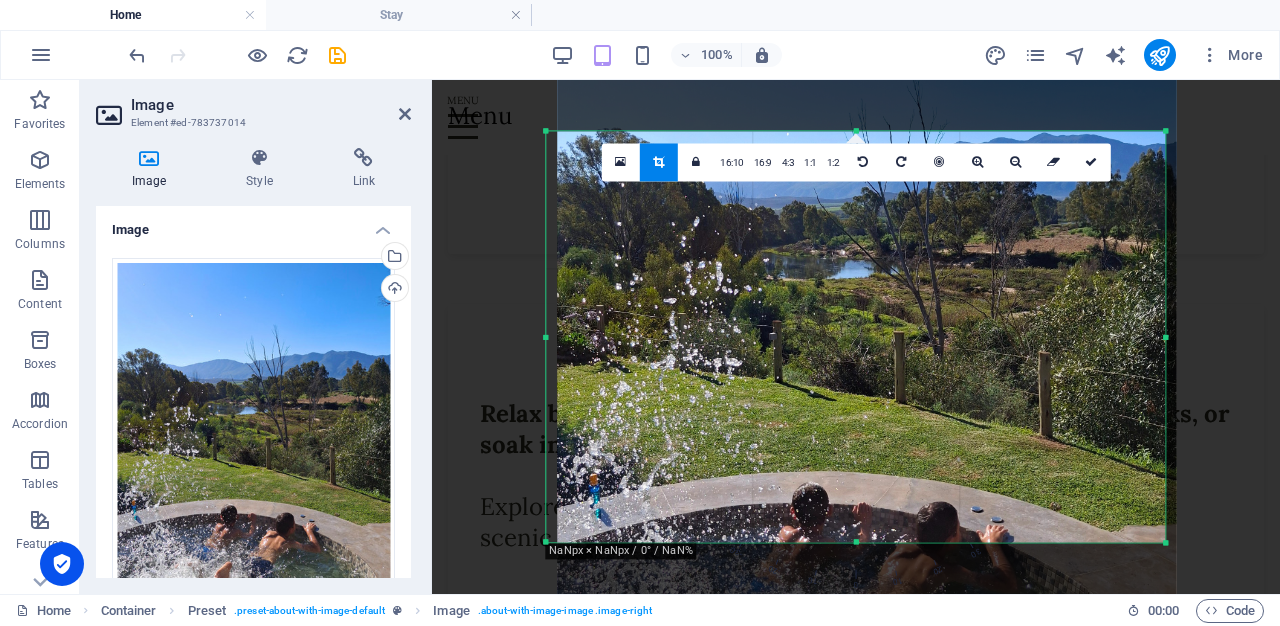 drag, startPoint x: 933, startPoint y: 284, endPoint x: 944, endPoint y: 345, distance: 61.983868 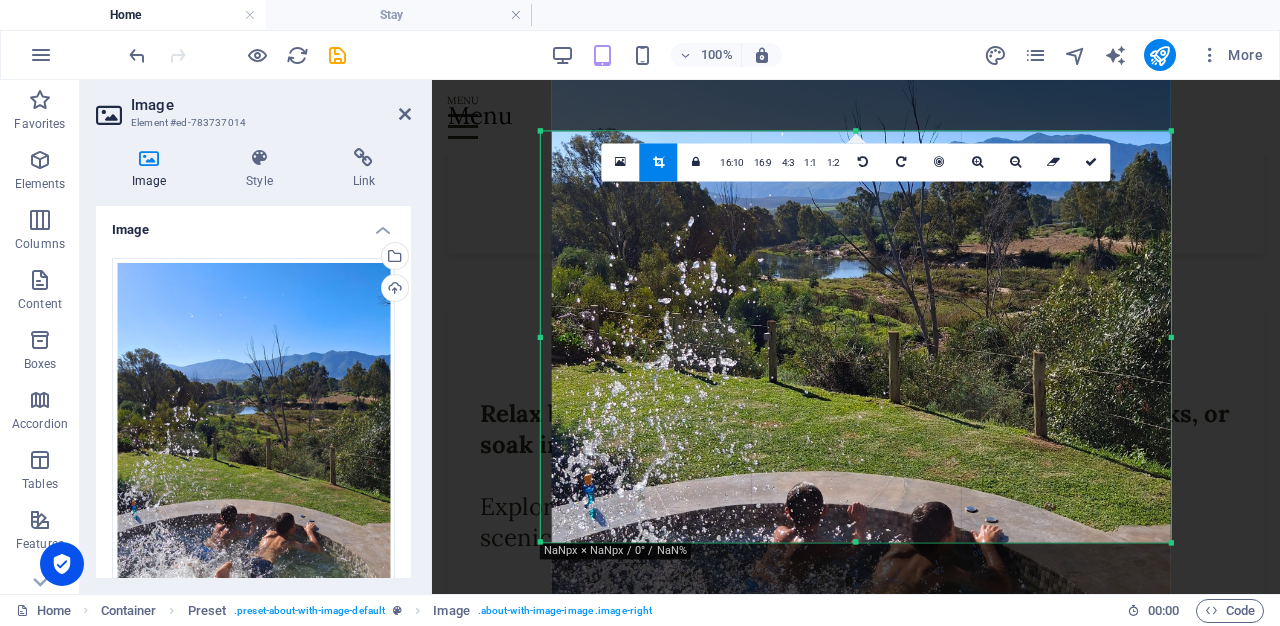 drag, startPoint x: 1168, startPoint y: 132, endPoint x: 1173, endPoint y: 100, distance: 32.38827 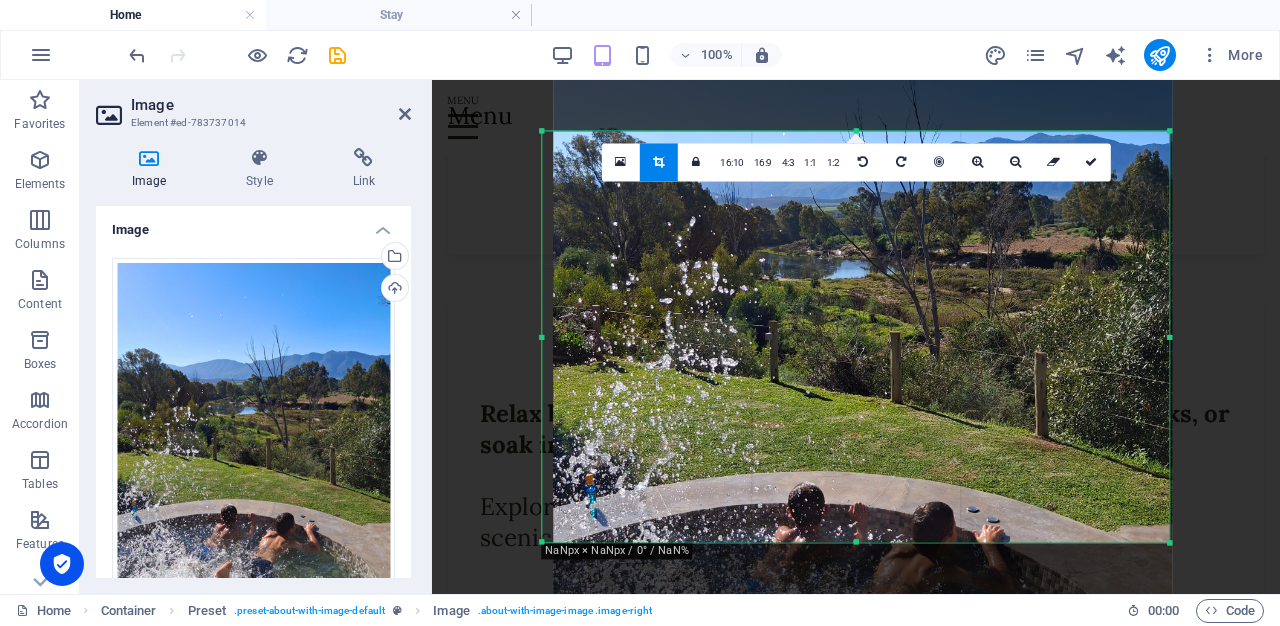 drag, startPoint x: 858, startPoint y: 128, endPoint x: 868, endPoint y: 98, distance: 31.622776 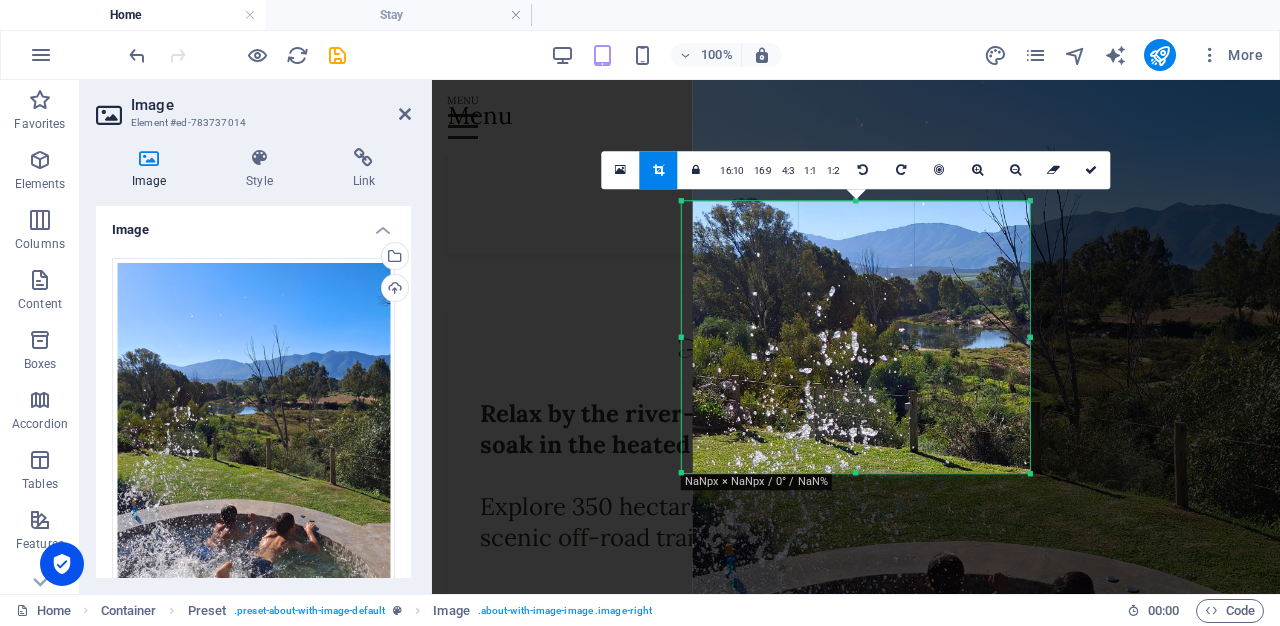 drag, startPoint x: 539, startPoint y: 542, endPoint x: 788, endPoint y: 354, distance: 312.00162 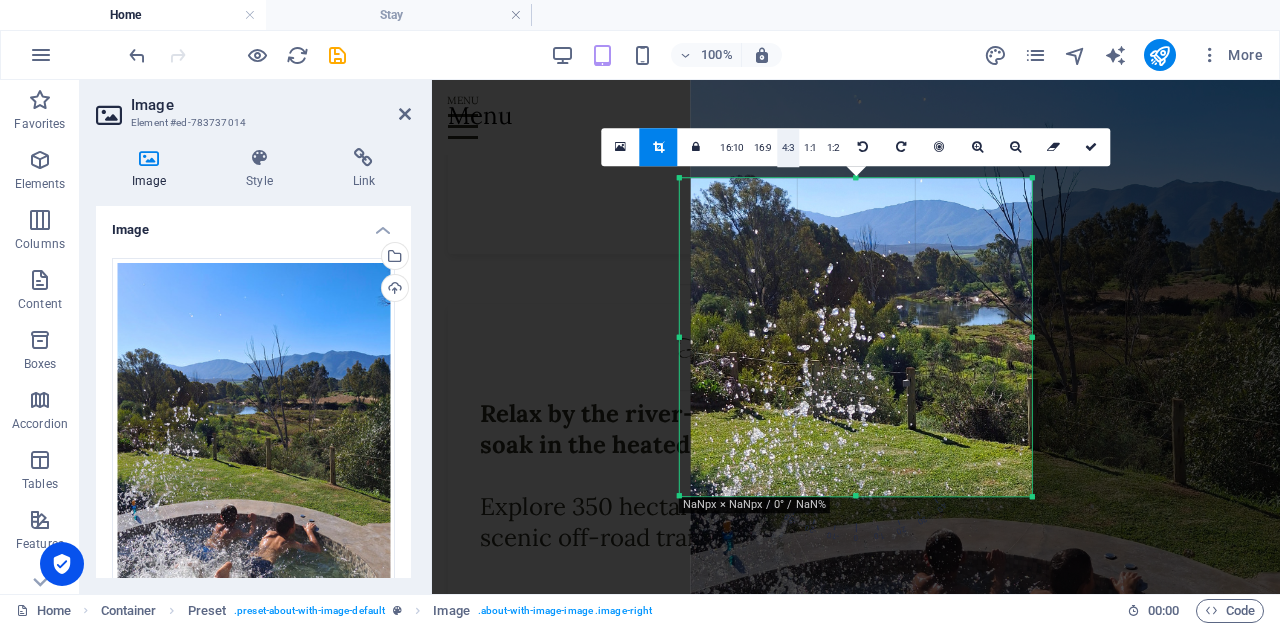 drag, startPoint x: 797, startPoint y: 203, endPoint x: 792, endPoint y: 151, distance: 52.23983 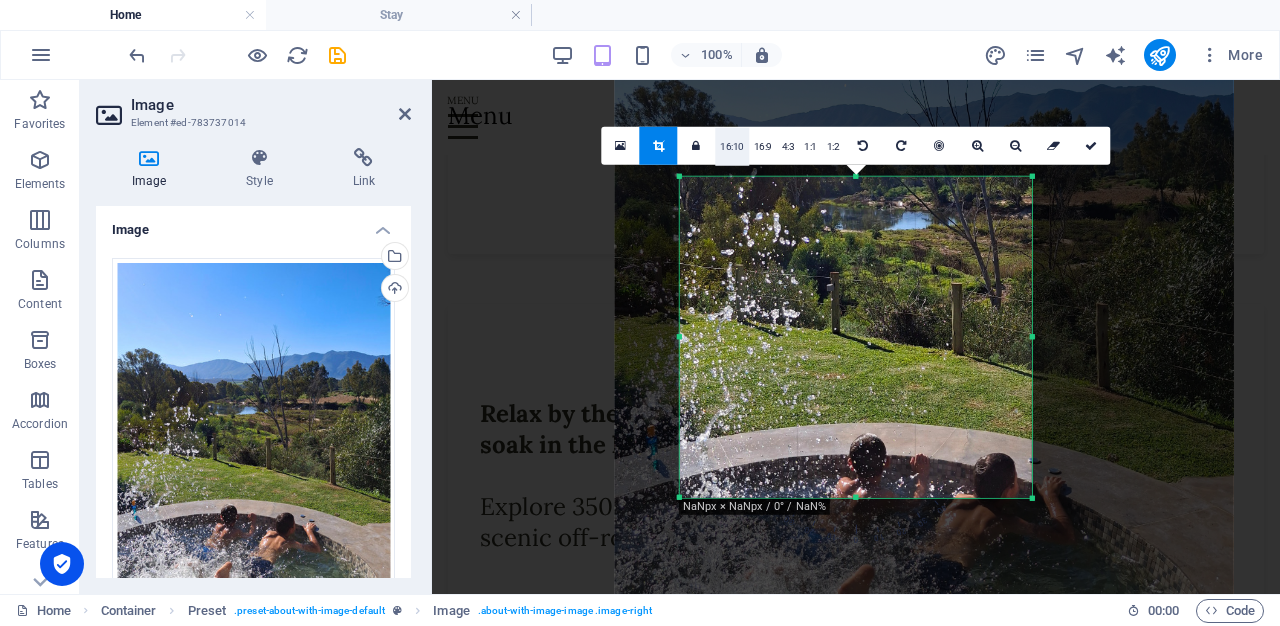 drag, startPoint x: 817, startPoint y: 252, endPoint x: 741, endPoint y: 158, distance: 120.880104 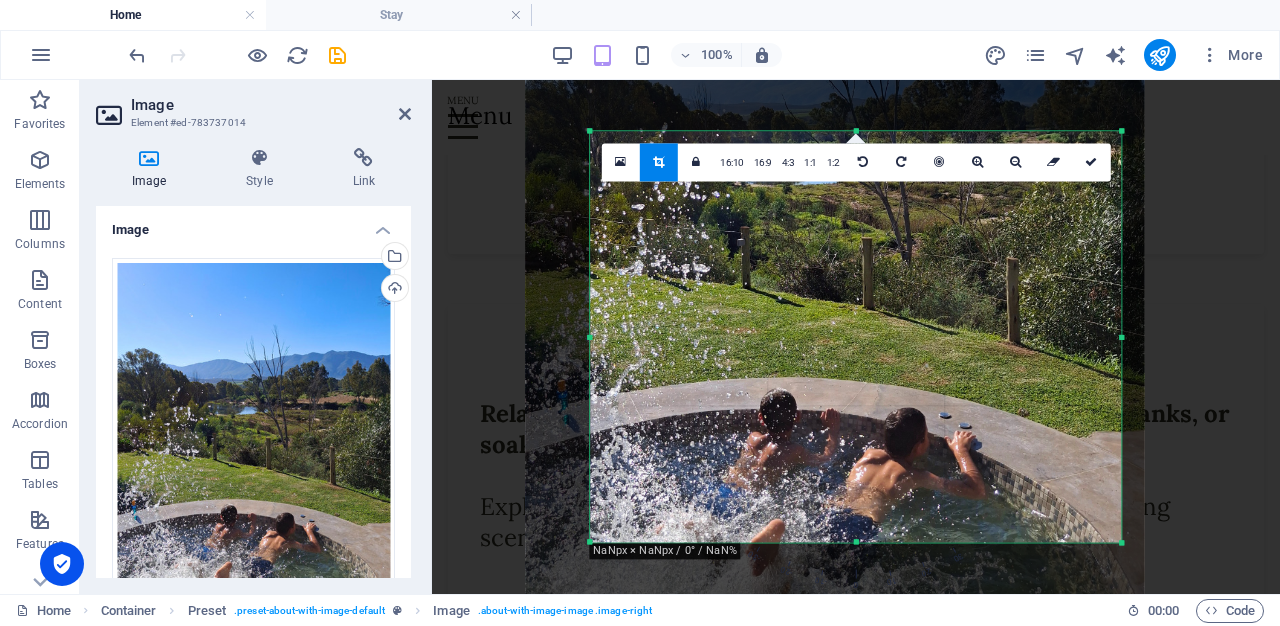 drag, startPoint x: 1029, startPoint y: 496, endPoint x: 1203, endPoint y: 640, distance: 225.85837 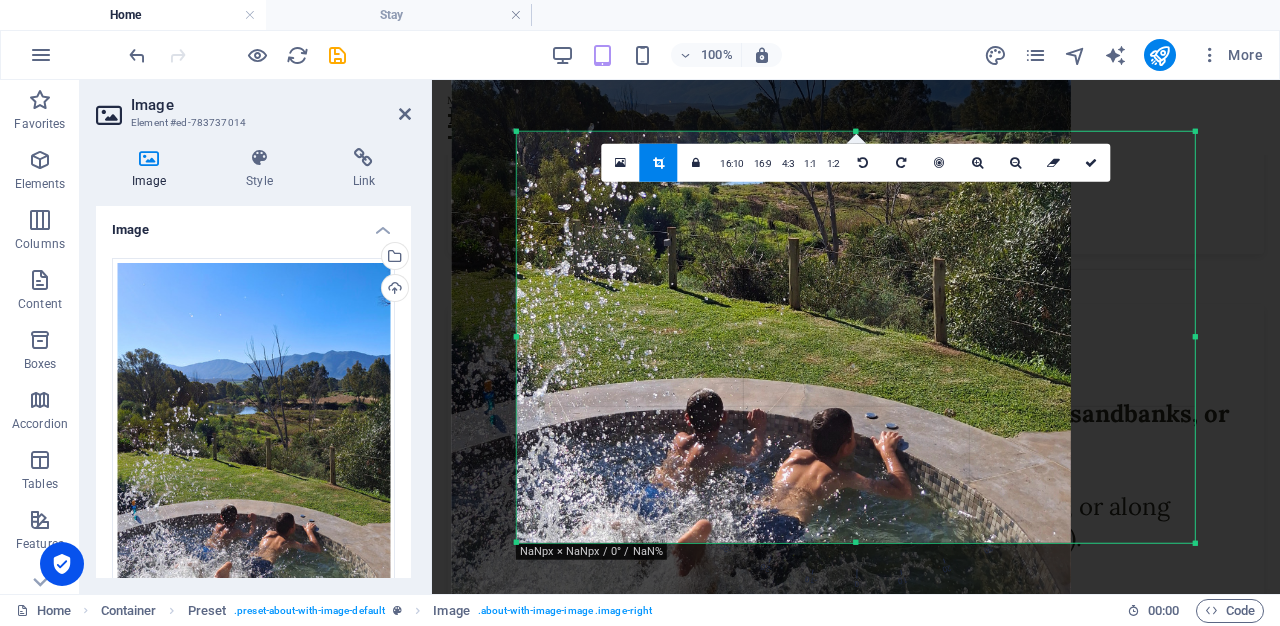 drag, startPoint x: 592, startPoint y: 544, endPoint x: 420, endPoint y: 501, distance: 177.29355 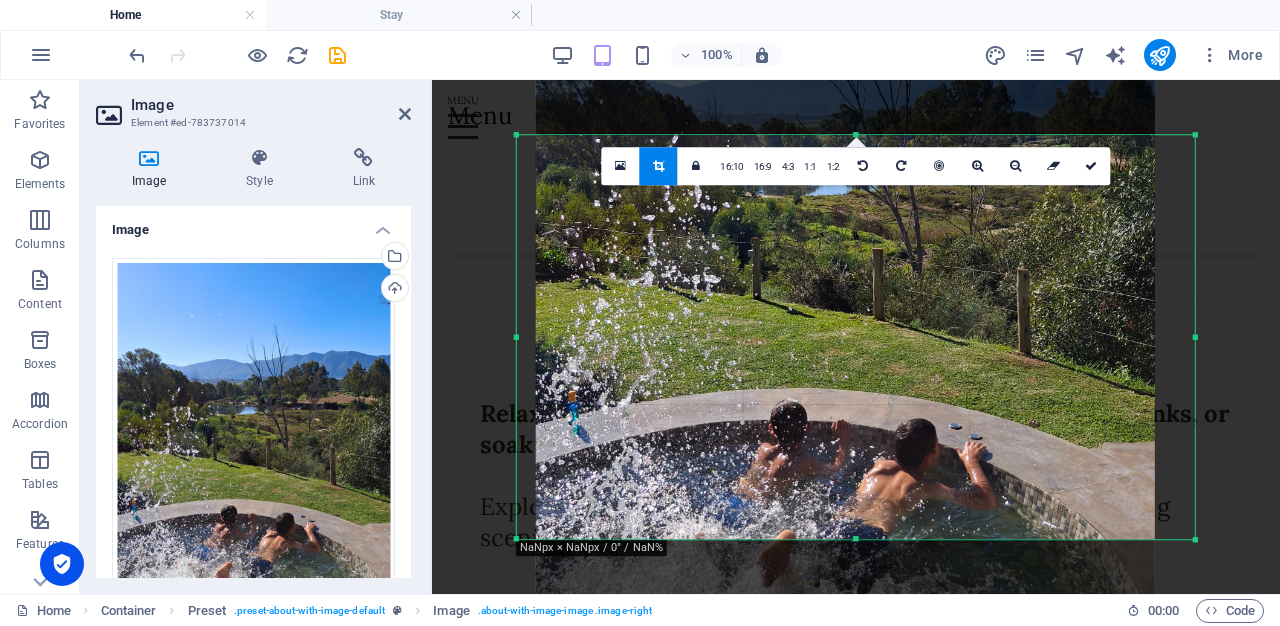 drag, startPoint x: 722, startPoint y: 228, endPoint x: 776, endPoint y: 275, distance: 71.5891 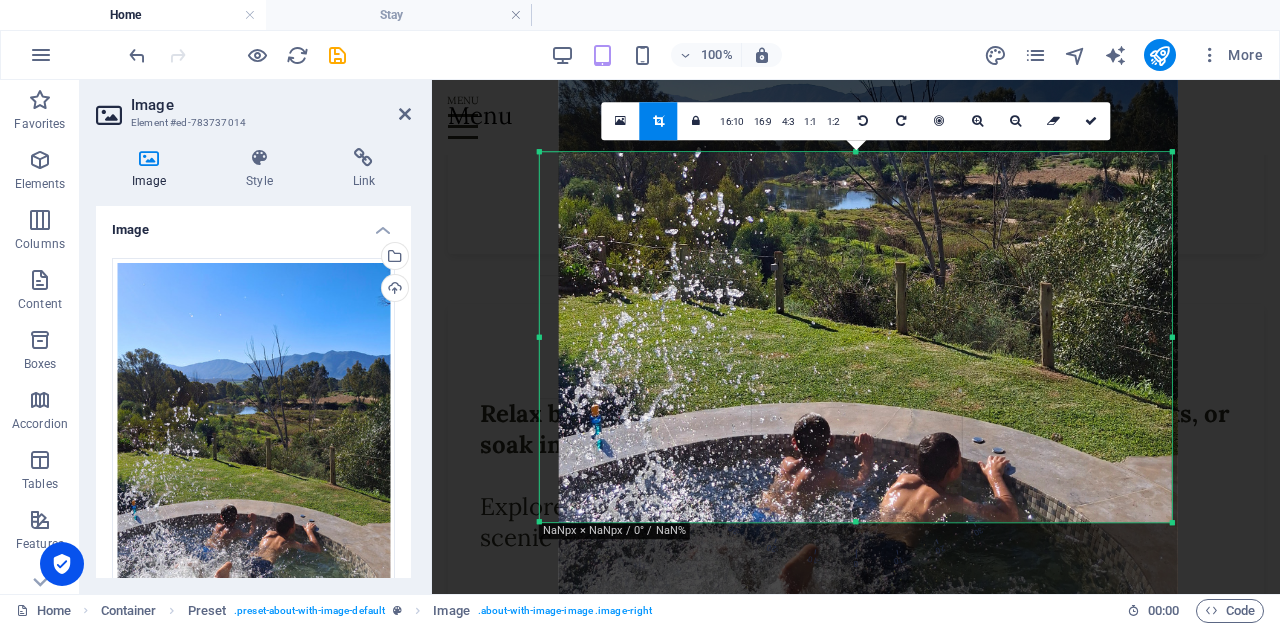 drag, startPoint x: 516, startPoint y: 534, endPoint x: 519, endPoint y: 390, distance: 144.03125 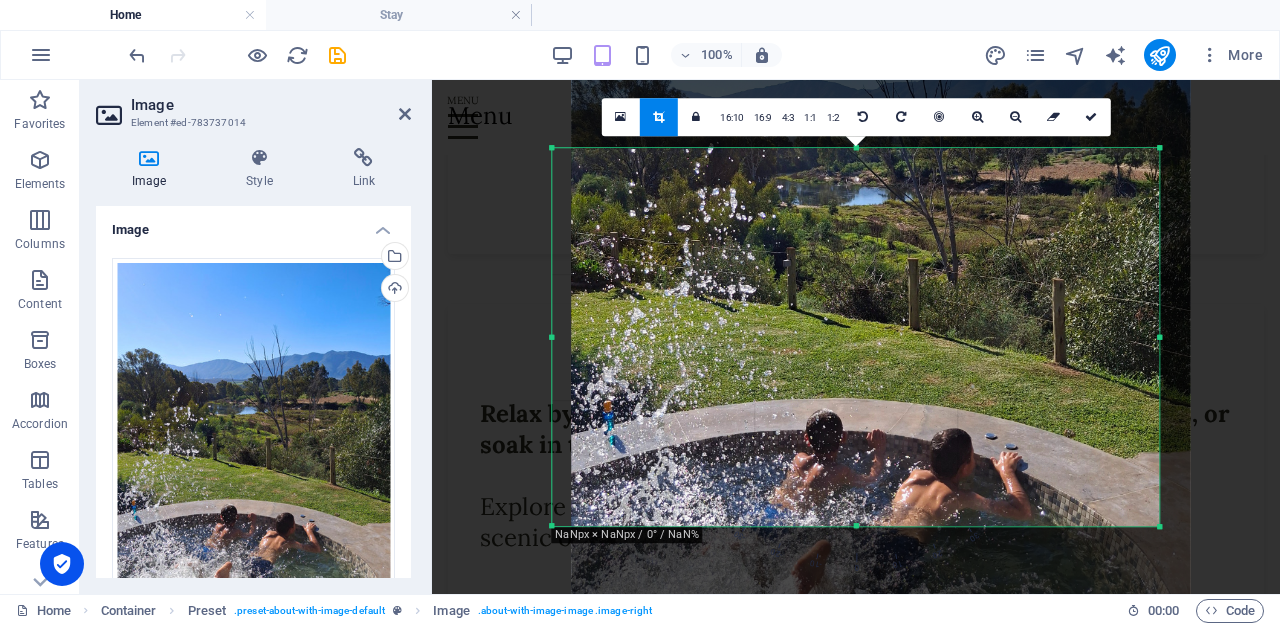 drag, startPoint x: 540, startPoint y: 152, endPoint x: 589, endPoint y: 140, distance: 50.447994 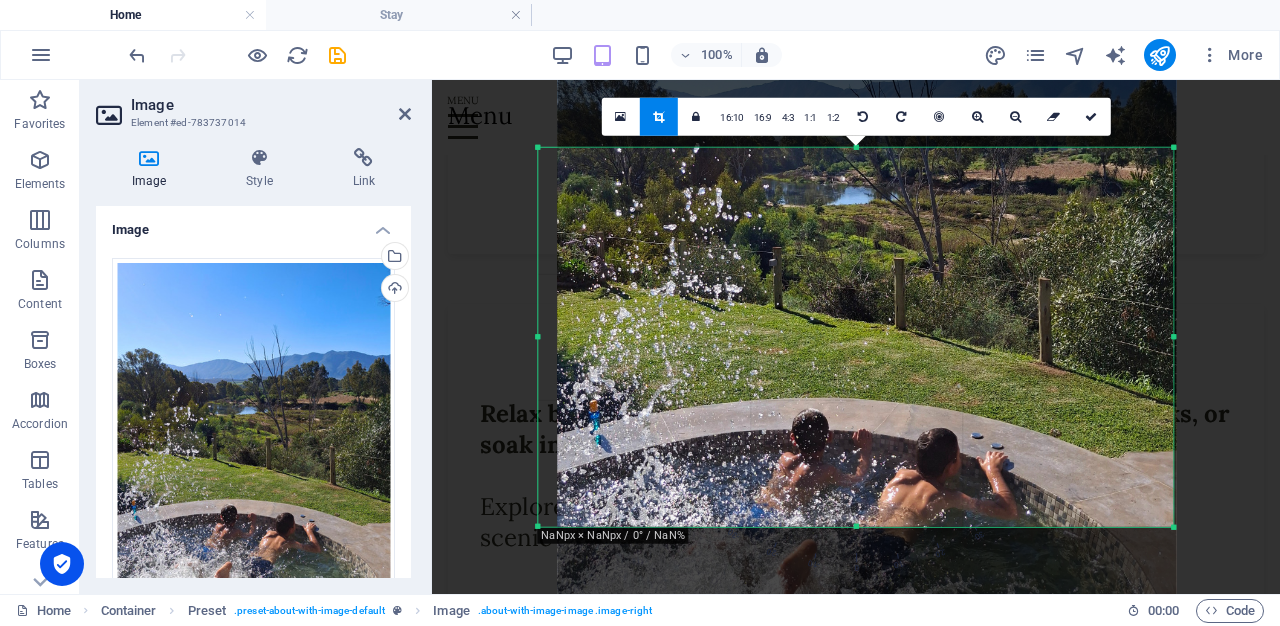 drag, startPoint x: 553, startPoint y: 339, endPoint x: 609, endPoint y: 298, distance: 69.40461 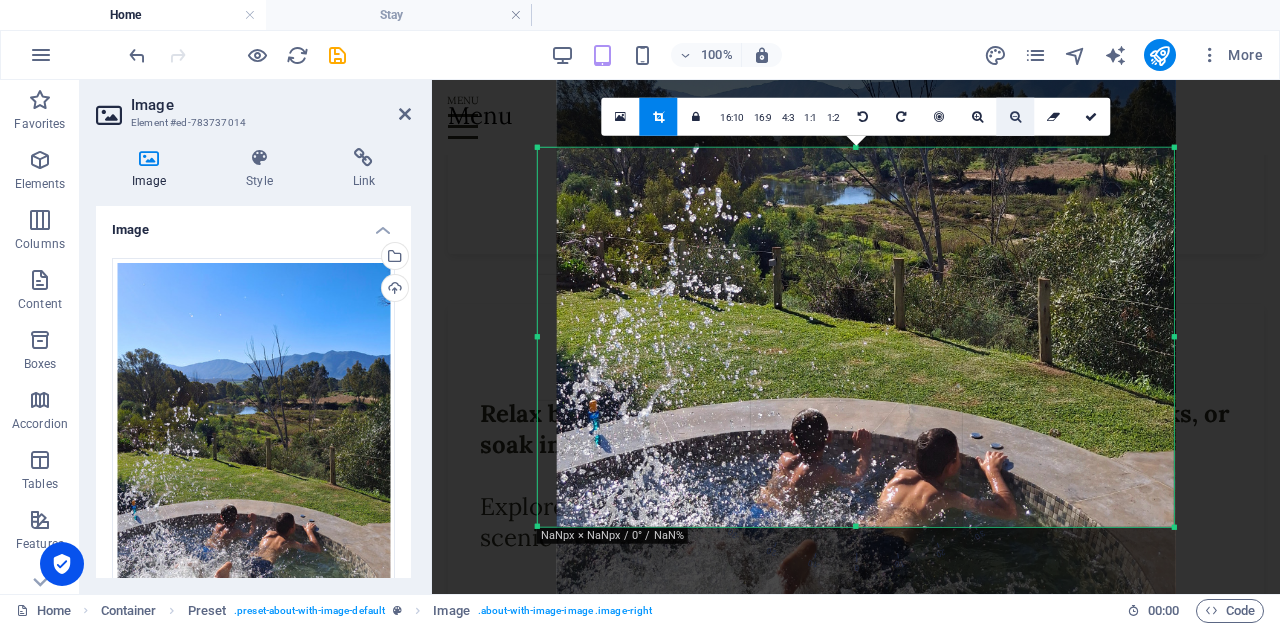 click at bounding box center (1015, 117) 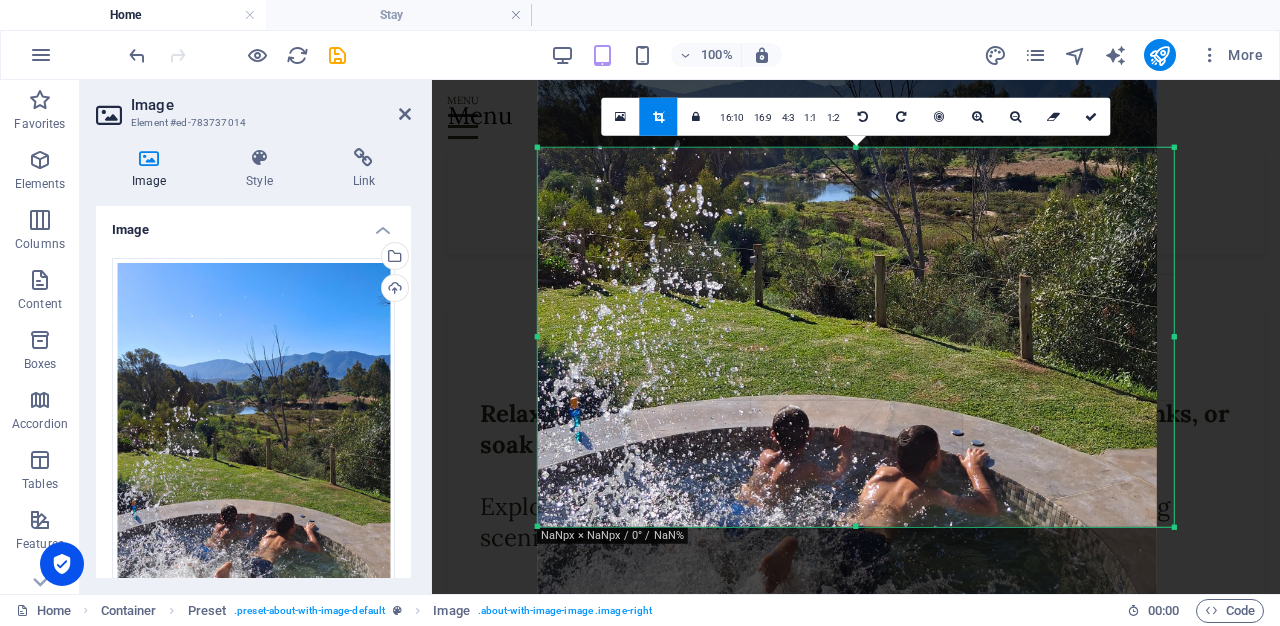 drag, startPoint x: 910, startPoint y: 344, endPoint x: 915, endPoint y: 308, distance: 36.345562 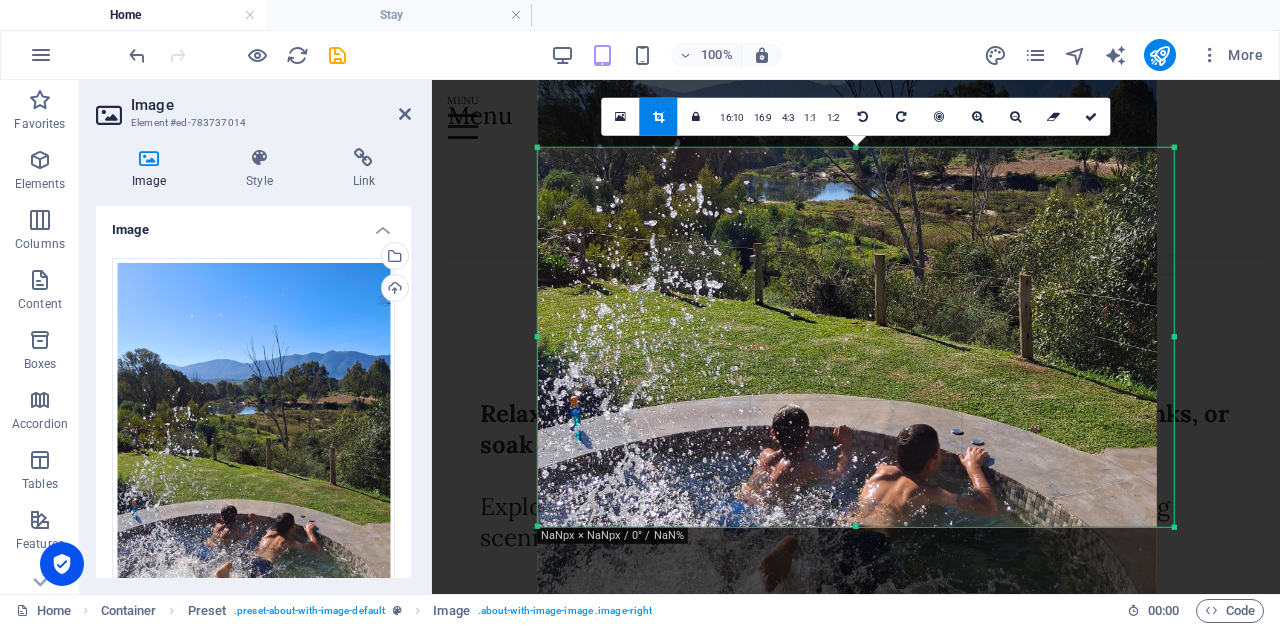 click at bounding box center [856, 949] 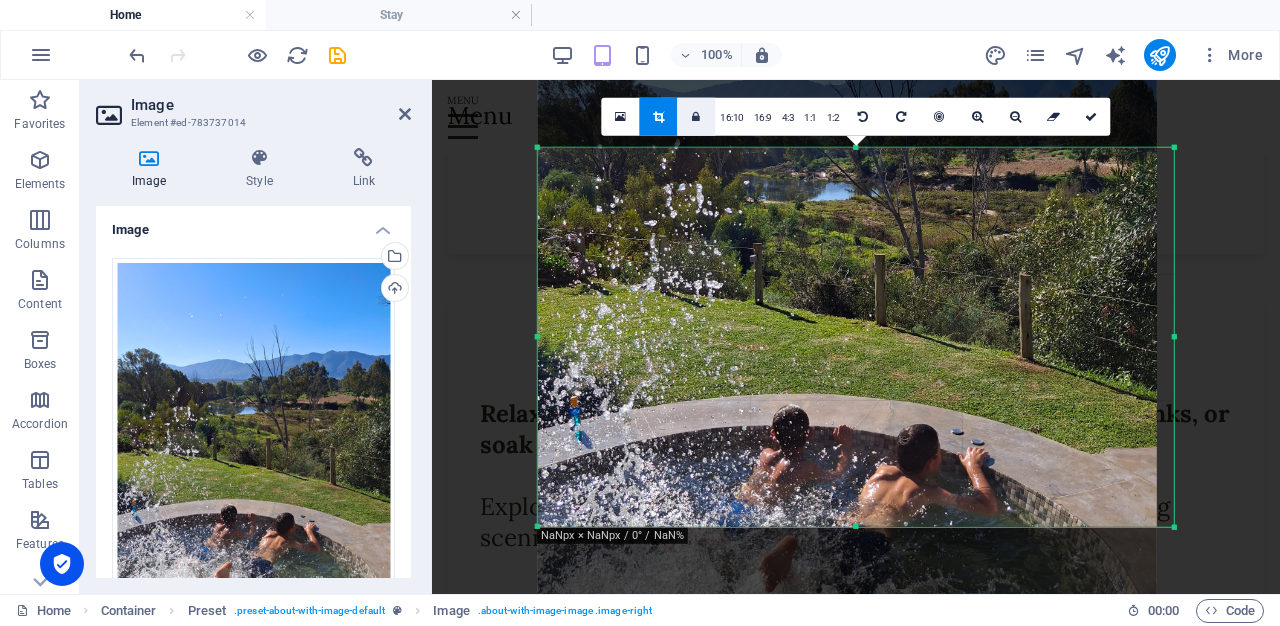 click at bounding box center (696, 117) 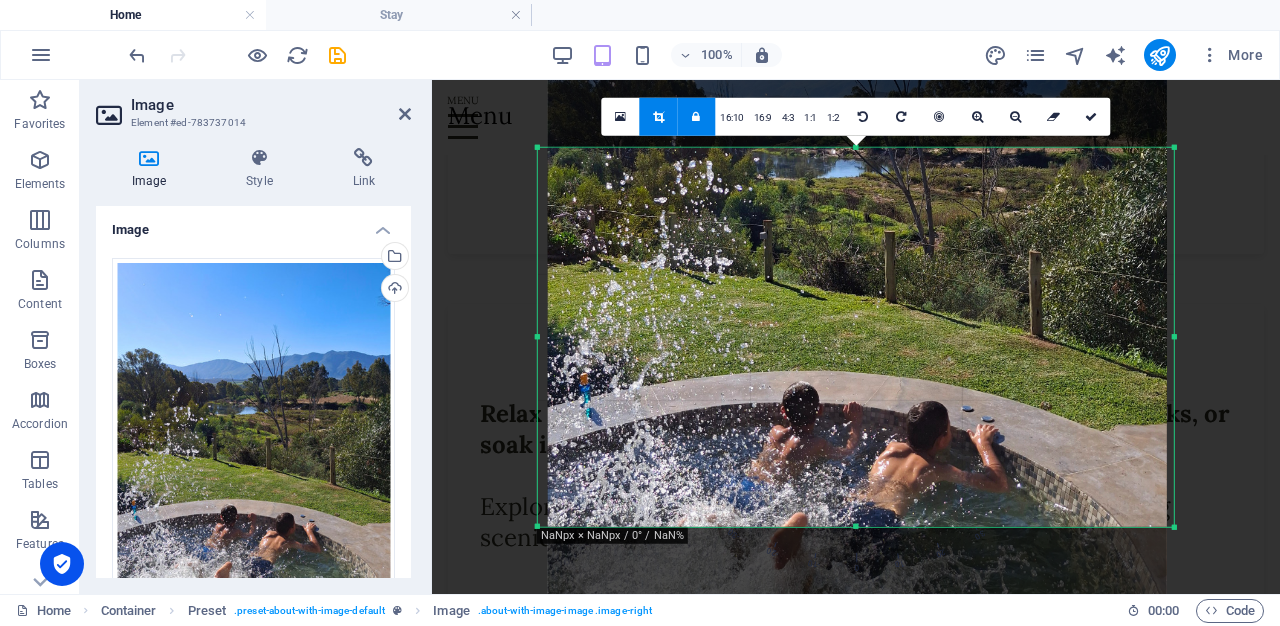 click at bounding box center (857, 246) 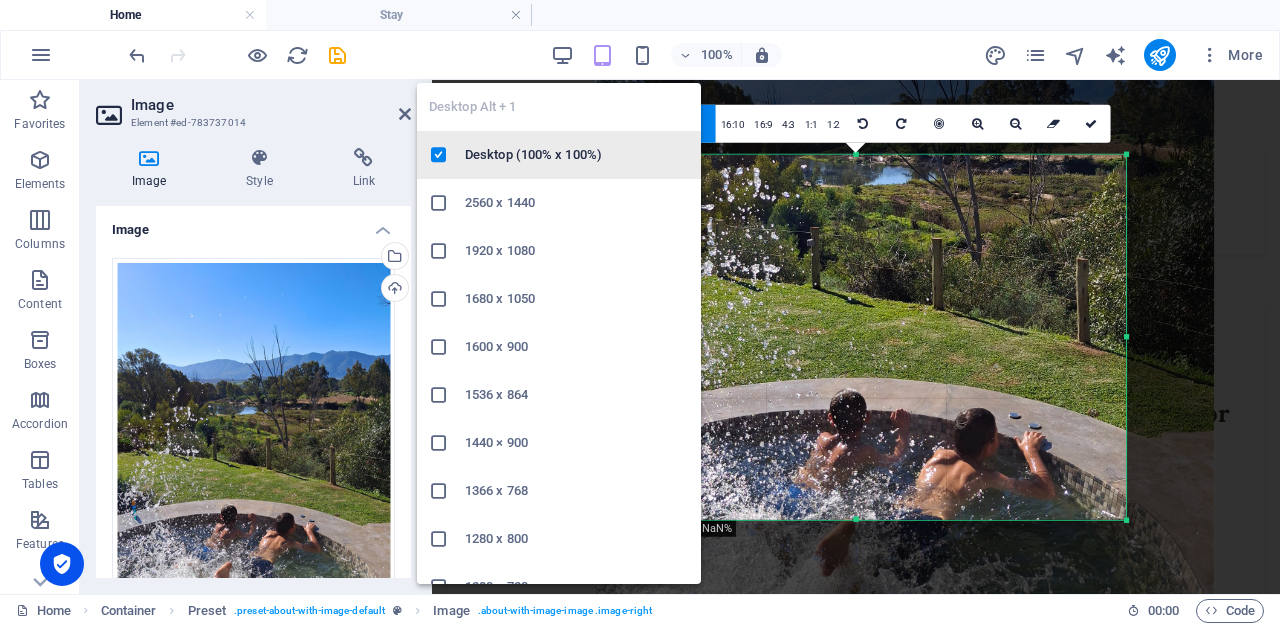 drag, startPoint x: 538, startPoint y: 151, endPoint x: 636, endPoint y: 165, distance: 98.99495 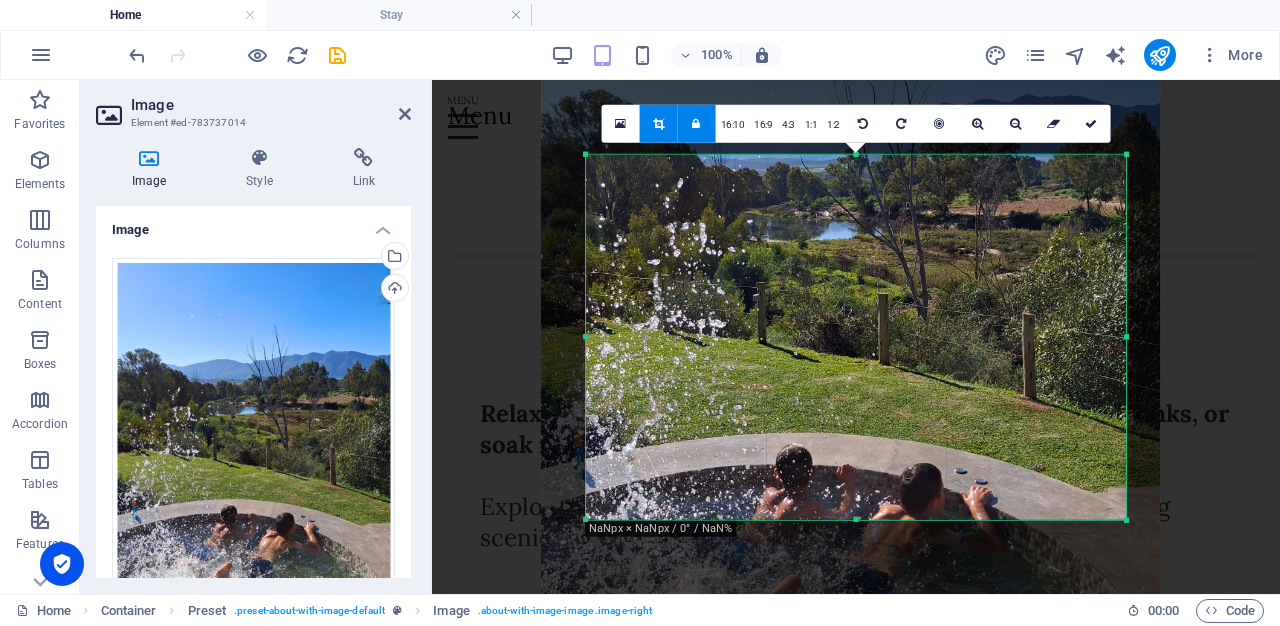 drag, startPoint x: 791, startPoint y: 275, endPoint x: 740, endPoint y: 326, distance: 72.12489 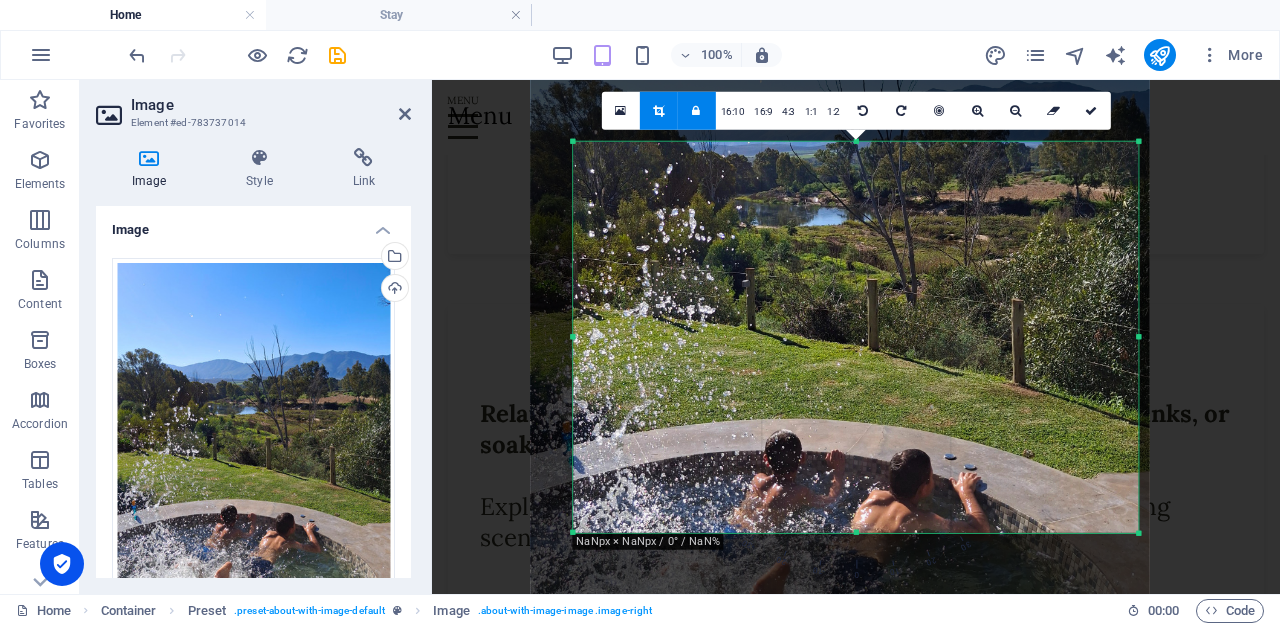 drag, startPoint x: 1128, startPoint y: 154, endPoint x: 1153, endPoint y: 128, distance: 36.069378 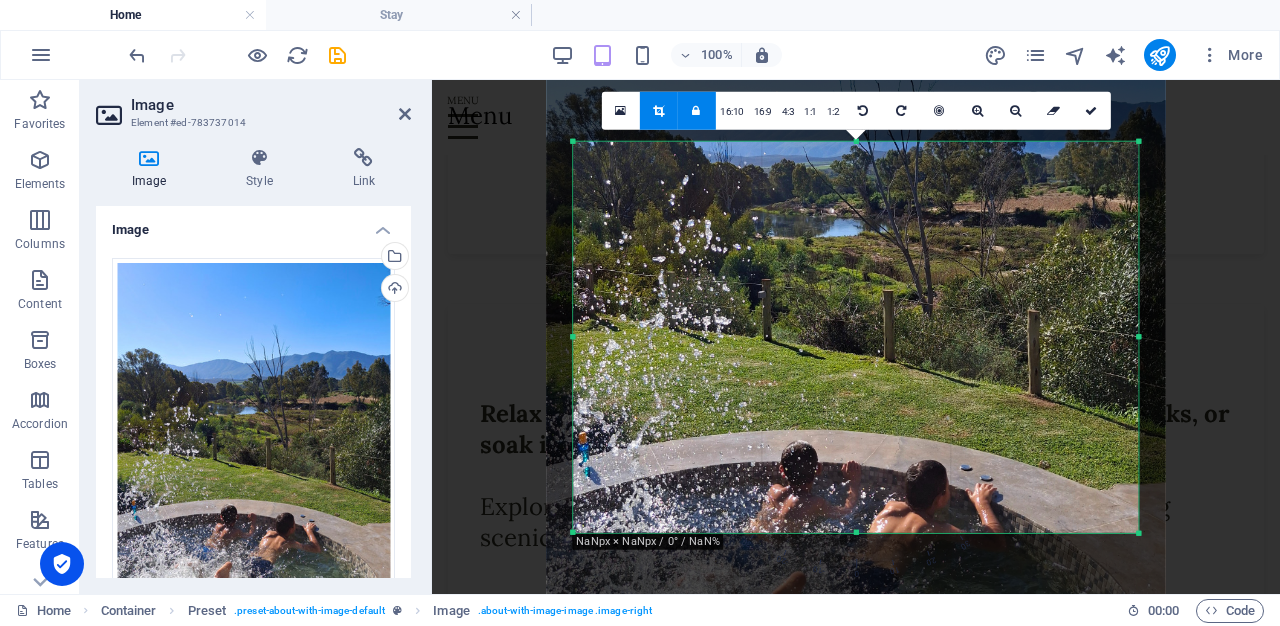 drag, startPoint x: 1057, startPoint y: 218, endPoint x: 1072, endPoint y: 229, distance: 18.601076 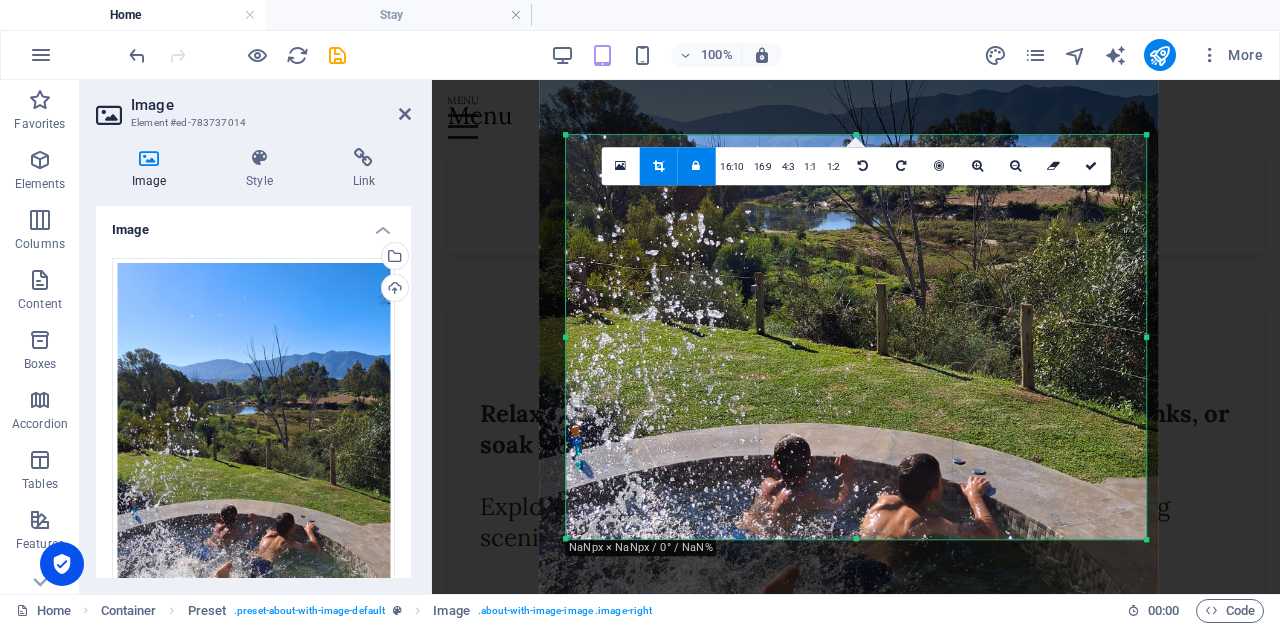 drag, startPoint x: 858, startPoint y: 144, endPoint x: 856, endPoint y: 120, distance: 24.083189 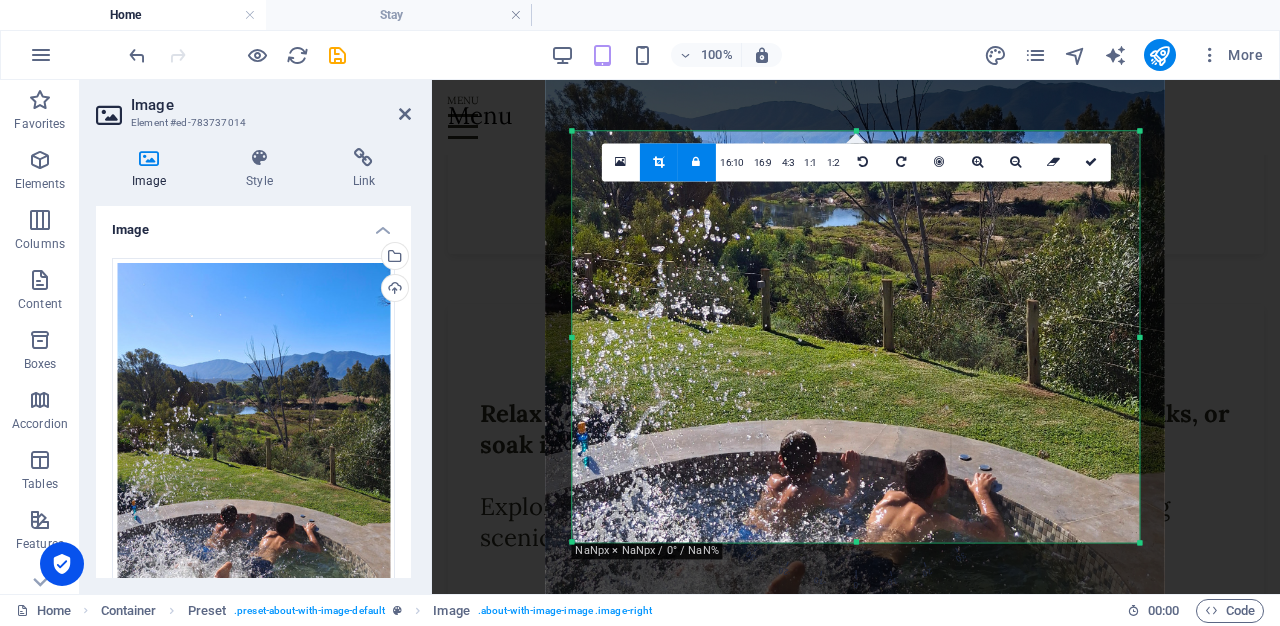 drag, startPoint x: 566, startPoint y: 129, endPoint x: 772, endPoint y: 100, distance: 208.03125 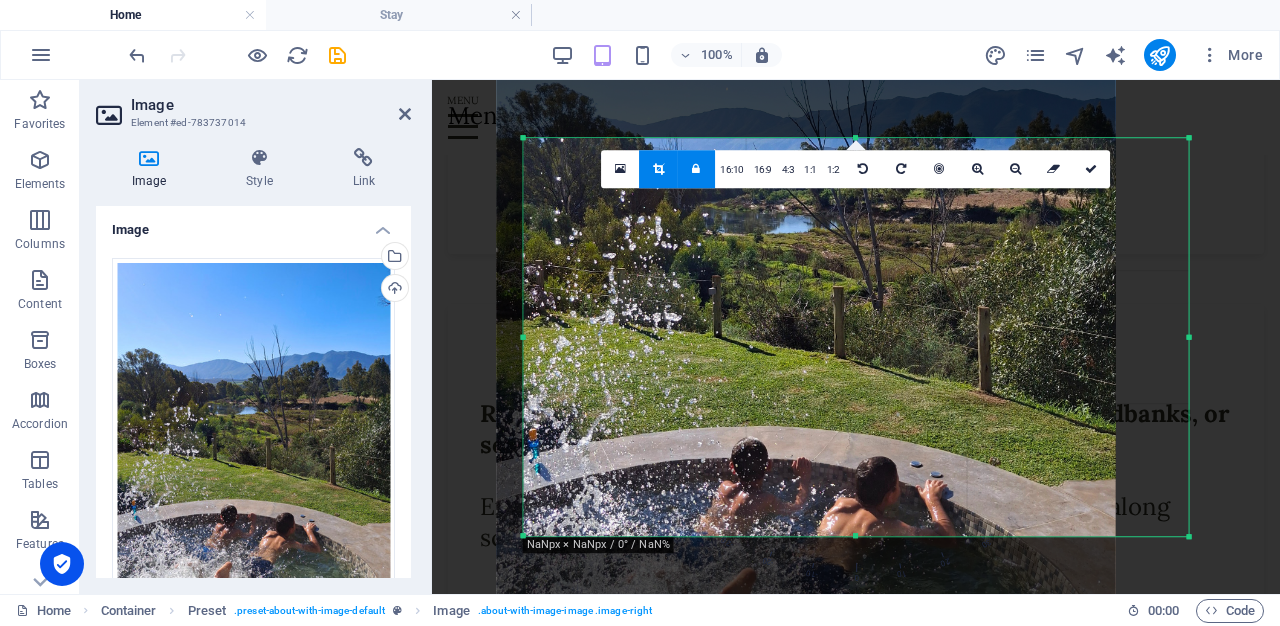 drag, startPoint x: 852, startPoint y: 130, endPoint x: 903, endPoint y: 136, distance: 51.351727 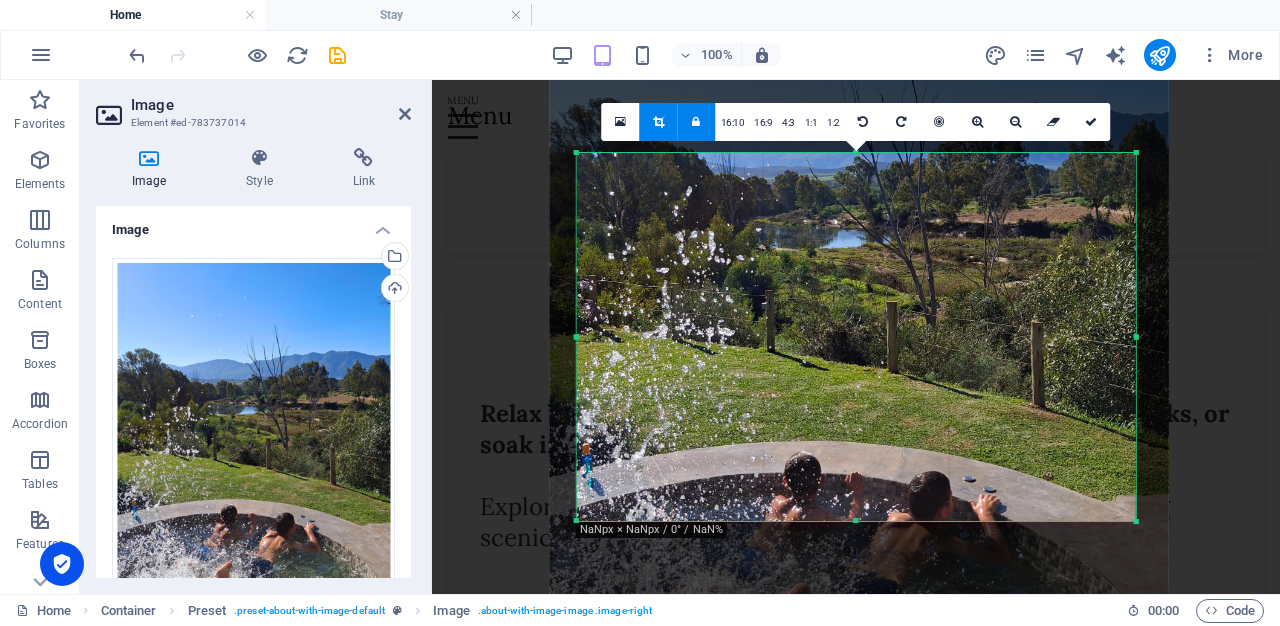drag, startPoint x: 1191, startPoint y: 332, endPoint x: 1076, endPoint y: 358, distance: 117.902504 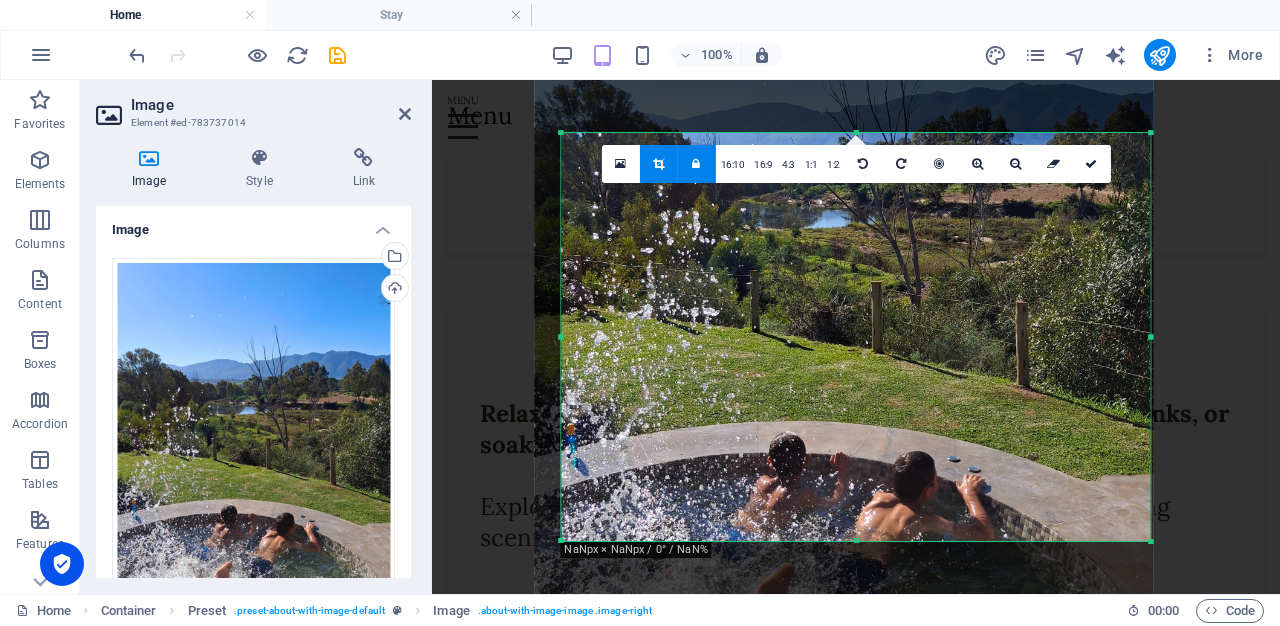 drag, startPoint x: 859, startPoint y: 538, endPoint x: 851, endPoint y: 560, distance: 23.409399 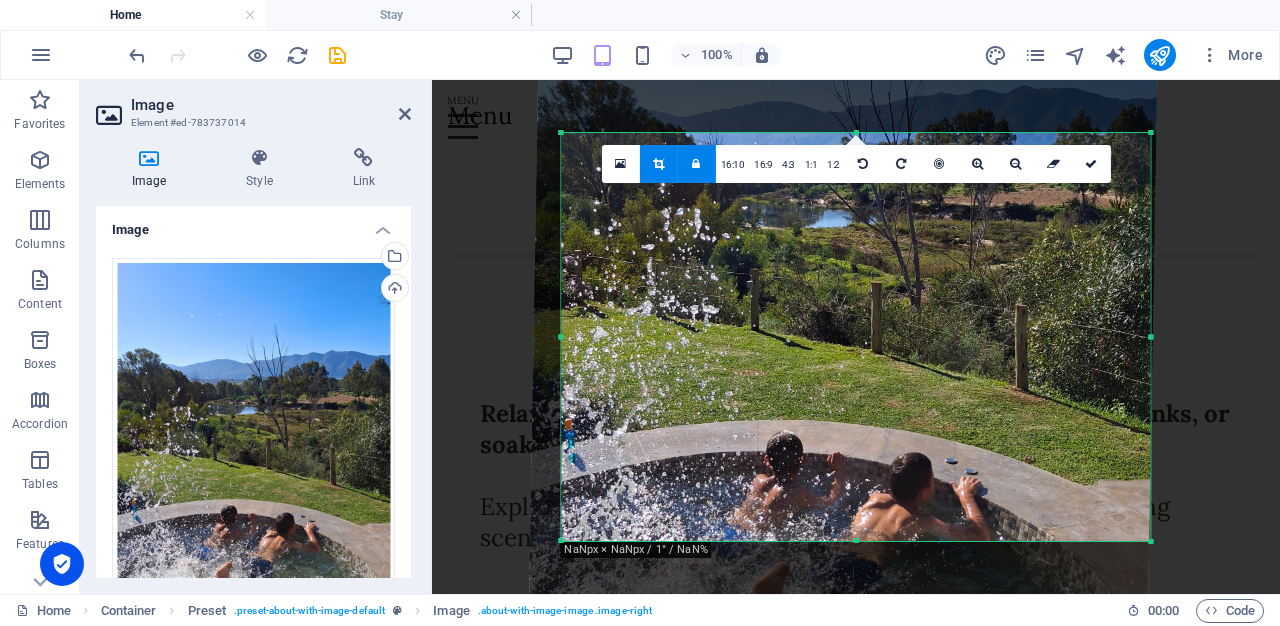 click on "-10" at bounding box center [835, 471] 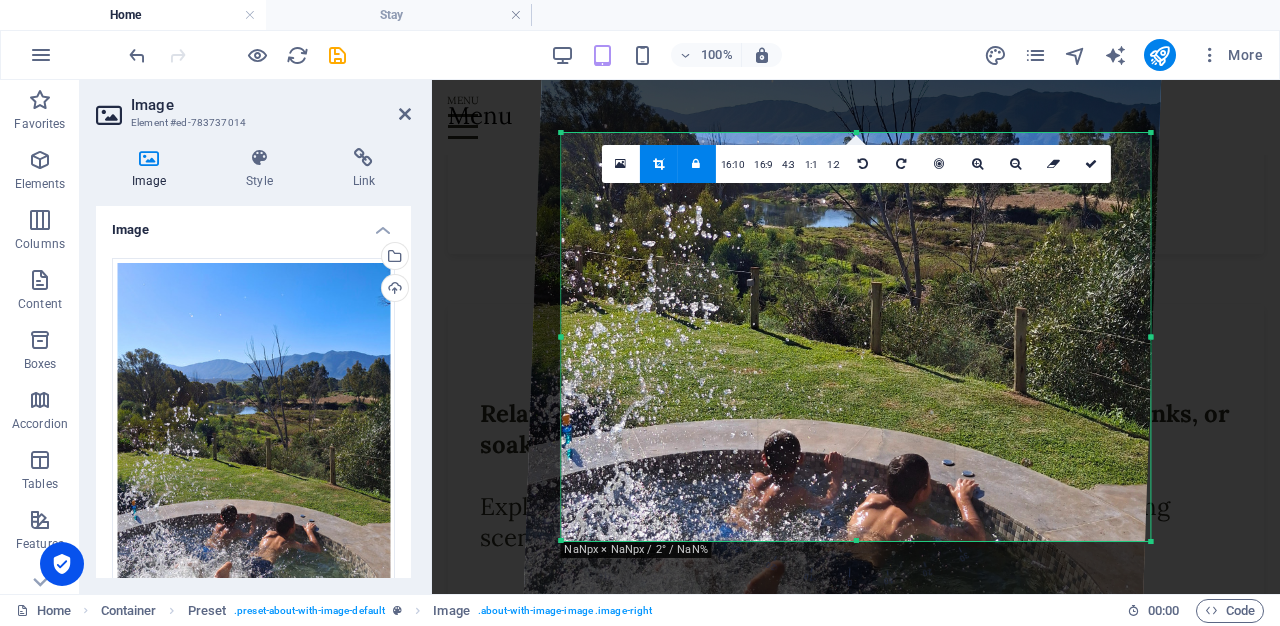 click on "-10" at bounding box center (832, 470) 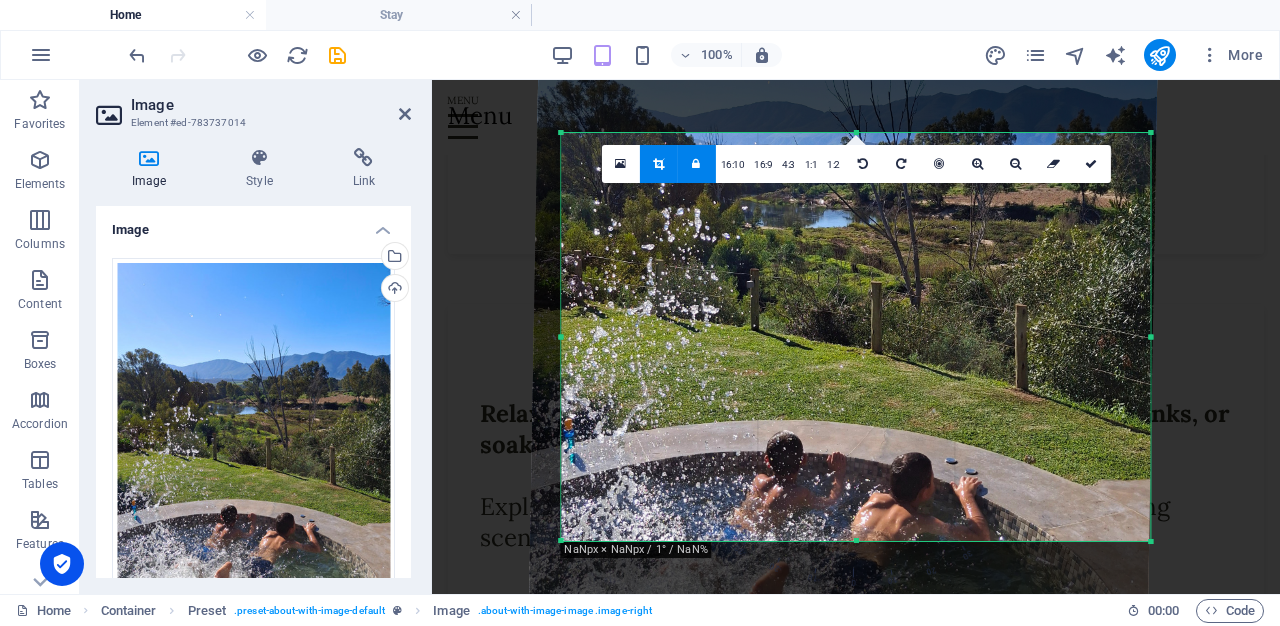 click on "180 170 160 150 140 130 120 110 100 90 80 70 60 50 40 30 20 10 0 -10 -20 -30 -40 -50 -60 -70 -80 -90 -100 -110 -120 -130 -140 -150 -160 -170" at bounding box center [855, 355] 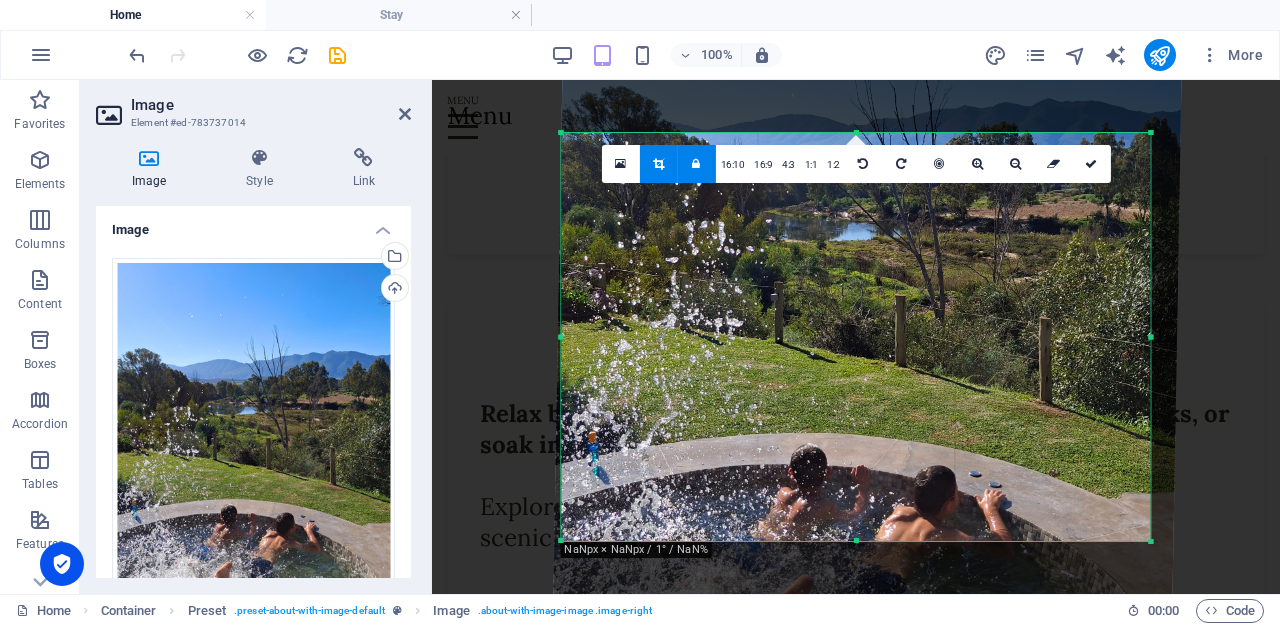 drag, startPoint x: 887, startPoint y: 475, endPoint x: 909, endPoint y: 488, distance: 25.553865 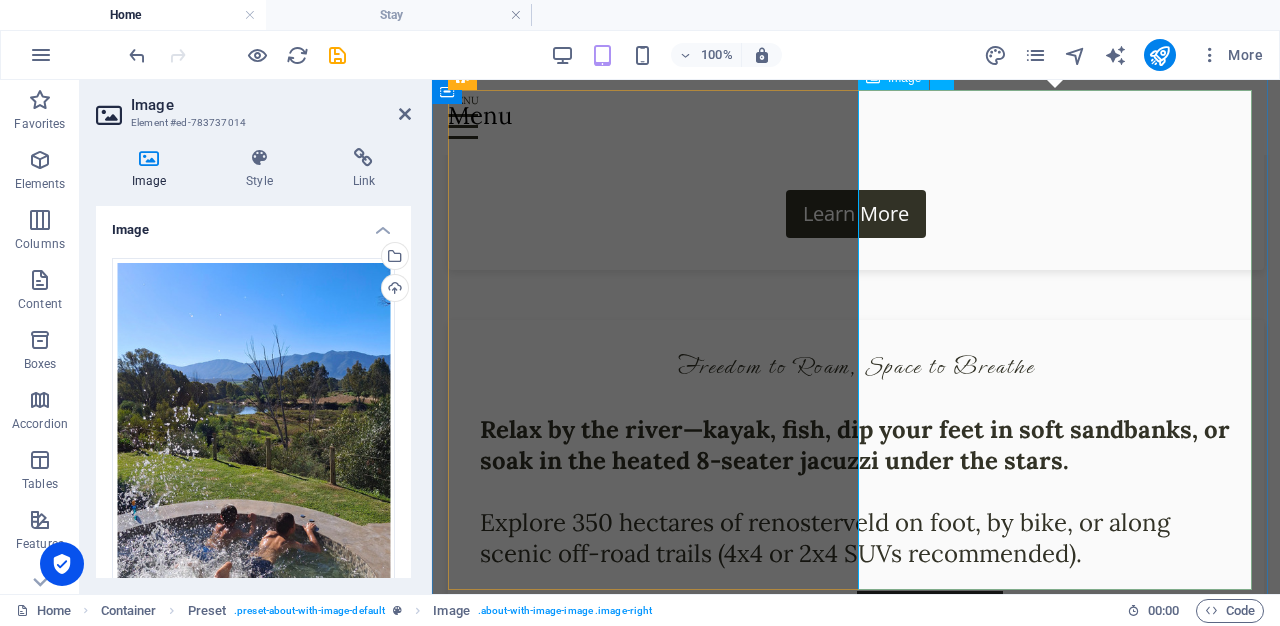 scroll, scrollTop: 1738, scrollLeft: 0, axis: vertical 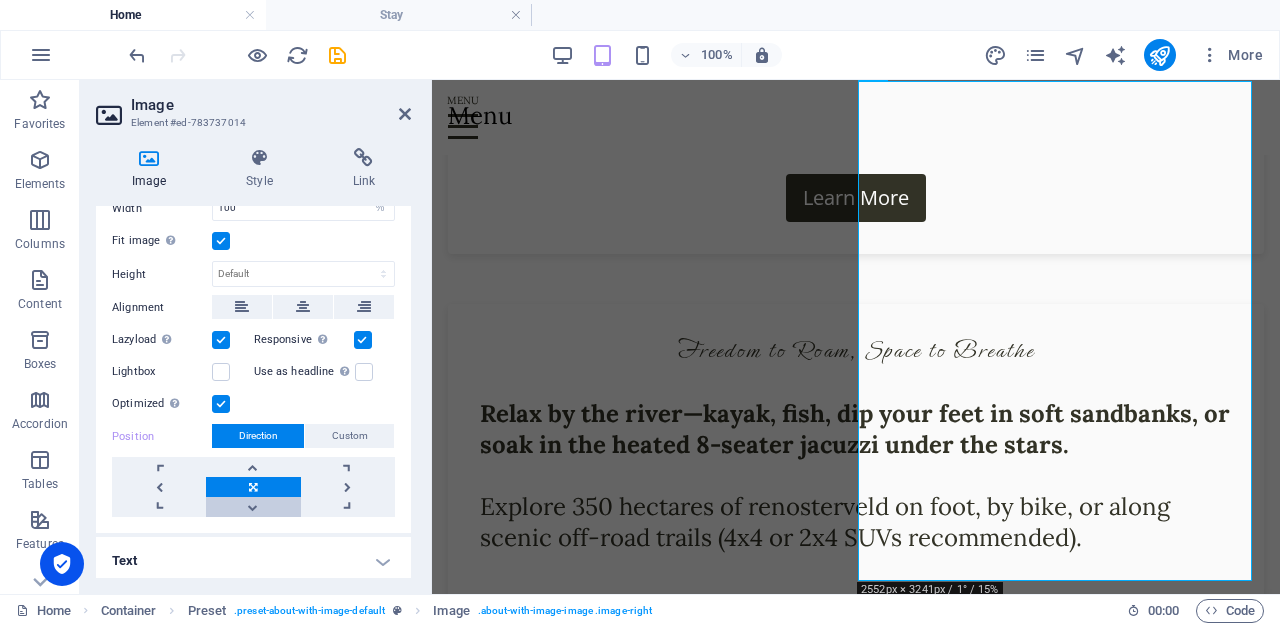 click at bounding box center [253, 507] 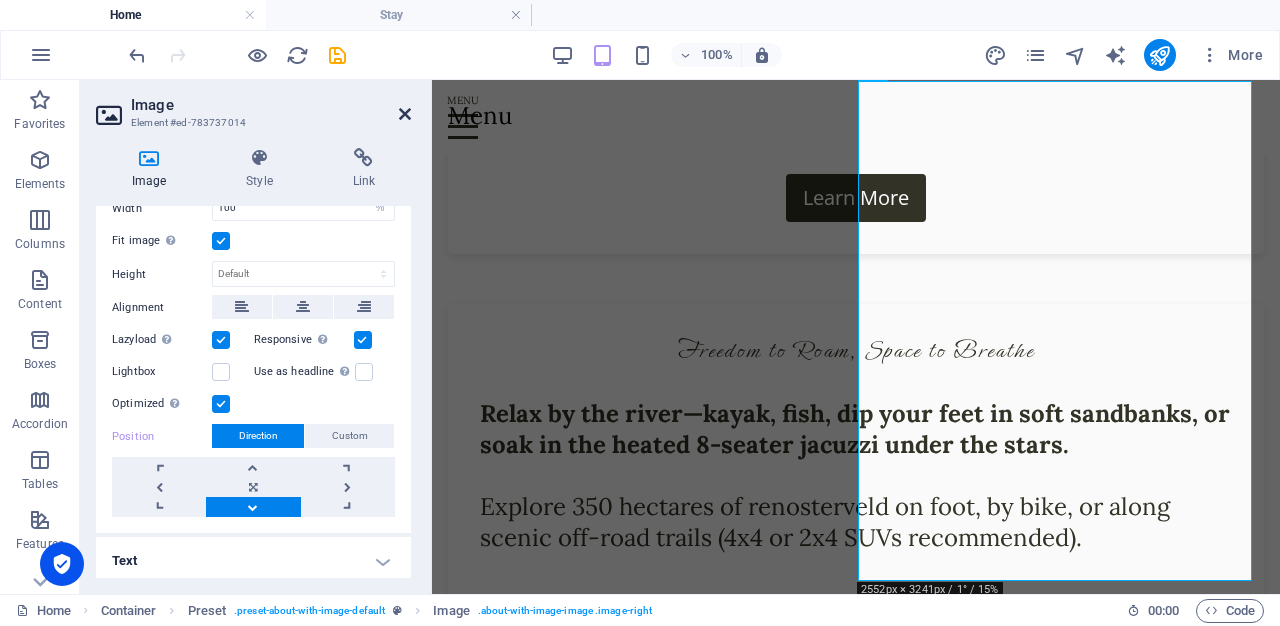 drag, startPoint x: 408, startPoint y: 108, endPoint x: 381, endPoint y: 90, distance: 32.449963 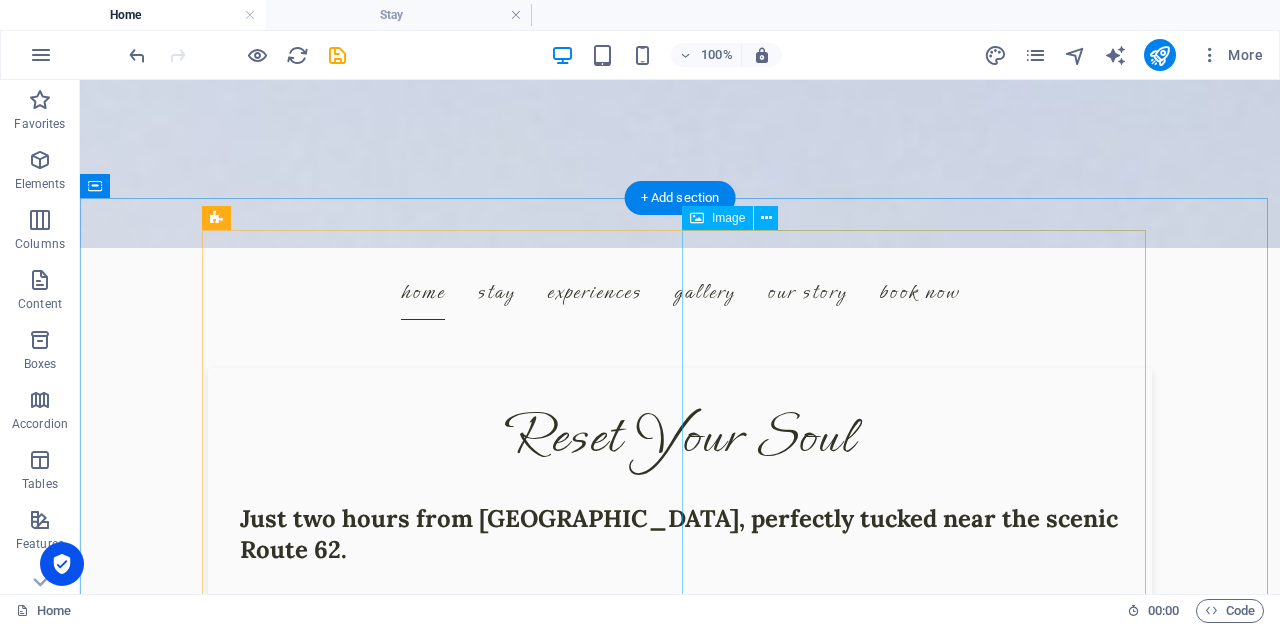 scroll, scrollTop: 631, scrollLeft: 0, axis: vertical 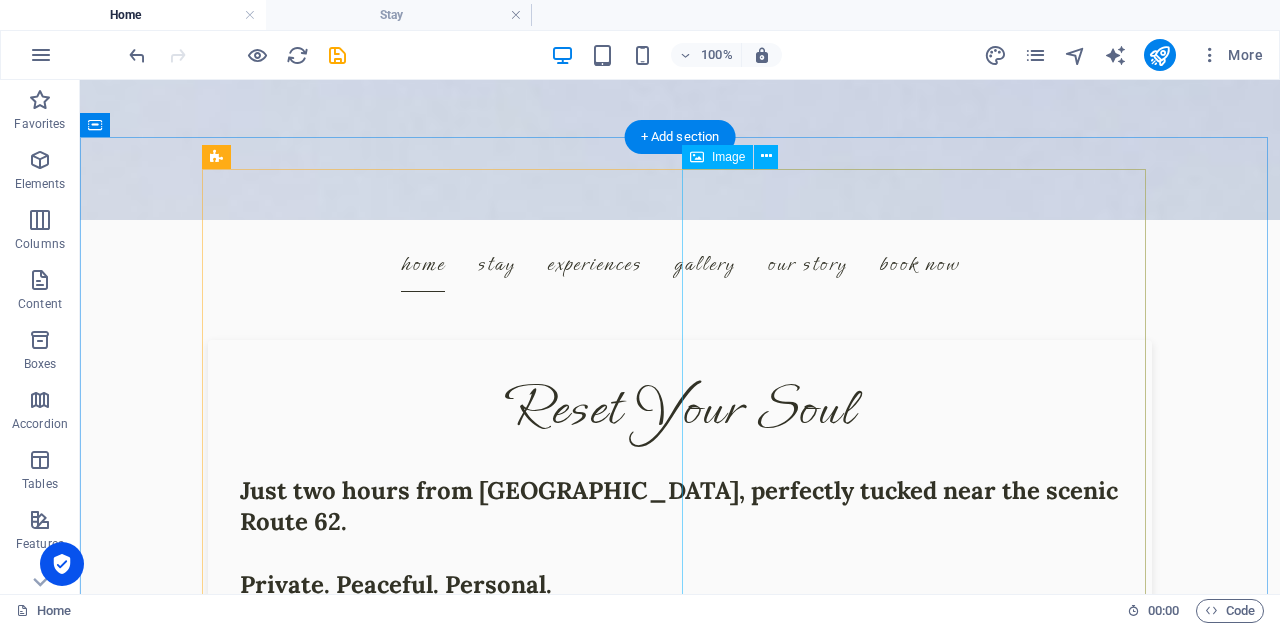click at bounding box center (352, 877) 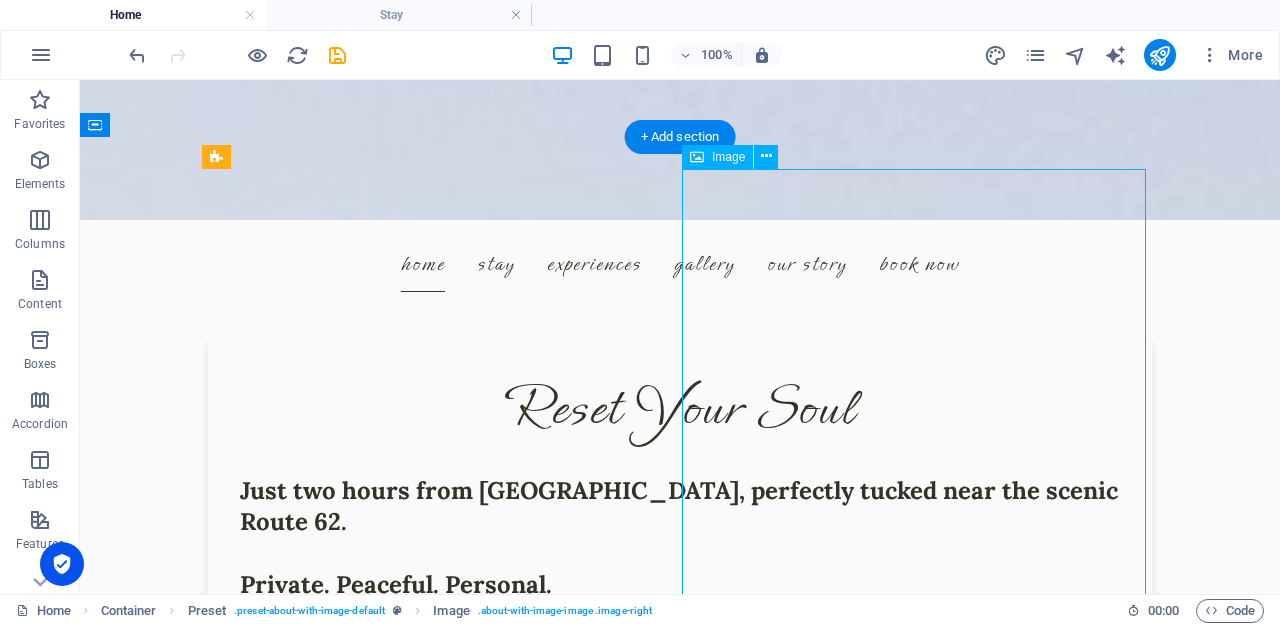 click at bounding box center [352, 877] 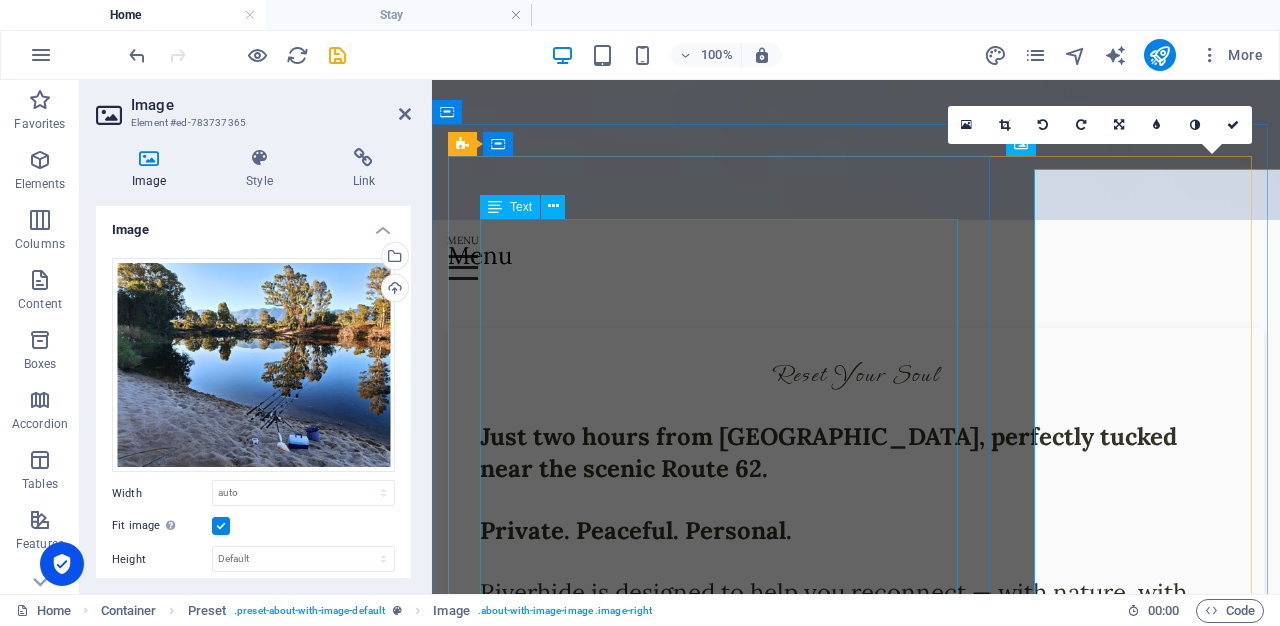 click on "Just two hours from [GEOGRAPHIC_DATA], perfectly tucked near the scenic Route 62. Private. Peaceful. Personal. [PERSON_NAME] is designed to help you reconnect — with nature, with each other, and with yourself. With a [PERSON_NAME] river beach and breathtaking mountain views, it’s a place to slow down, breathe deeply, and simply be." at bounding box center [856, 561] 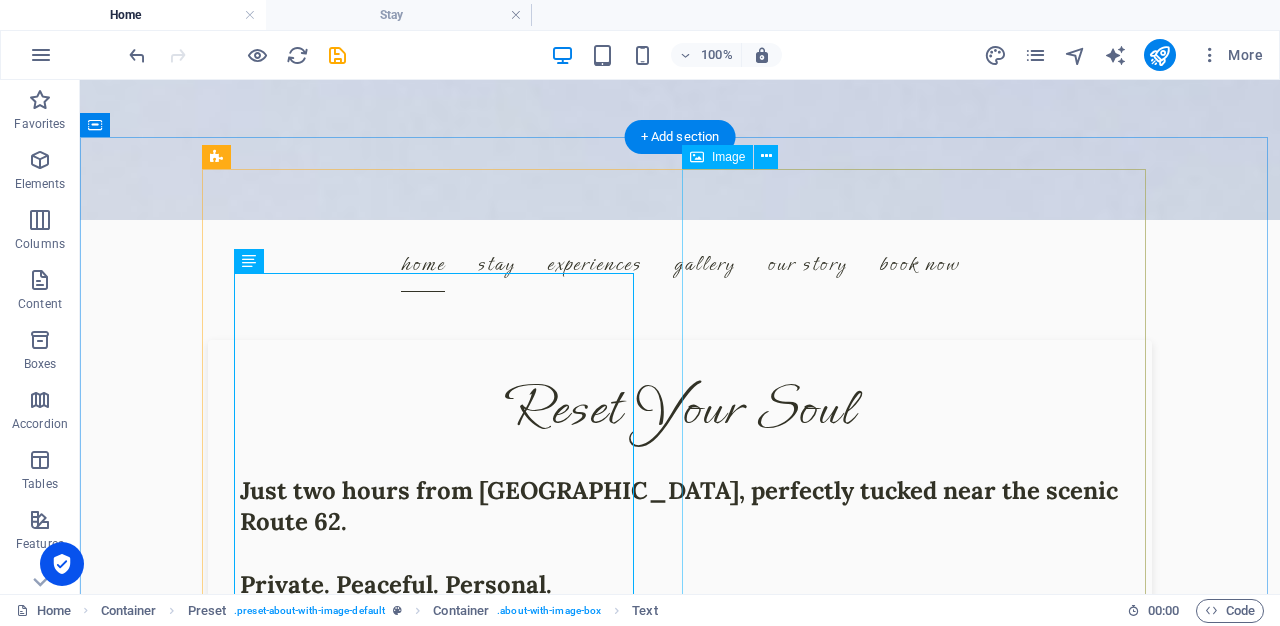 click at bounding box center (352, 877) 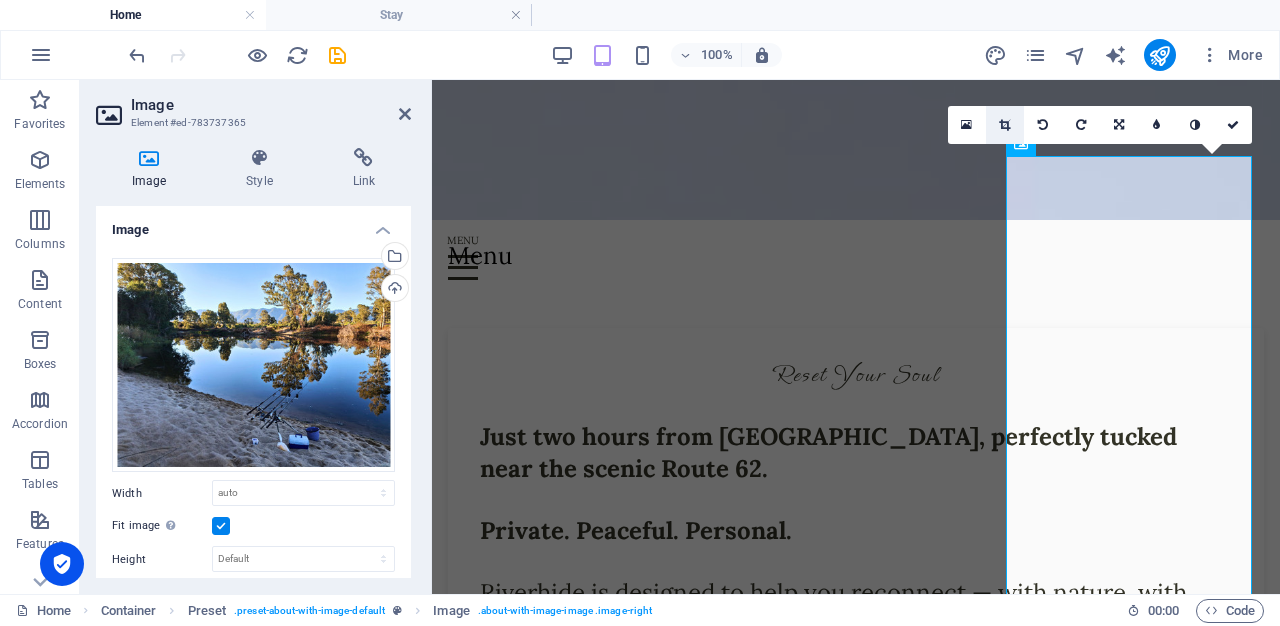 click at bounding box center (1005, 125) 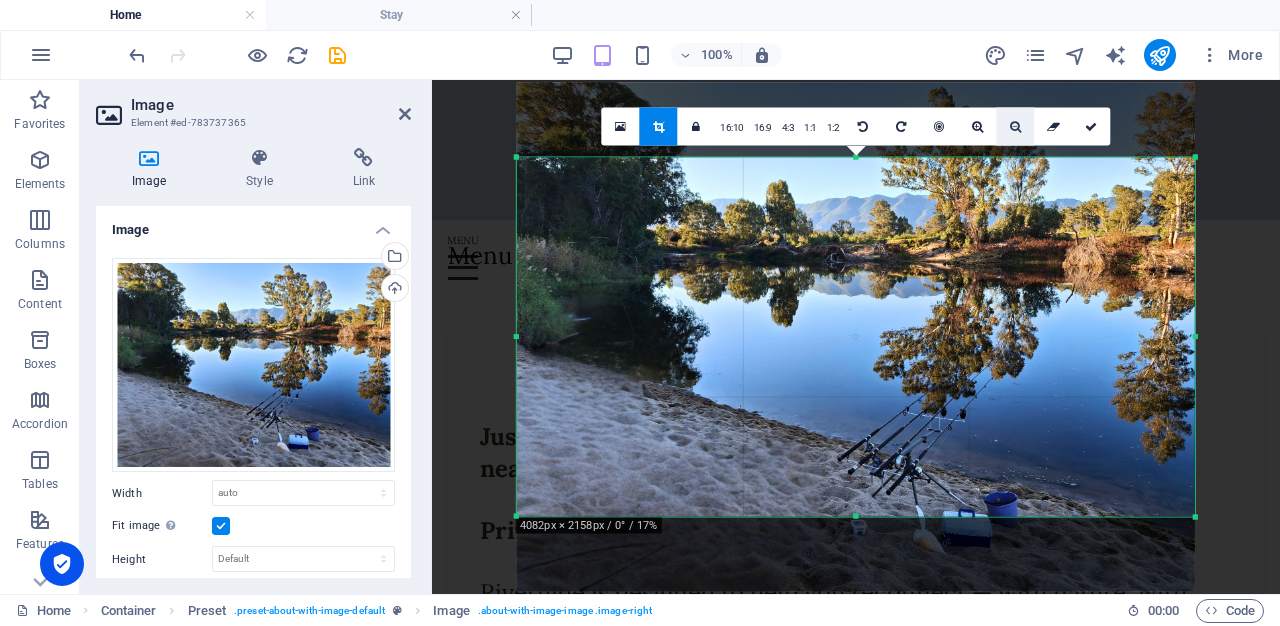 click at bounding box center [1015, 127] 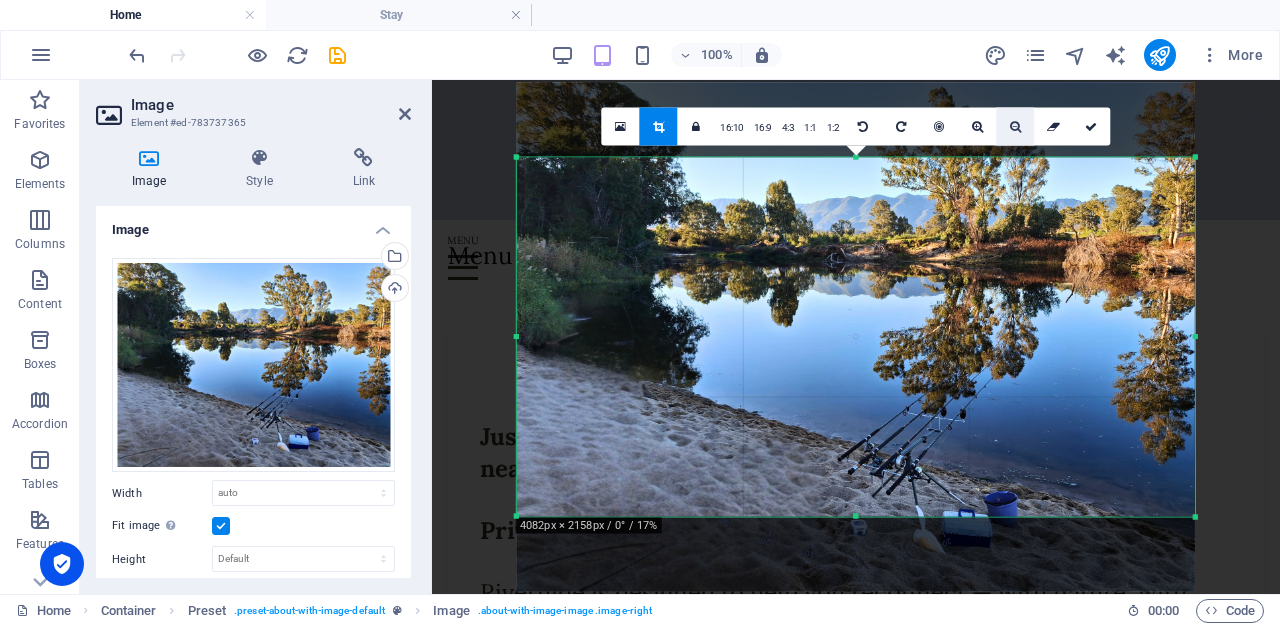 click at bounding box center [1015, 127] 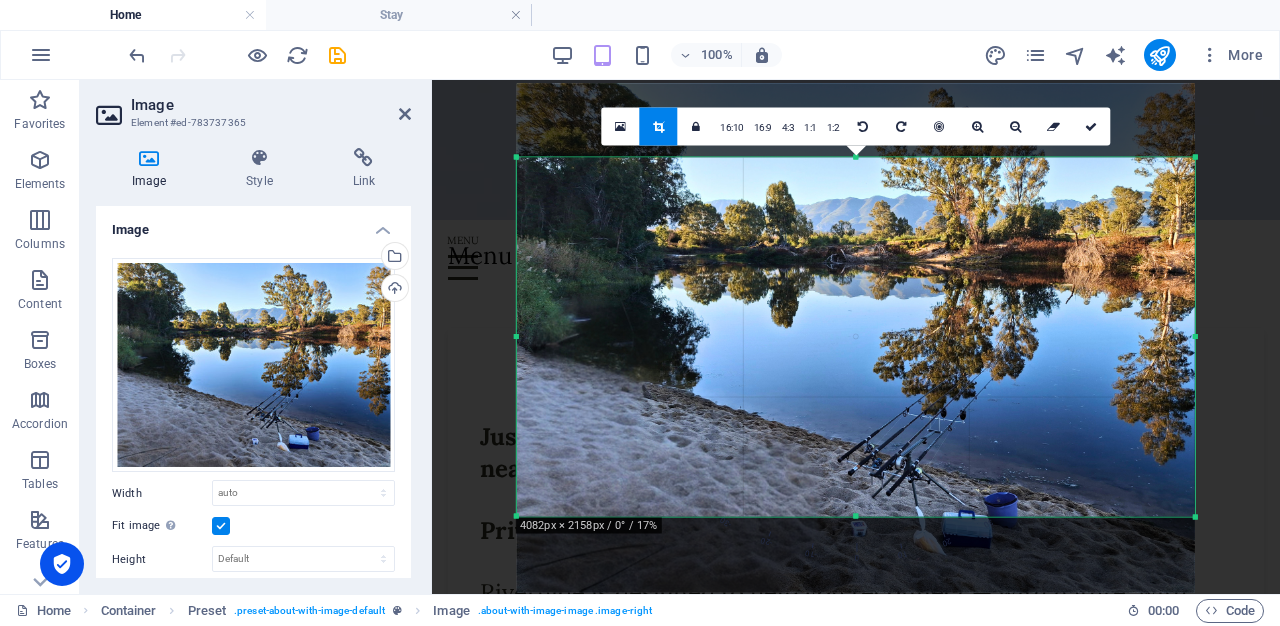 drag, startPoint x: 960, startPoint y: 280, endPoint x: 915, endPoint y: 276, distance: 45.17743 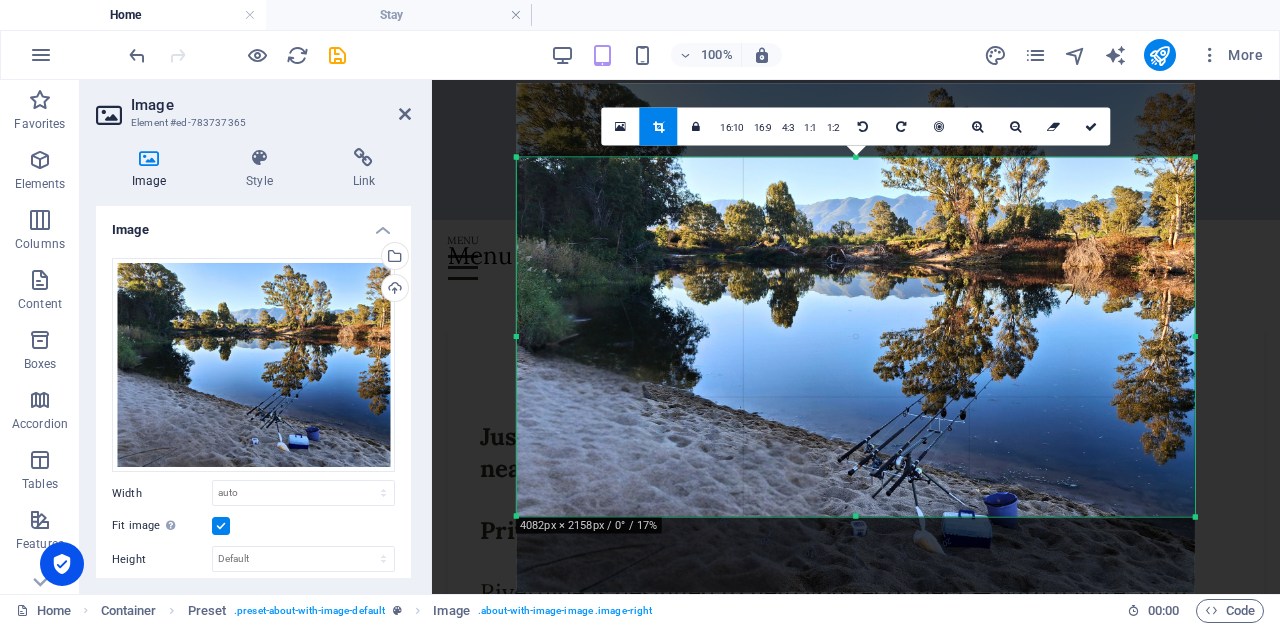 click at bounding box center [856, 338] 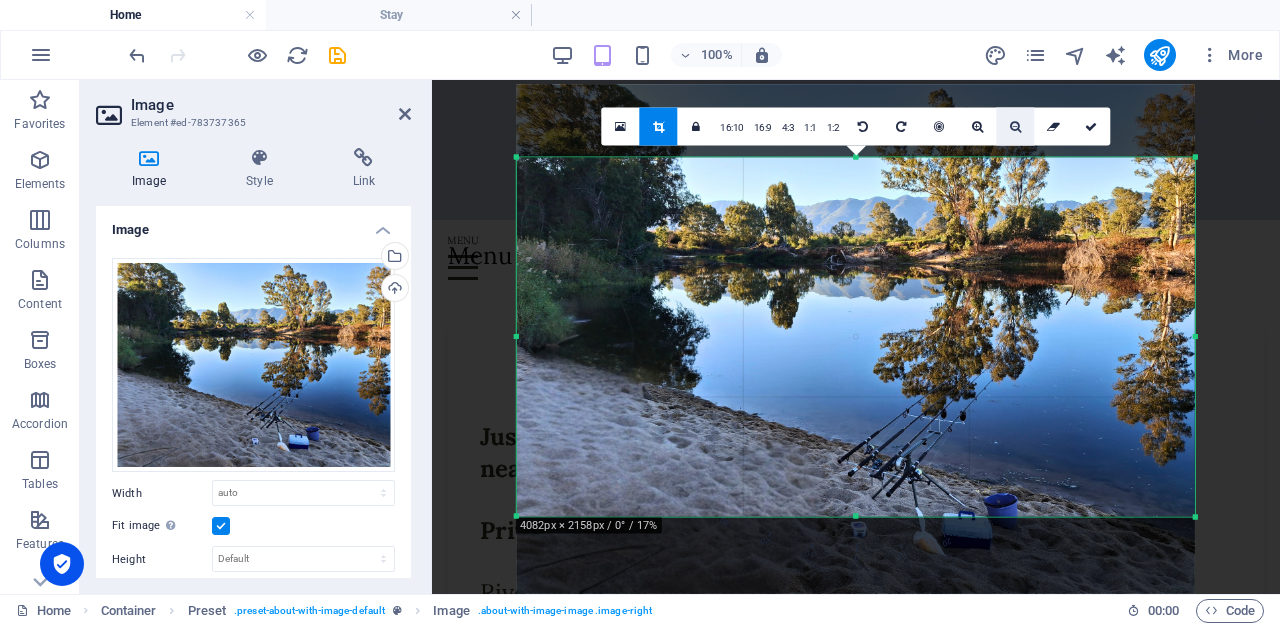 click at bounding box center (1015, 127) 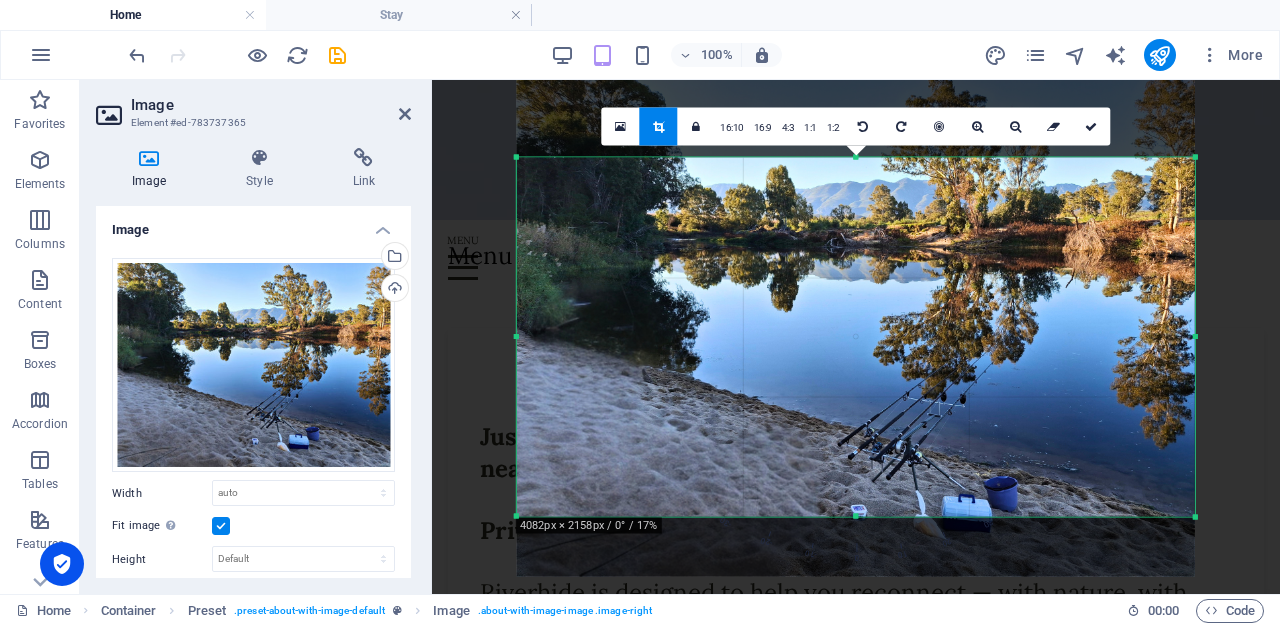 drag, startPoint x: 966, startPoint y: 236, endPoint x: 971, endPoint y: 219, distance: 17.720045 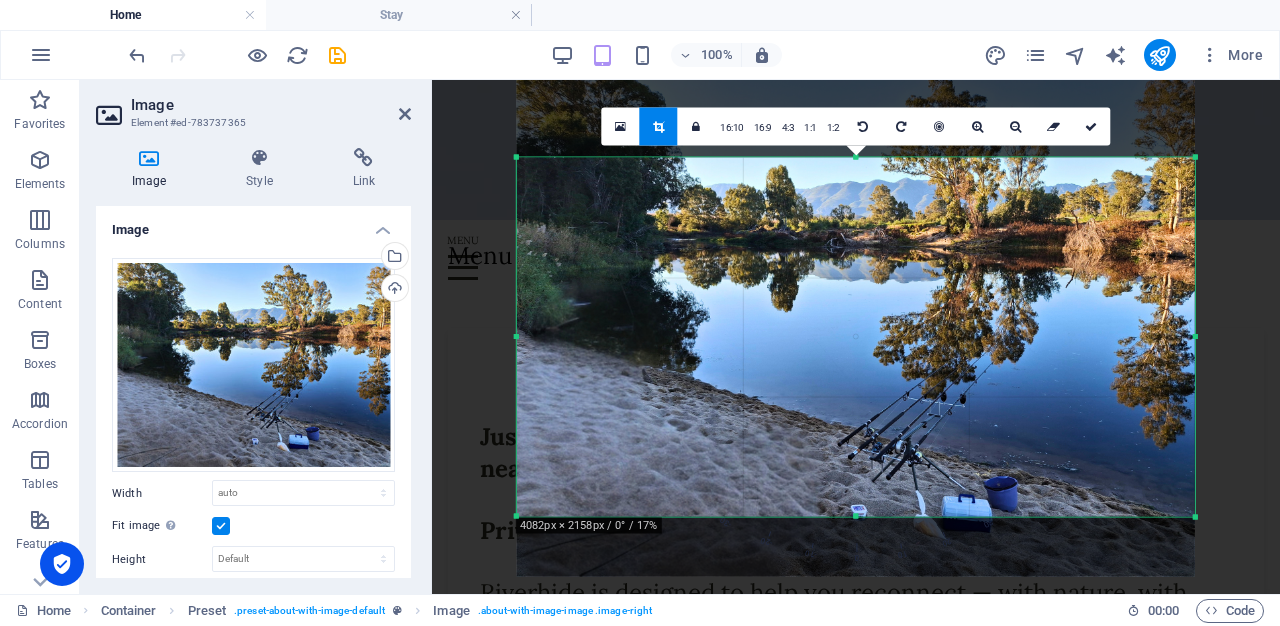 click at bounding box center (856, 322) 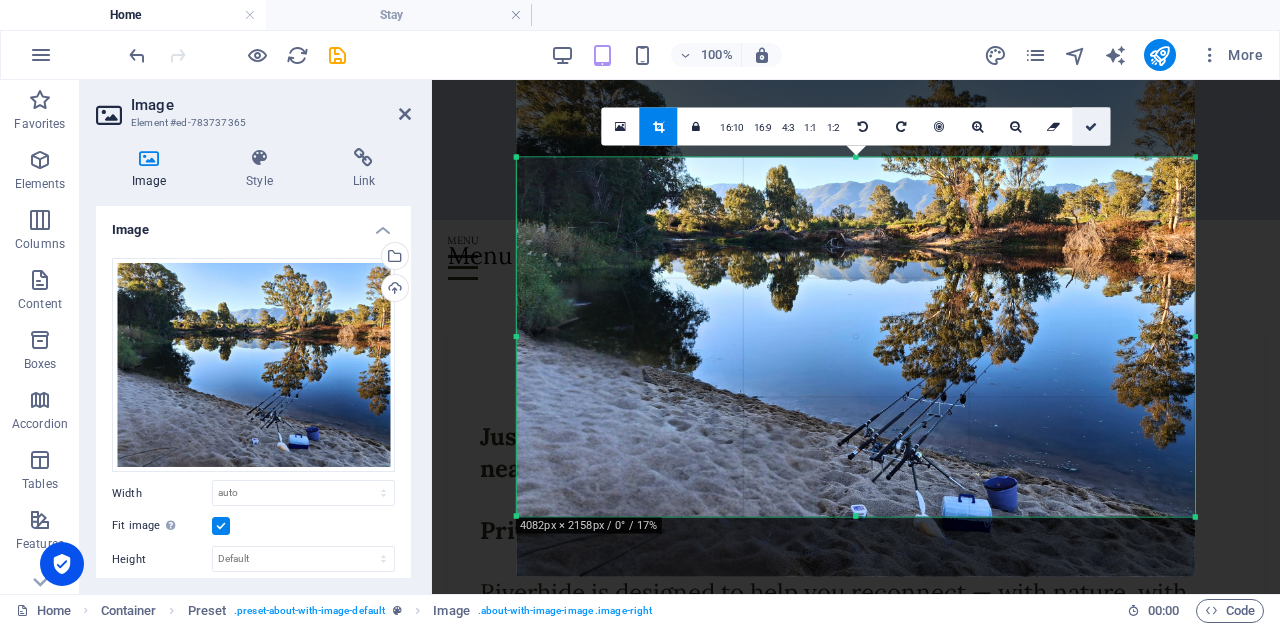 click at bounding box center [1091, 127] 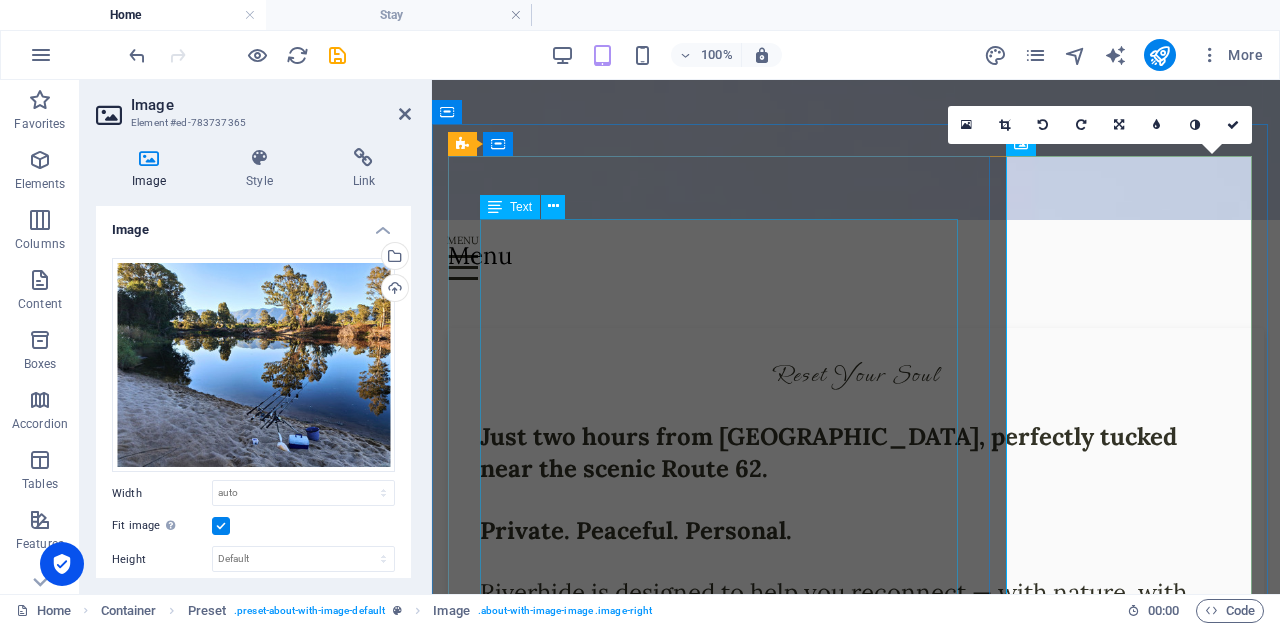 click on "Just two hours from [GEOGRAPHIC_DATA], perfectly tucked near the scenic Route 62. Private. Peaceful. Personal. [PERSON_NAME] is designed to help you reconnect — with nature, with each other, and with yourself. With a [PERSON_NAME] river beach and breathtaking mountain views, it’s a place to slow down, breathe deeply, and simply be." at bounding box center [856, 561] 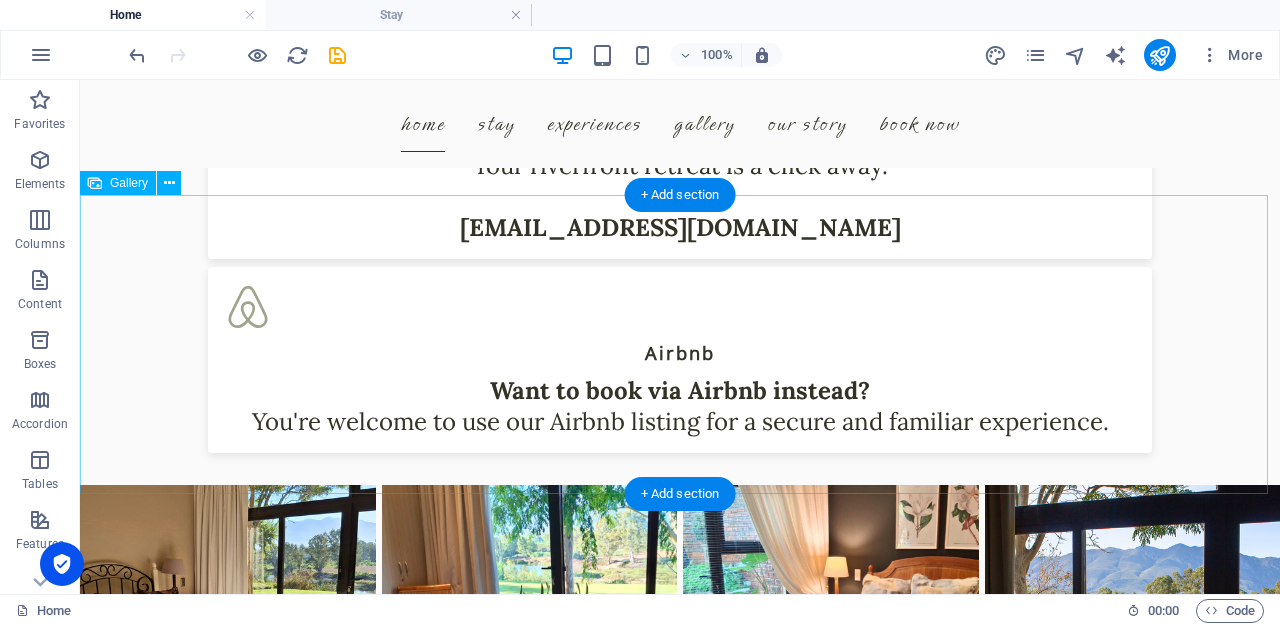 scroll, scrollTop: 3431, scrollLeft: 0, axis: vertical 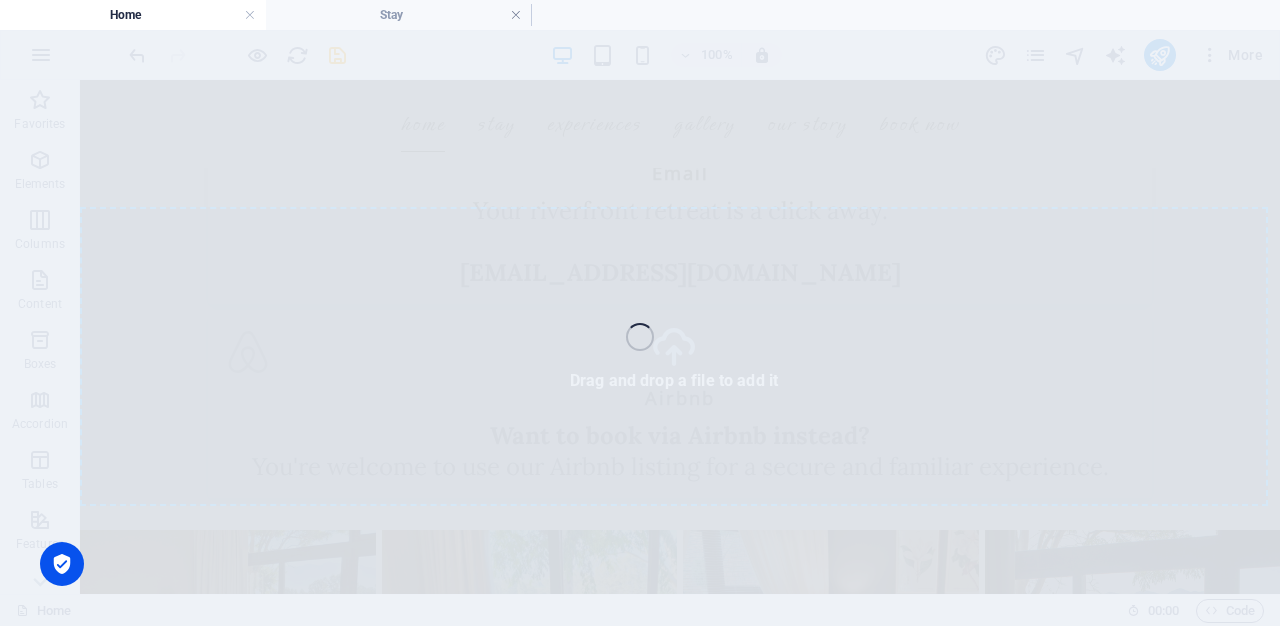 select on "4" 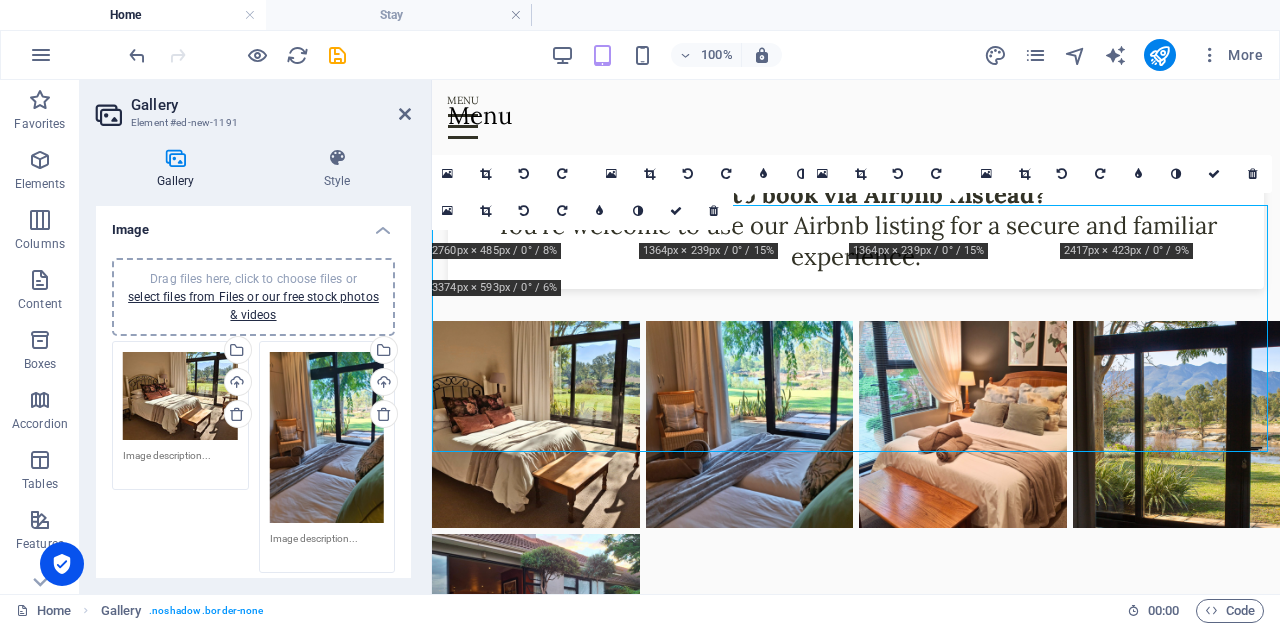 scroll, scrollTop: 3112, scrollLeft: 0, axis: vertical 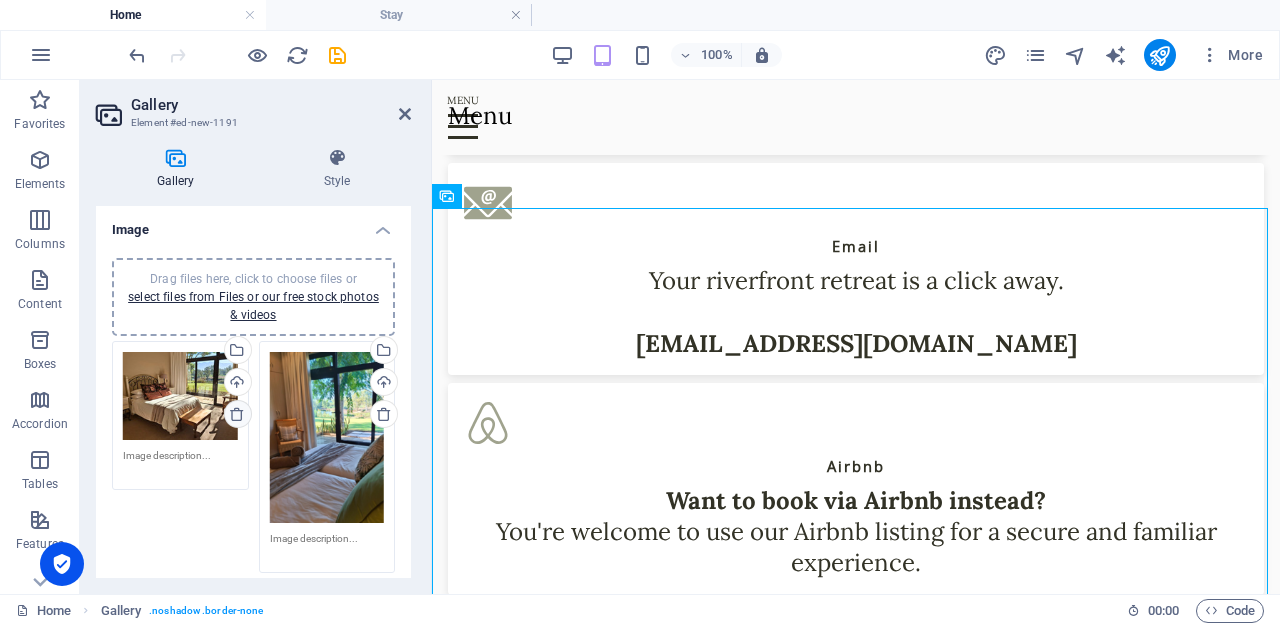 click at bounding box center (237, 414) 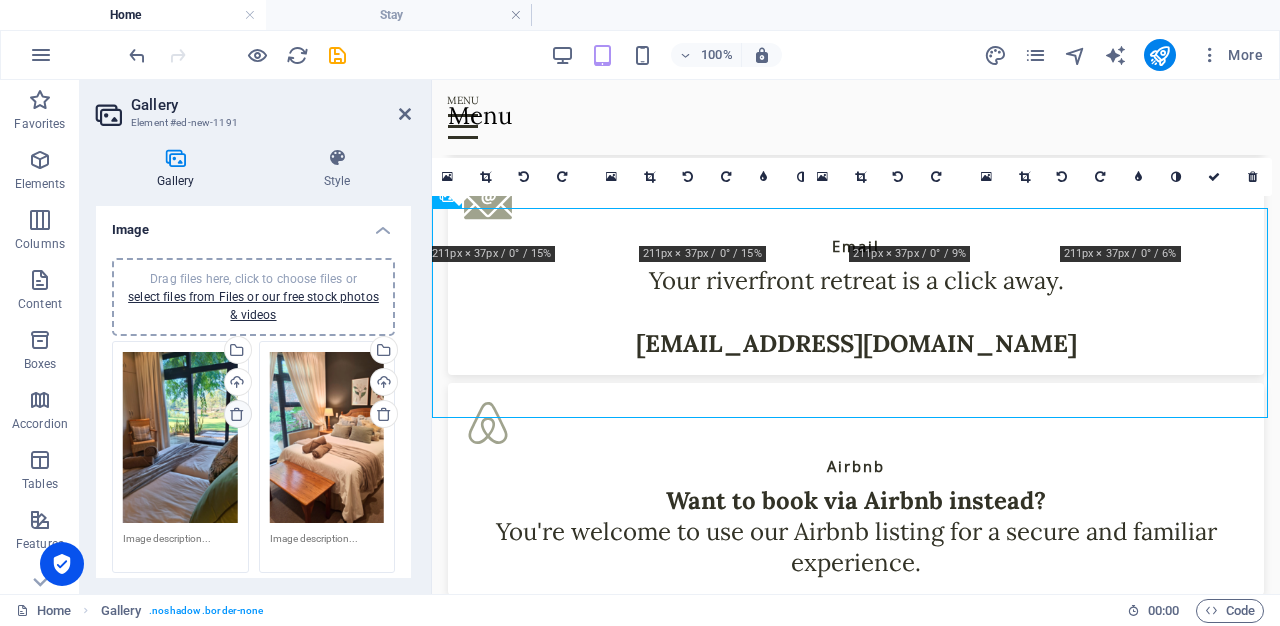 click at bounding box center [237, 414] 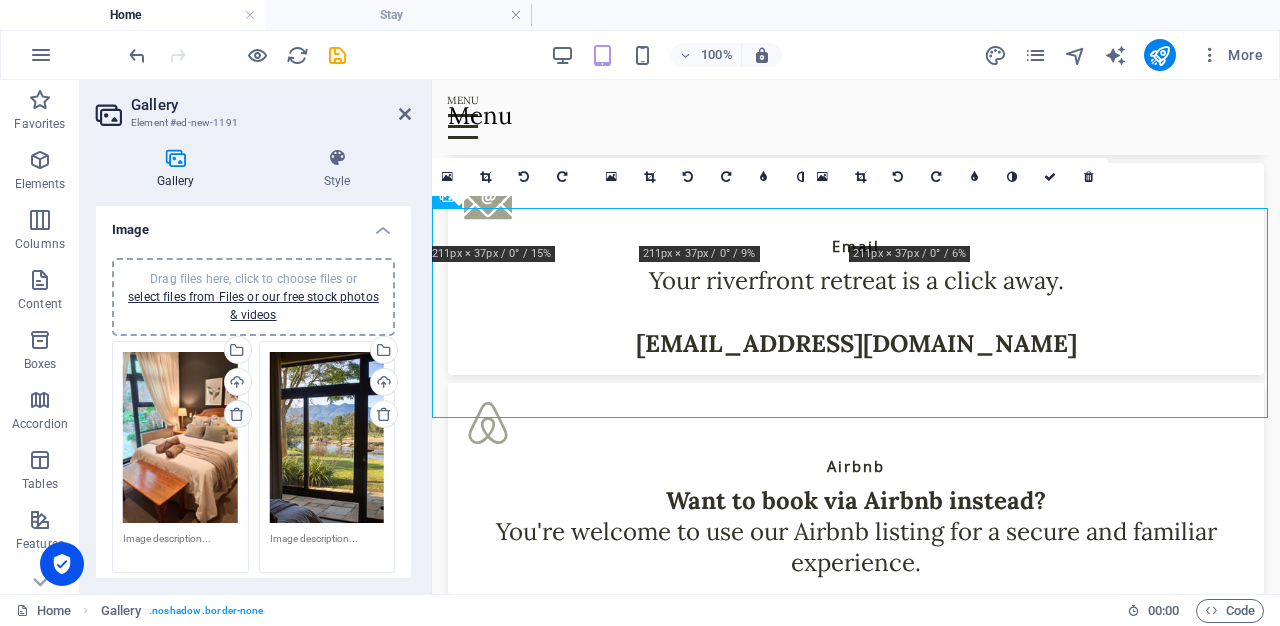 click at bounding box center (237, 414) 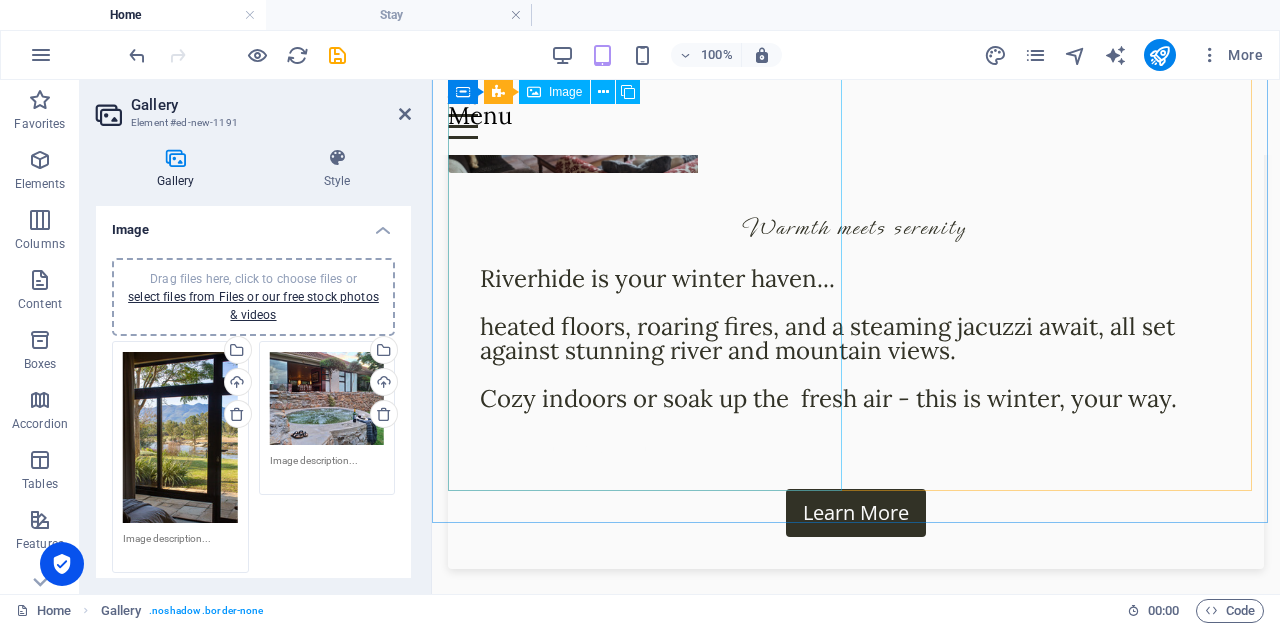 scroll, scrollTop: 2400, scrollLeft: 0, axis: vertical 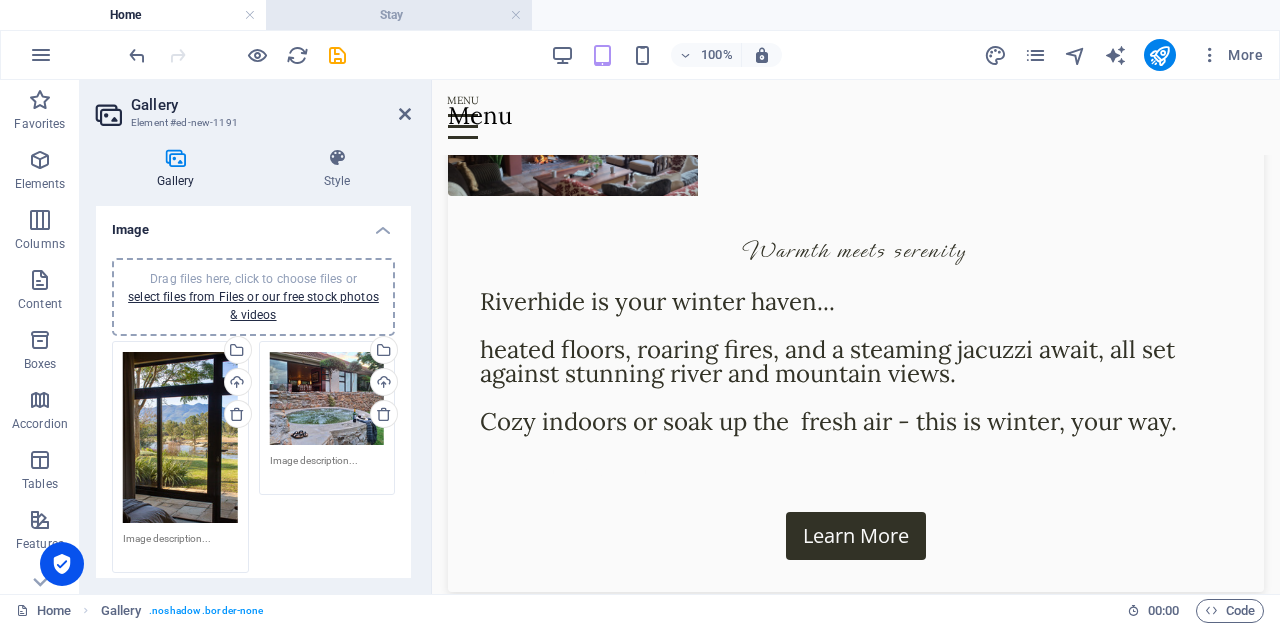click on "Stay" at bounding box center (399, 15) 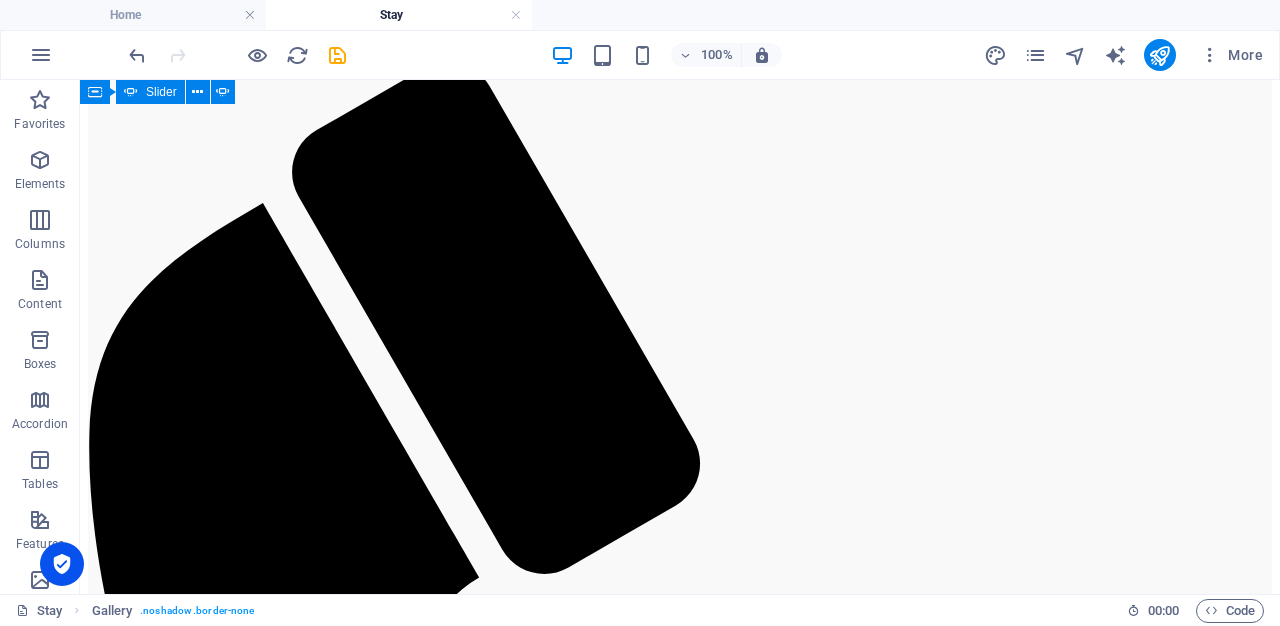 scroll, scrollTop: 759, scrollLeft: 0, axis: vertical 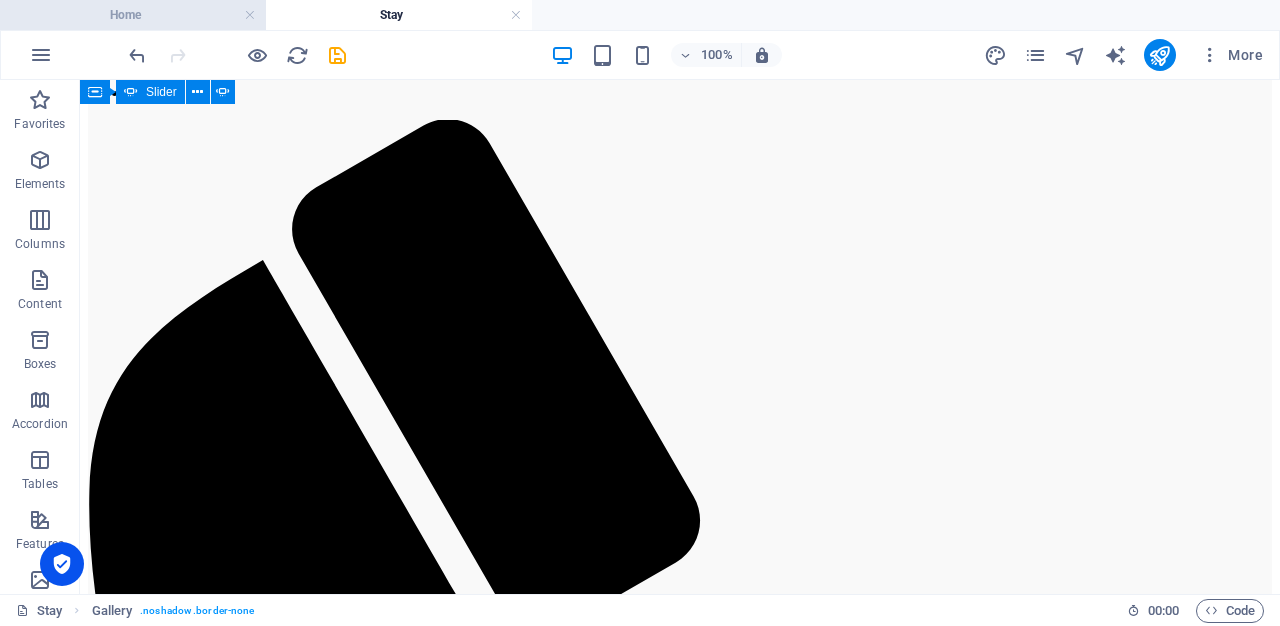 click on "Home" at bounding box center (133, 15) 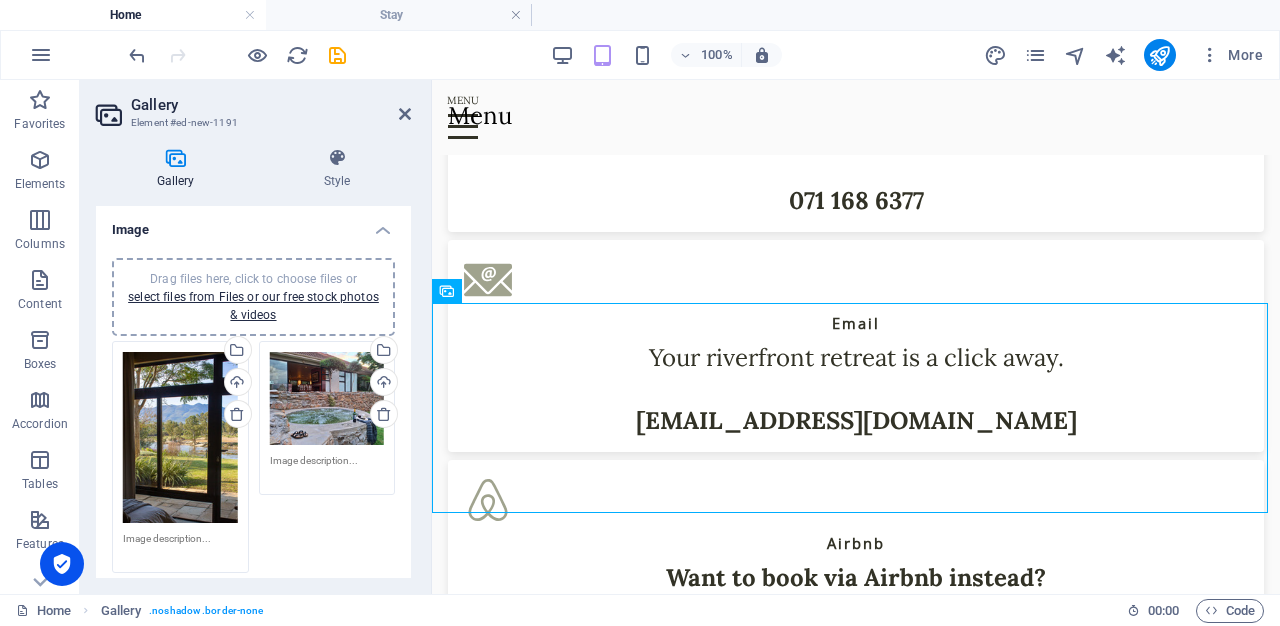 scroll, scrollTop: 3040, scrollLeft: 0, axis: vertical 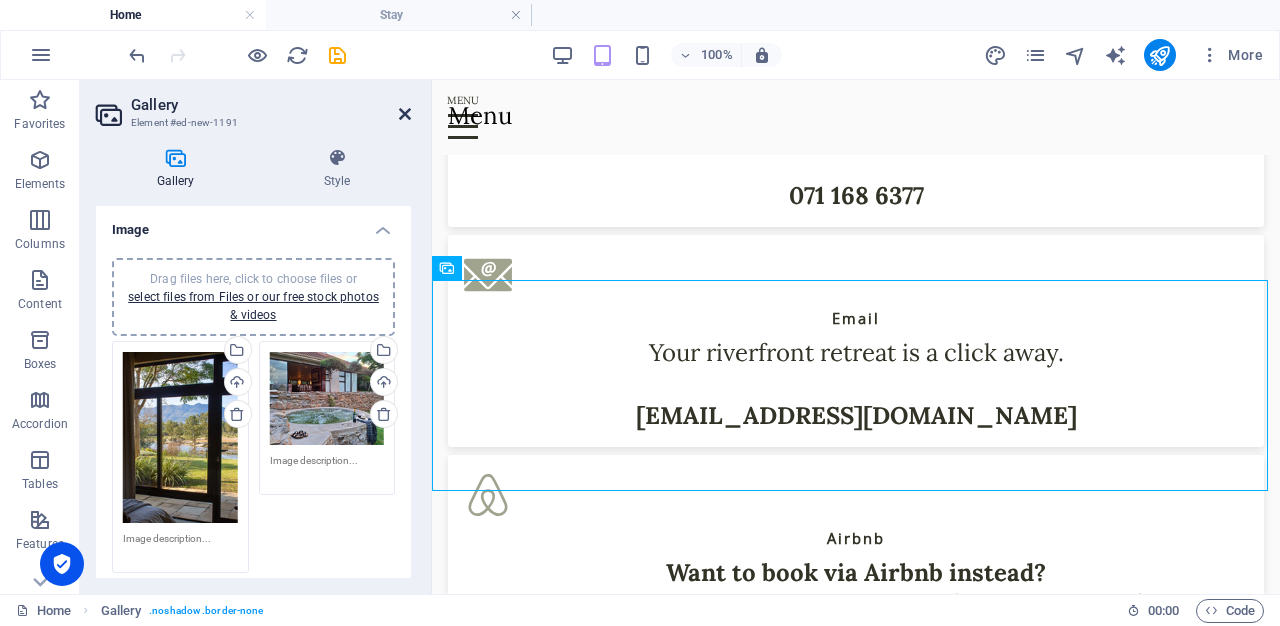 click at bounding box center (405, 114) 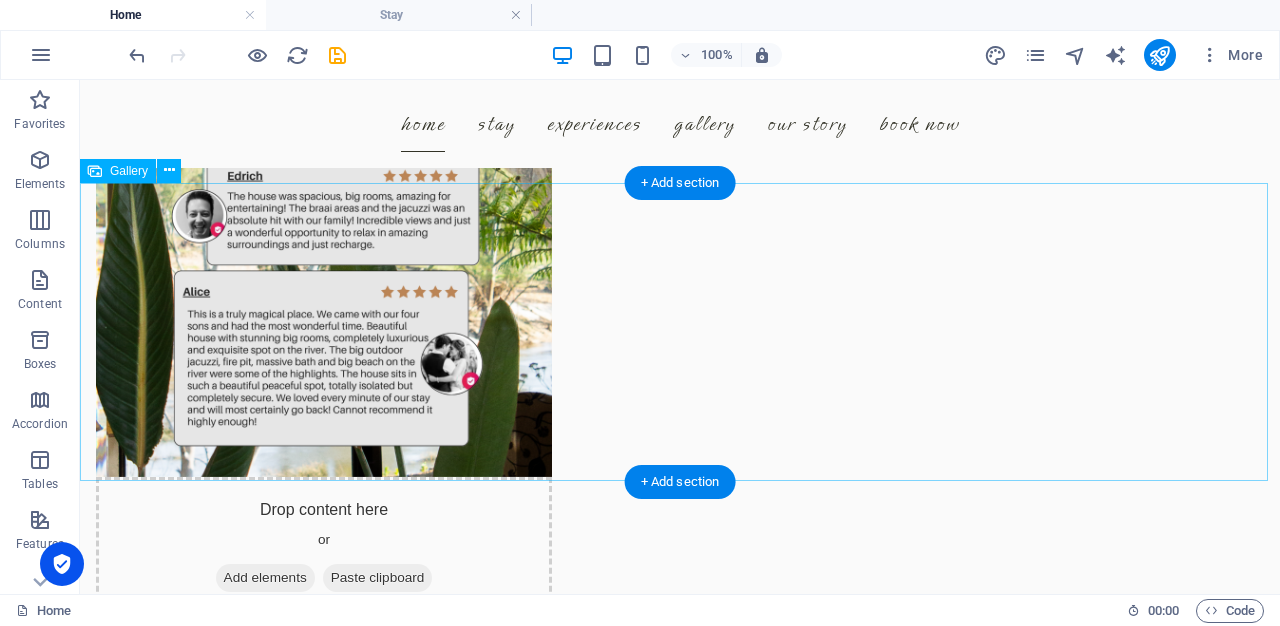 scroll, scrollTop: 4166, scrollLeft: 0, axis: vertical 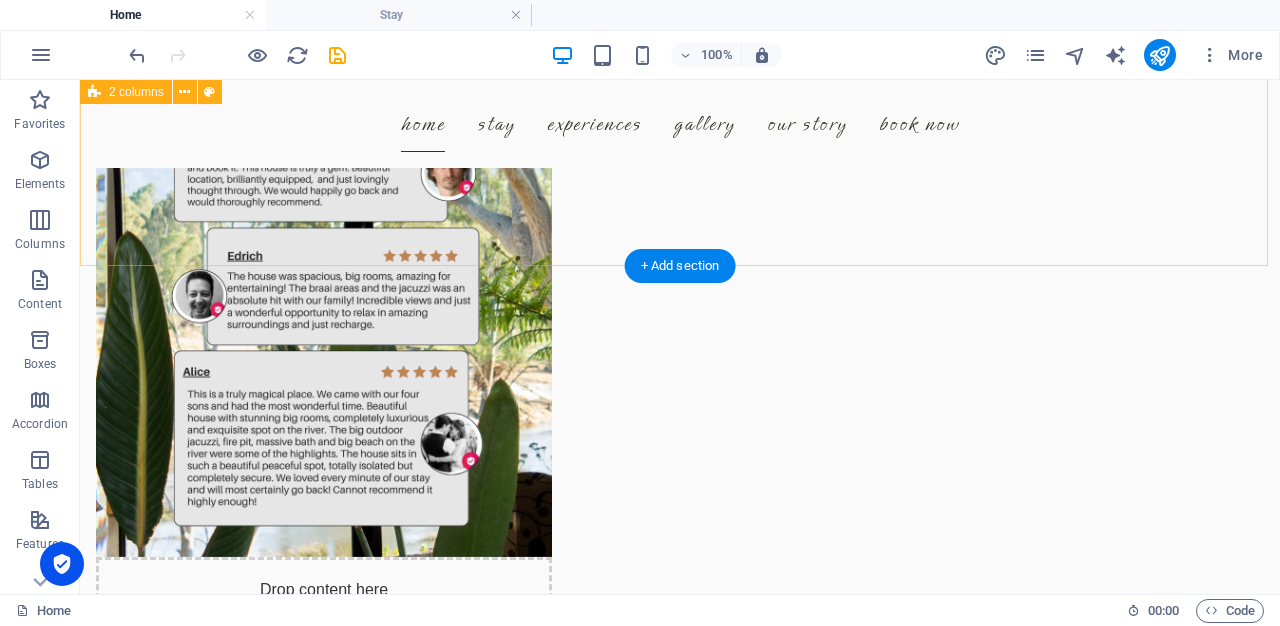 click on "Drop content here or  Add elements  Paste clipboard Get a glimpse of Riverhide magic— follow us for more..." at bounding box center (680, 716) 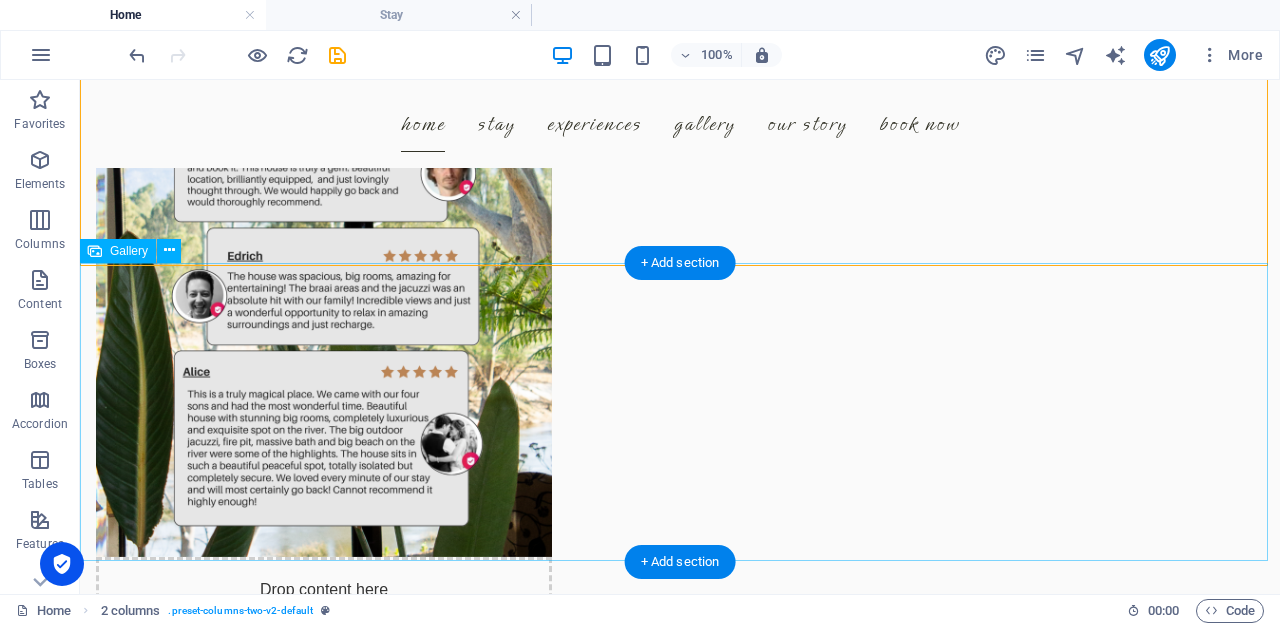 click at bounding box center (228, 1489) 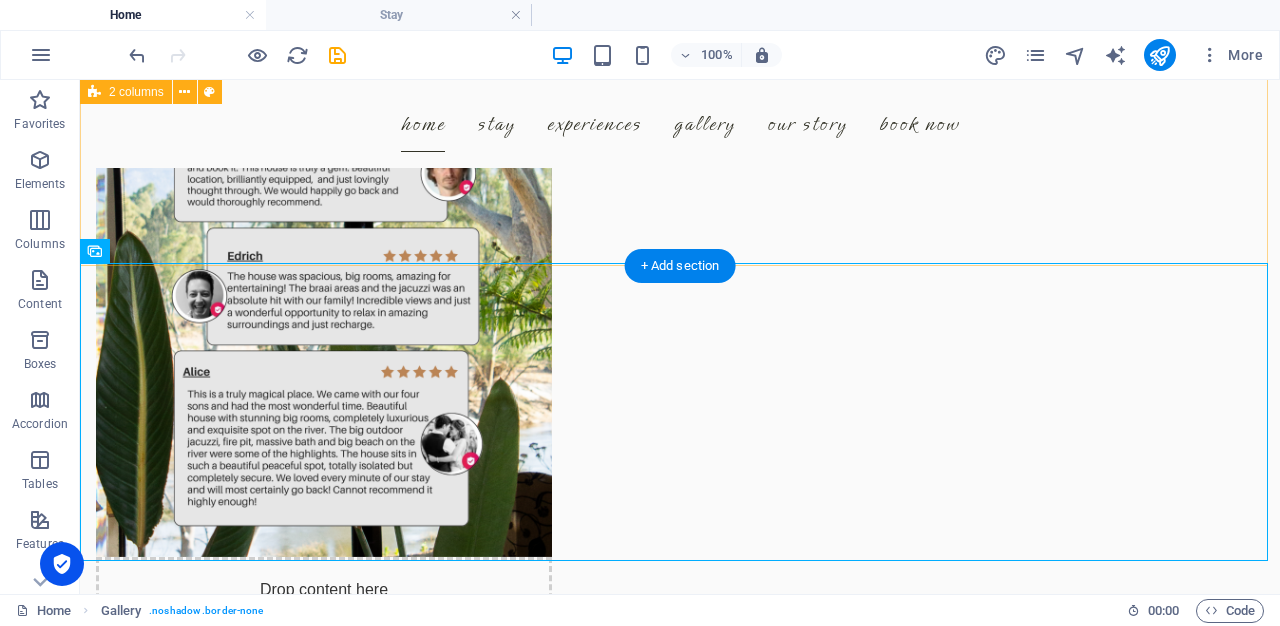 click on "Drop content here or  Add elements  Paste clipboard Get a glimpse of Riverhide magic— follow us for more..." at bounding box center [680, 716] 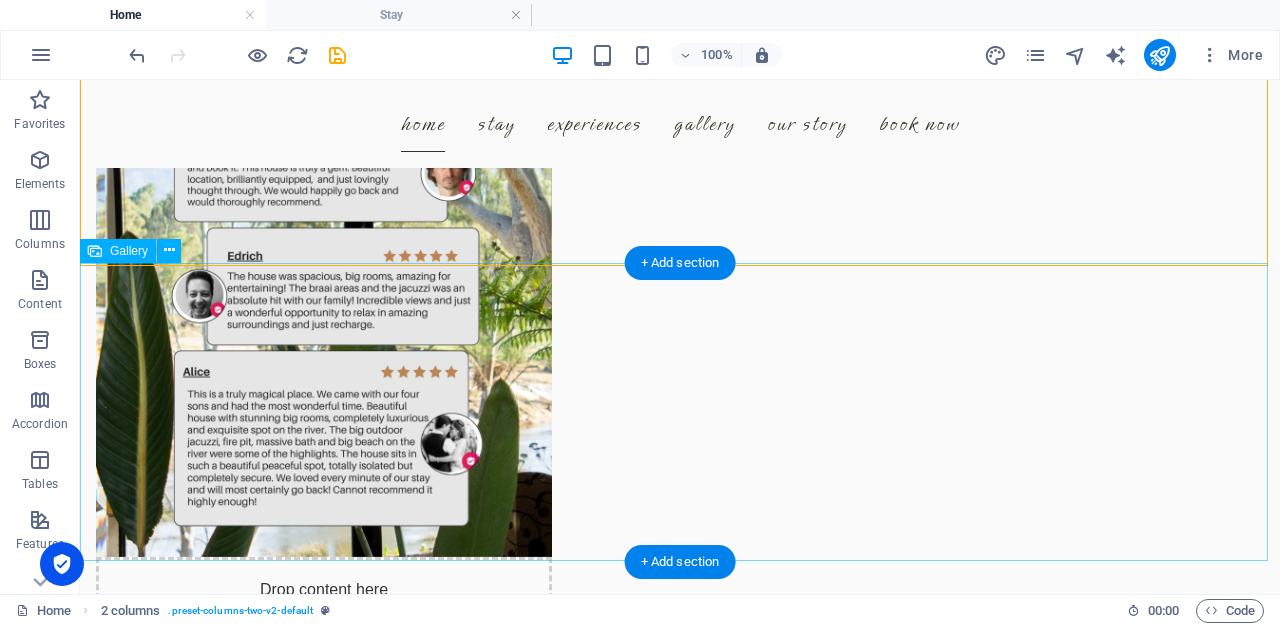 click at bounding box center (228, 1489) 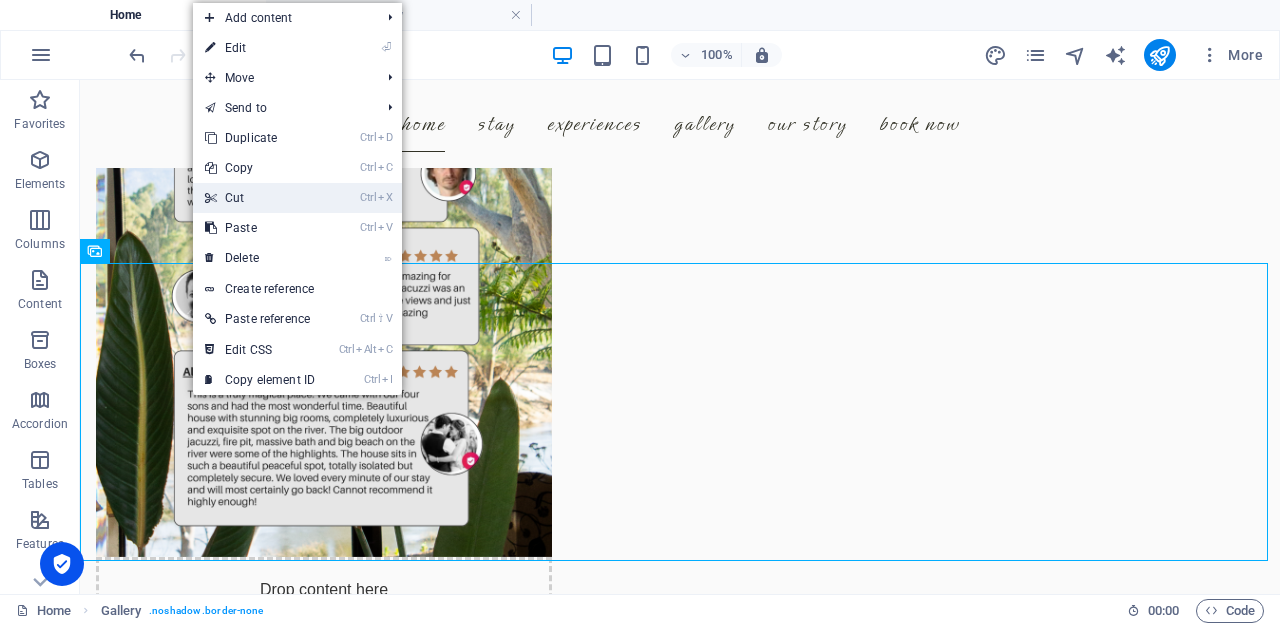 drag, startPoint x: 264, startPoint y: 192, endPoint x: 184, endPoint y: 131, distance: 100.60318 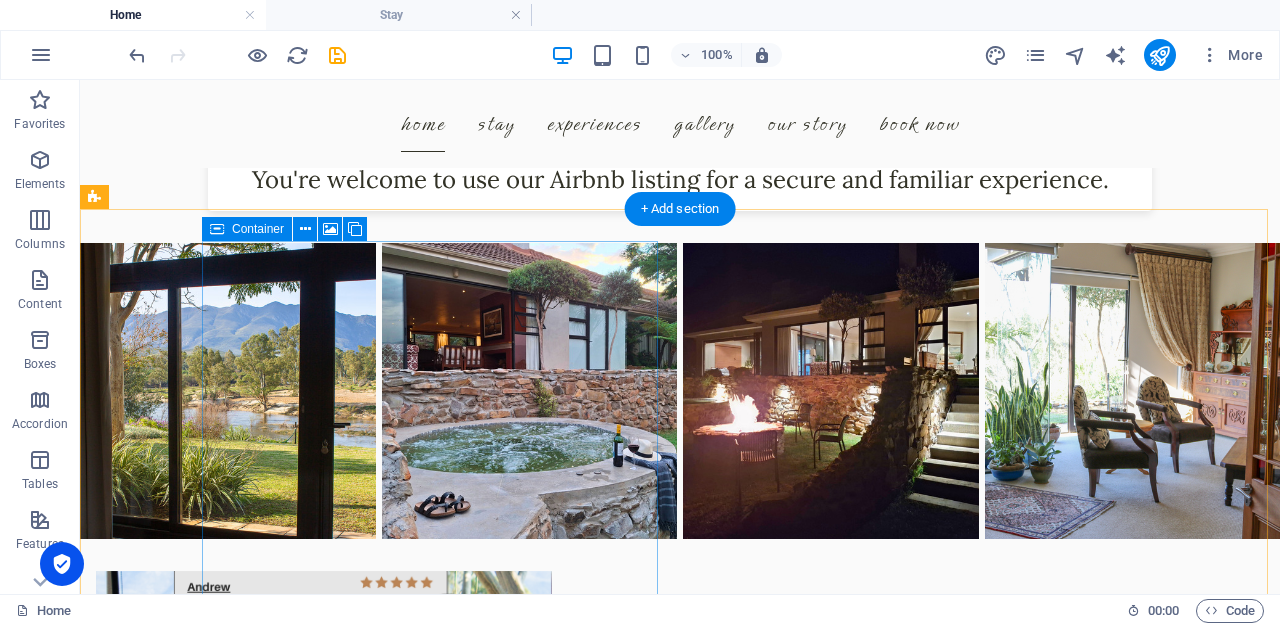 scroll, scrollTop: 3713, scrollLeft: 0, axis: vertical 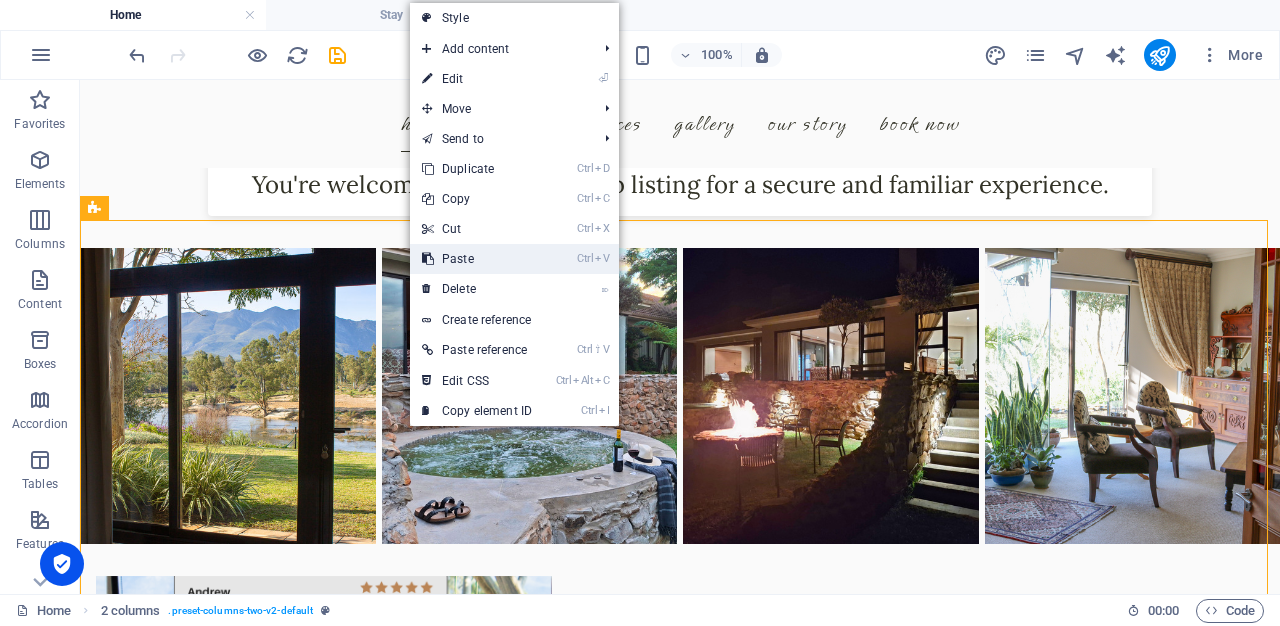 click on "Ctrl V  Paste" at bounding box center [477, 259] 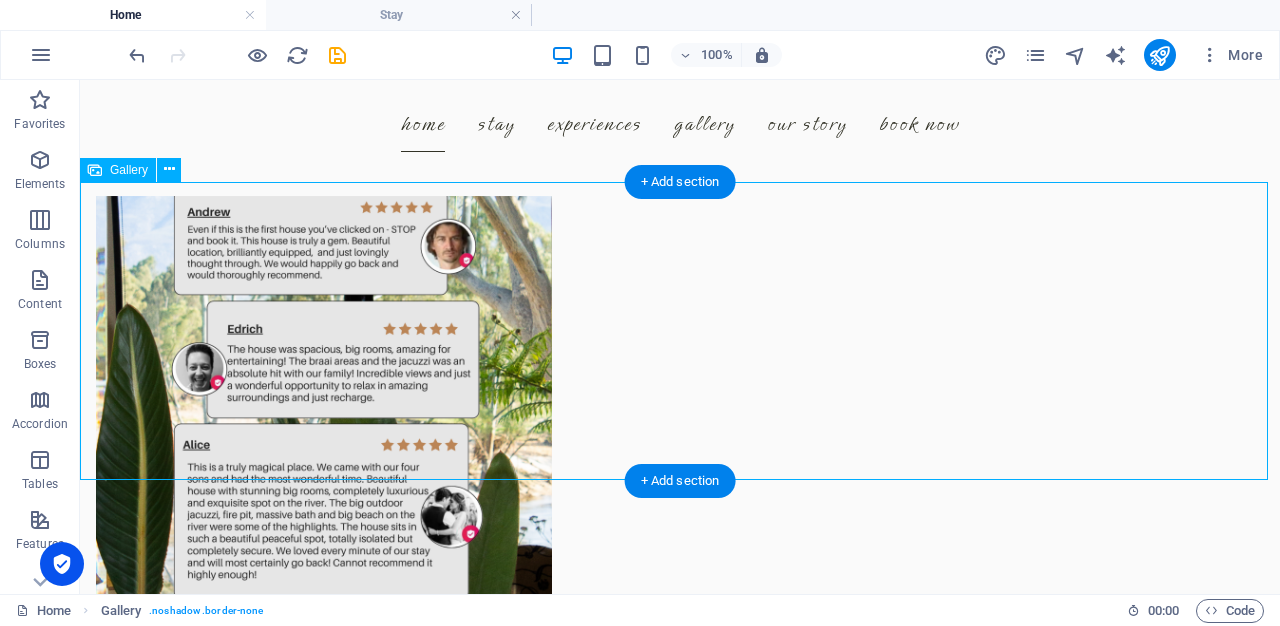 scroll, scrollTop: 4247, scrollLeft: 0, axis: vertical 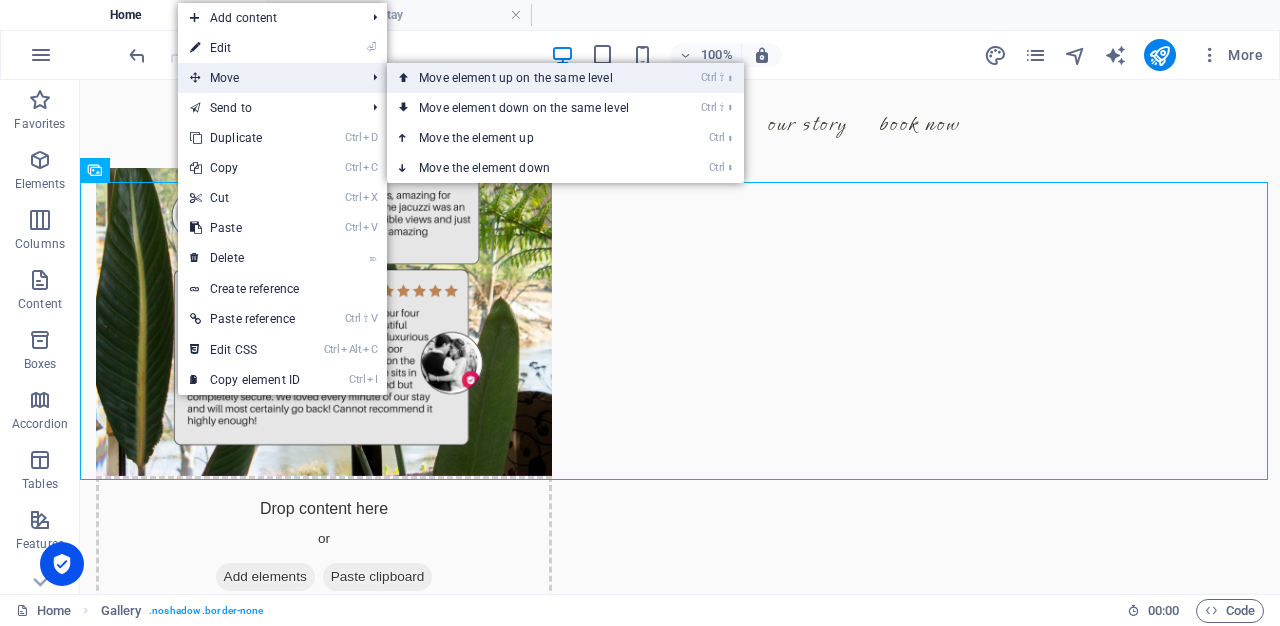 click on "Ctrl ⇧ ⬆  Move element up on the same level" at bounding box center (528, 78) 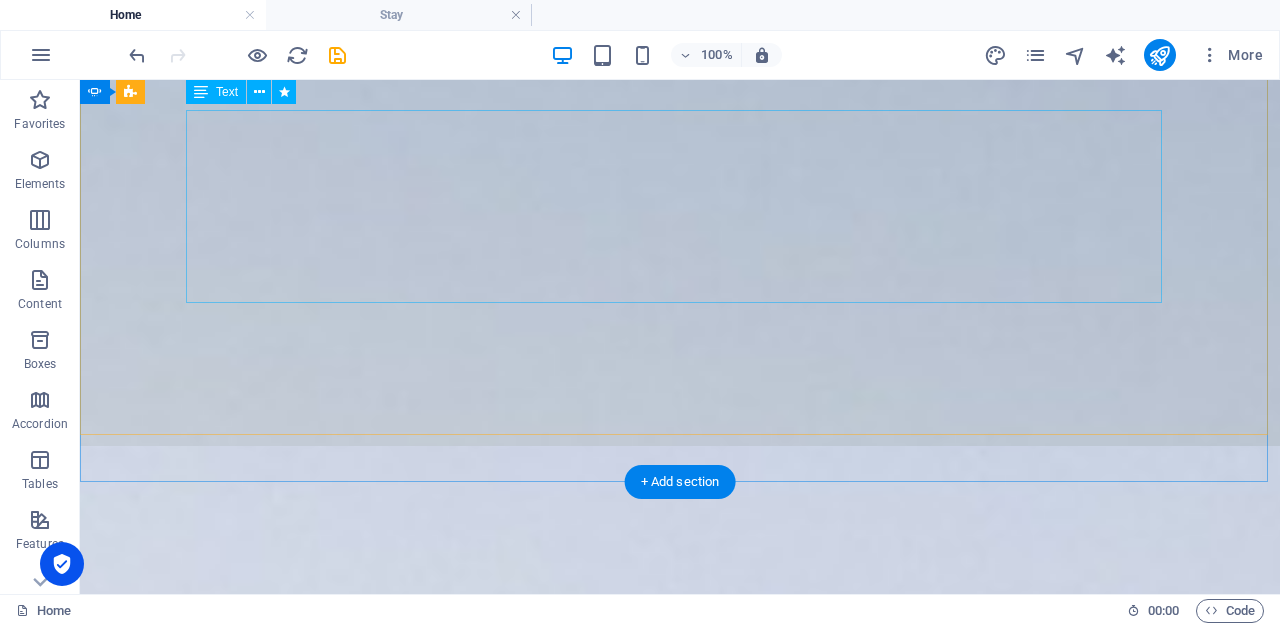 scroll, scrollTop: 168, scrollLeft: 0, axis: vertical 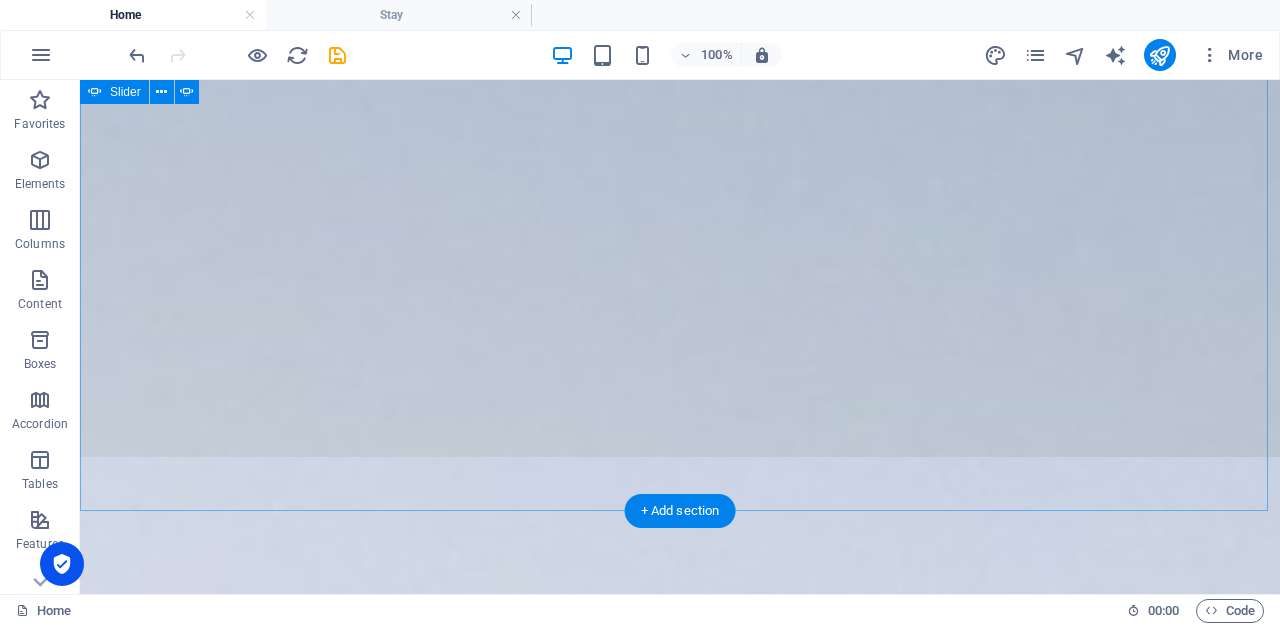 click at bounding box center [80, 520] 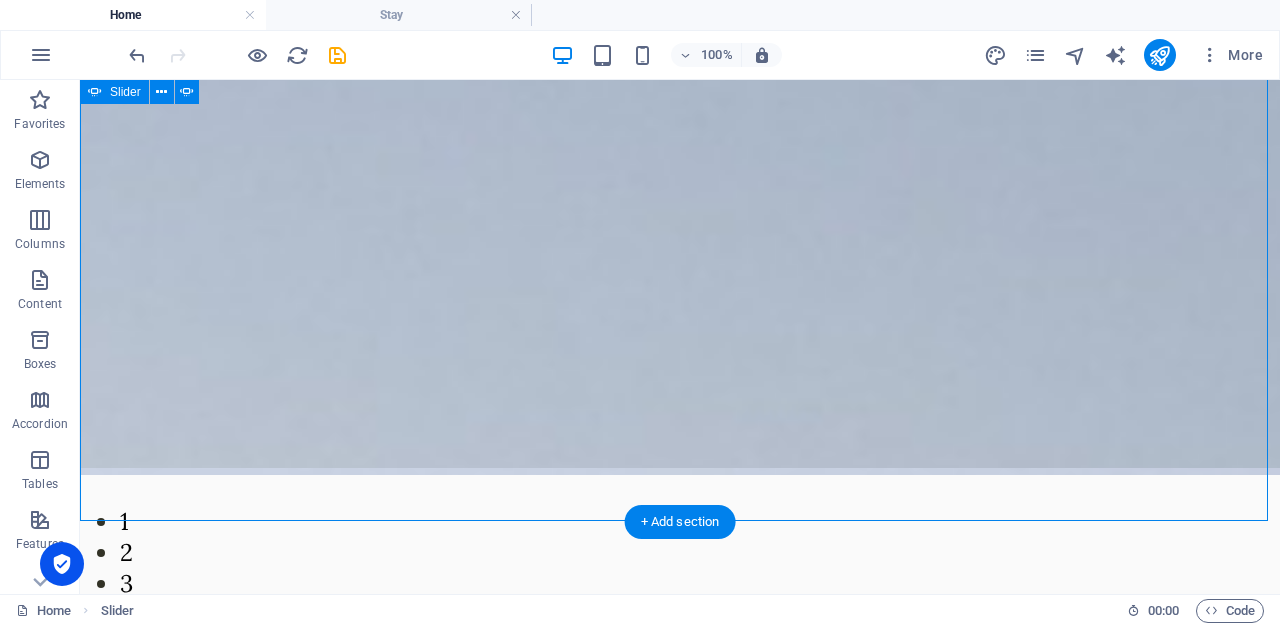 scroll, scrollTop: 149, scrollLeft: 0, axis: vertical 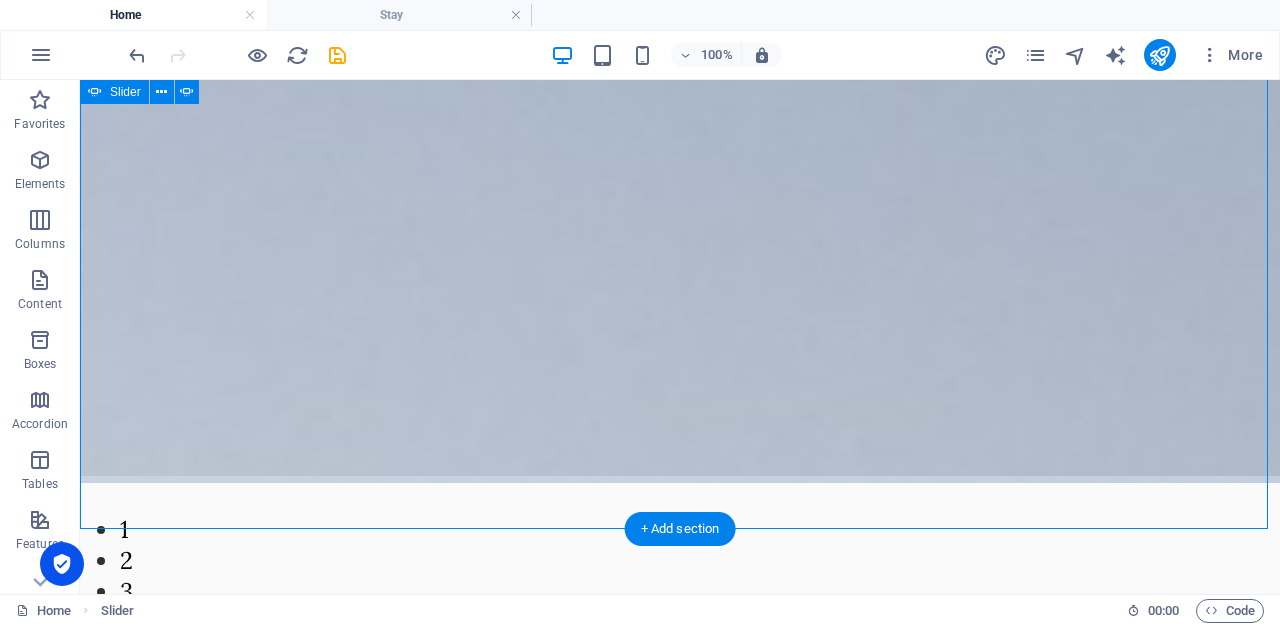 click at bounding box center [80, 507] 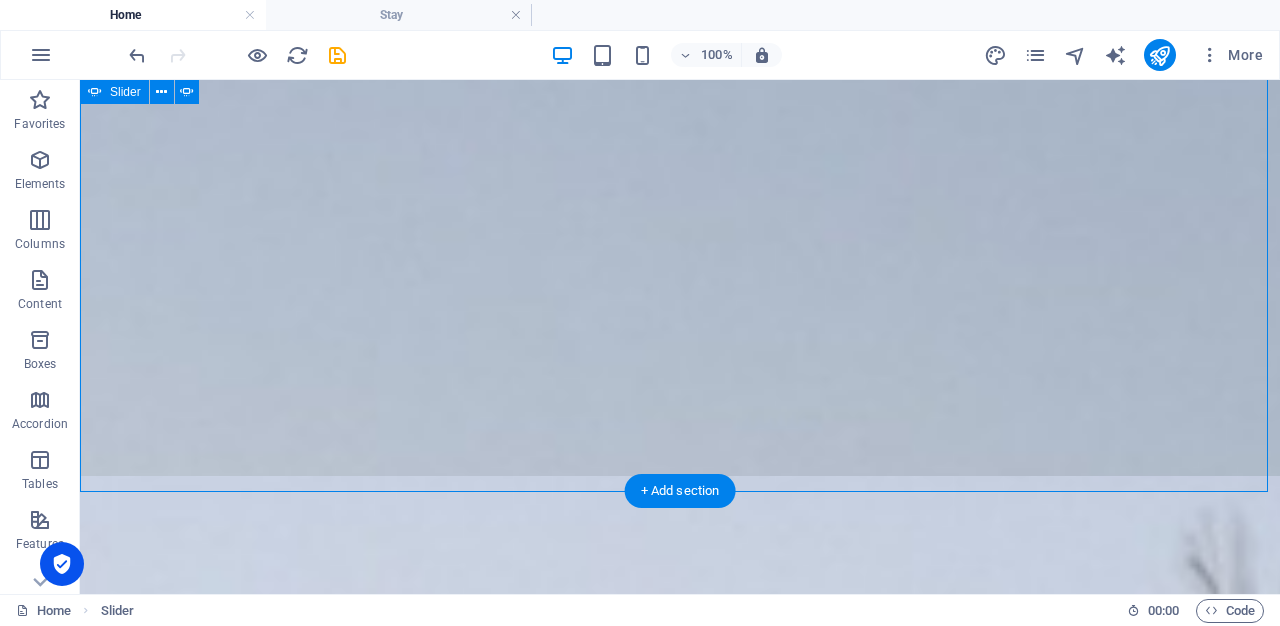 click at bounding box center (80, 501) 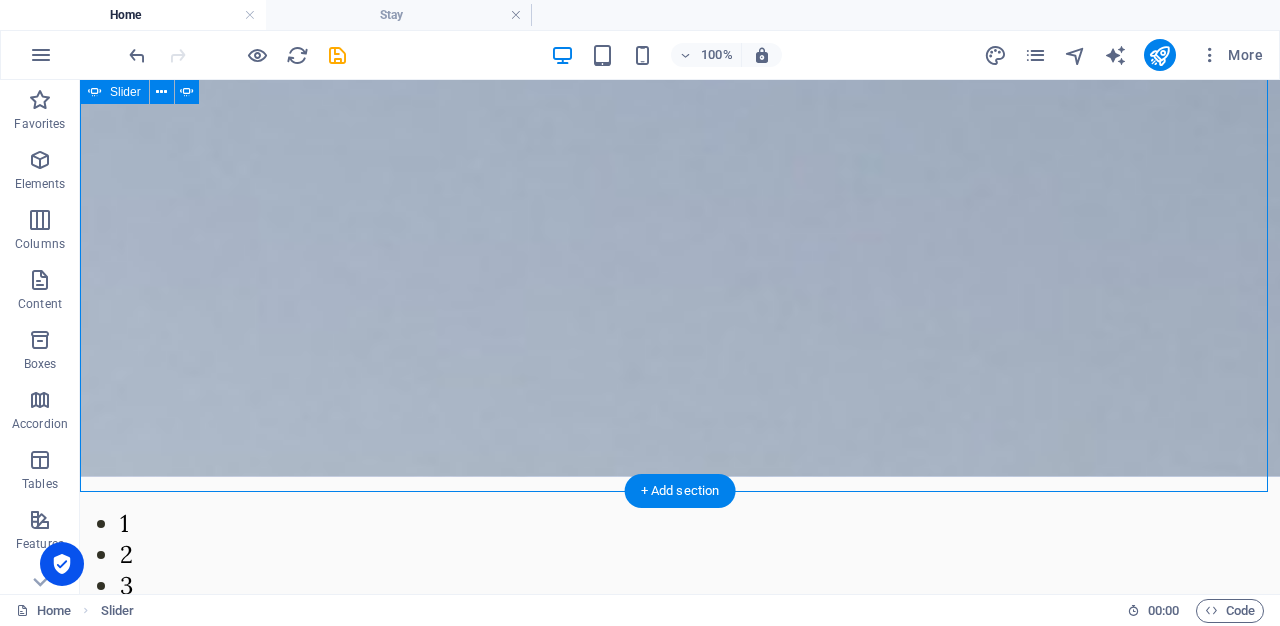 click at bounding box center (80, 501) 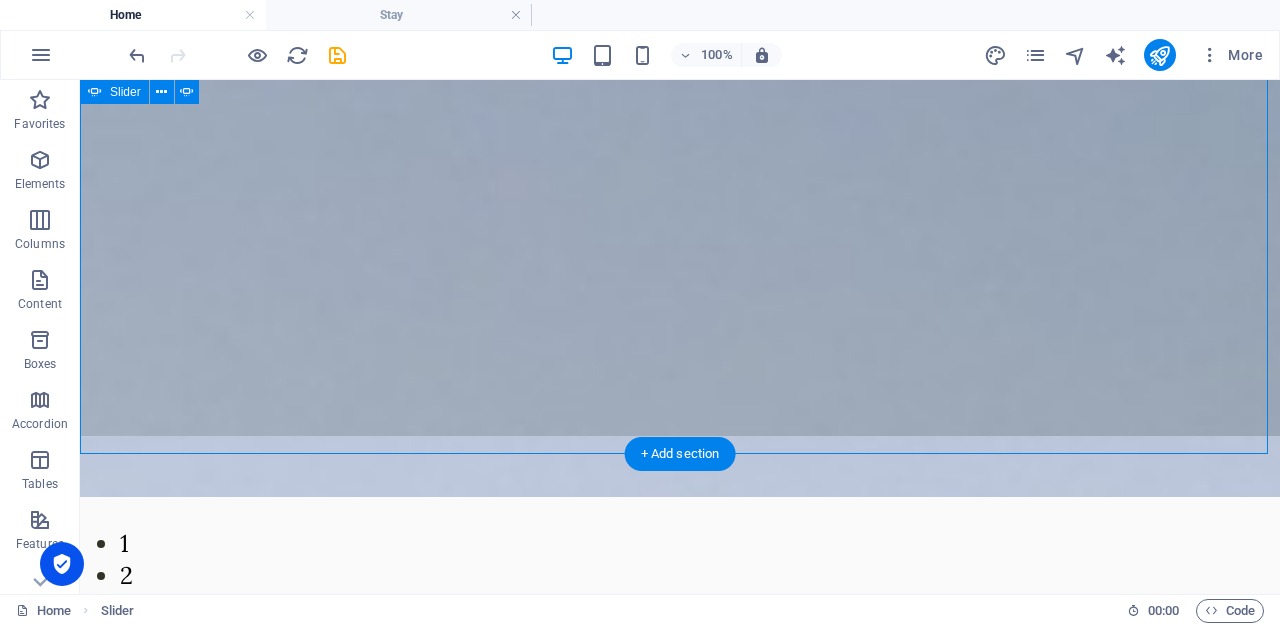 click at bounding box center (80, 521) 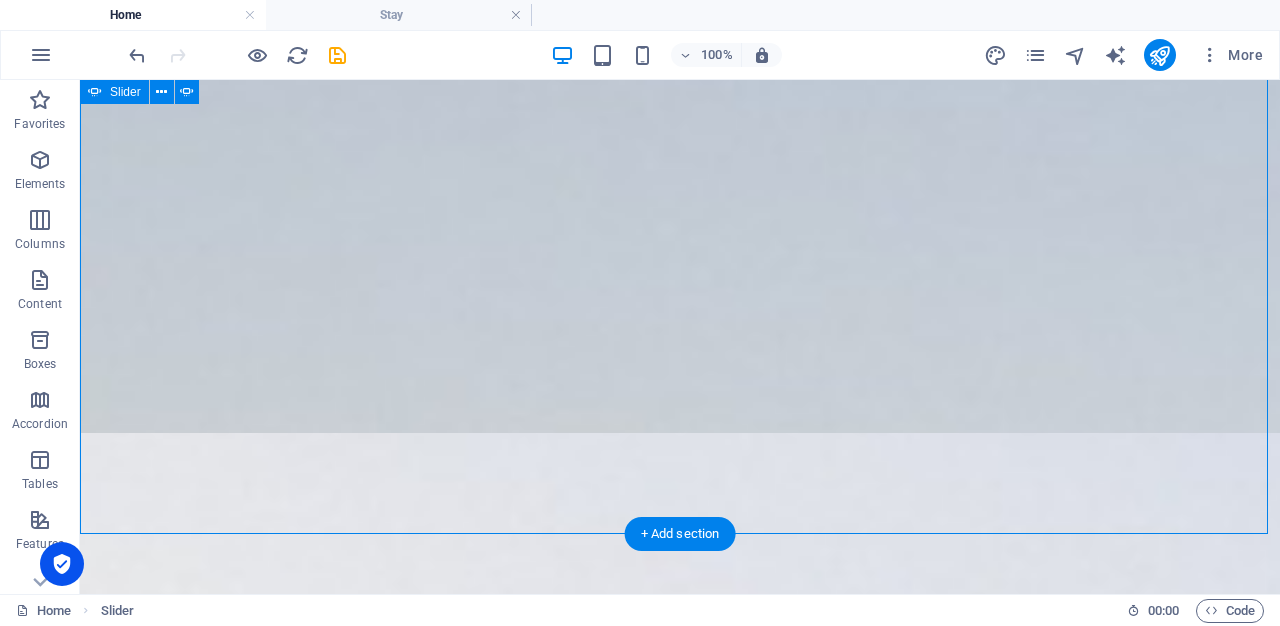 click at bounding box center [80, 543] 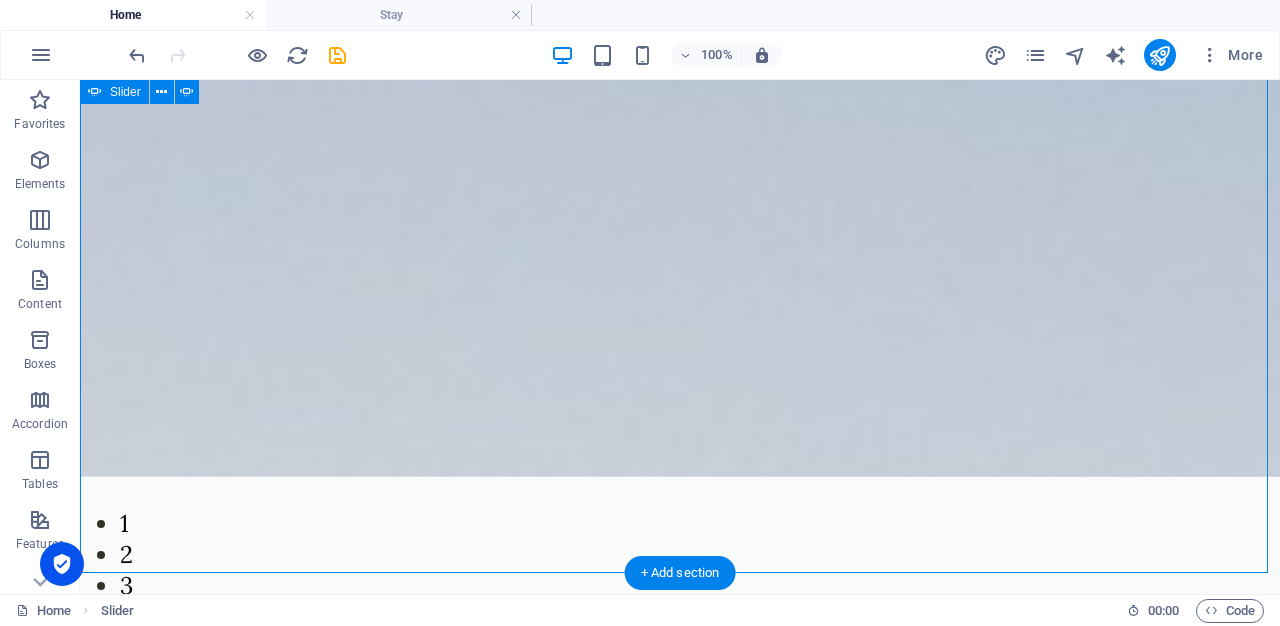 click at bounding box center (80, 501) 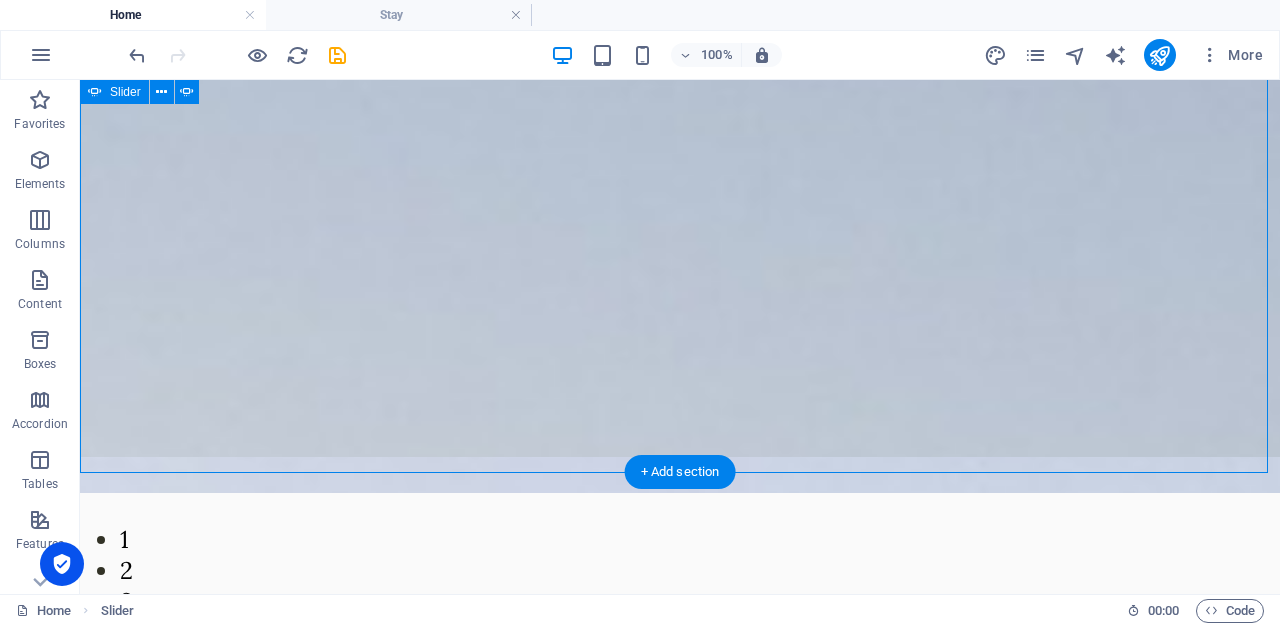 click at bounding box center (80, 517) 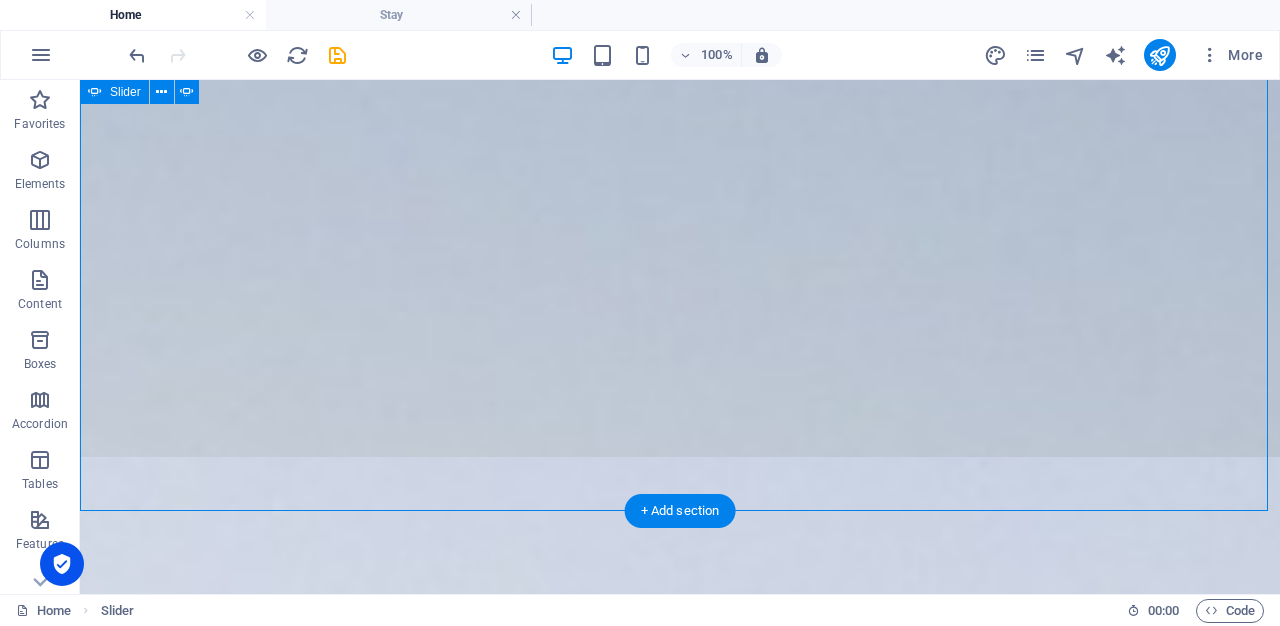 click at bounding box center [80, 520] 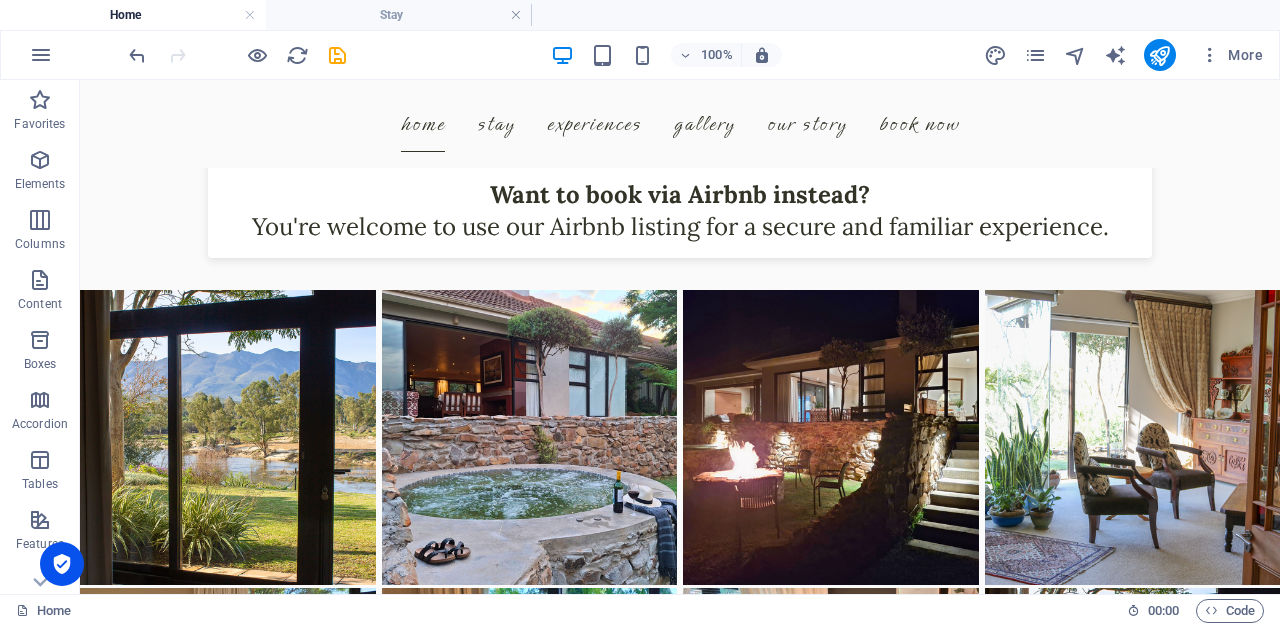 scroll, scrollTop: 3670, scrollLeft: 0, axis: vertical 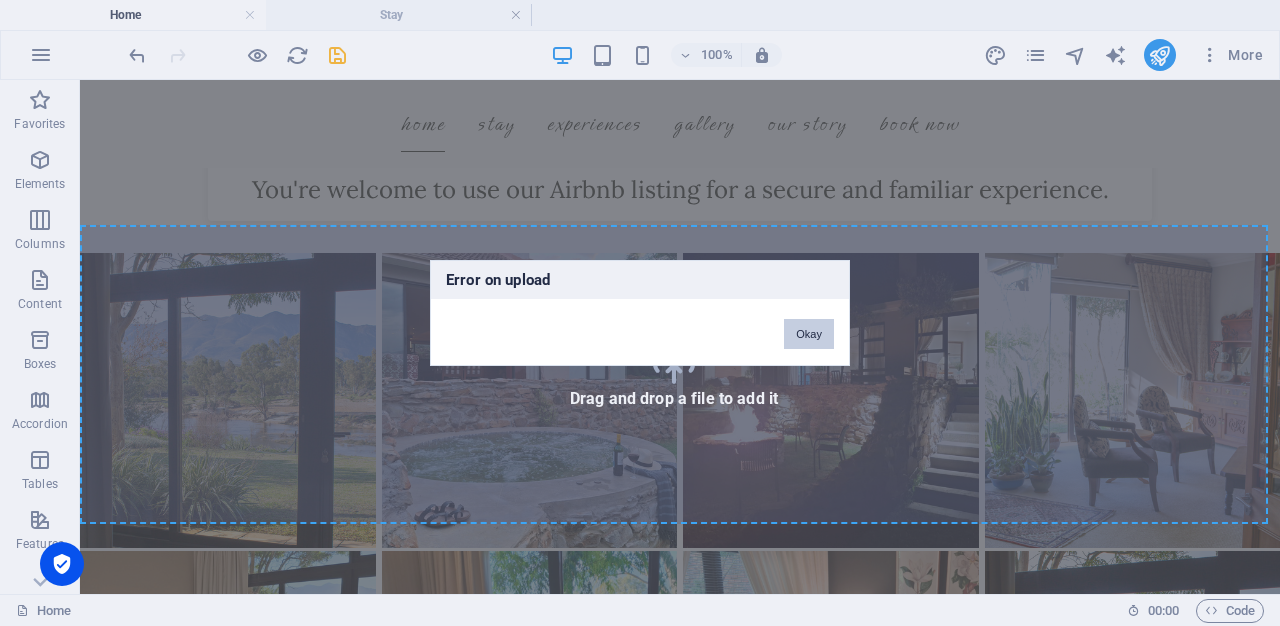 drag, startPoint x: 818, startPoint y: 336, endPoint x: 738, endPoint y: 254, distance: 114.56003 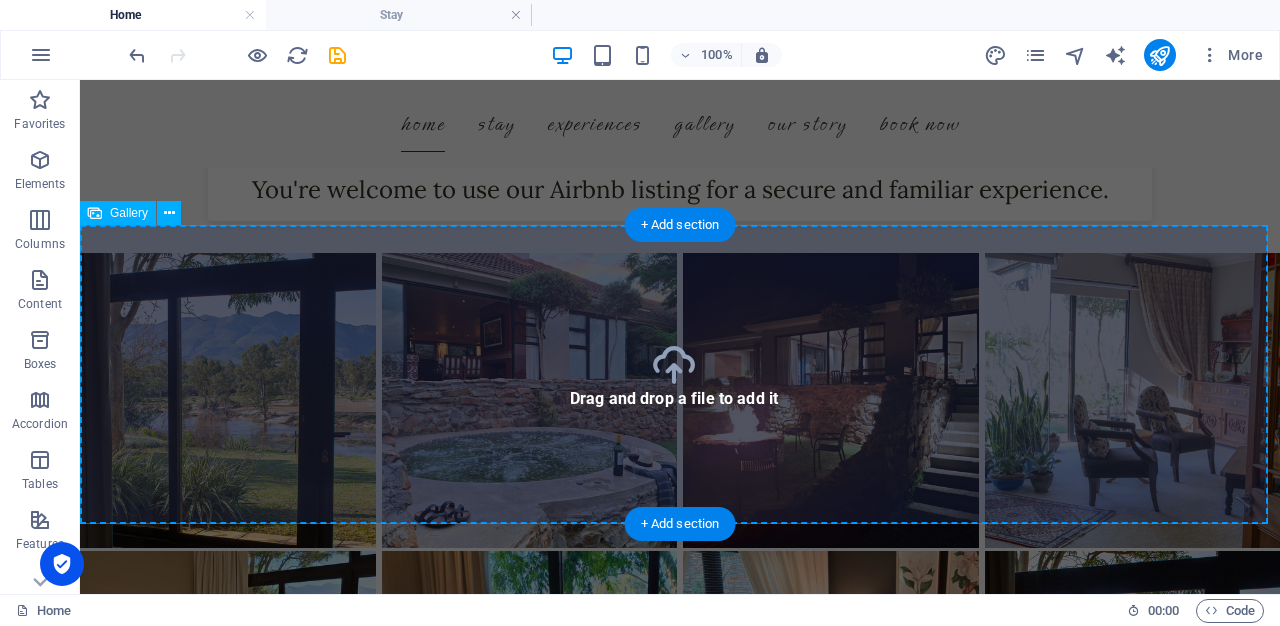 scroll, scrollTop: 3750, scrollLeft: 0, axis: vertical 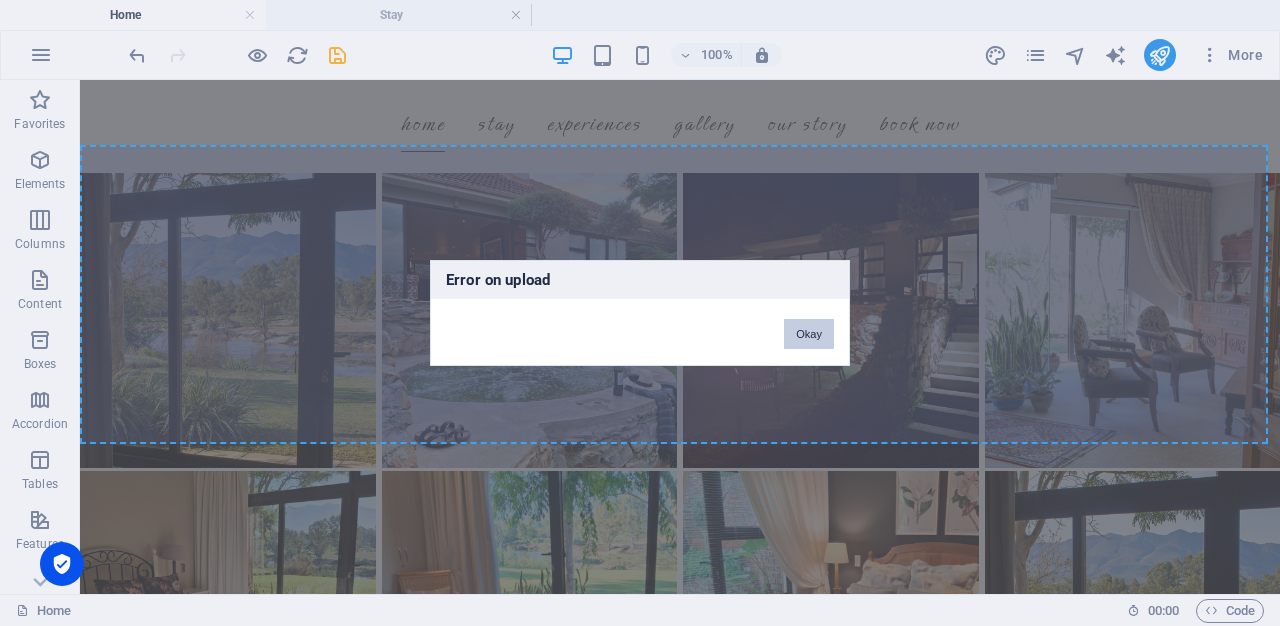 click on "Okay" at bounding box center [809, 334] 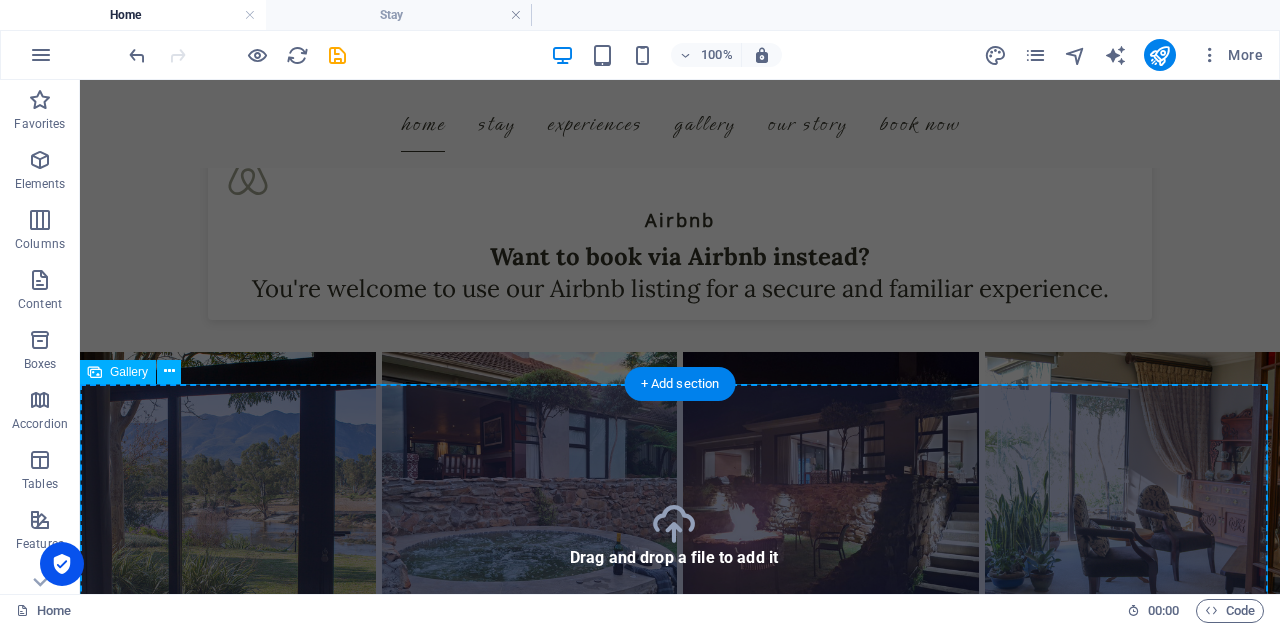 scroll, scrollTop: 3670, scrollLeft: 0, axis: vertical 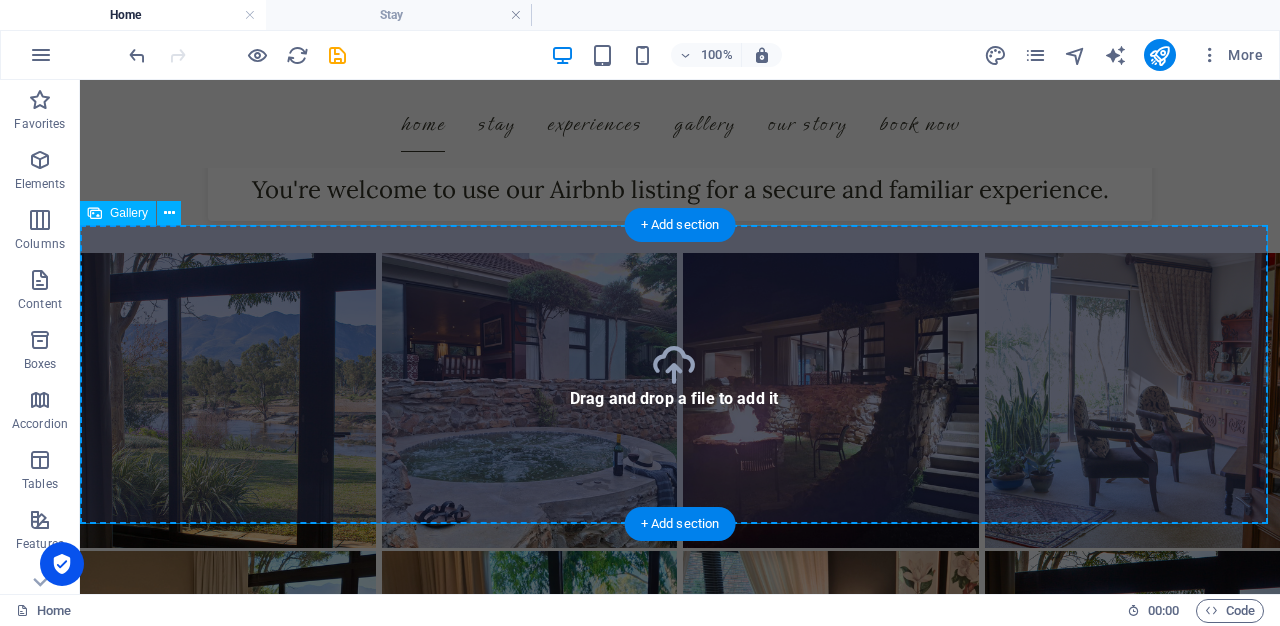 click at bounding box center [228, 699] 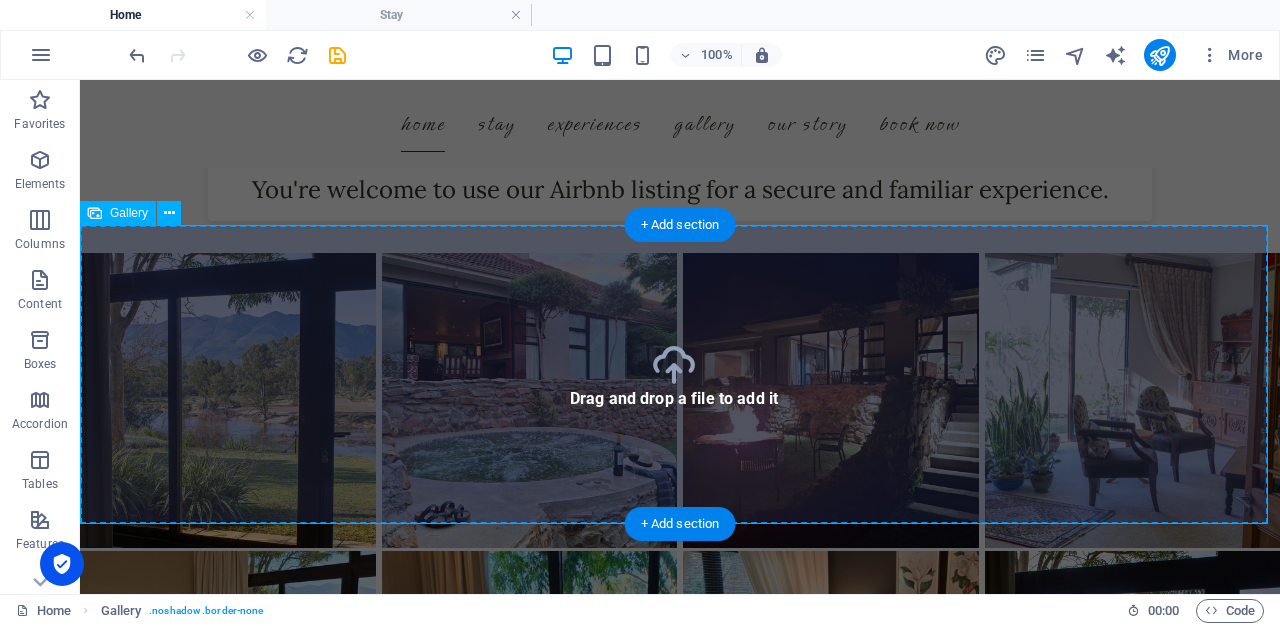 click at bounding box center [228, 699] 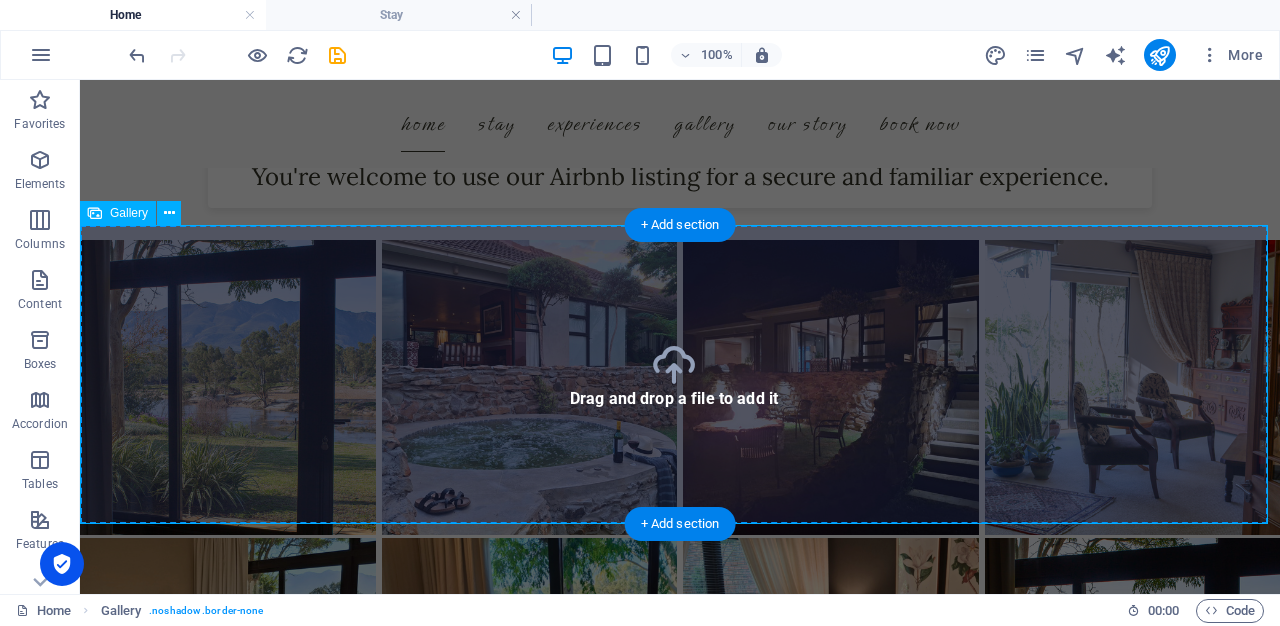click on "Drag and drop a file to add it
H2   Container   Preset   Preset   Container   Image   Menu   Menu Bar   Spacer   Slider   Slider   Banner   Text   Banner   Text   Container   Container   Preset   H2   Container   Text   Button   Spacer   Image   Preset   Container   Container   Preset   H2   Text   Button   Container   Container   Preset   Container   H3   Container   Text   Container   Container   Spacer   2 columns   Container   Container   Container   H2   Placeholder   Container   Footer Hel   Container   Footer Hel   Form   Input   Form   Email   Textarea   Captcha   Text   Container   Text   Text   Text   Icon   Container   Input   Container   Container   Spacer   Social Media Icons   Container   Container   Container   Container   Text   Container   Container   Icon   HTML   Preset   Image   Preset   Container   Preset   Text   Preset   Image   Text   H2   Spacer   Slider   Banner   Spacer   Text   Spacer   Text   Text   Banner   Spacer   Banner   Spacer   Spacer   Text   Text" at bounding box center [680, 337] 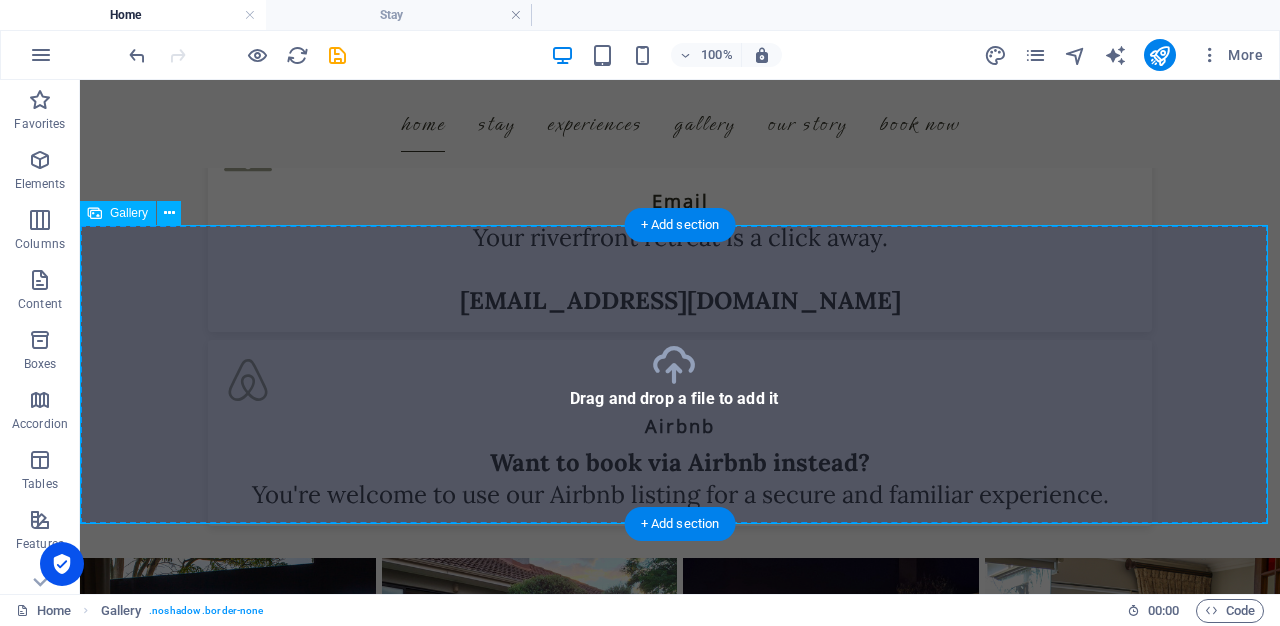 select on "4" 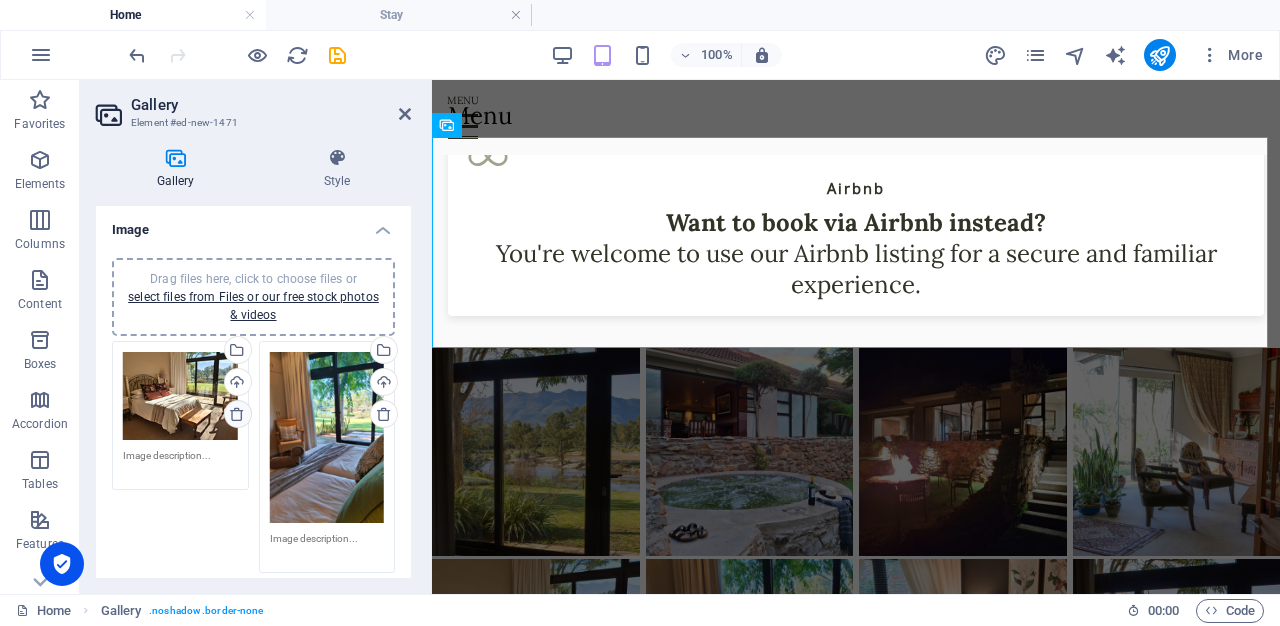 click at bounding box center (237, 414) 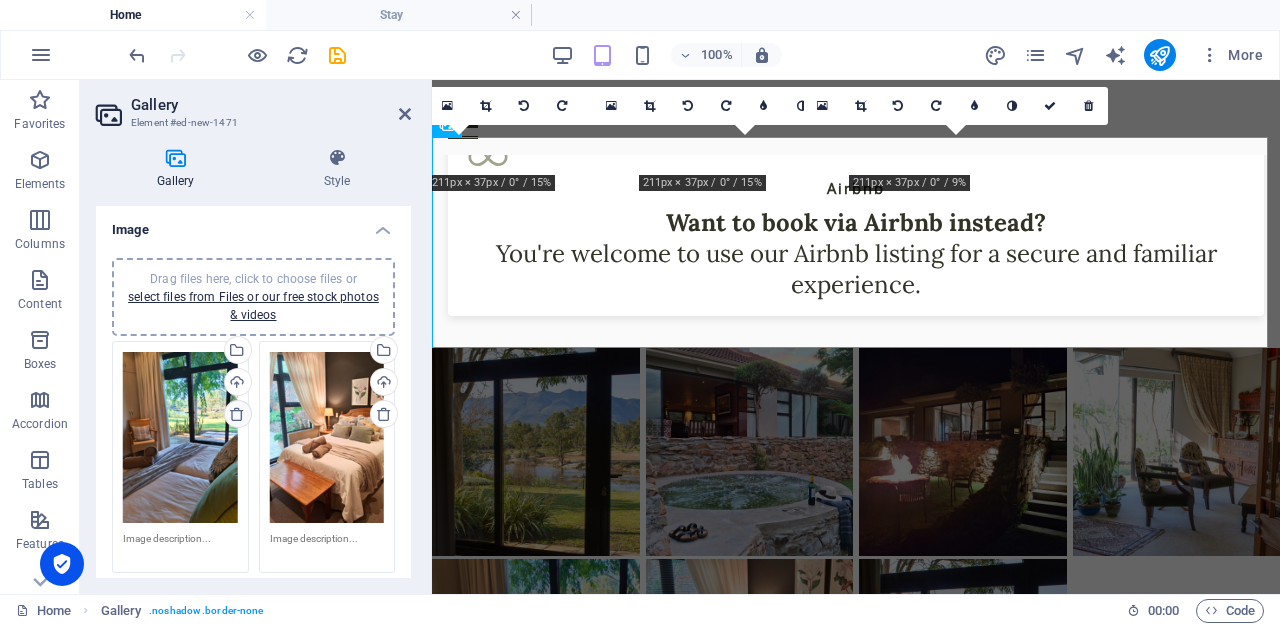 click at bounding box center [238, 414] 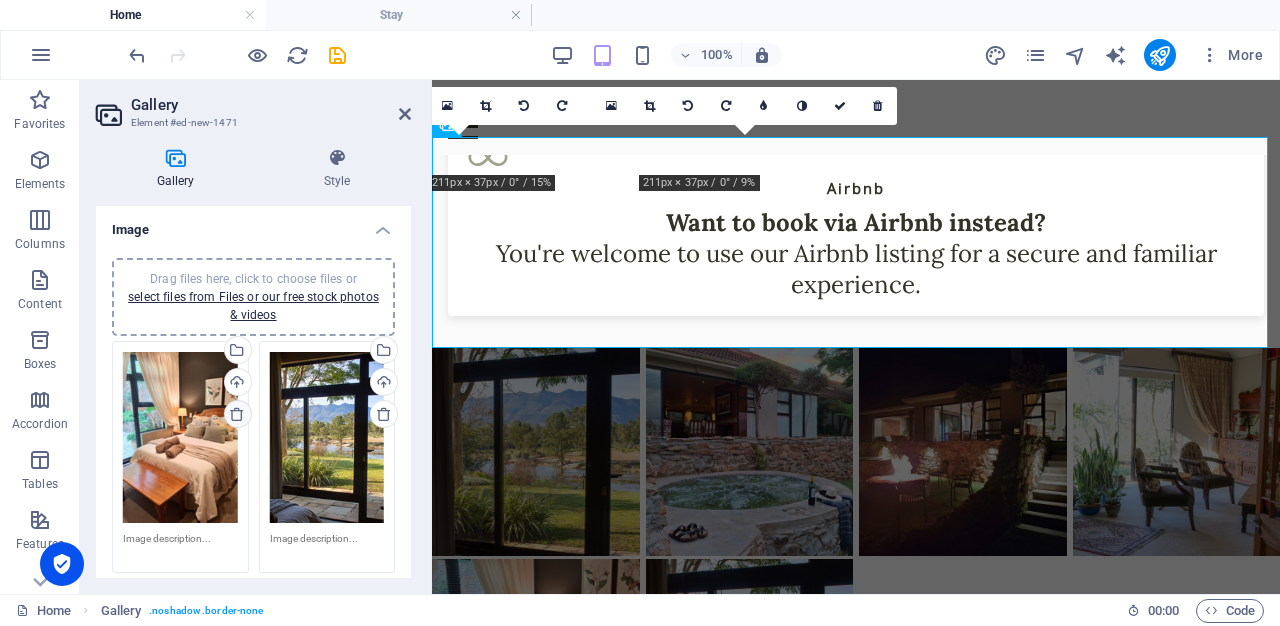 click at bounding box center [238, 414] 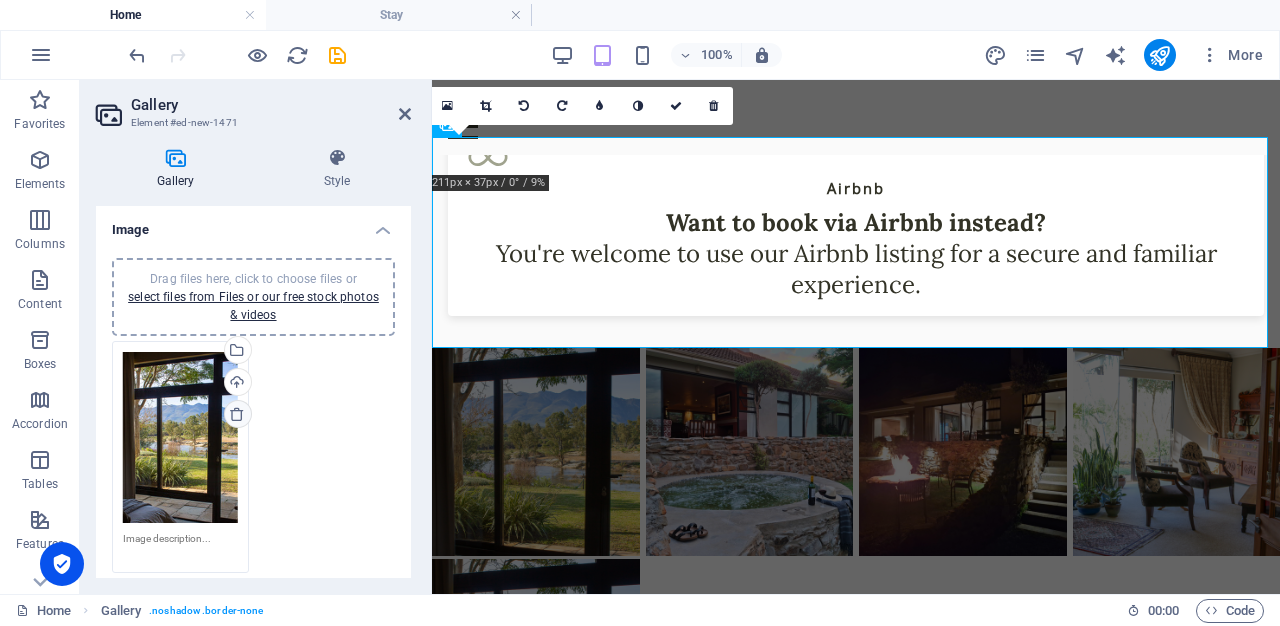 click at bounding box center [238, 414] 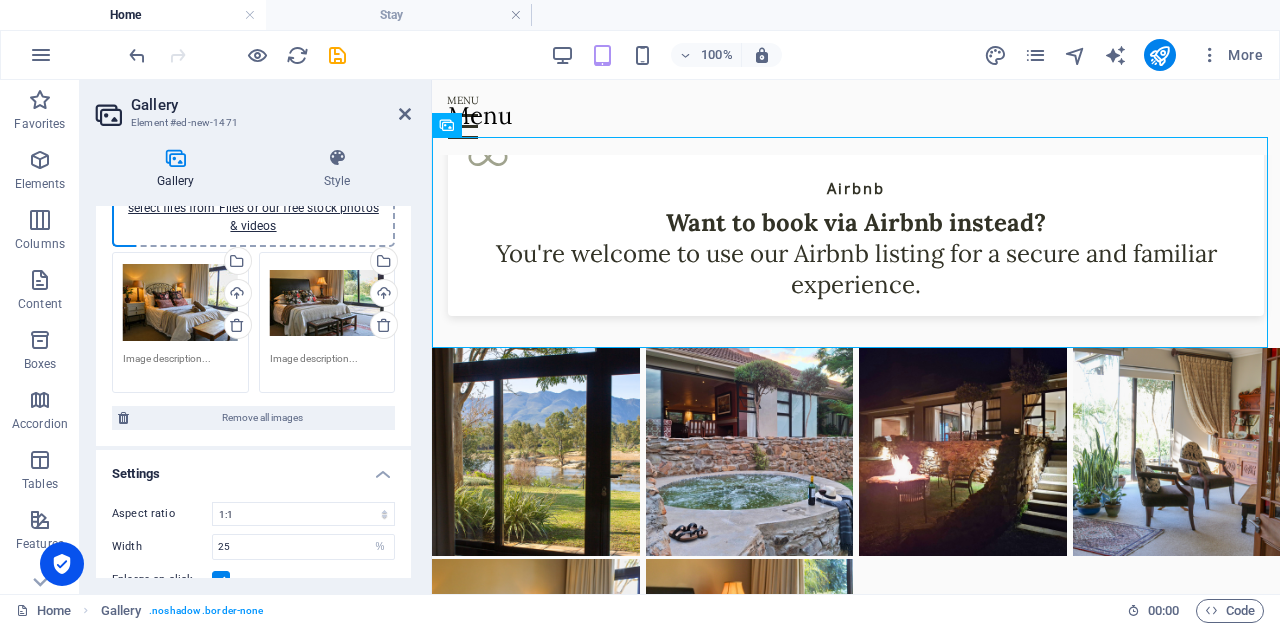 scroll, scrollTop: 80, scrollLeft: 0, axis: vertical 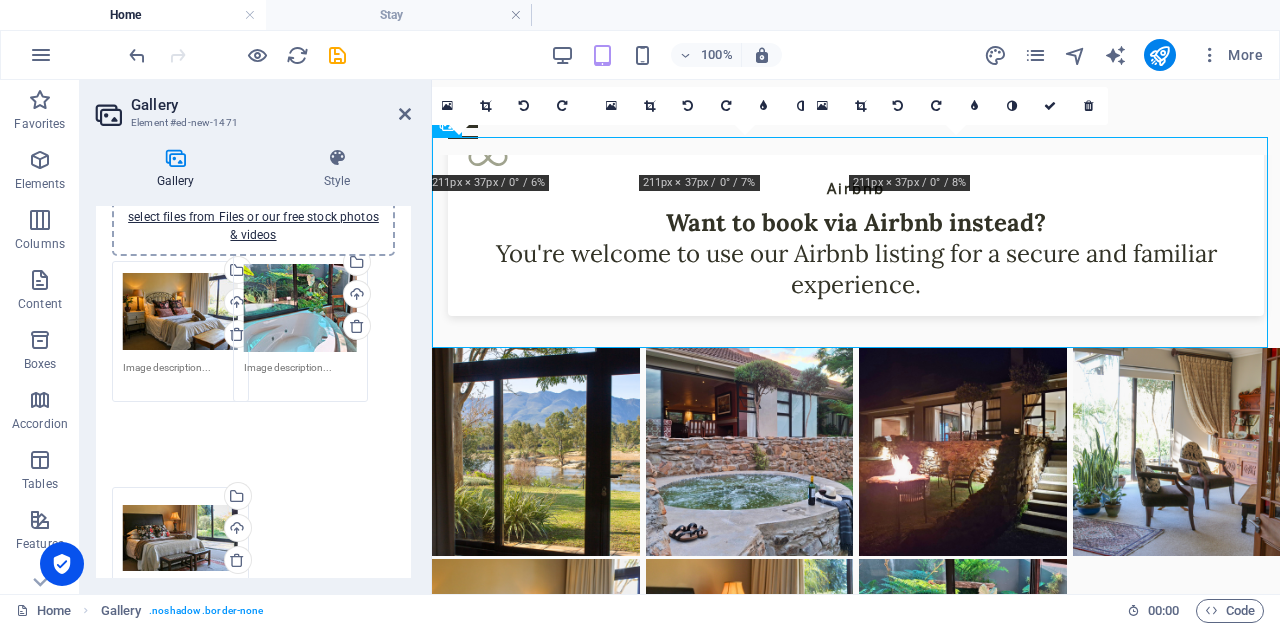 drag, startPoint x: 188, startPoint y: 479, endPoint x: 309, endPoint y: 320, distance: 199.8049 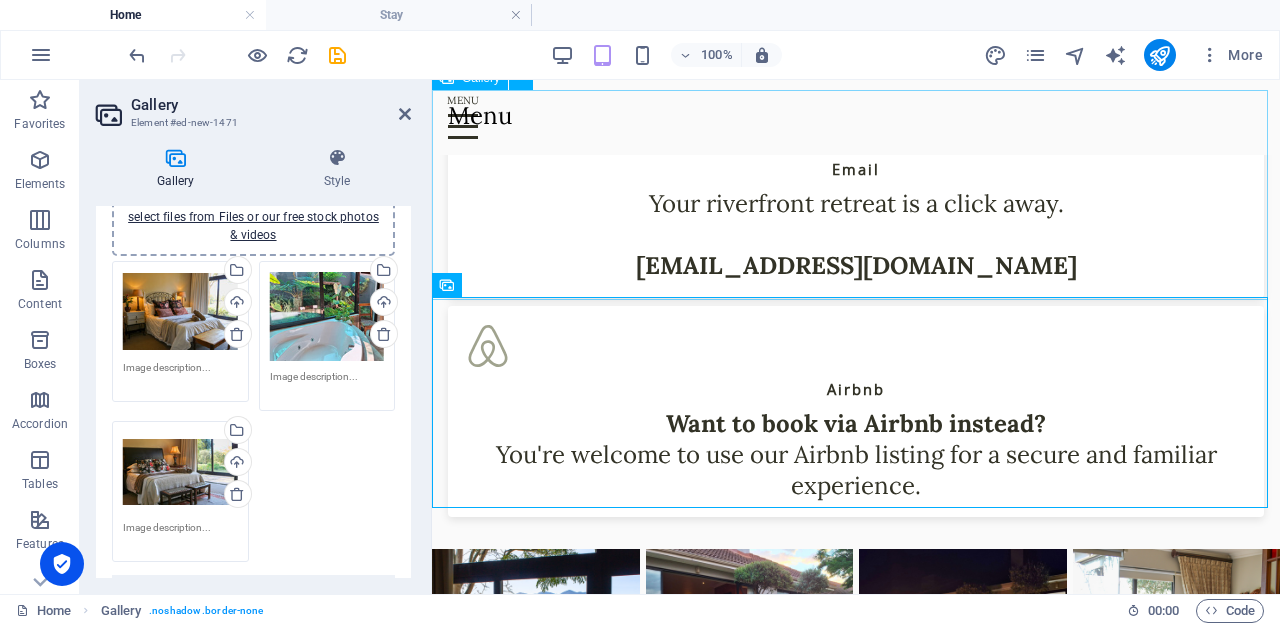 scroll, scrollTop: 3192, scrollLeft: 0, axis: vertical 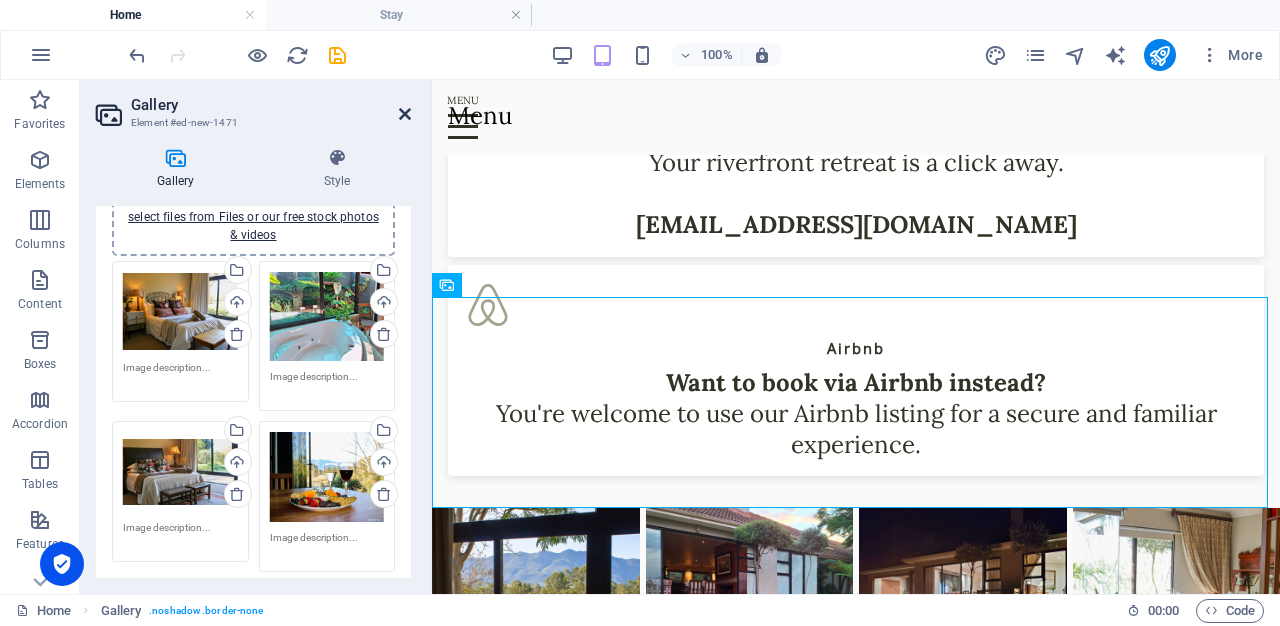click at bounding box center [405, 114] 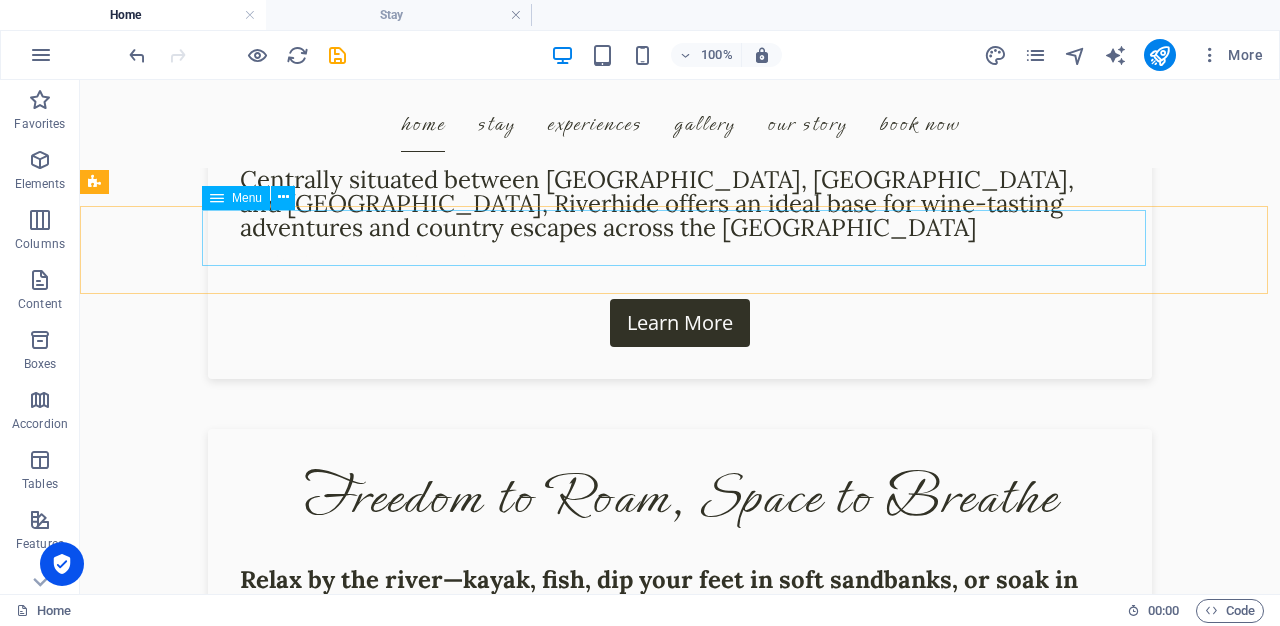 scroll, scrollTop: 1680, scrollLeft: 0, axis: vertical 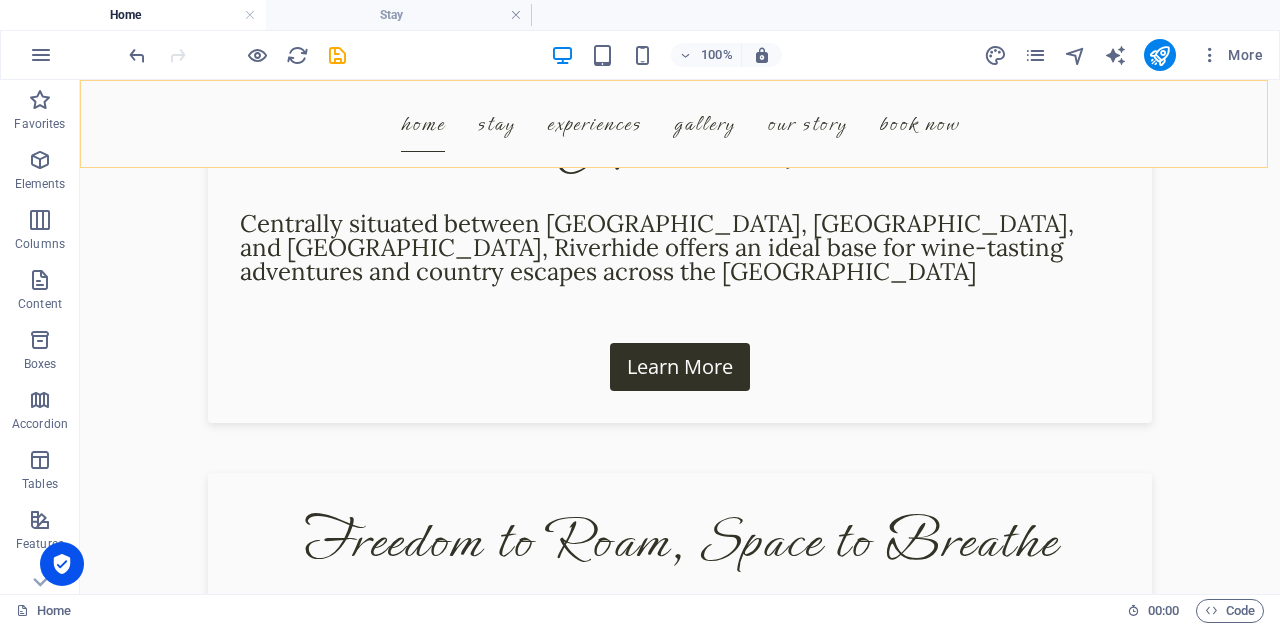 click on "Menu Home Stay Experiences  Gallery Our Story Book Now" at bounding box center [680, 124] 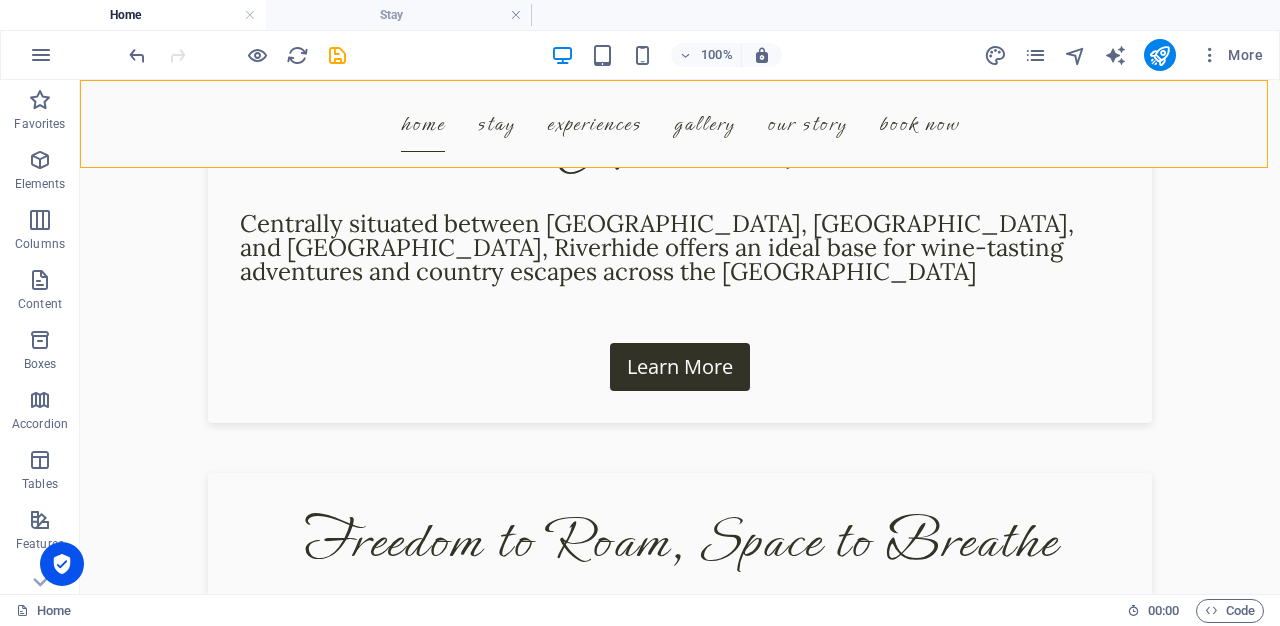 click on "Menu Home Stay Experiences  Gallery Our Story Book Now" at bounding box center (680, 124) 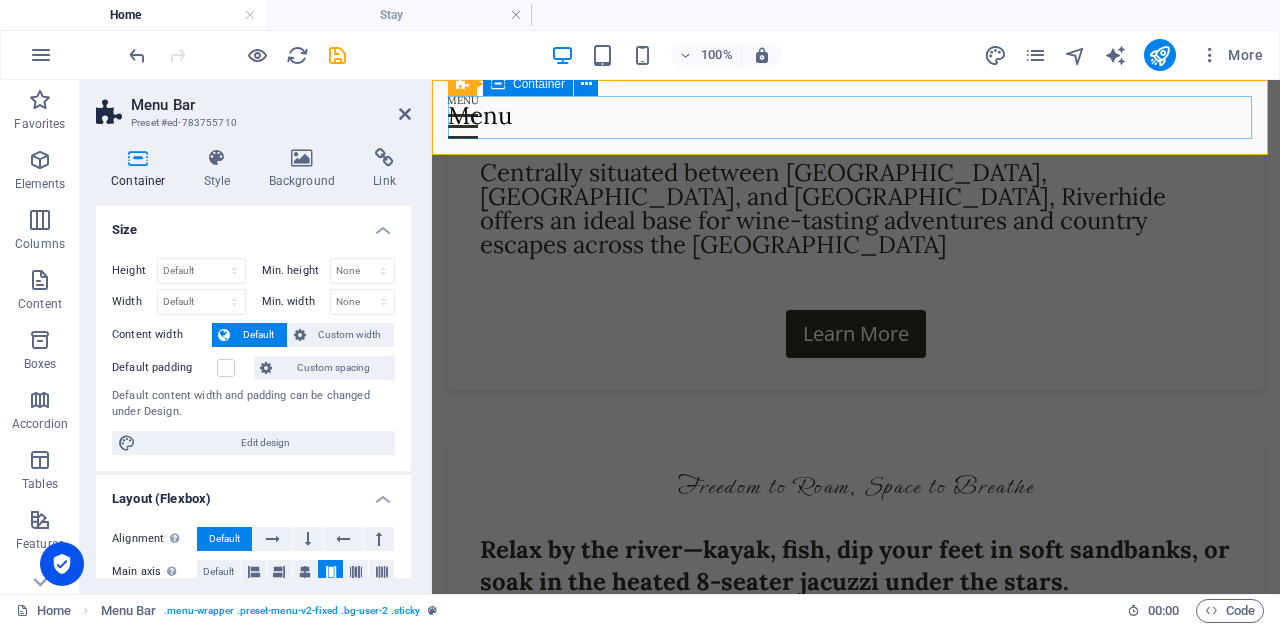 scroll, scrollTop: 1483, scrollLeft: 0, axis: vertical 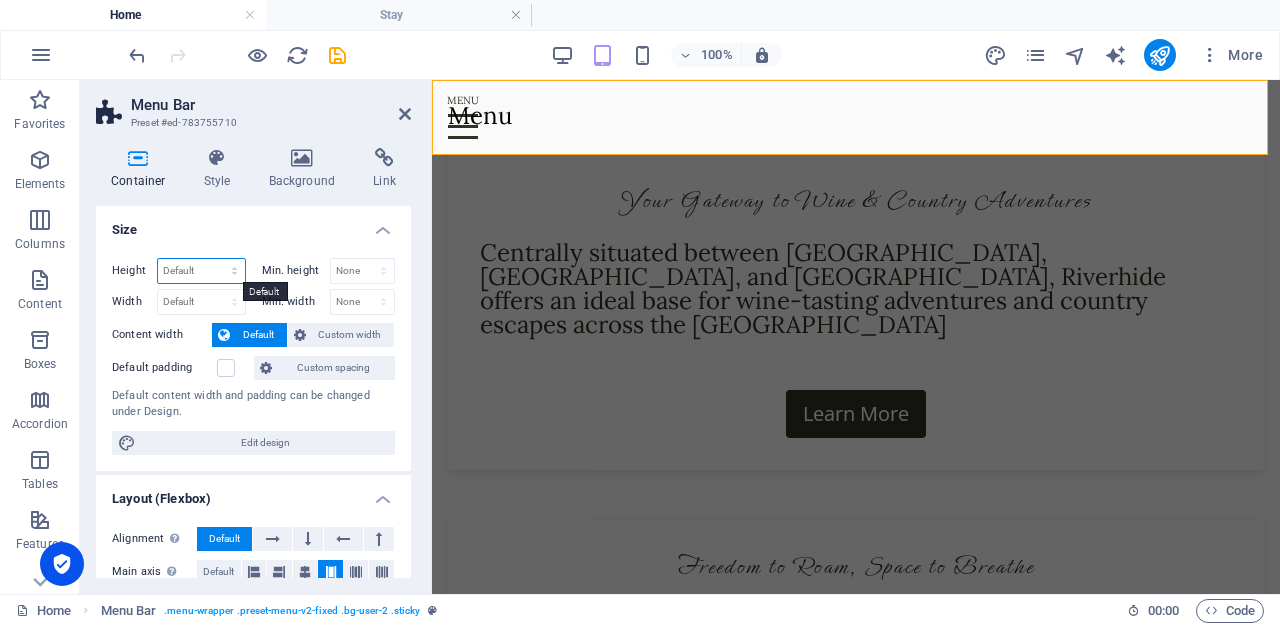 click on "Default px rem % vh vw" at bounding box center (201, 271) 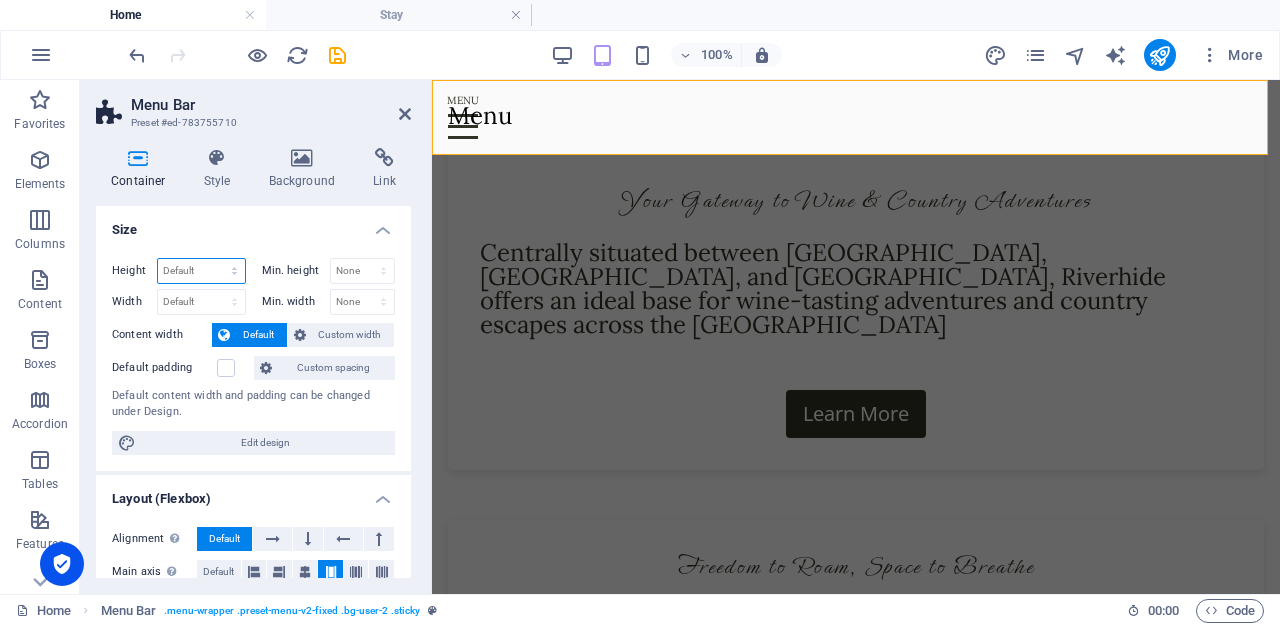 click on "Default px rem % vh vw" at bounding box center (201, 271) 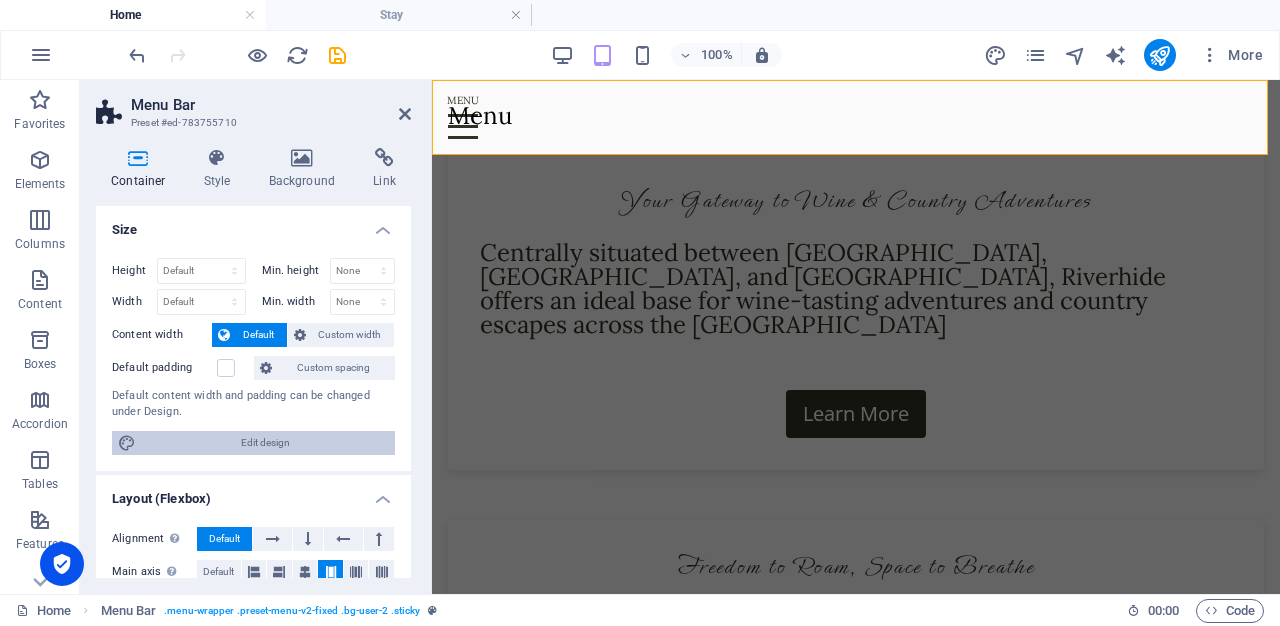click on "Edit design" at bounding box center [265, 443] 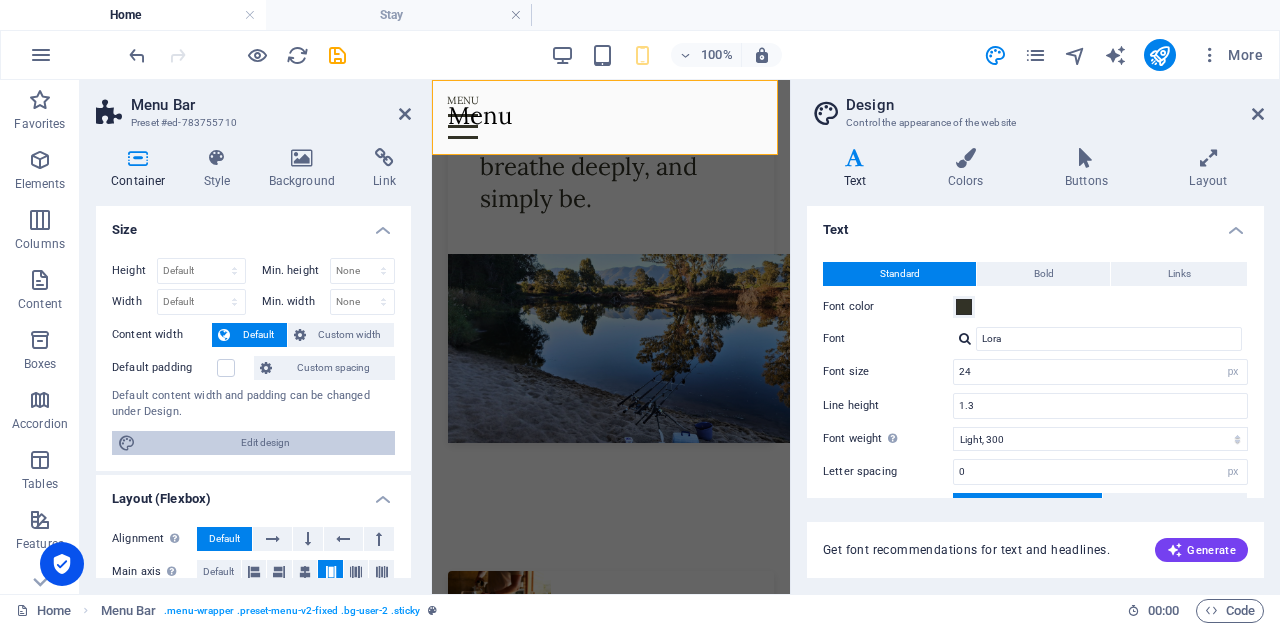 scroll, scrollTop: 1628, scrollLeft: 0, axis: vertical 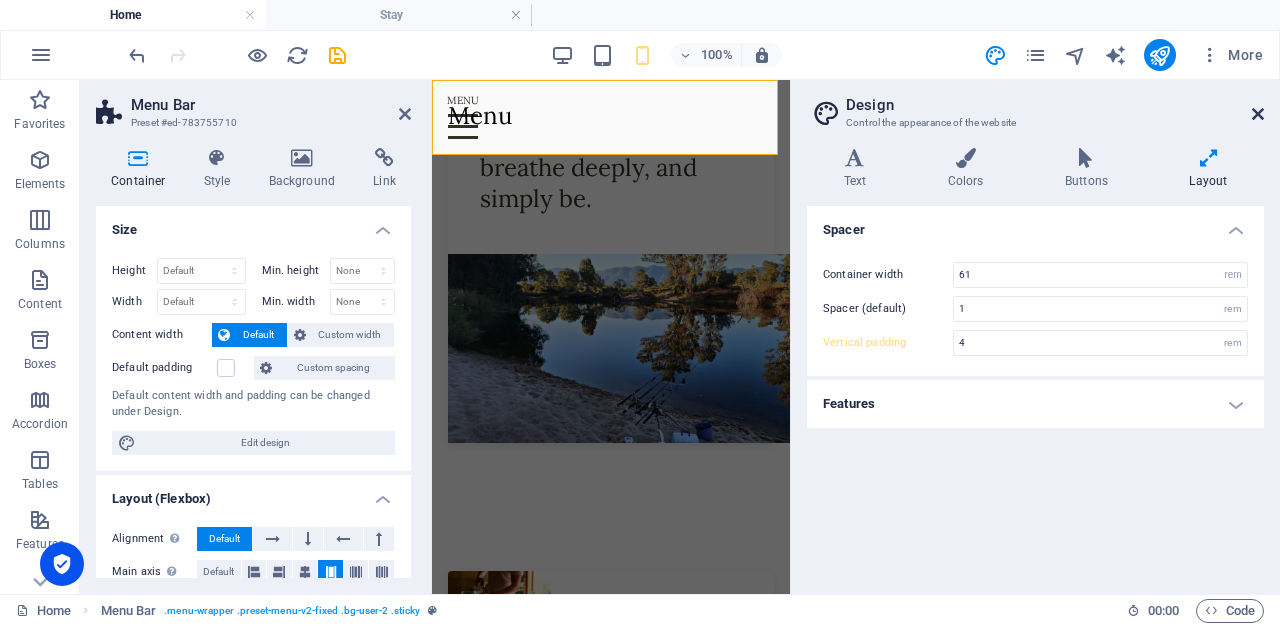 drag, startPoint x: 1256, startPoint y: 112, endPoint x: 492, endPoint y: 195, distance: 768.4953 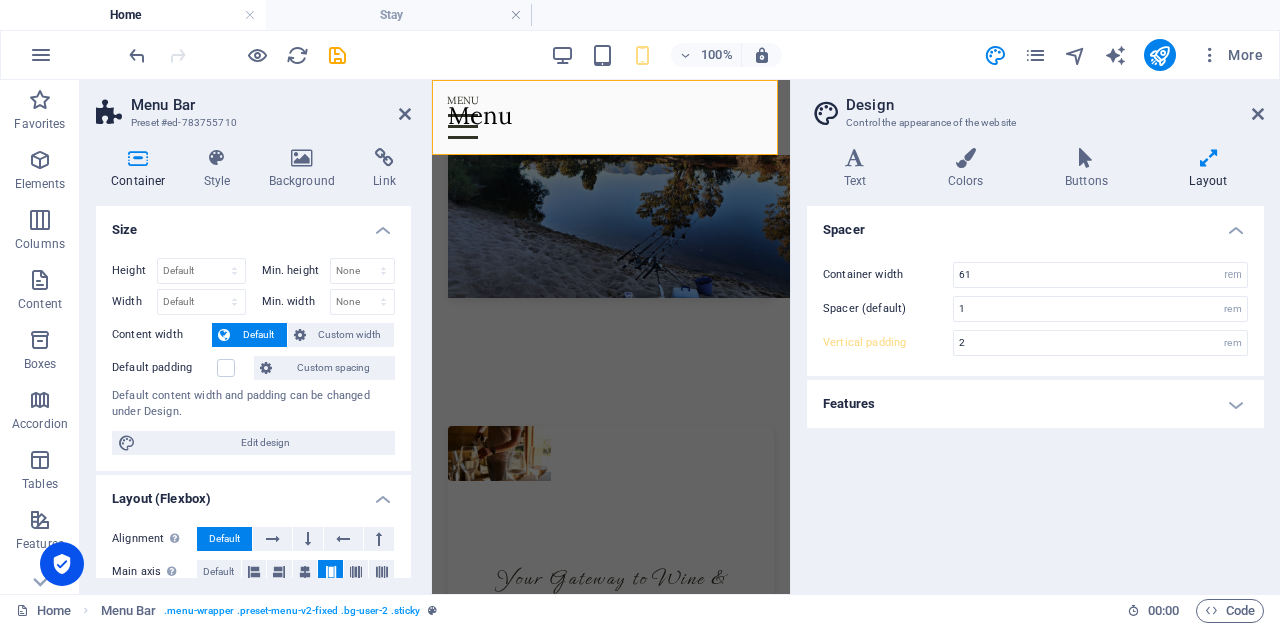 scroll, scrollTop: 1483, scrollLeft: 0, axis: vertical 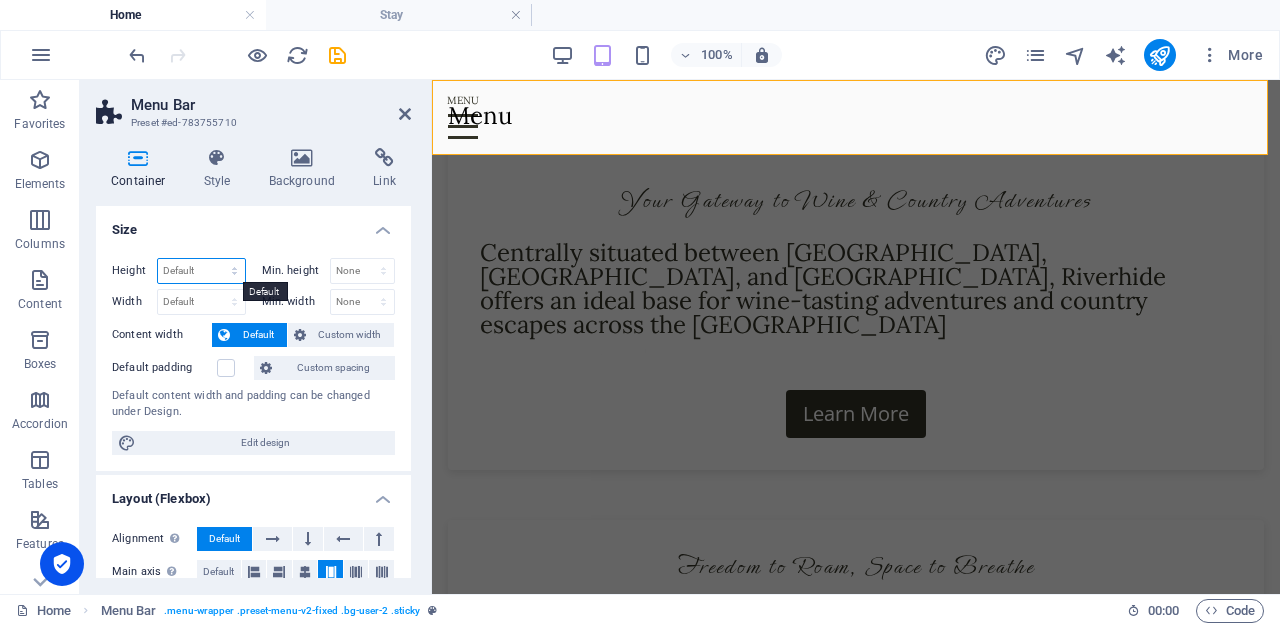 click on "Default px rem % vh vw" at bounding box center [201, 271] 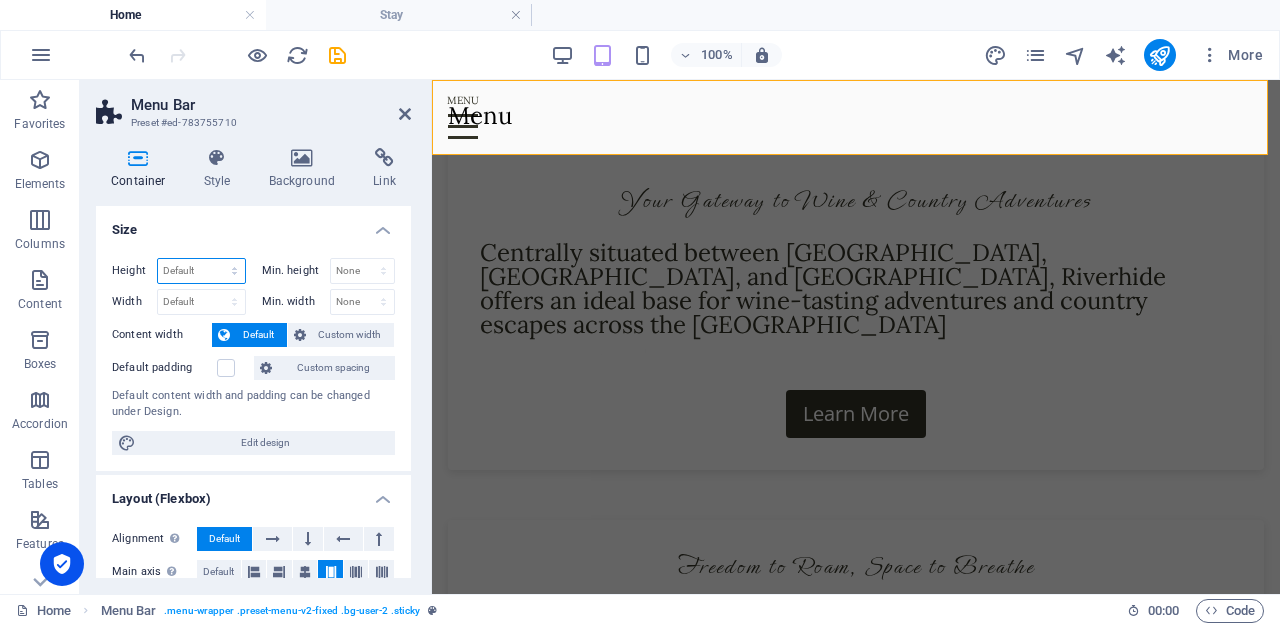 select on "px" 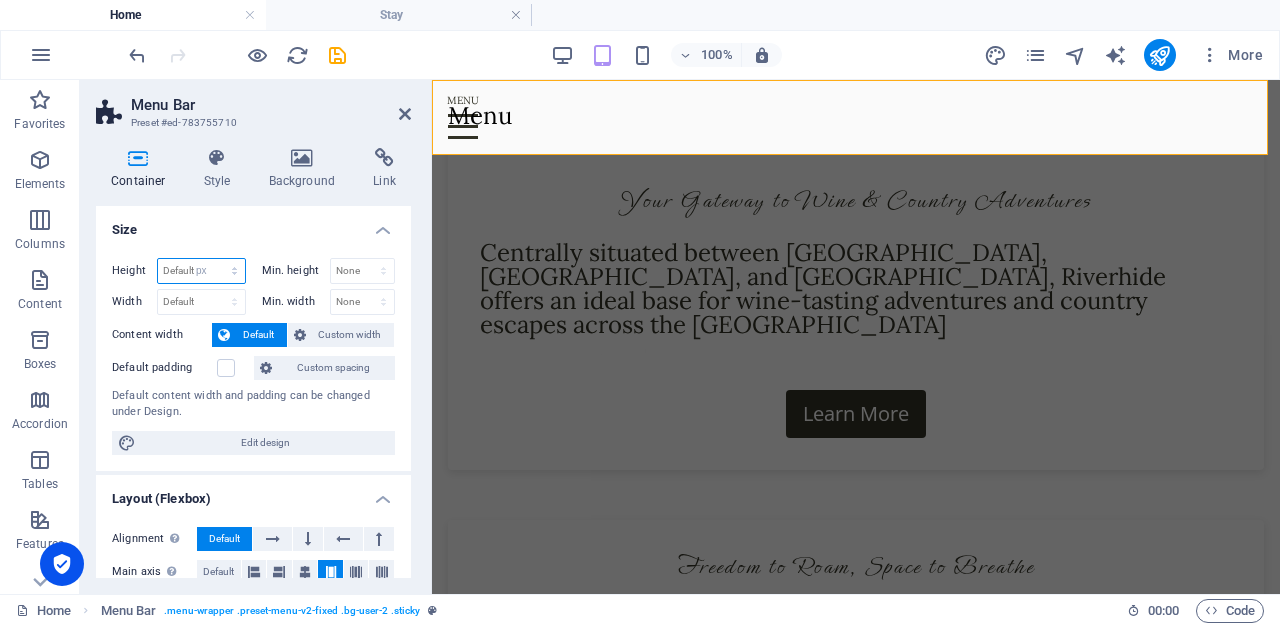 click on "Default px rem % vh vw" at bounding box center [201, 271] 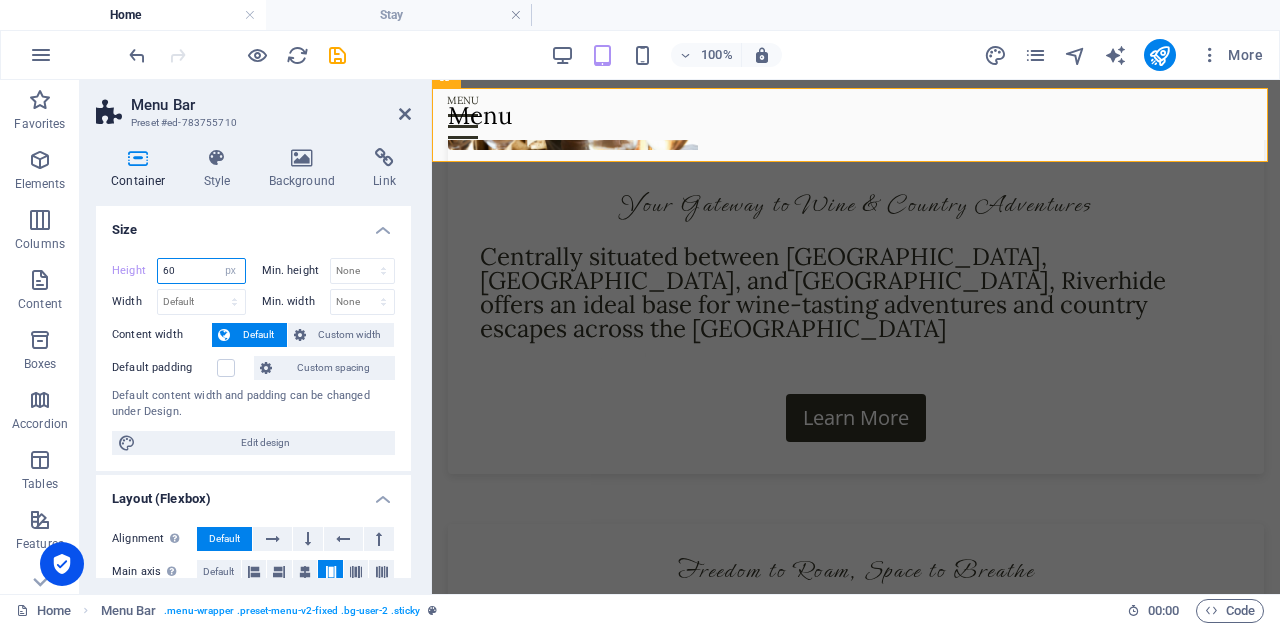 scroll, scrollTop: 1468, scrollLeft: 0, axis: vertical 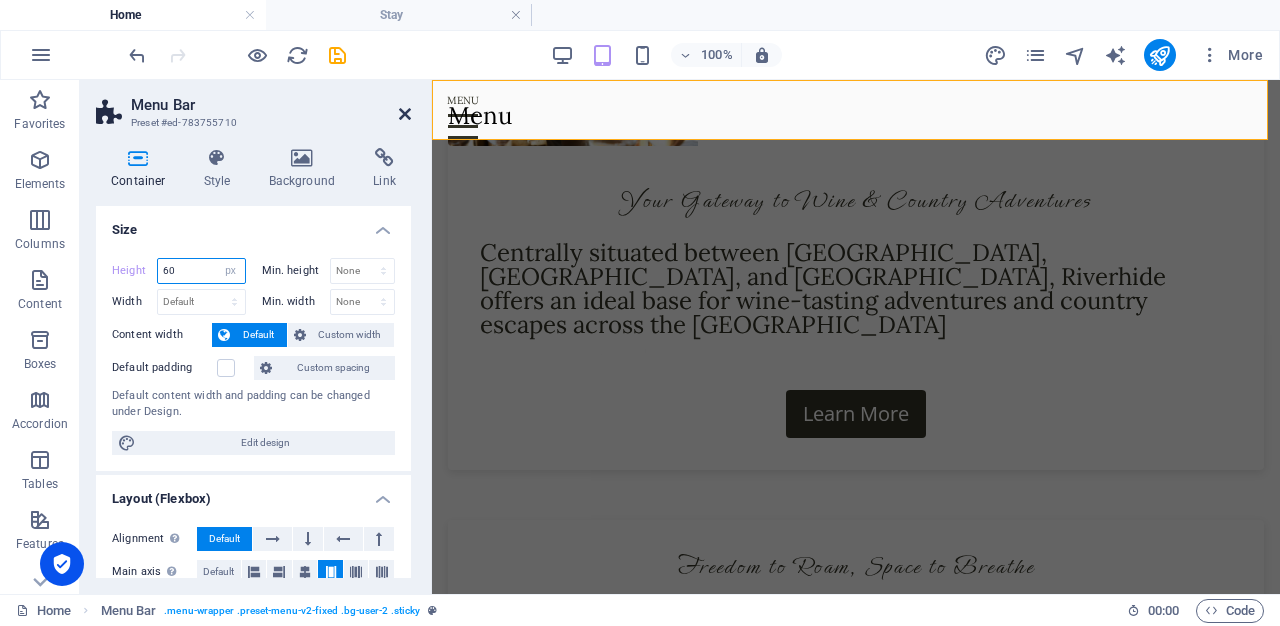 type on "60" 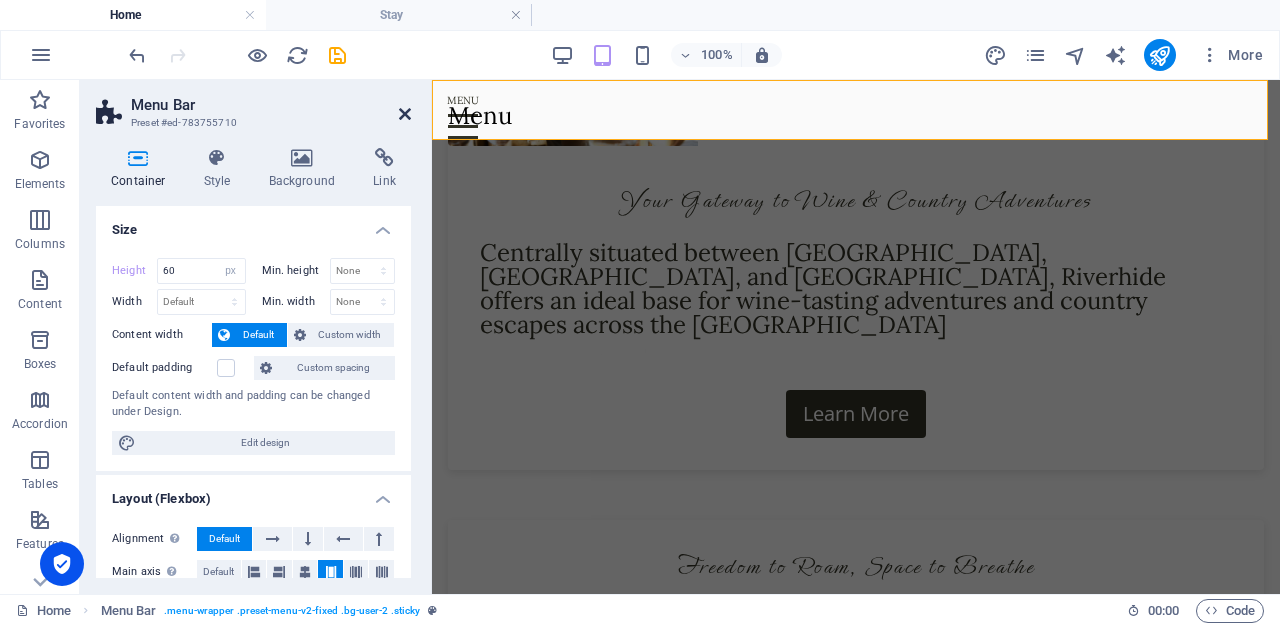 click at bounding box center [405, 114] 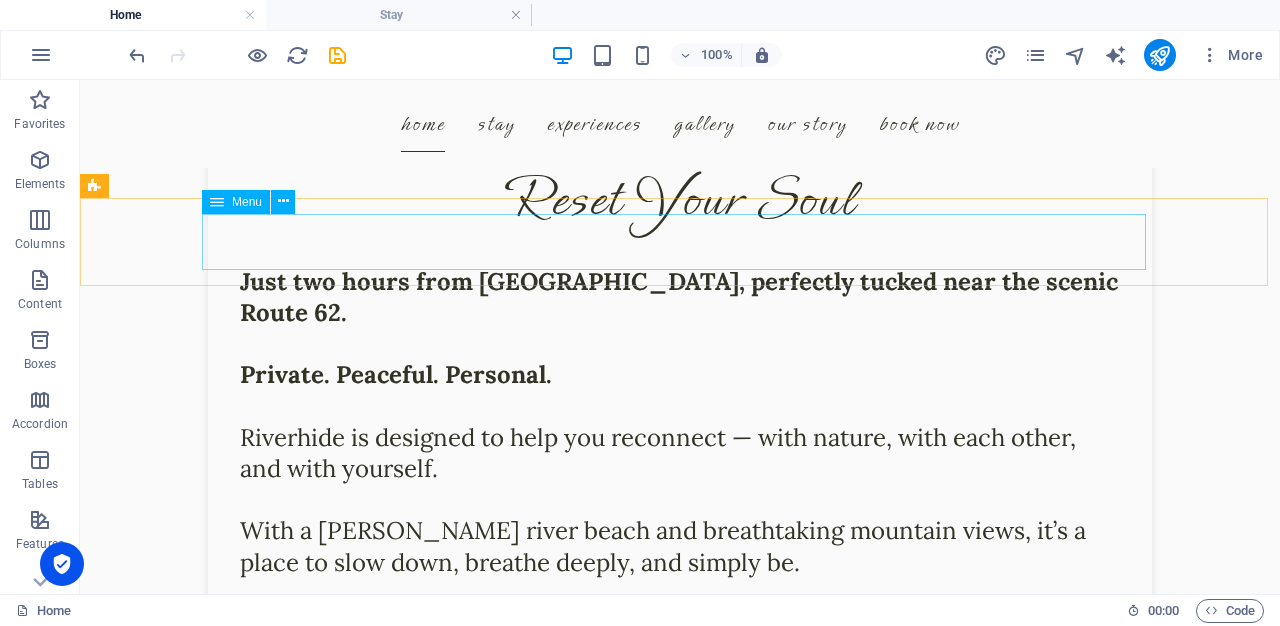 scroll, scrollTop: 720, scrollLeft: 0, axis: vertical 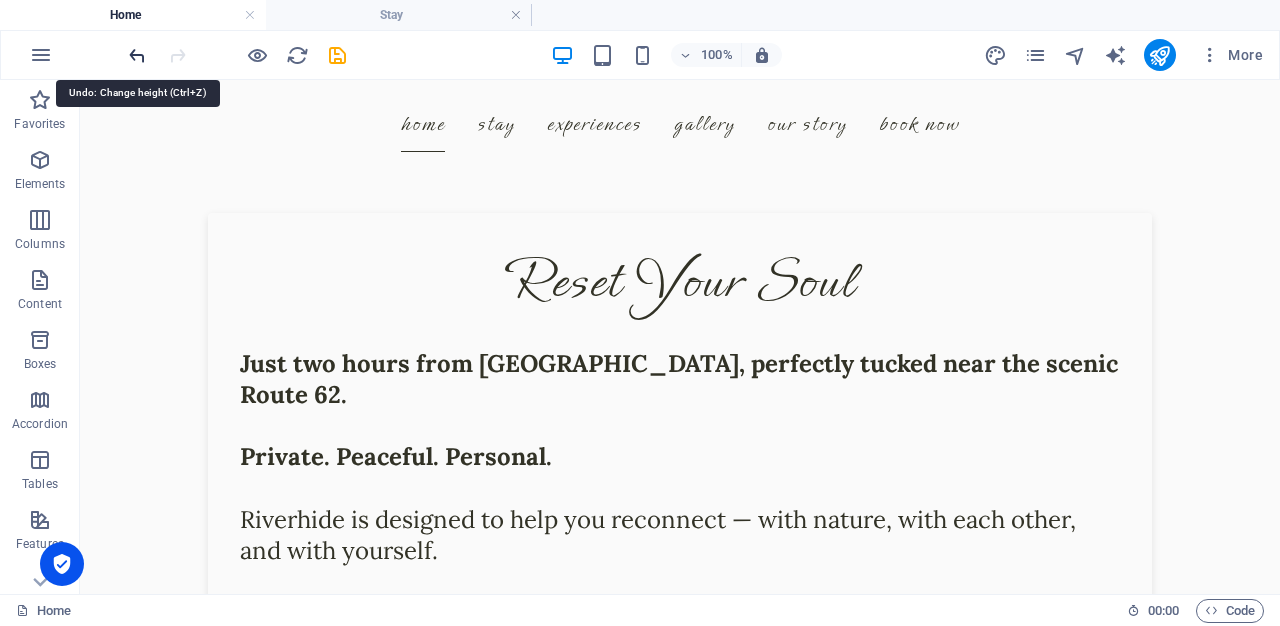 click at bounding box center (137, 55) 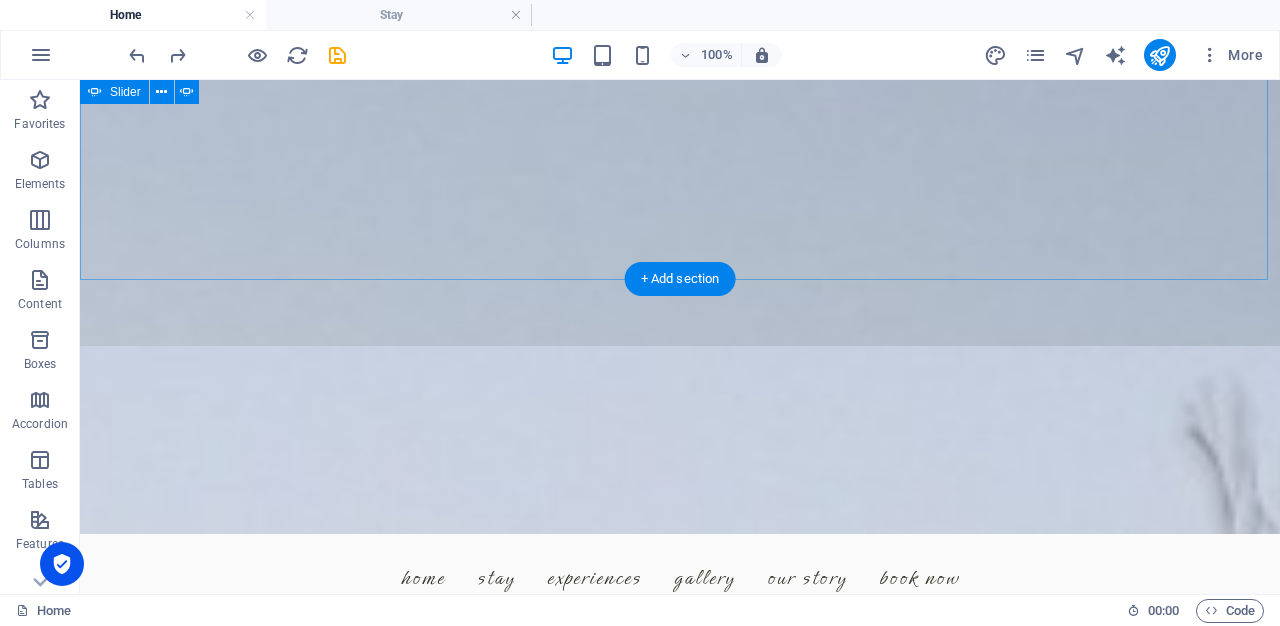scroll, scrollTop: 240, scrollLeft: 0, axis: vertical 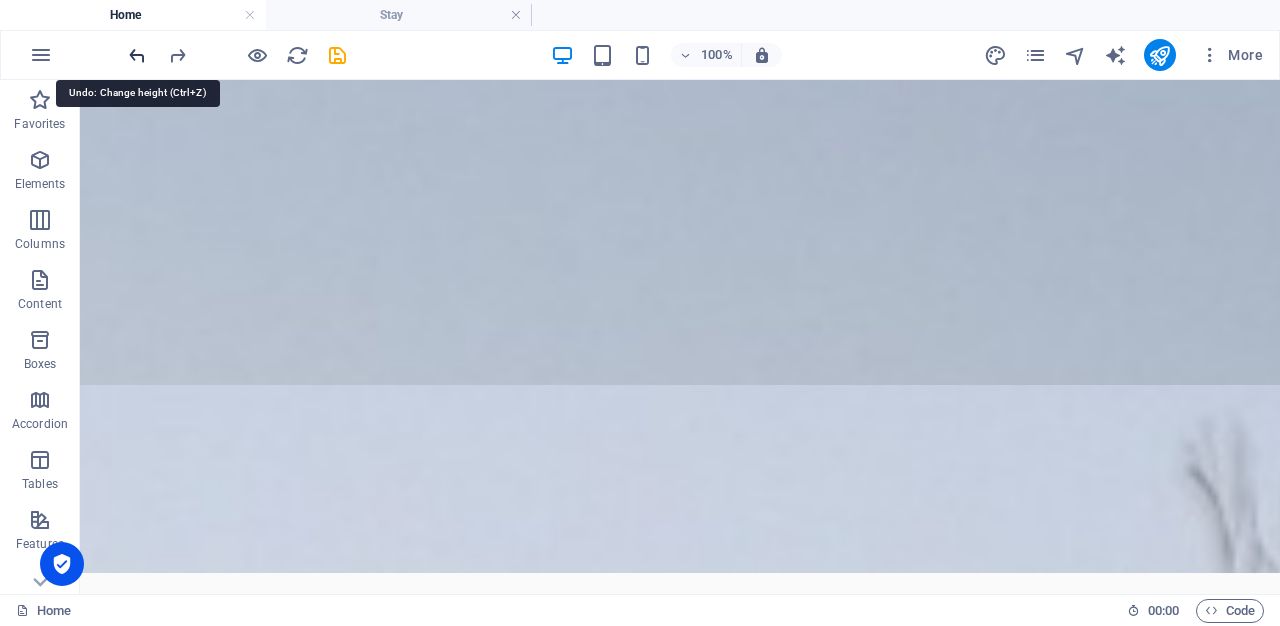 click at bounding box center [137, 55] 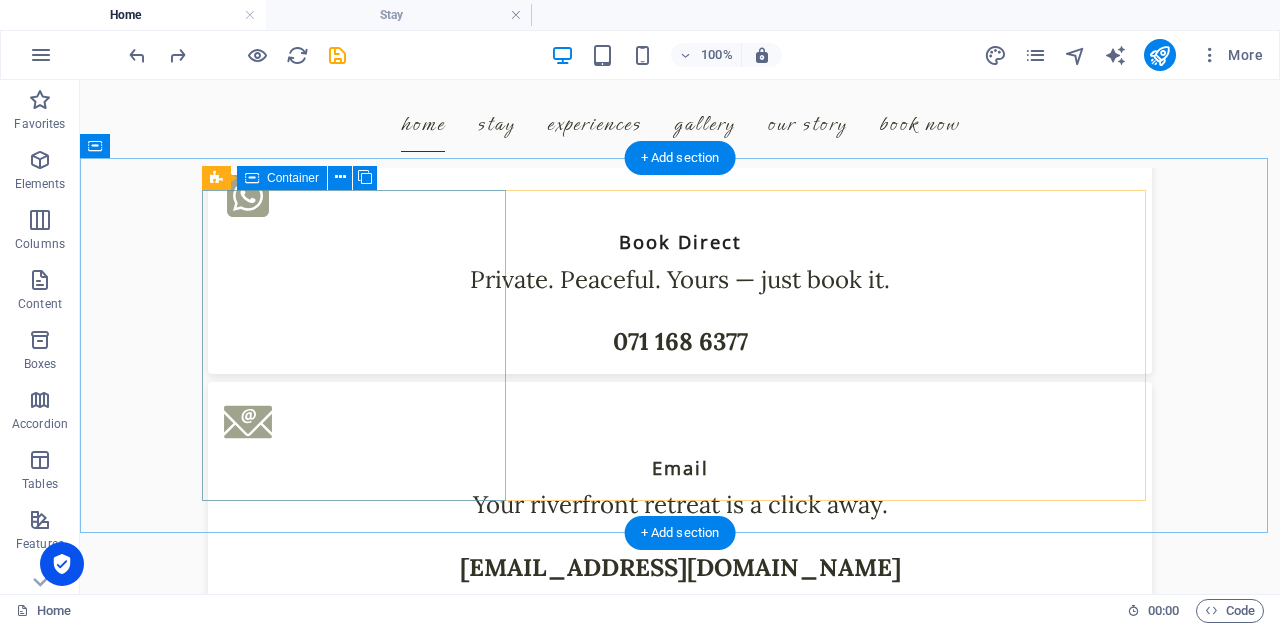 scroll, scrollTop: 2850, scrollLeft: 0, axis: vertical 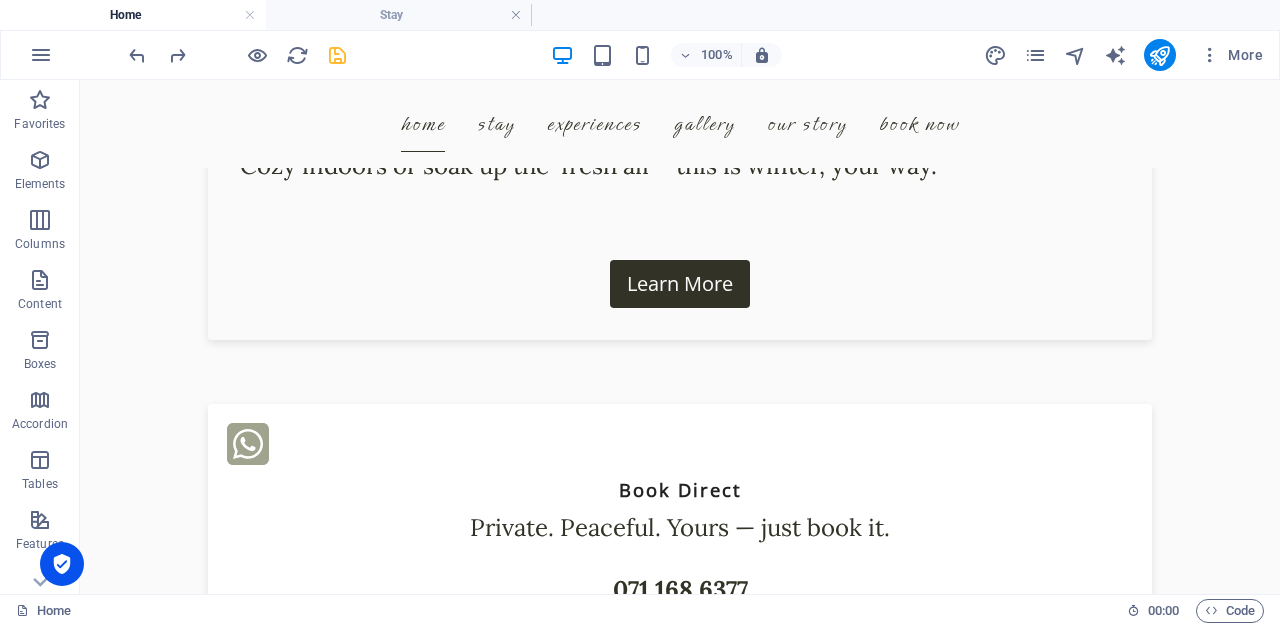 click at bounding box center (337, 55) 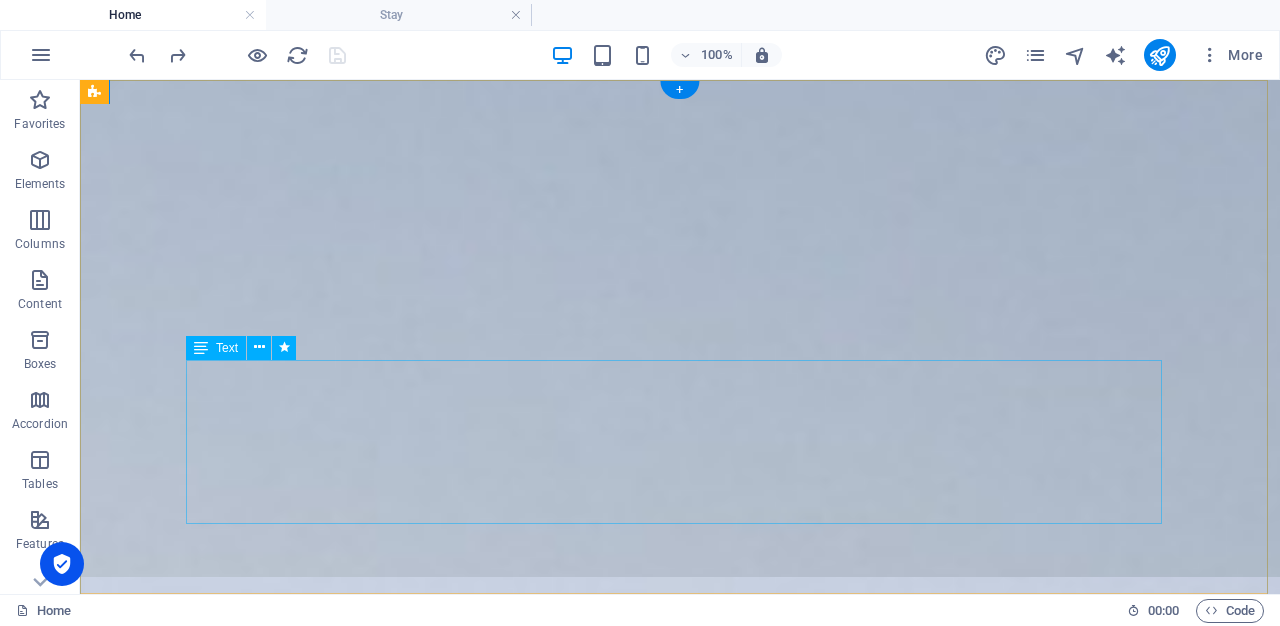 scroll, scrollTop: 0, scrollLeft: 0, axis: both 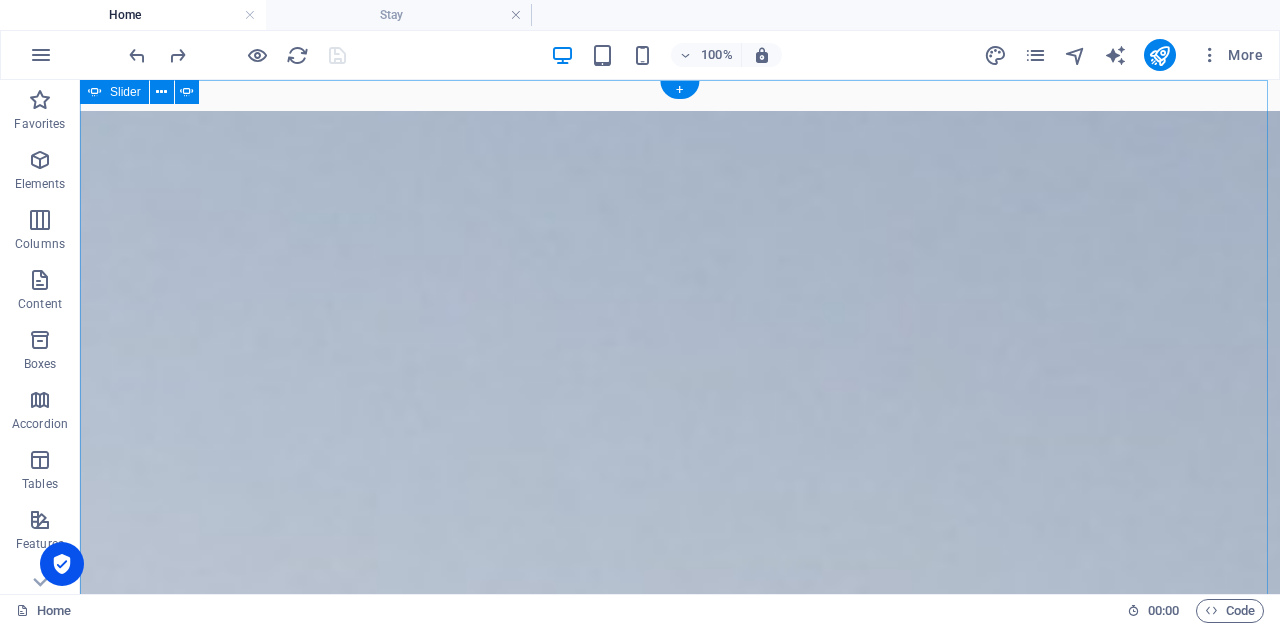 click at bounding box center [80, 104] 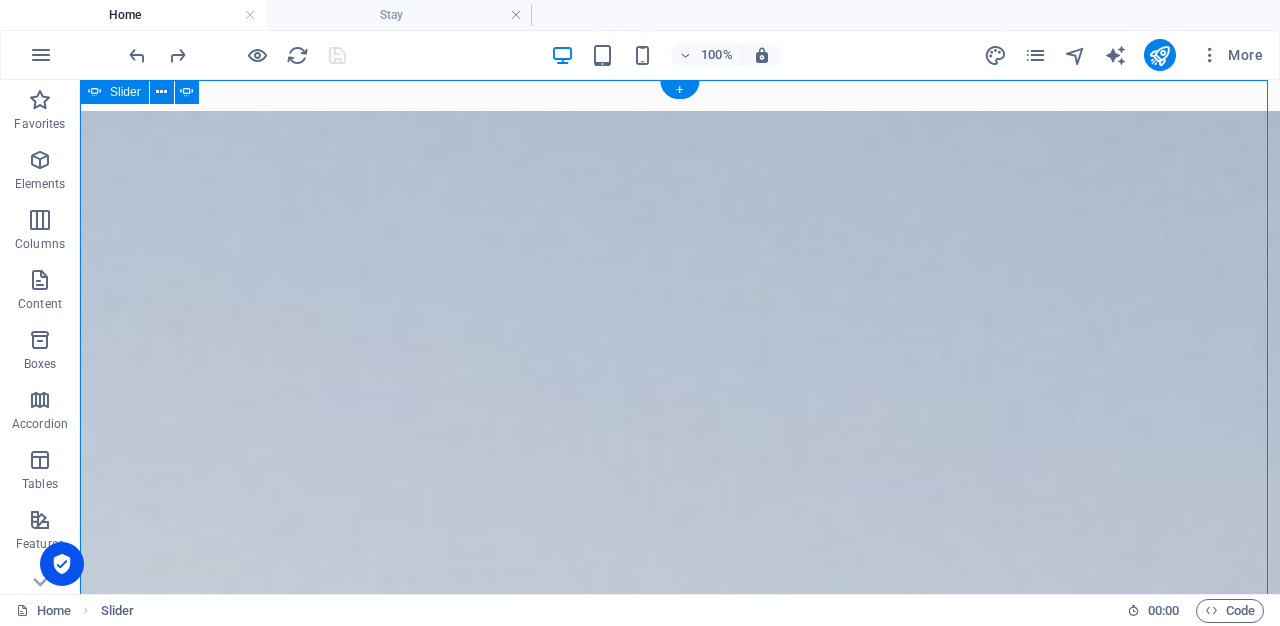 click at bounding box center (-4078, 2980) 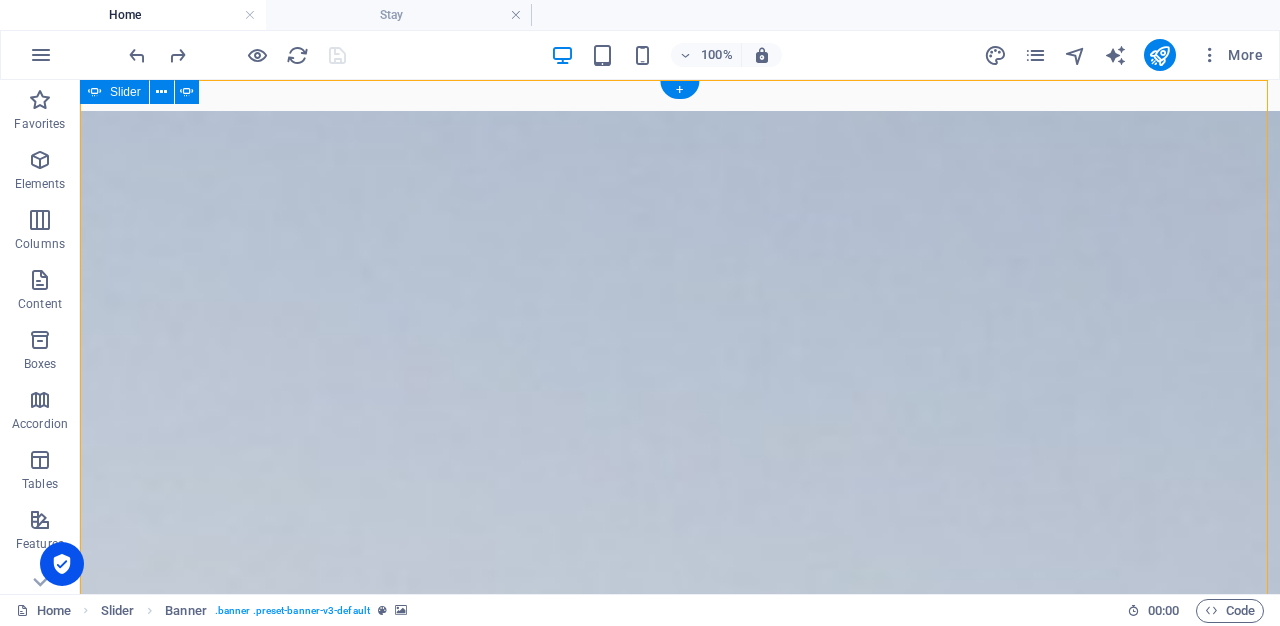 click at bounding box center [80, 104] 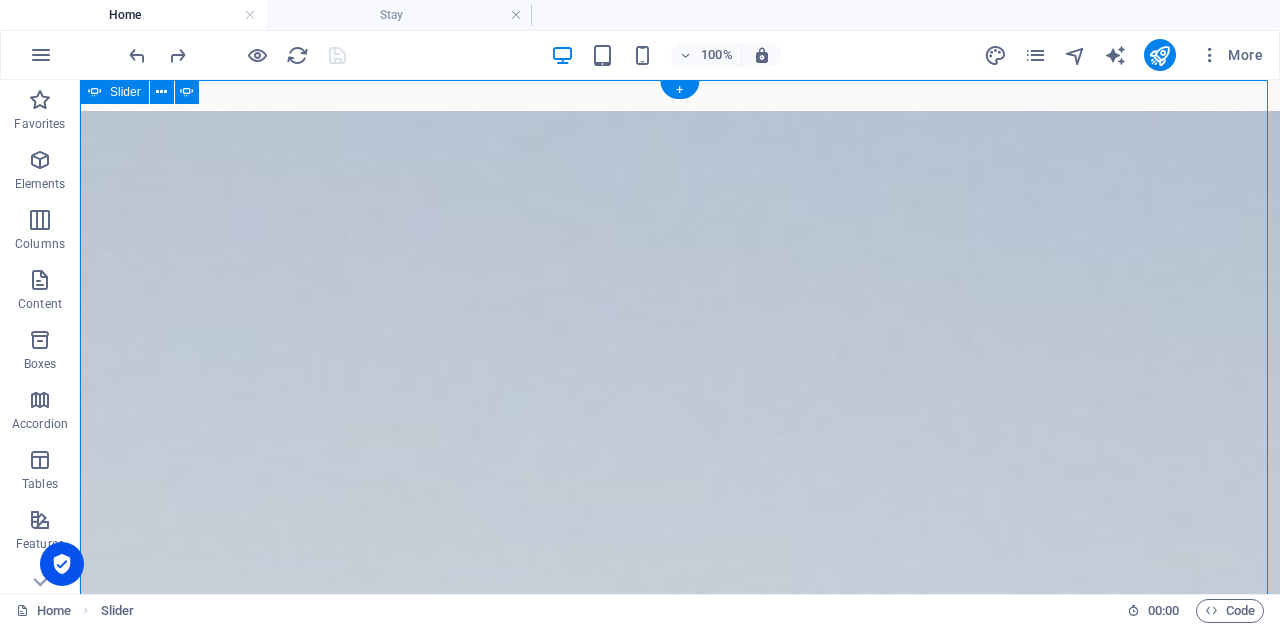 click at bounding box center (80, 104) 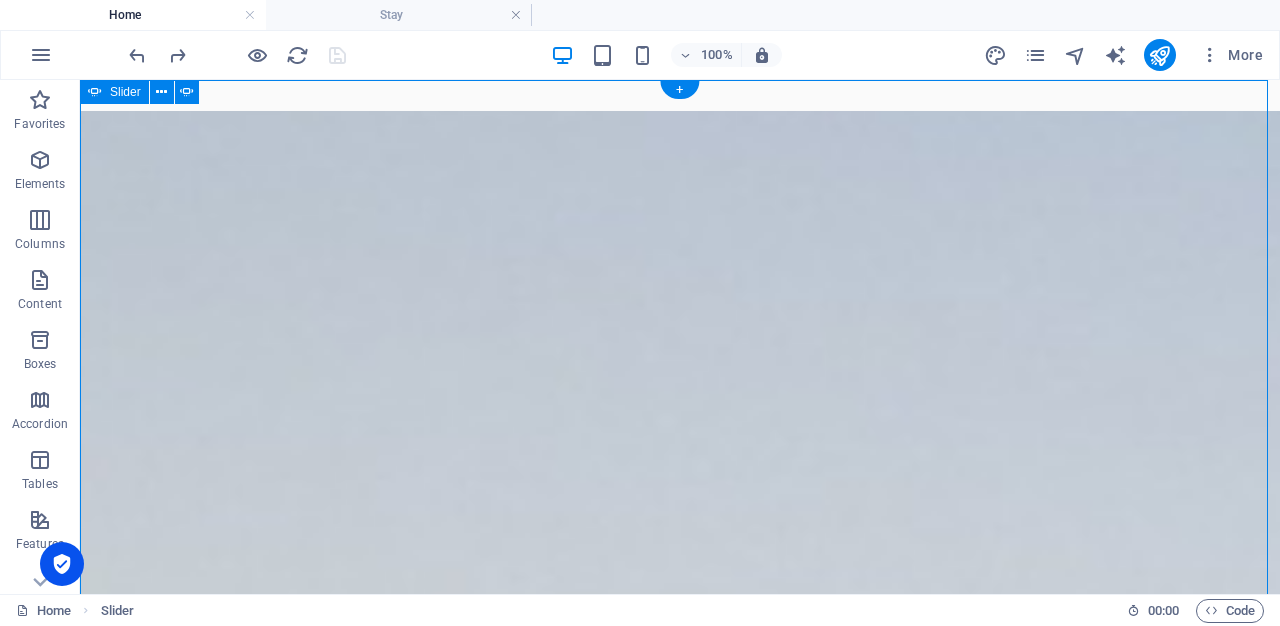 click at bounding box center [-1702, 1439] 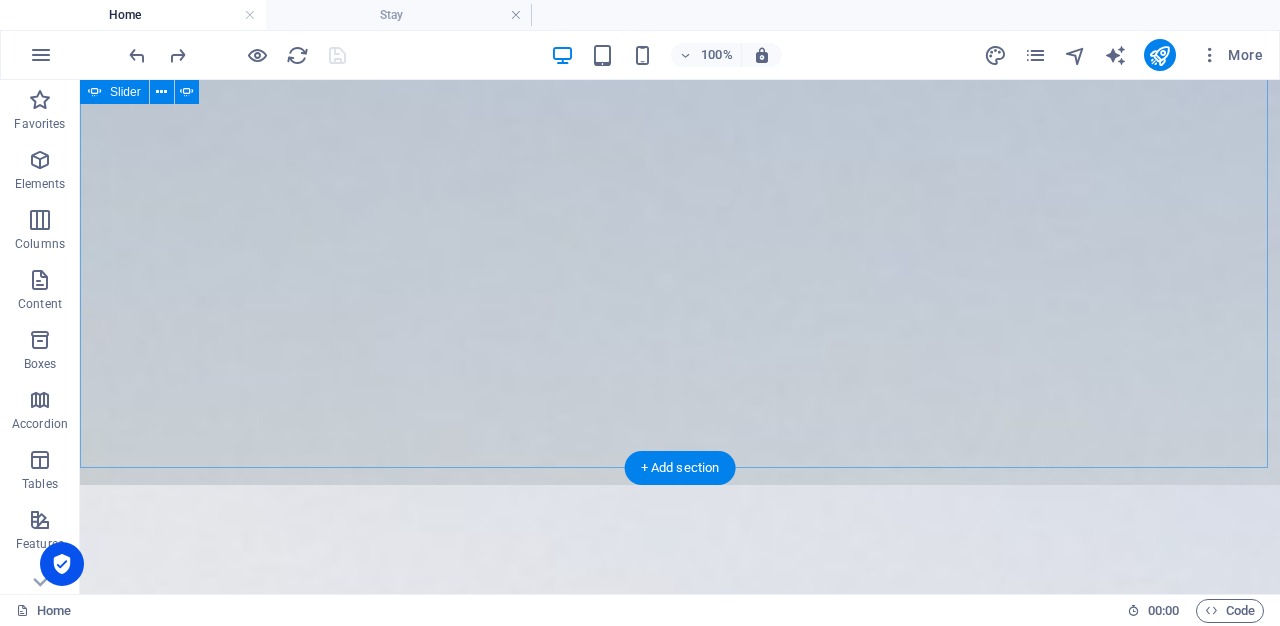 scroll, scrollTop: 0, scrollLeft: 0, axis: both 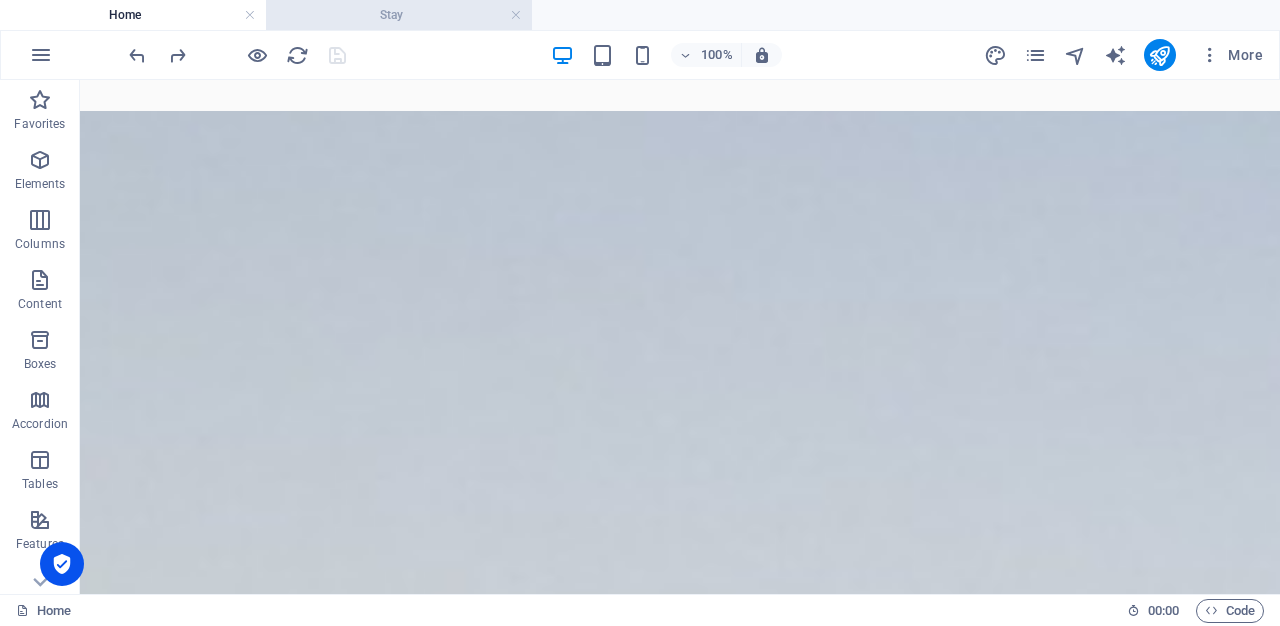 click on "Stay" at bounding box center [399, 15] 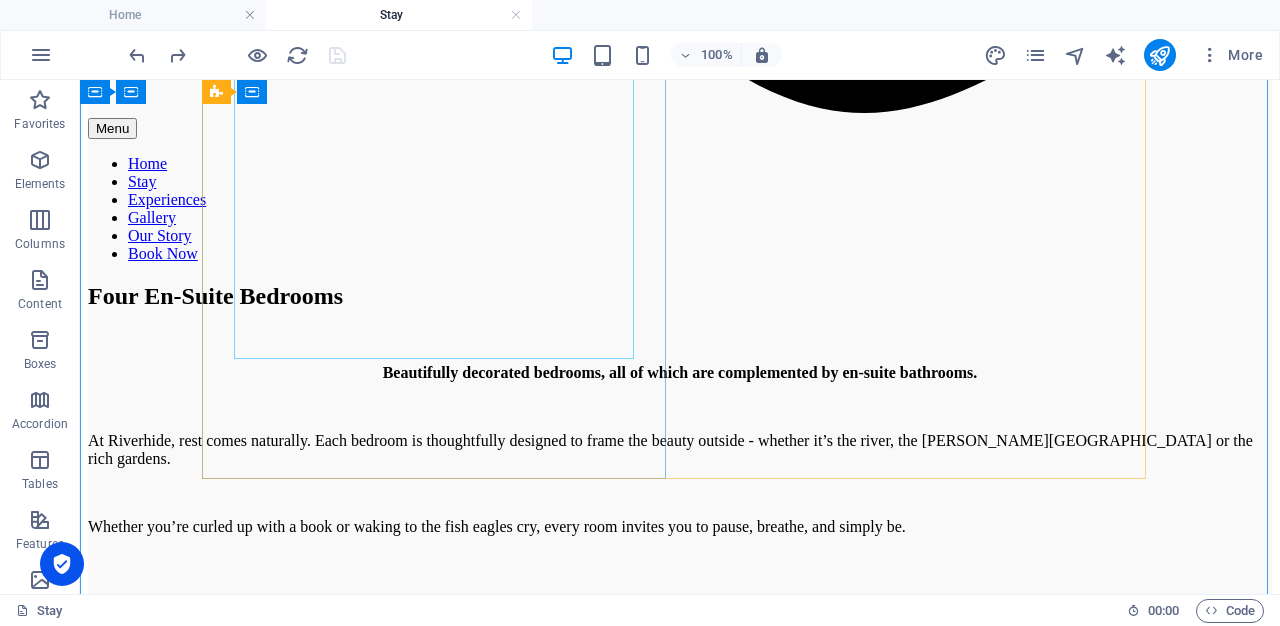 scroll, scrollTop: 2320, scrollLeft: 0, axis: vertical 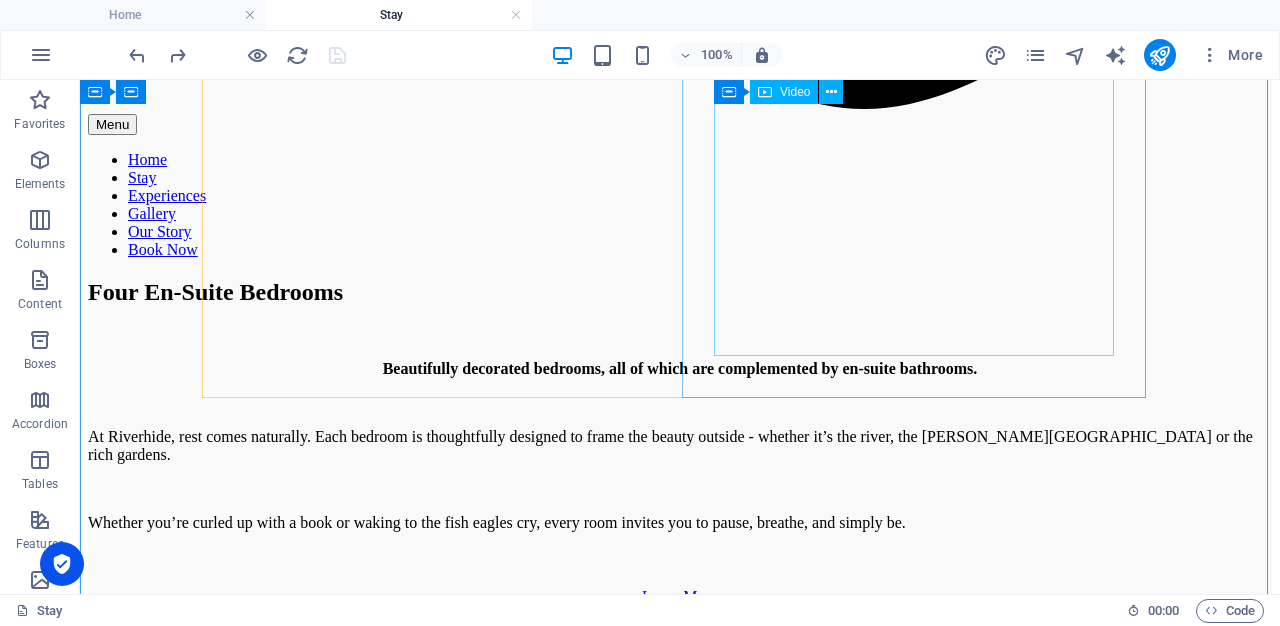 click at bounding box center [680, 3850] 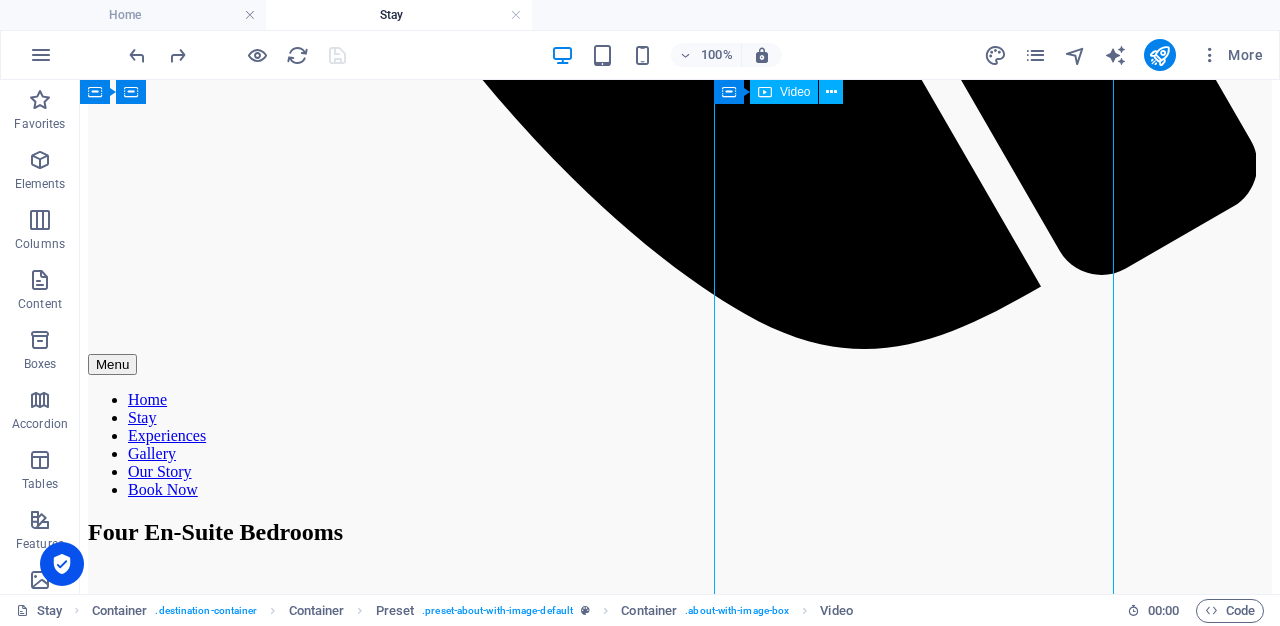 click at bounding box center (680, 4090) 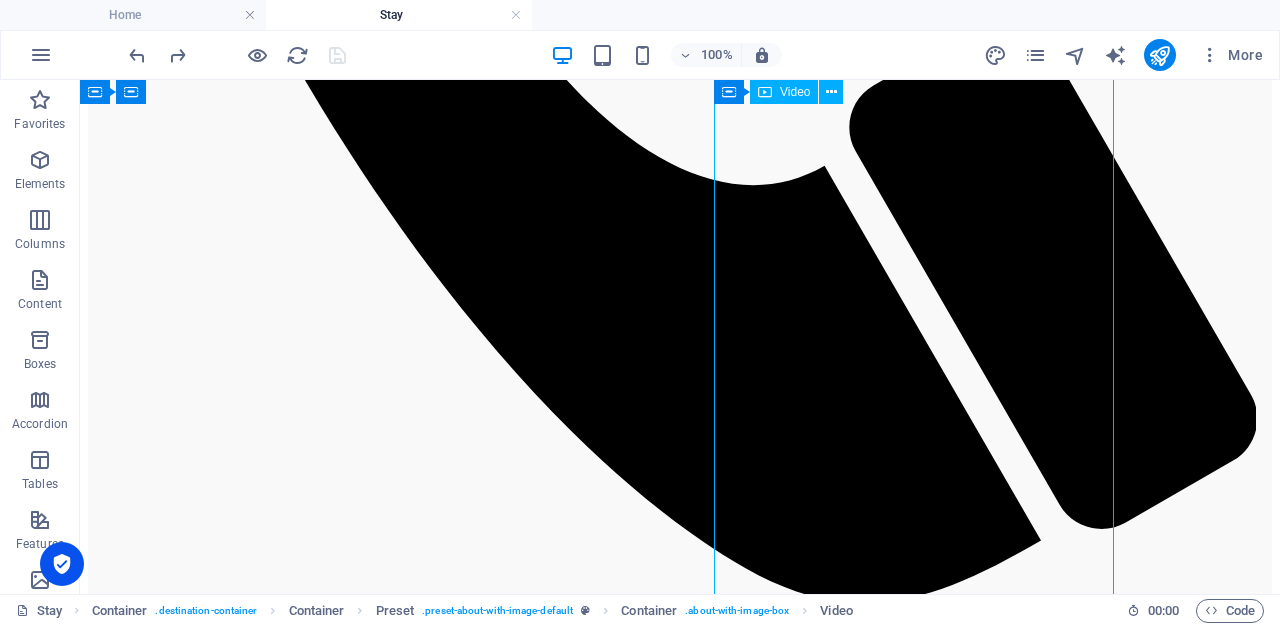 select on "%" 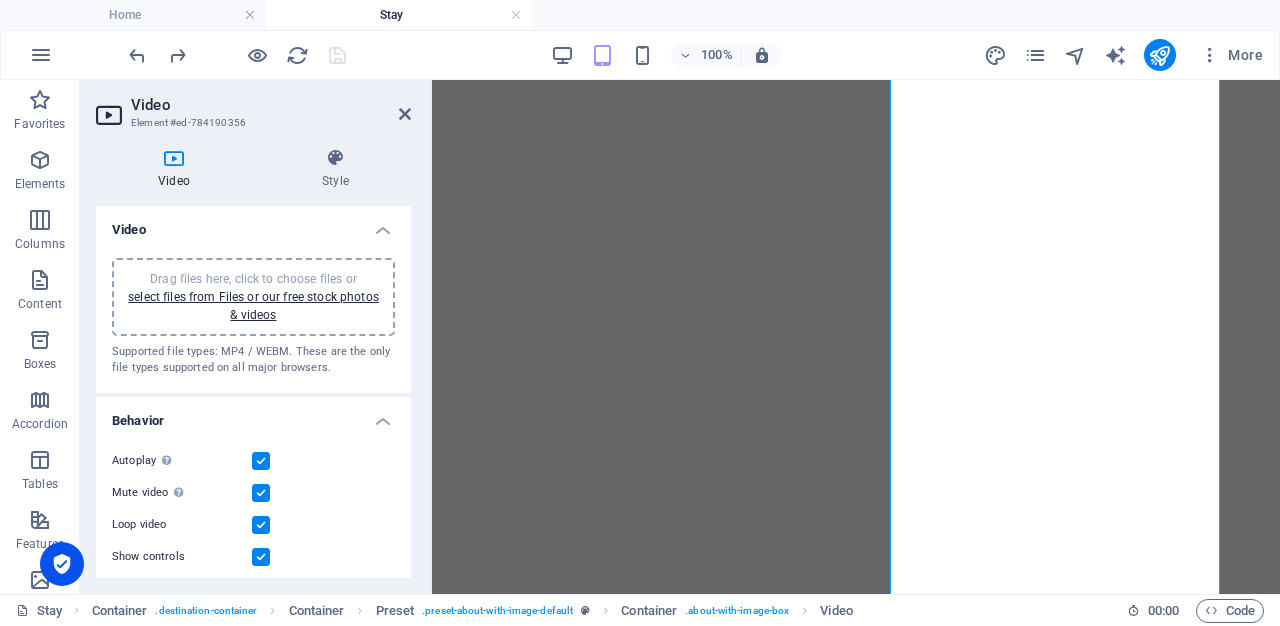 select on "%" 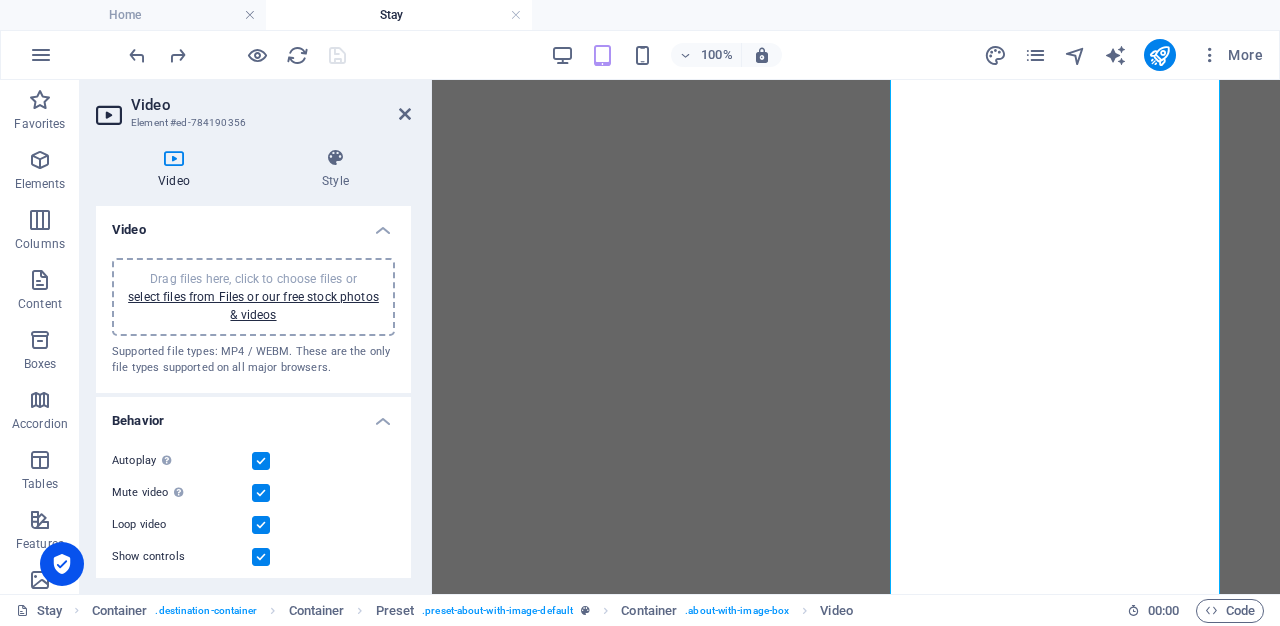 scroll, scrollTop: 0, scrollLeft: 0, axis: both 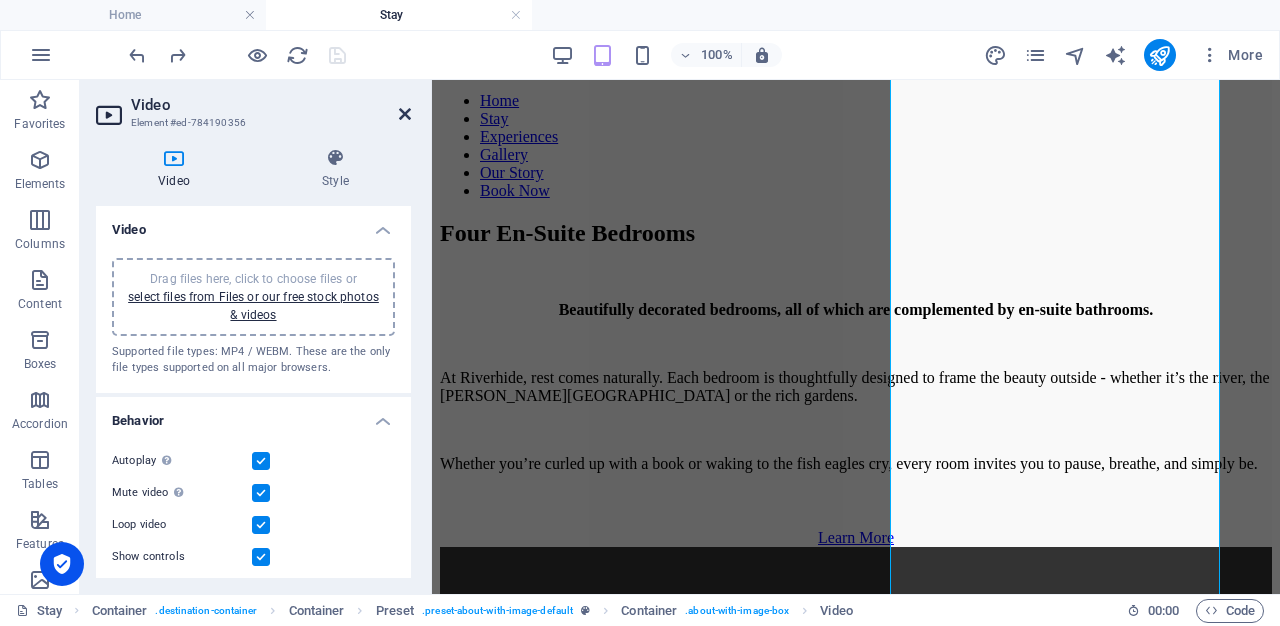 click at bounding box center (405, 114) 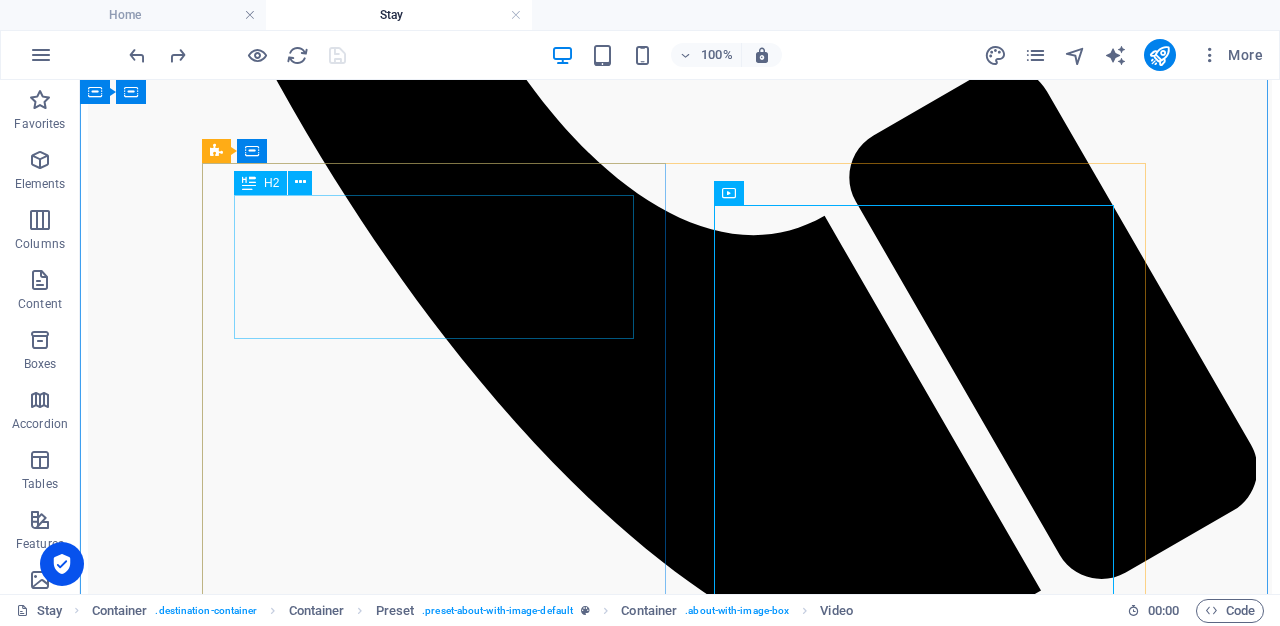 scroll, scrollTop: 1760, scrollLeft: 0, axis: vertical 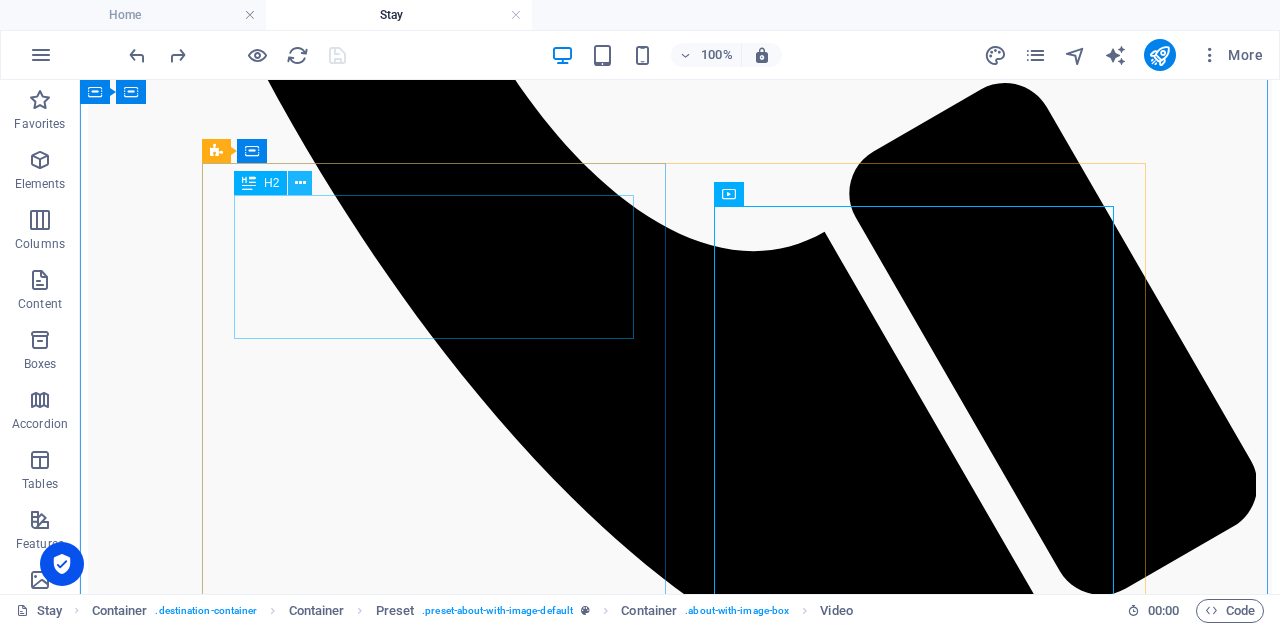 click at bounding box center (300, 183) 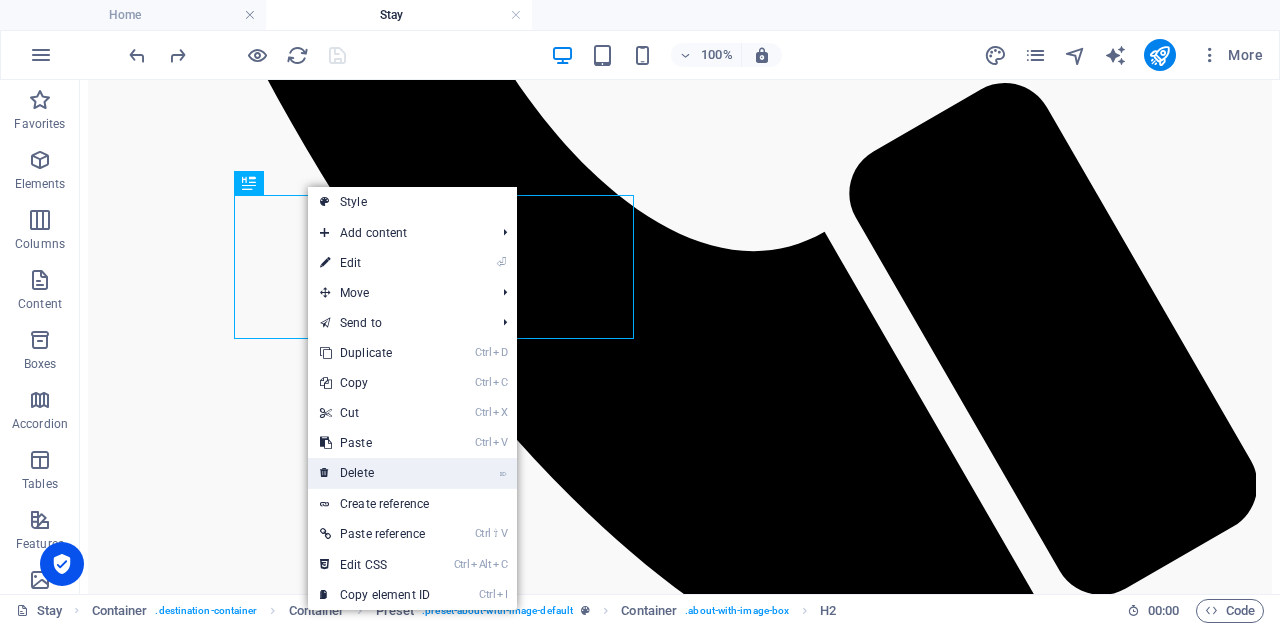 click on "⌦  Delete" at bounding box center (375, 473) 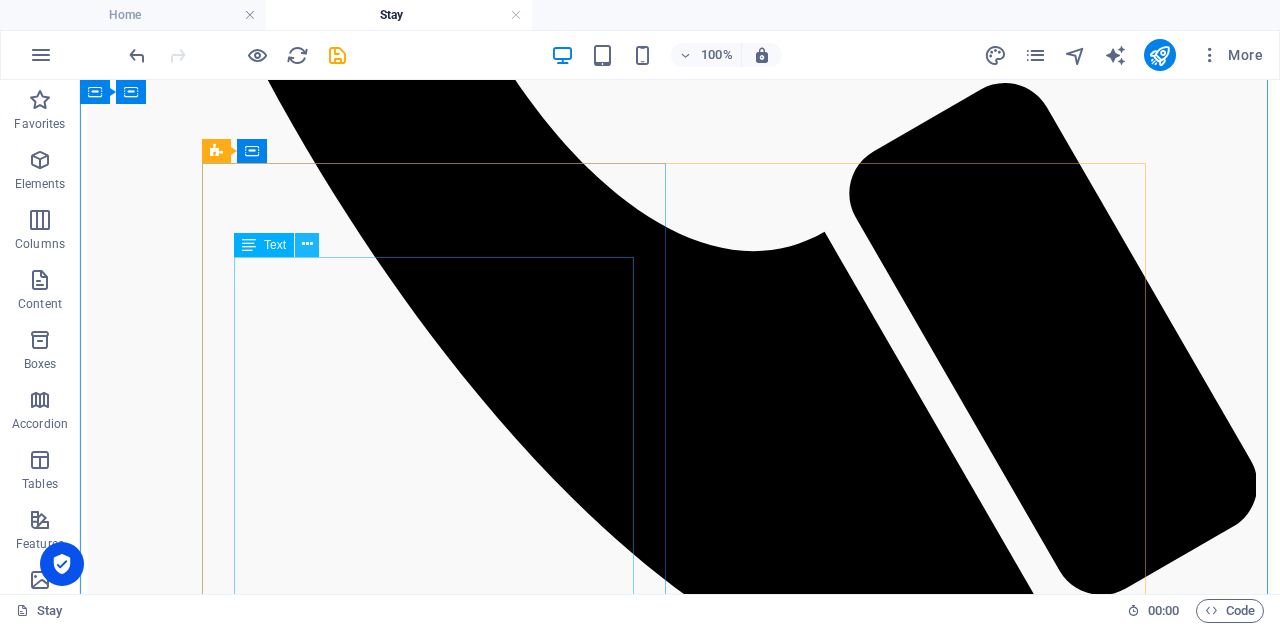 click at bounding box center [307, 244] 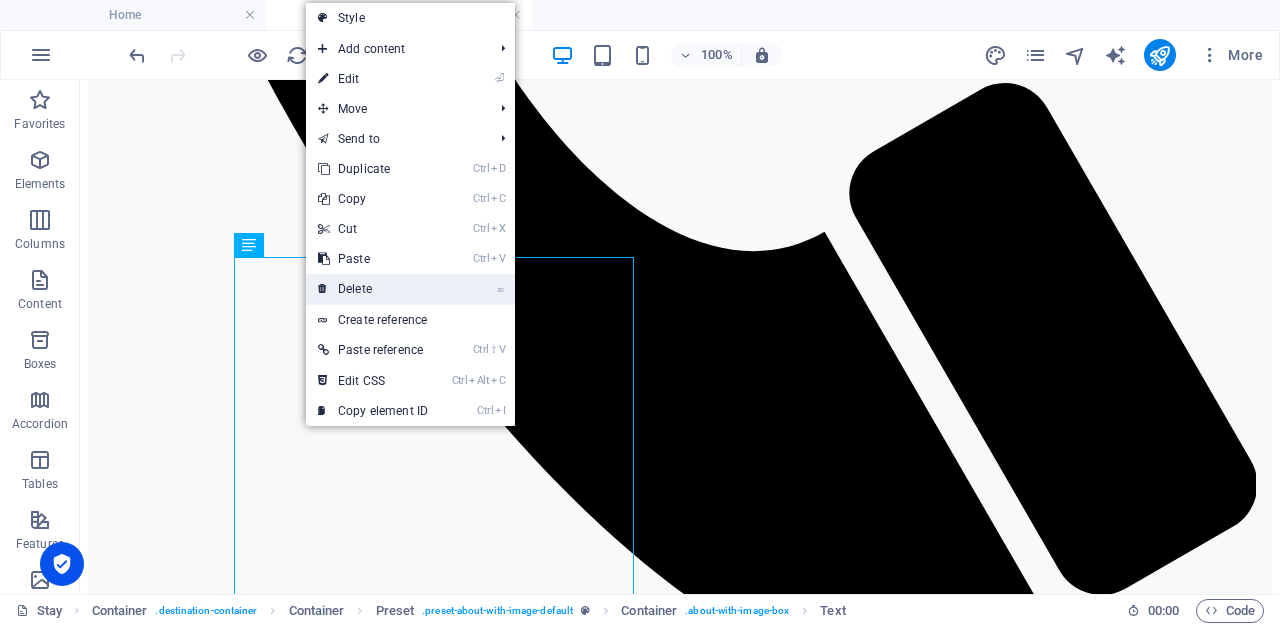 click on "⌦  Delete" at bounding box center [373, 289] 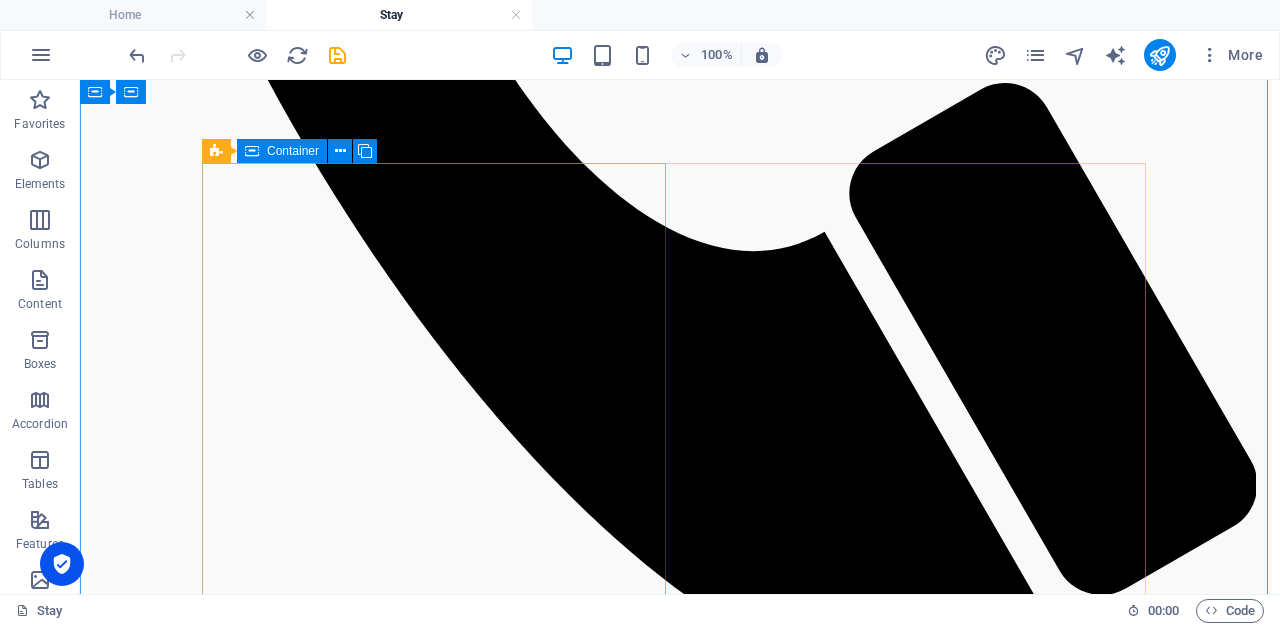 scroll, scrollTop: 1840, scrollLeft: 0, axis: vertical 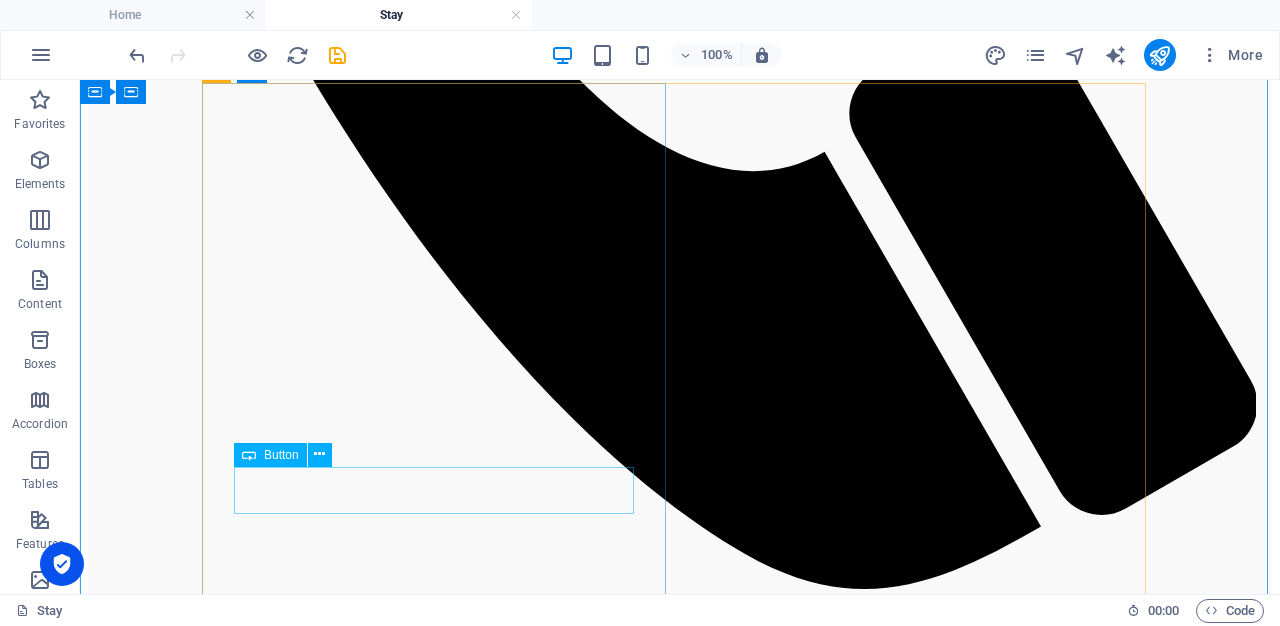 click on "Learn More" at bounding box center [680, 3735] 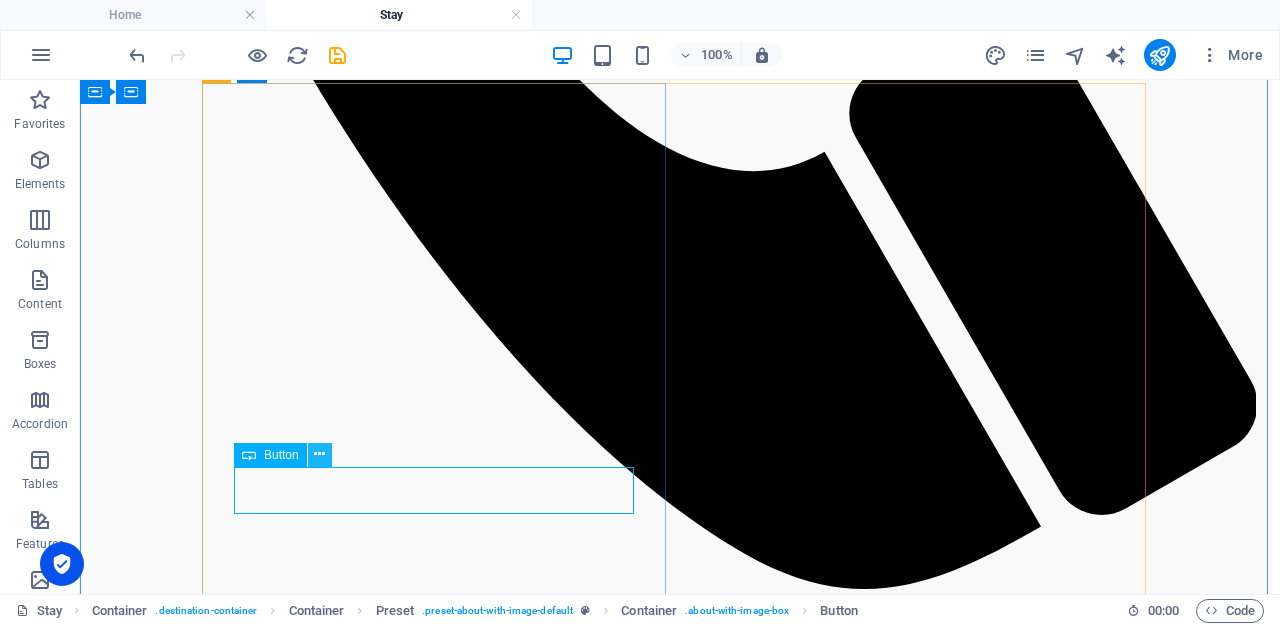 drag, startPoint x: 323, startPoint y: 451, endPoint x: 250, endPoint y: 359, distance: 117.4436 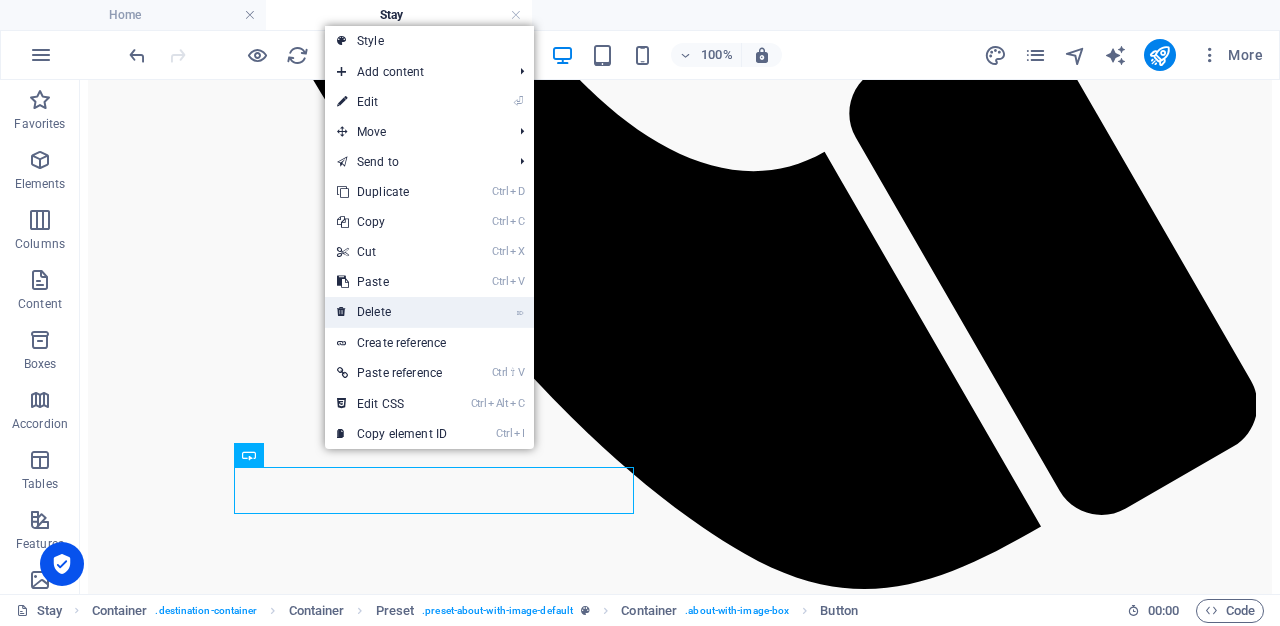 click on "⌦  Delete" at bounding box center [392, 312] 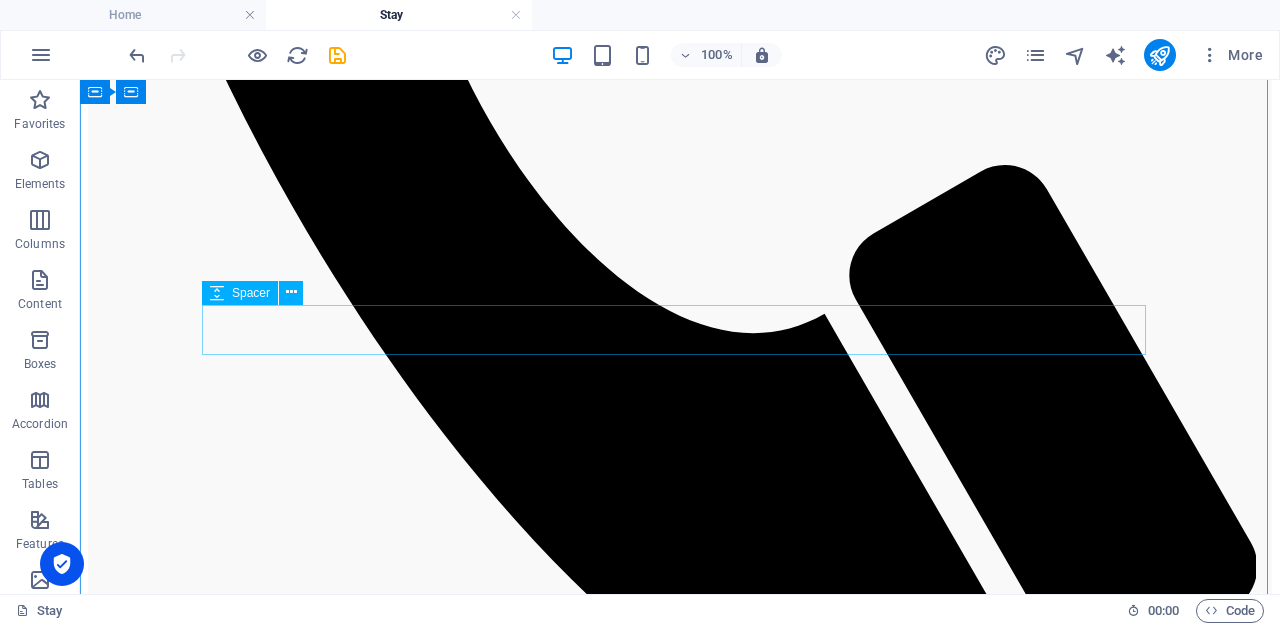 scroll, scrollTop: 1680, scrollLeft: 0, axis: vertical 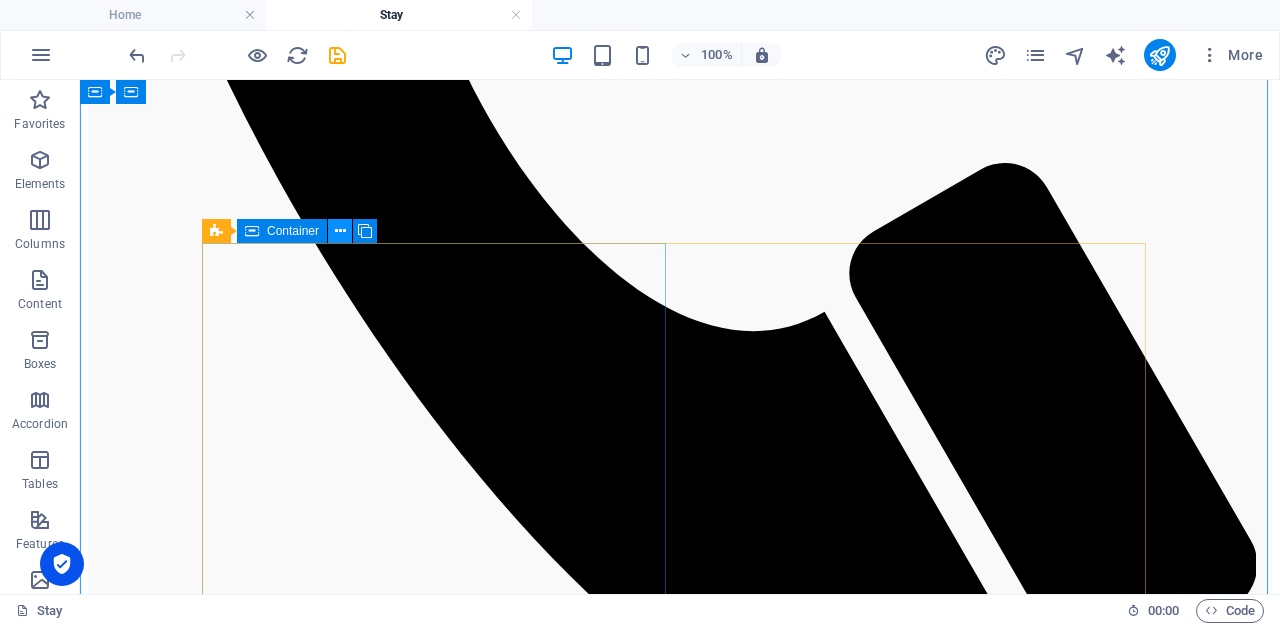 click at bounding box center [340, 231] 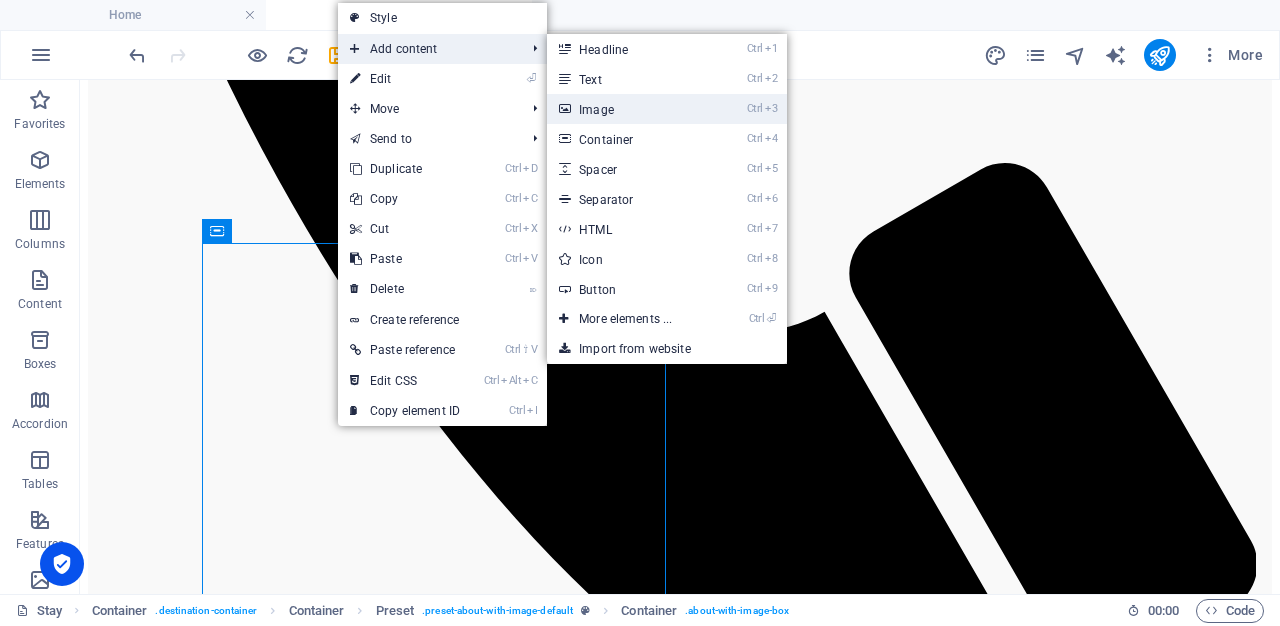 click on "Ctrl 3  Image" at bounding box center [629, 109] 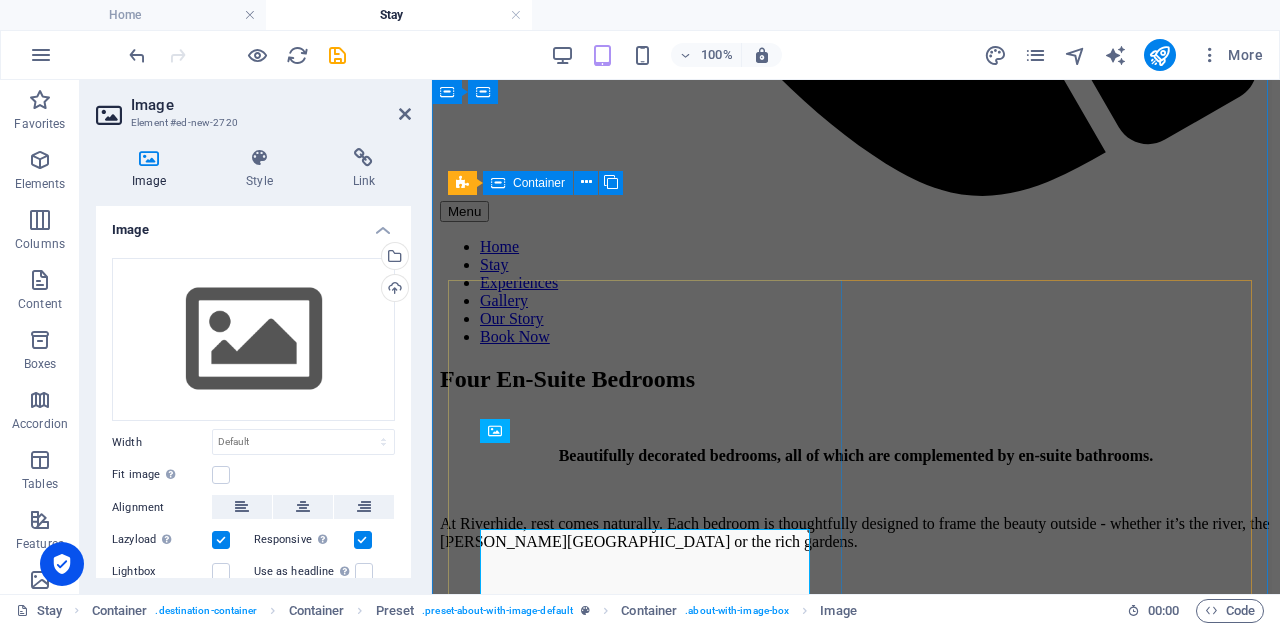 scroll, scrollTop: 1575, scrollLeft: 0, axis: vertical 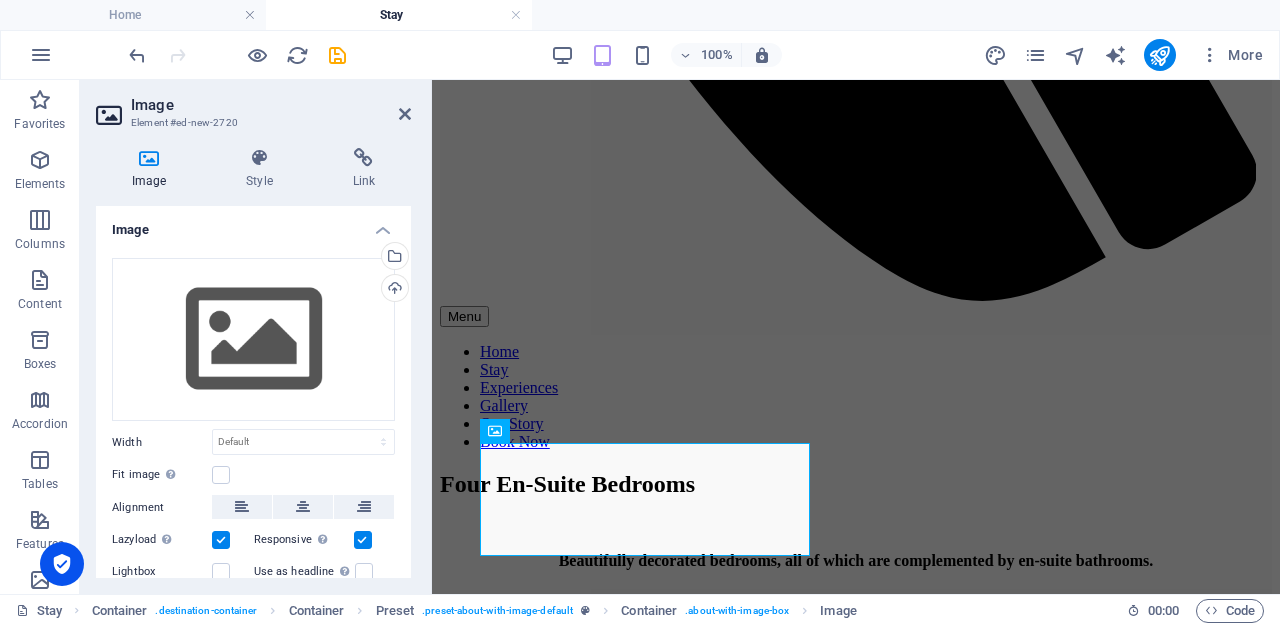 click on "Image" at bounding box center [271, 105] 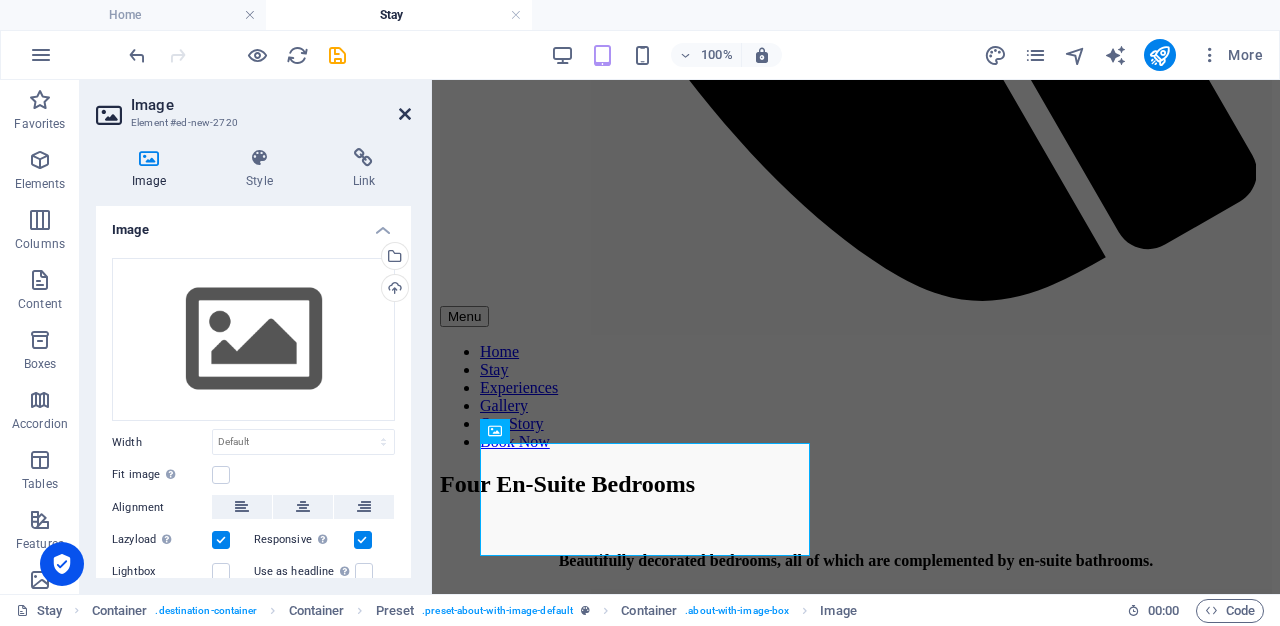 click at bounding box center [405, 114] 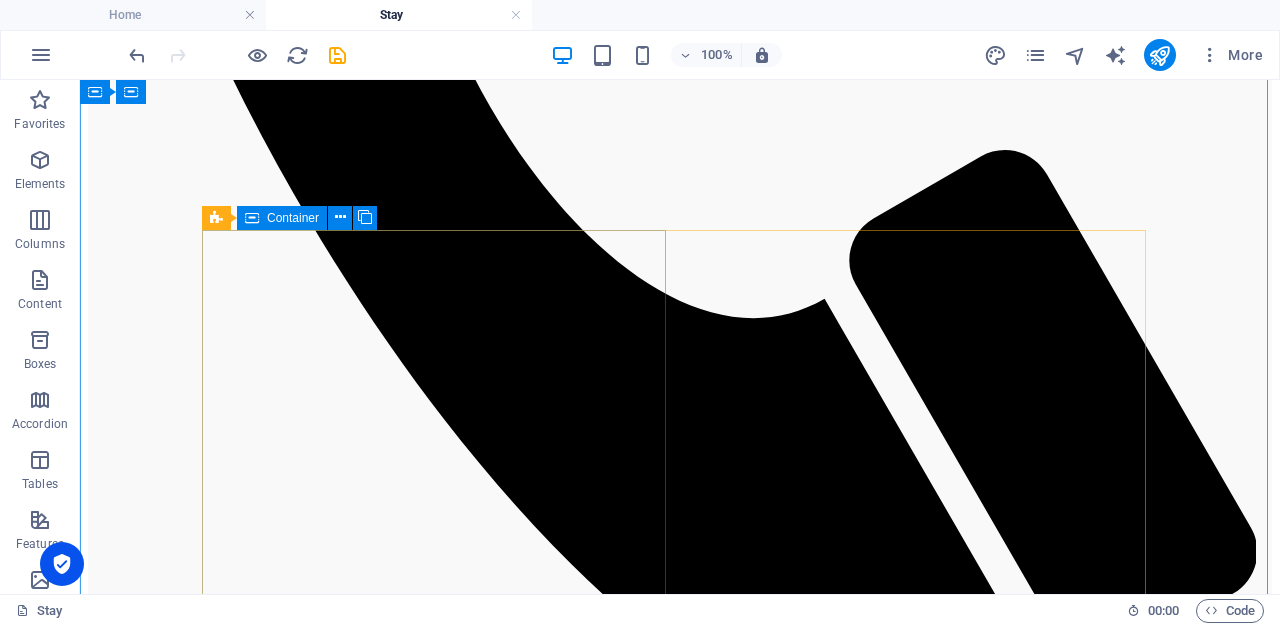 scroll, scrollTop: 1680, scrollLeft: 0, axis: vertical 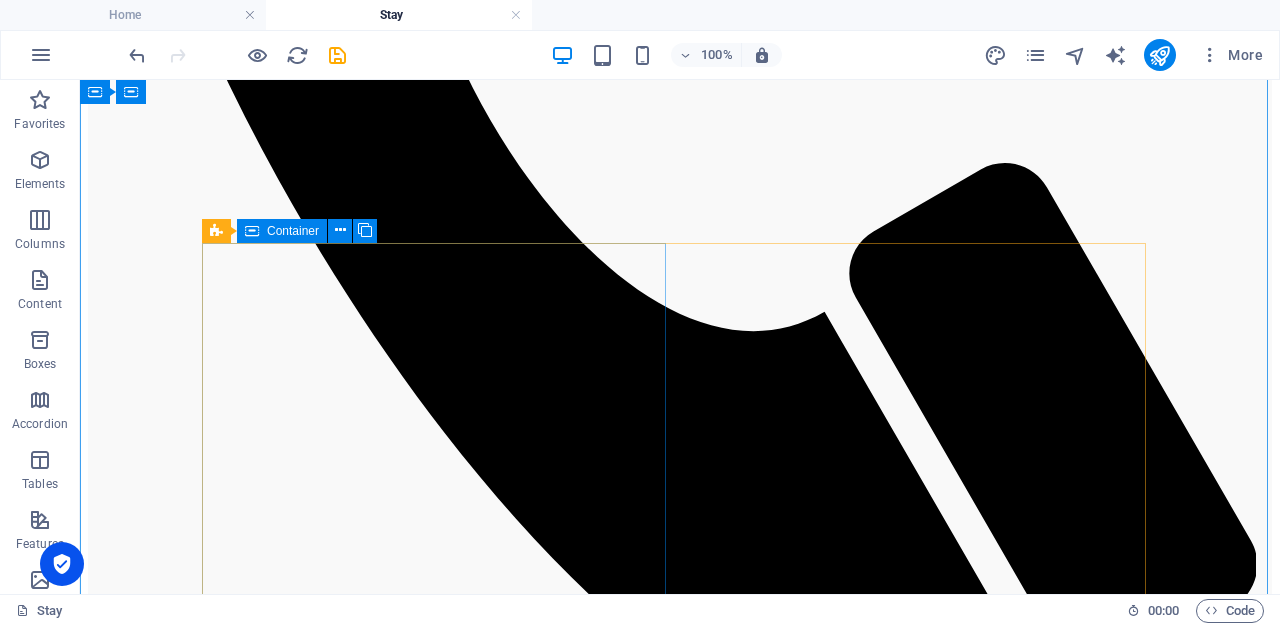 click at bounding box center (680, 3980) 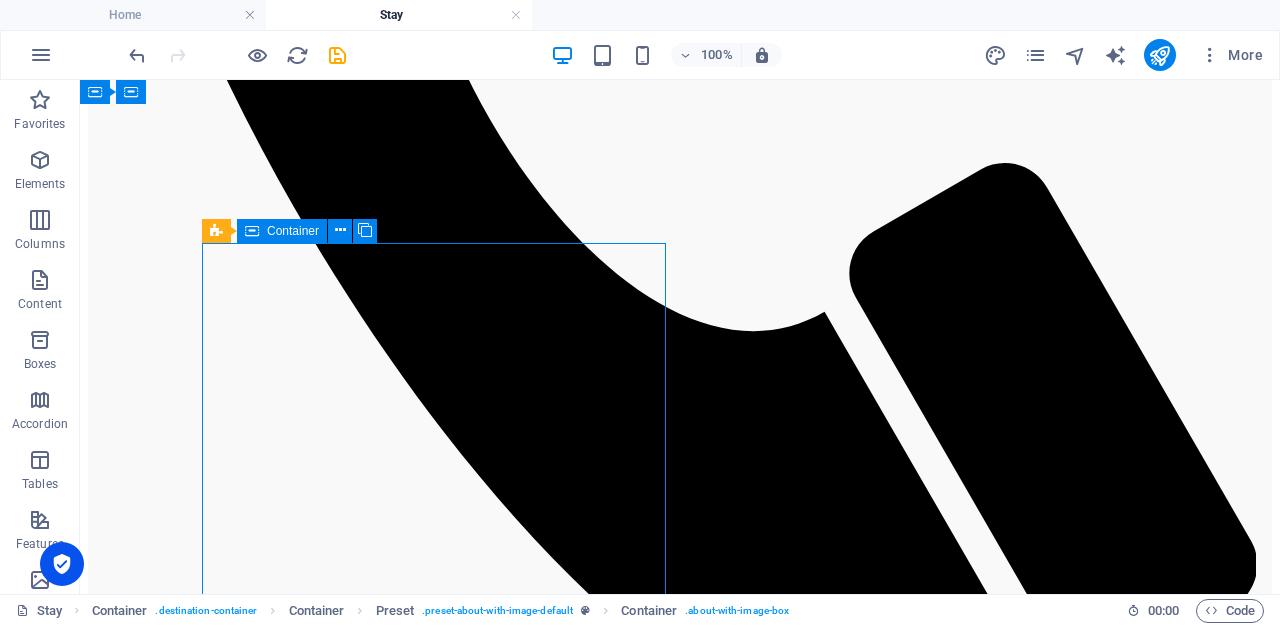 click at bounding box center [680, 3980] 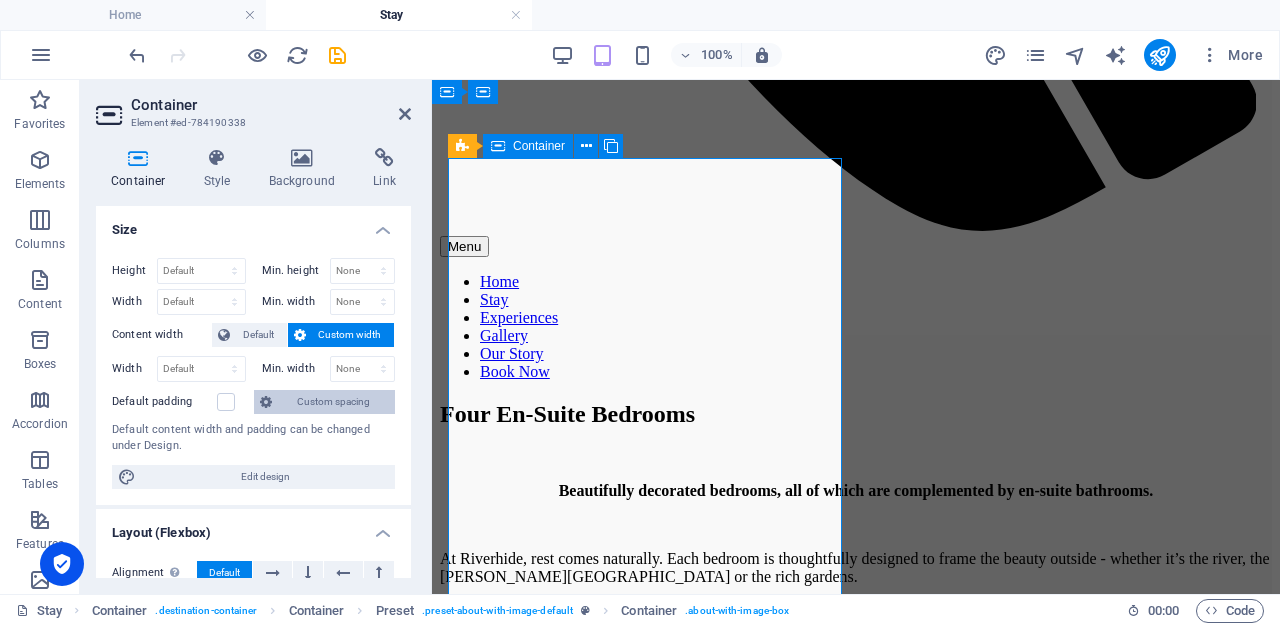 scroll, scrollTop: 1736, scrollLeft: 0, axis: vertical 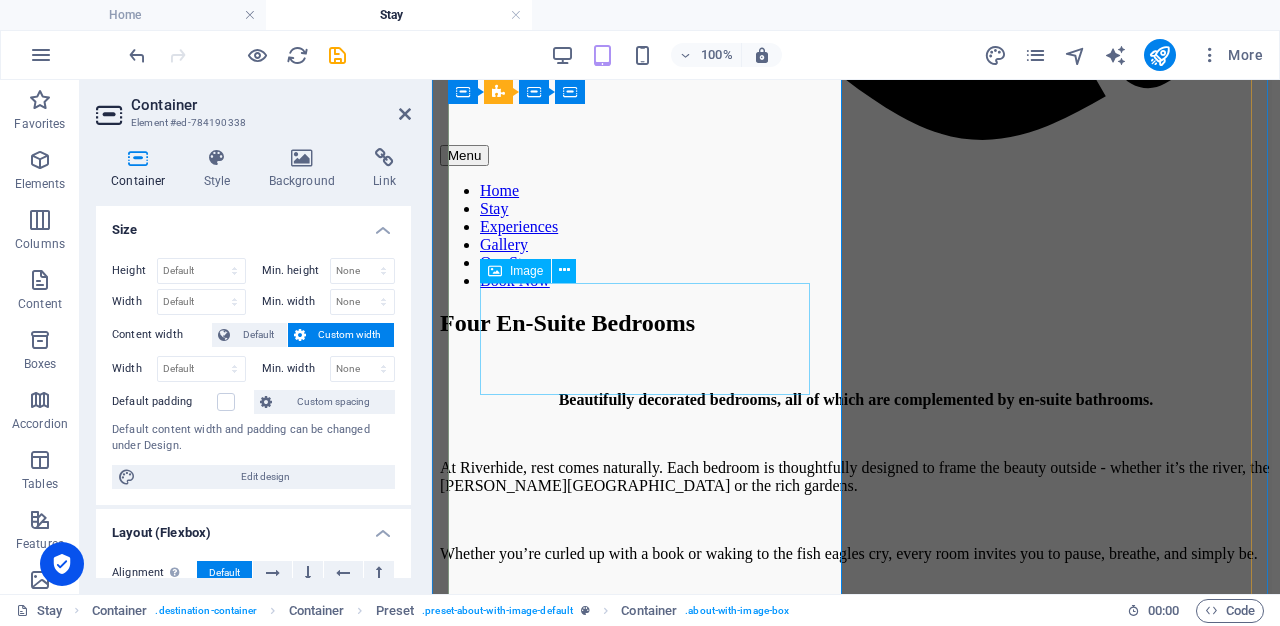click at bounding box center (856, 3175) 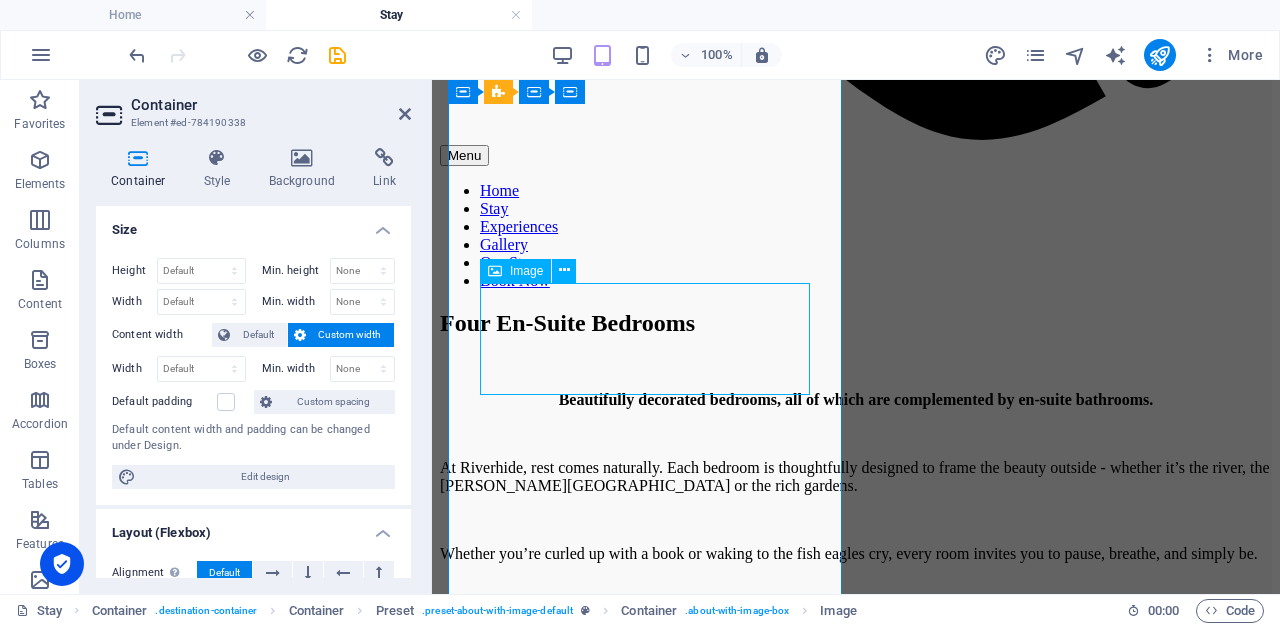 click at bounding box center [856, 3175] 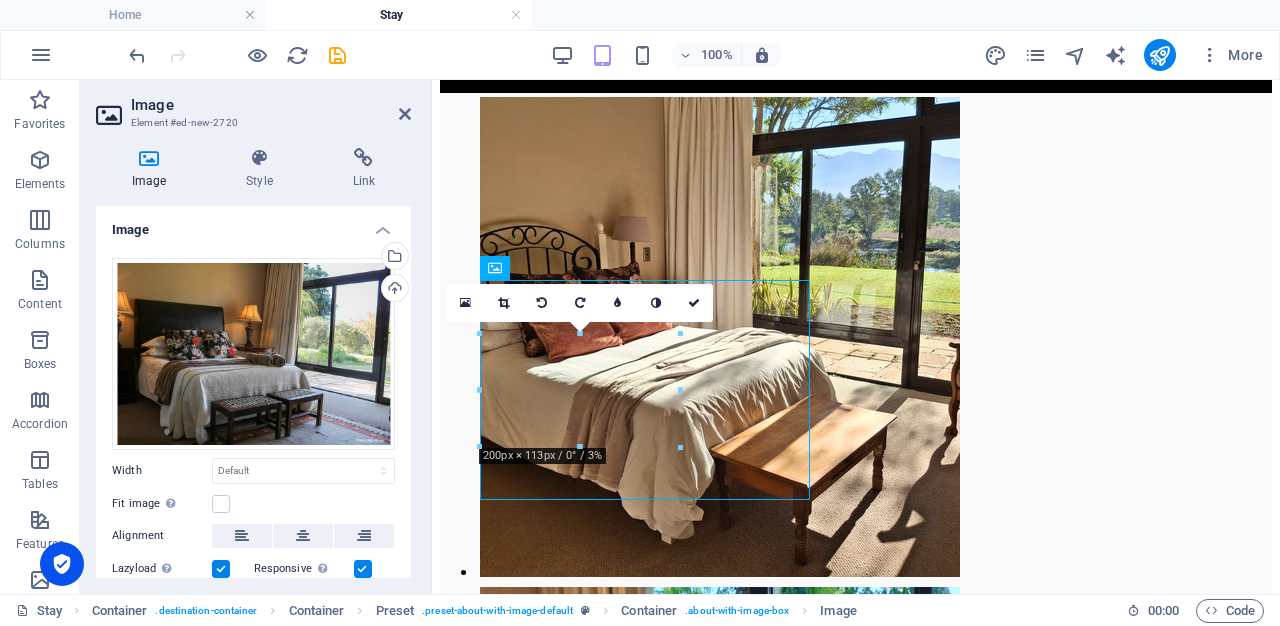 scroll, scrollTop: 1684, scrollLeft: 0, axis: vertical 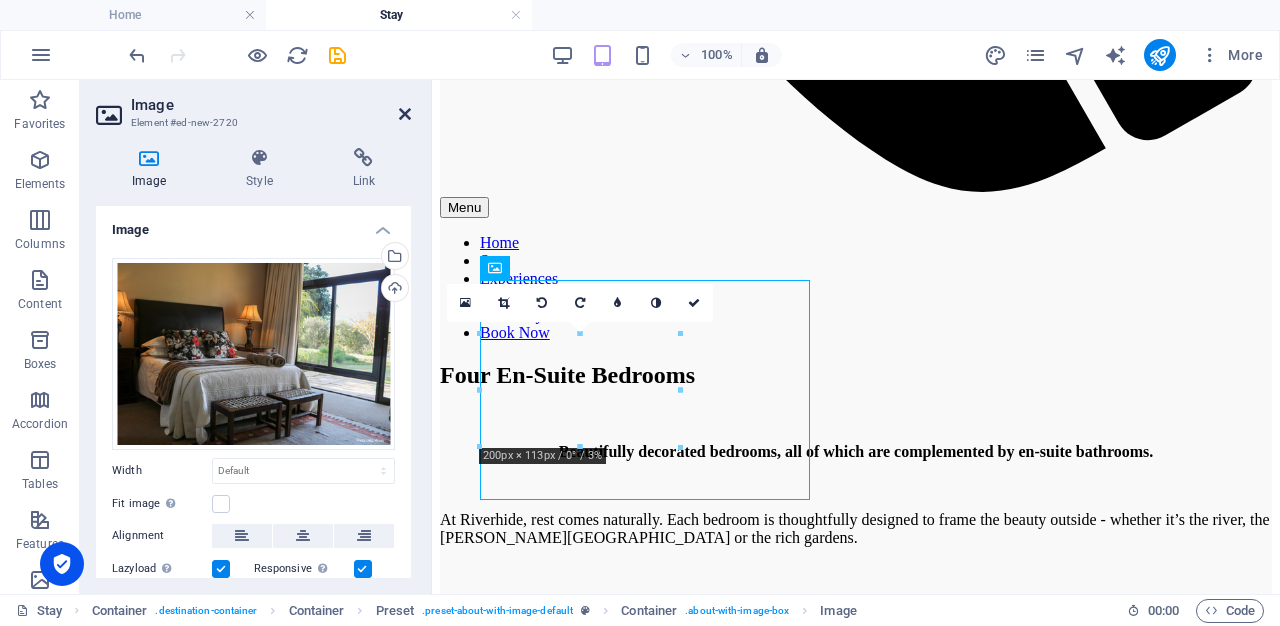 click at bounding box center (405, 114) 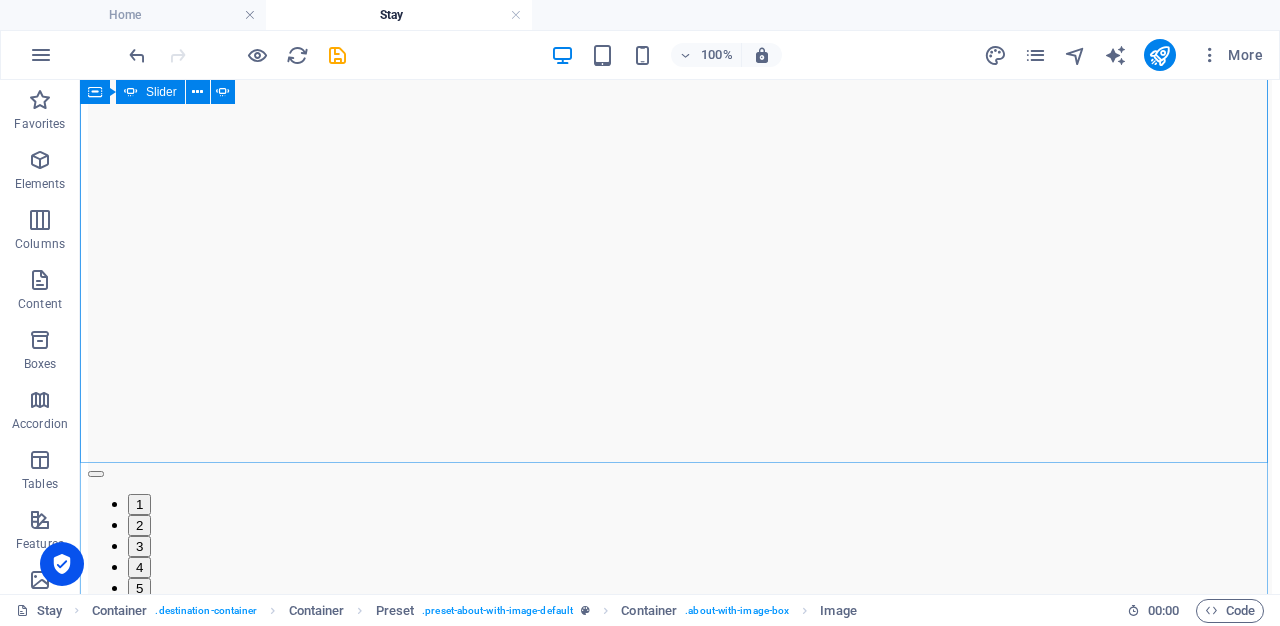 scroll, scrollTop: 0, scrollLeft: 0, axis: both 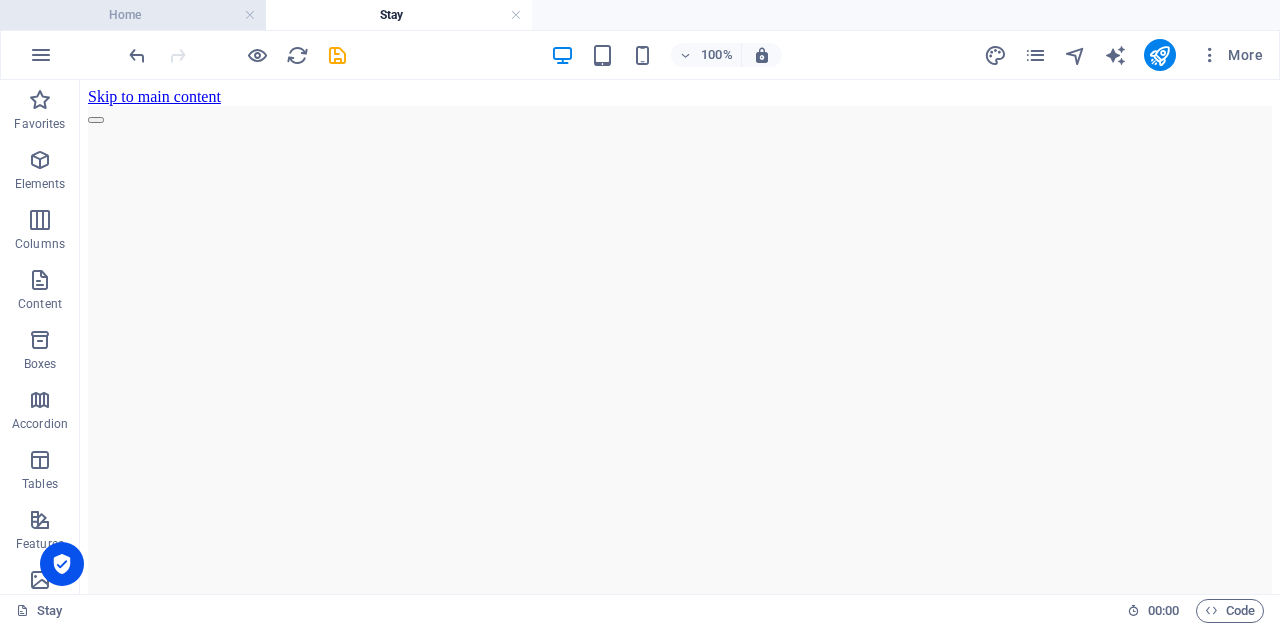 click on "Home" at bounding box center (133, 15) 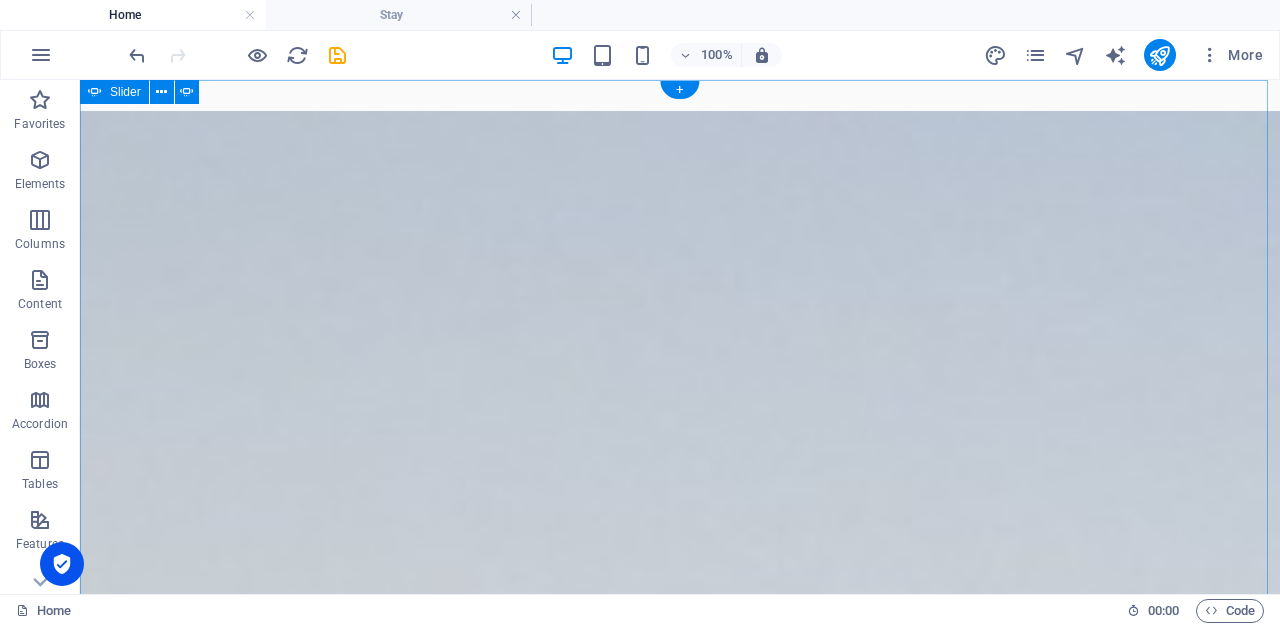 click at bounding box center (80, 735) 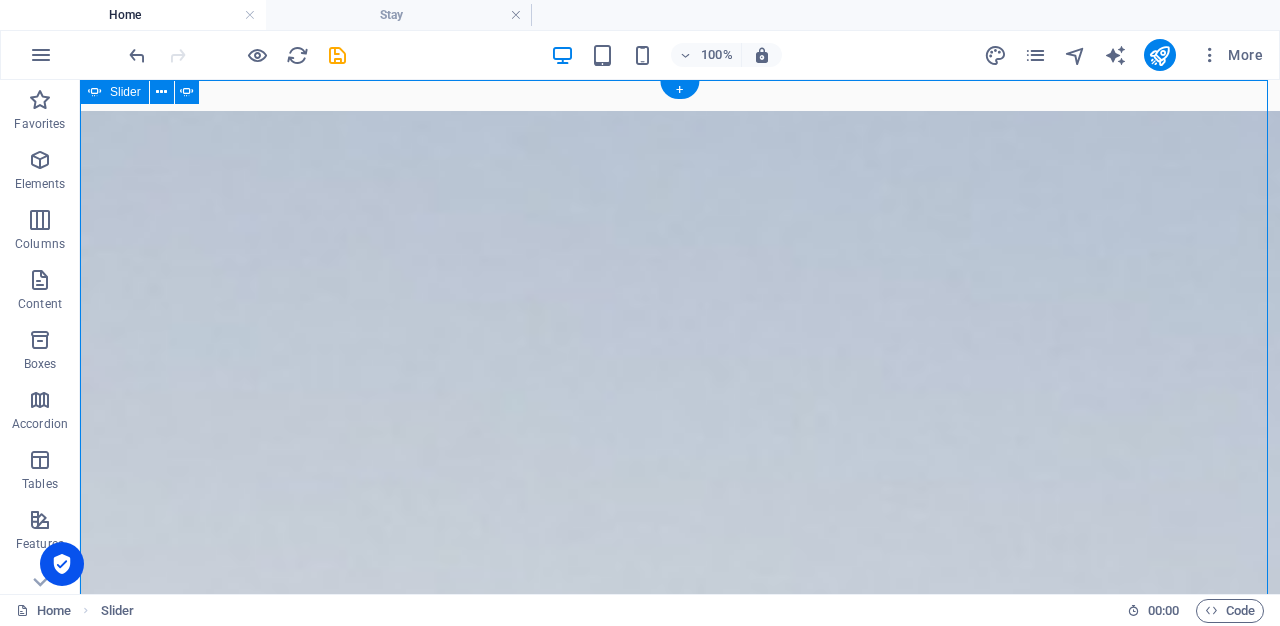 click on "On foot or by bike.  350 hectares Renosterveld Ready to be explored! Warm up in the jacuzzi.  Stay for the view Bubbles & Bliss! Desire an Exclusive  Escape? Riverhide Awaits Endless views, local wines All   Yours! A Place to Think,  or to Think Nothing At All Your own river Your own rhythm On foot or by bike.  350 hectares Renosterveld Ready to be explored! Warm up in the jacuzzi.  Stay for the view Bubbles & Bliss! Desire an Exclusive  Escape? Riverhide Awaits Endless views, local wines All   Yours! 1 2 3 4 5" at bounding box center [680, 448] 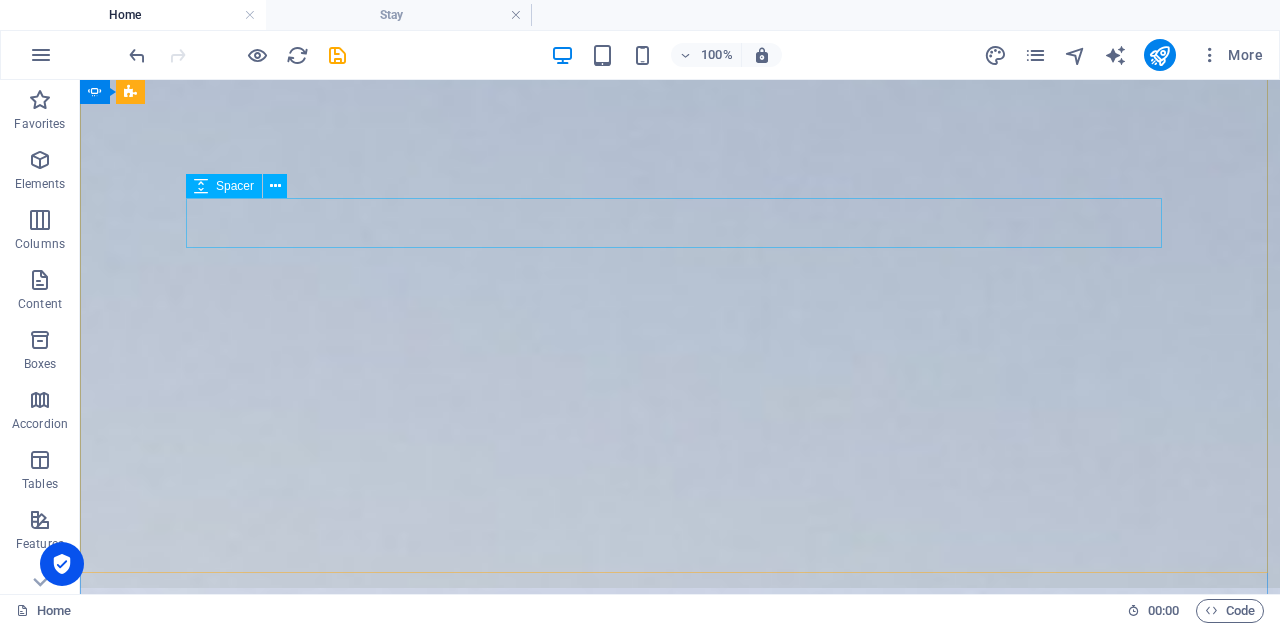 scroll, scrollTop: 0, scrollLeft: 0, axis: both 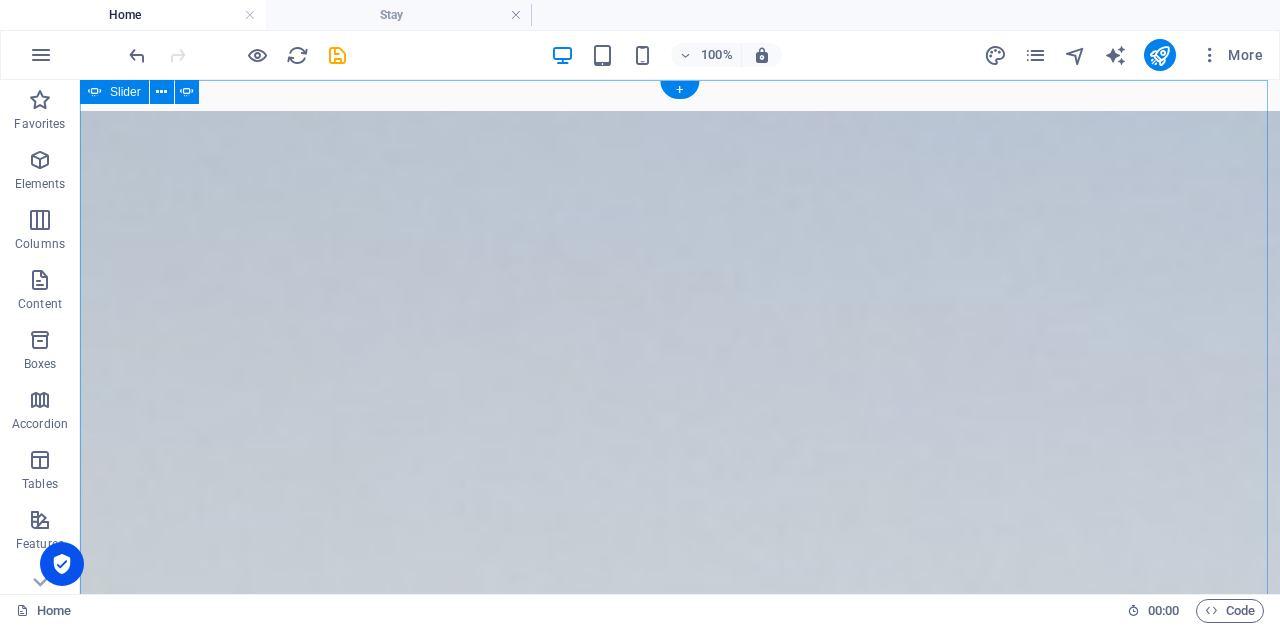 click at bounding box center [80, 735] 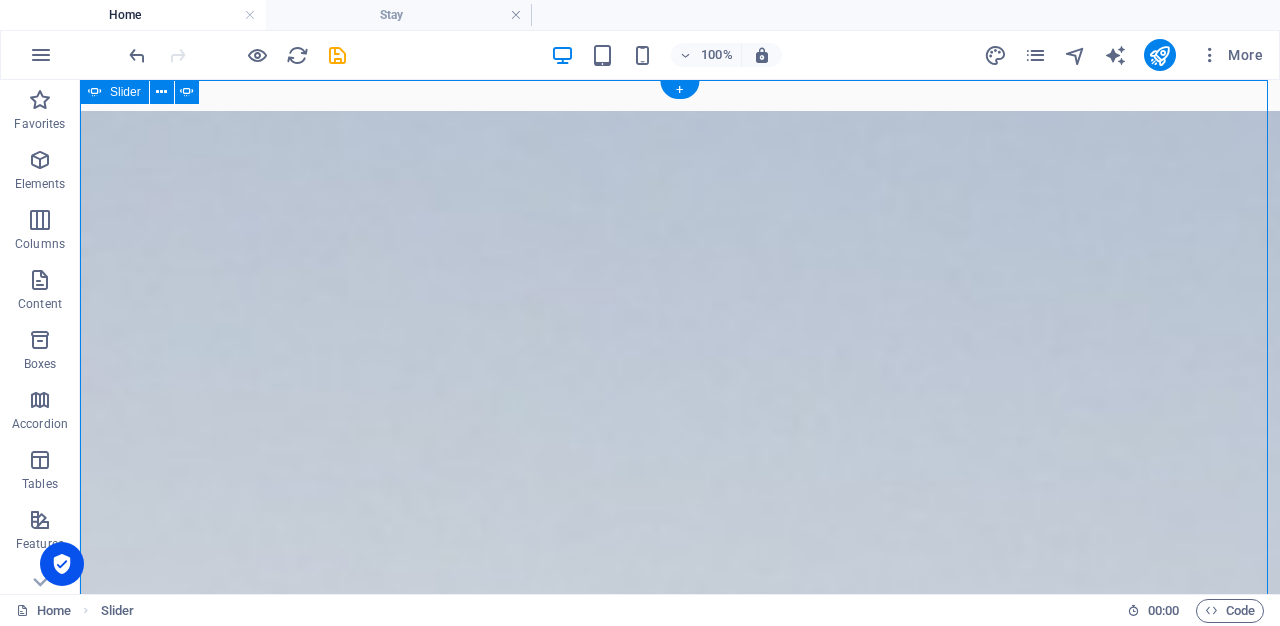 click at bounding box center [-2890, 1996] 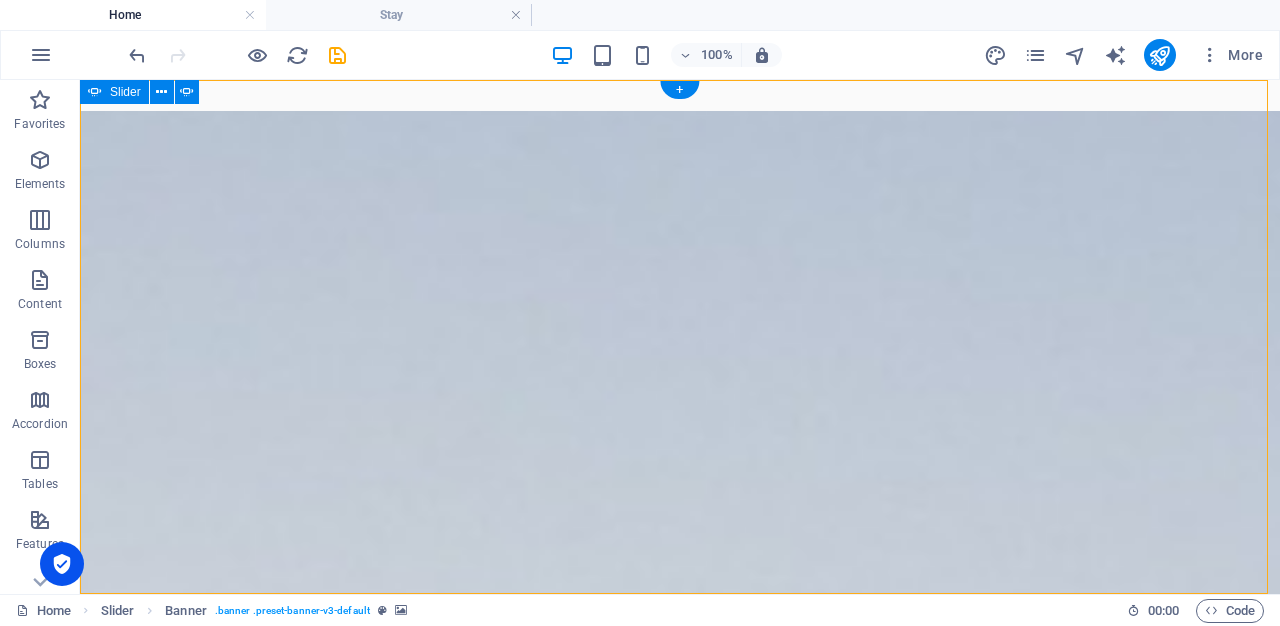click at bounding box center (80, 650) 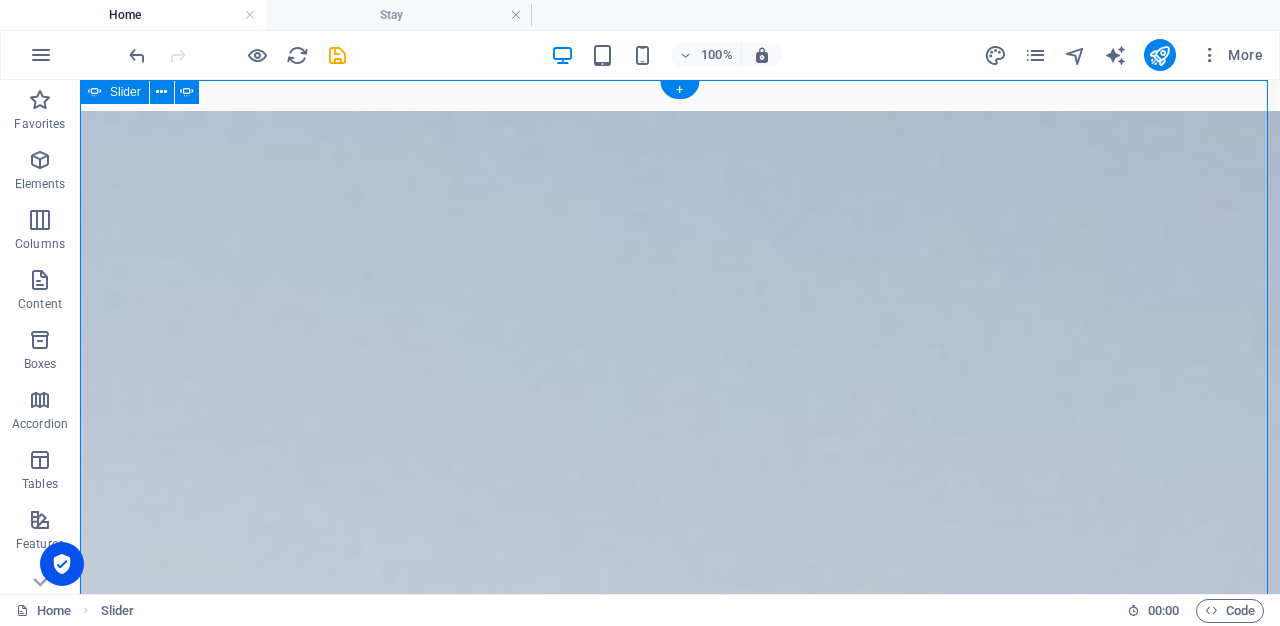 click at bounding box center [-4070, 2980] 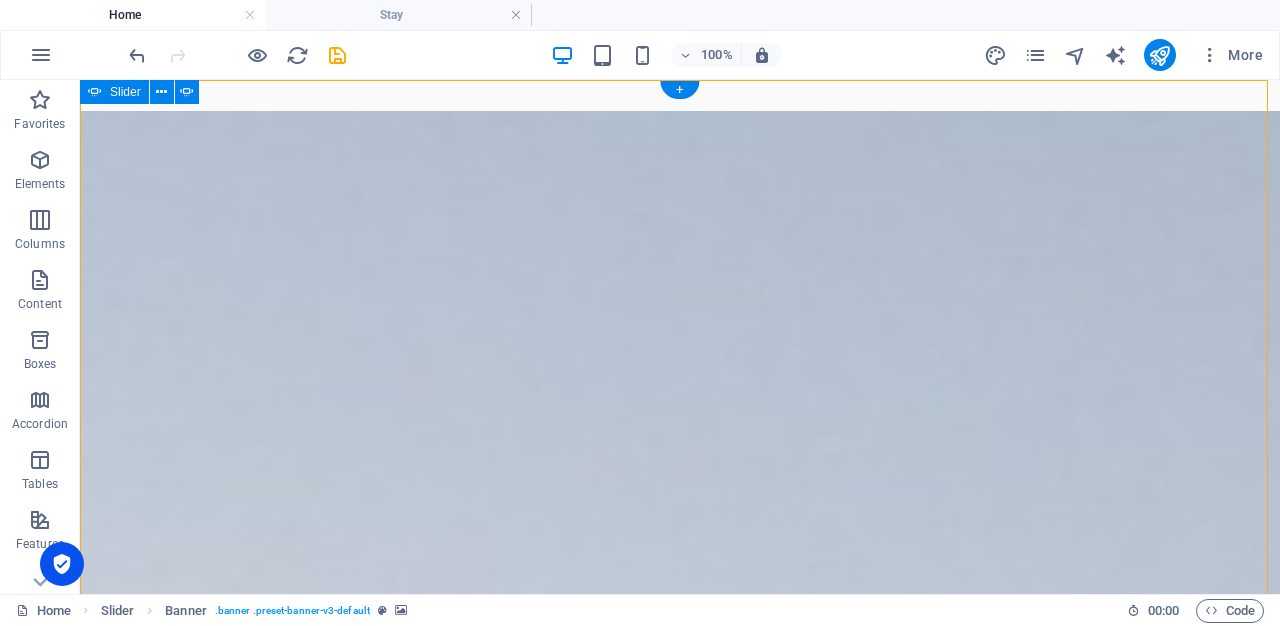 click at bounding box center [80, 688] 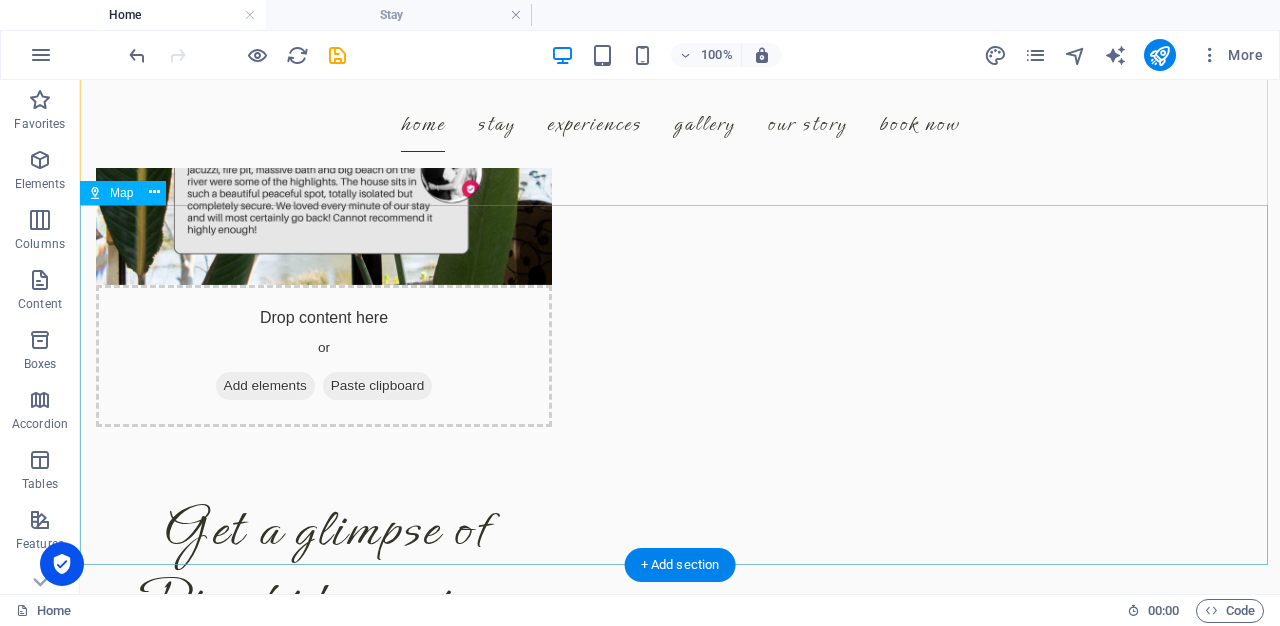 scroll, scrollTop: 4450, scrollLeft: 0, axis: vertical 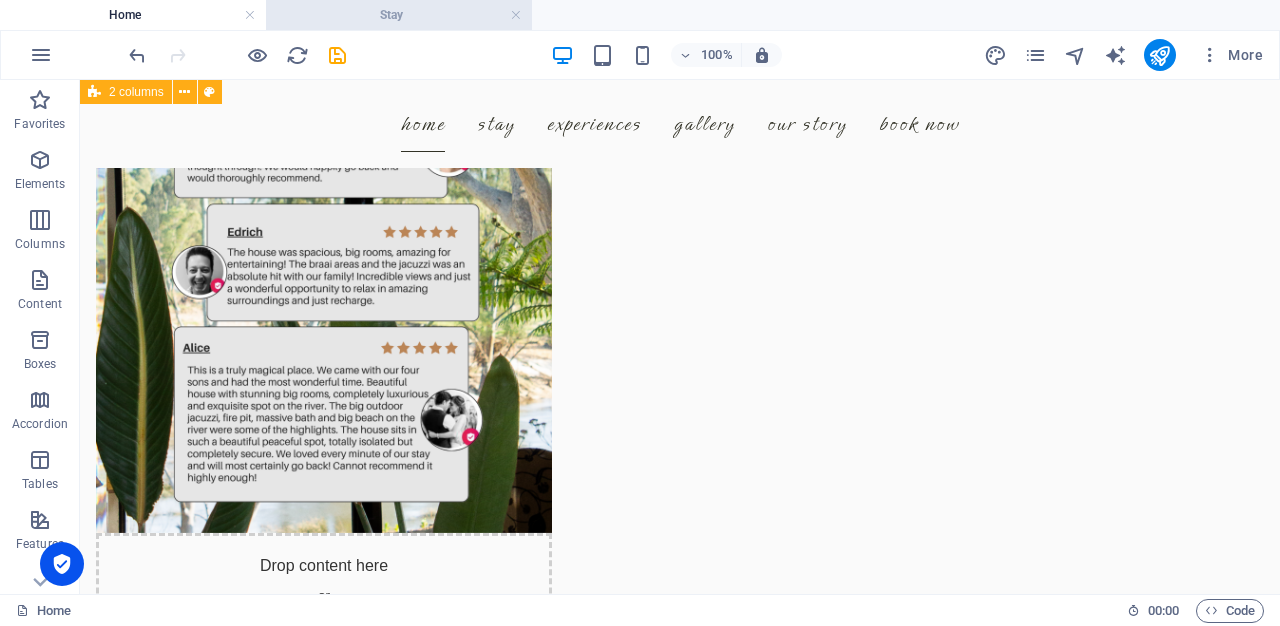 click on "Stay" at bounding box center (399, 15) 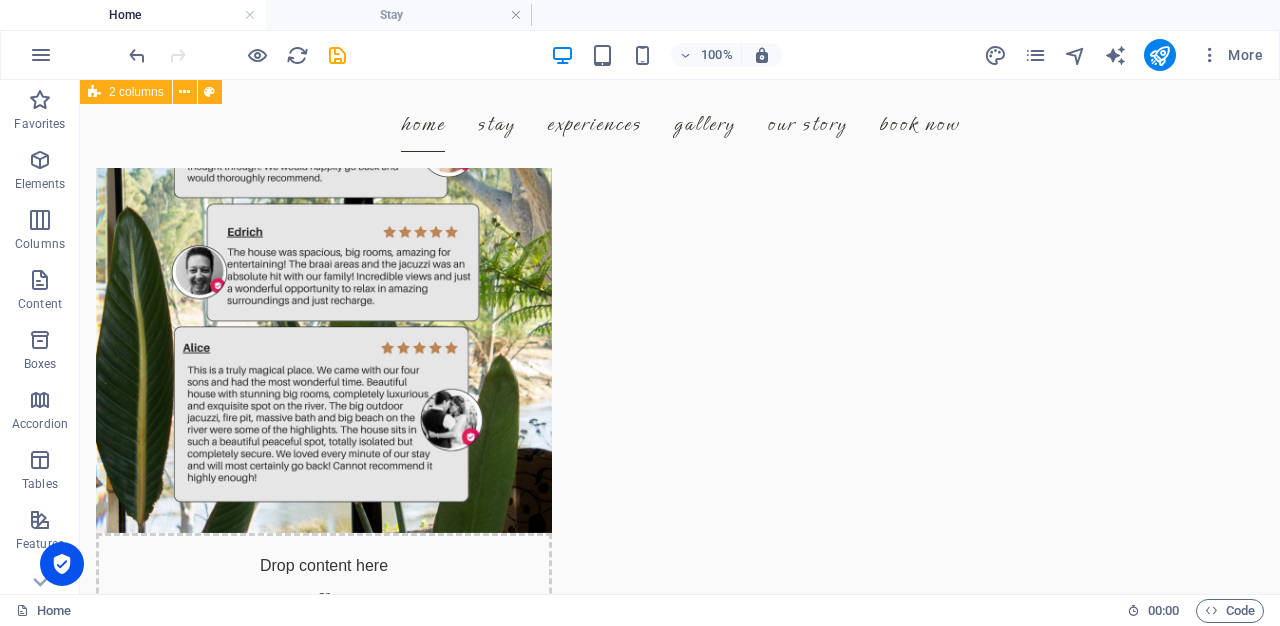 scroll, scrollTop: 0, scrollLeft: 0, axis: both 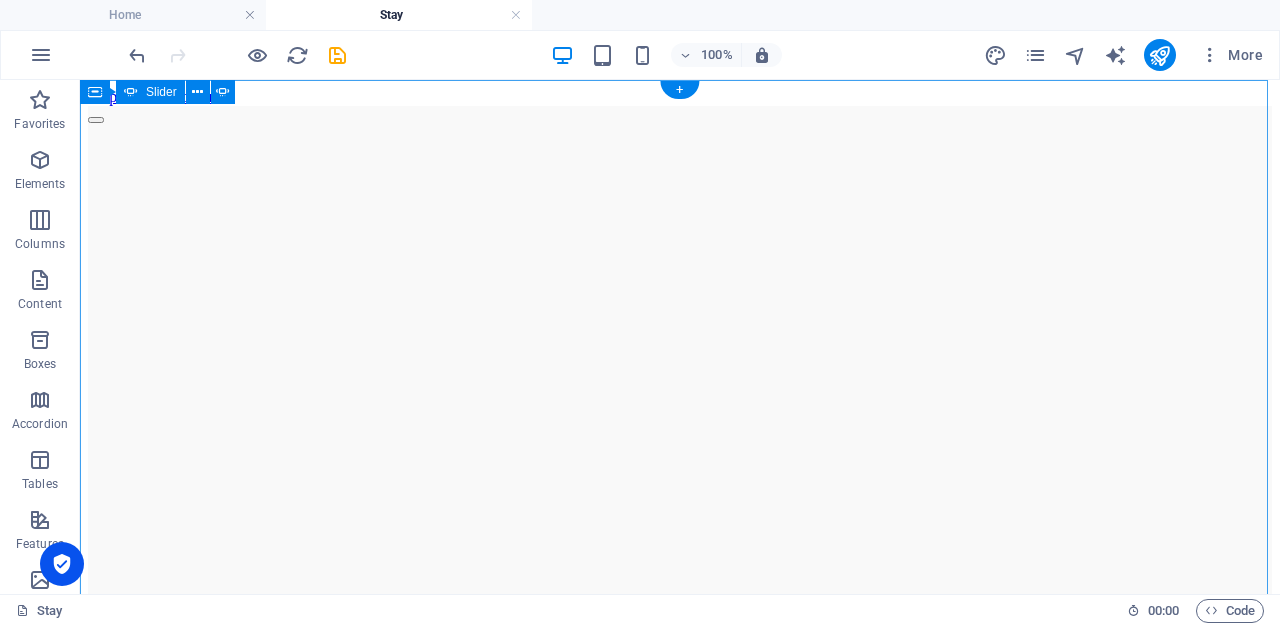 click at bounding box center (96, 738) 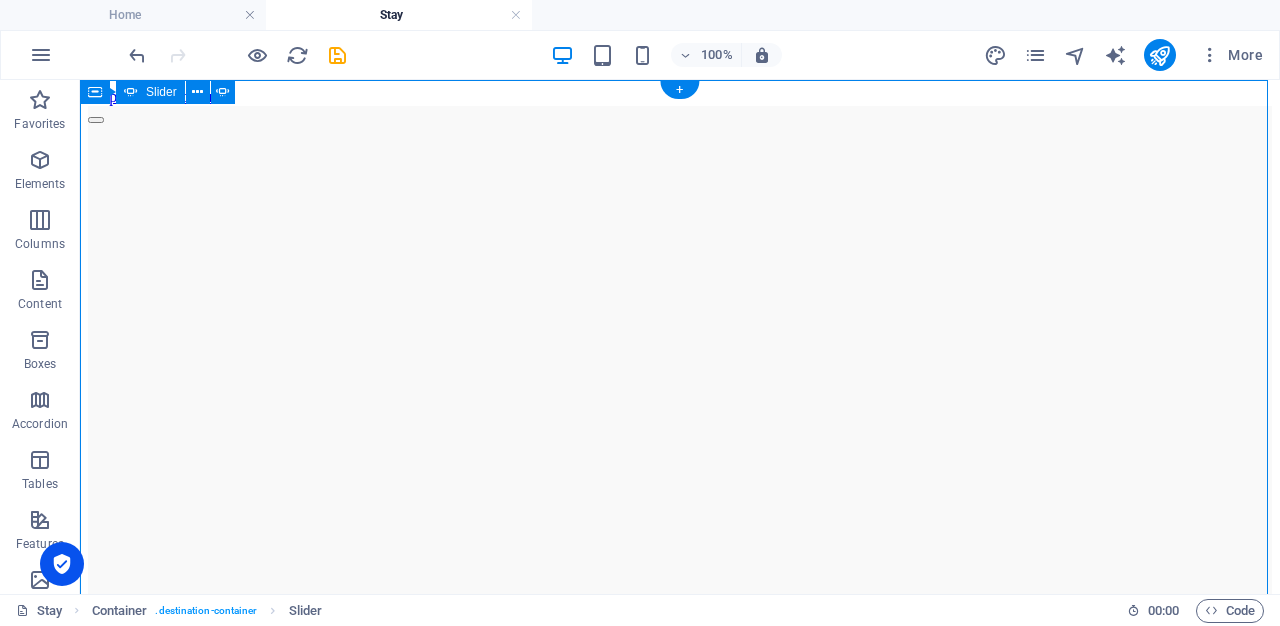 click at bounding box center (96, 652) 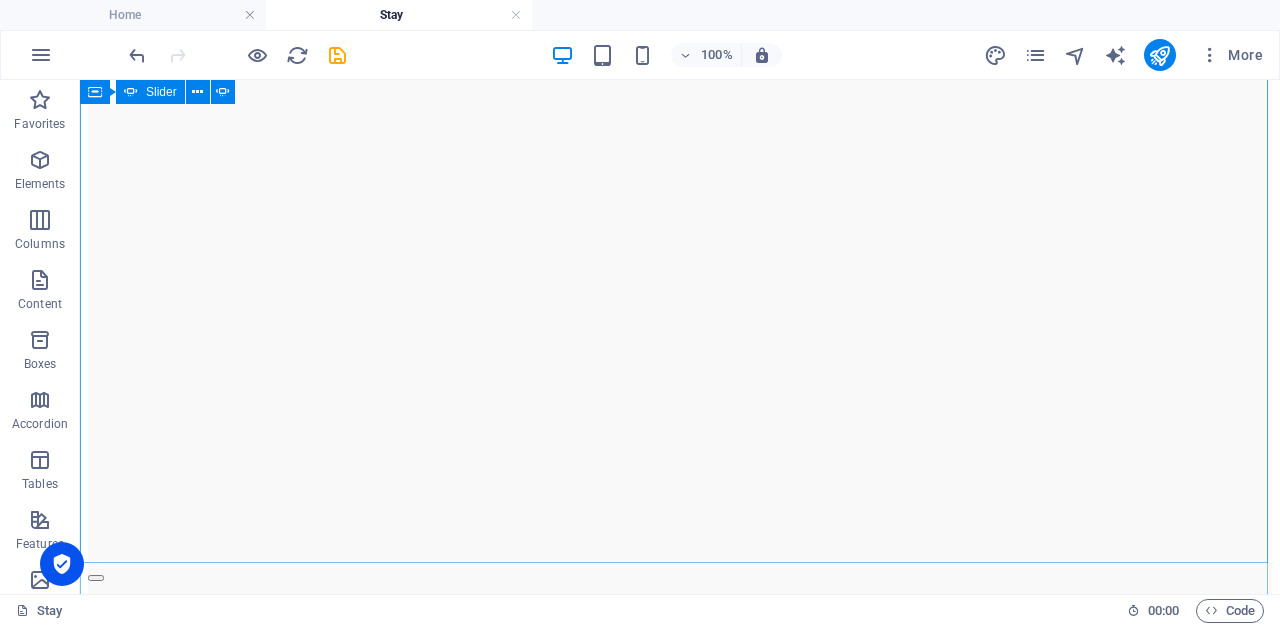 scroll, scrollTop: 0, scrollLeft: 0, axis: both 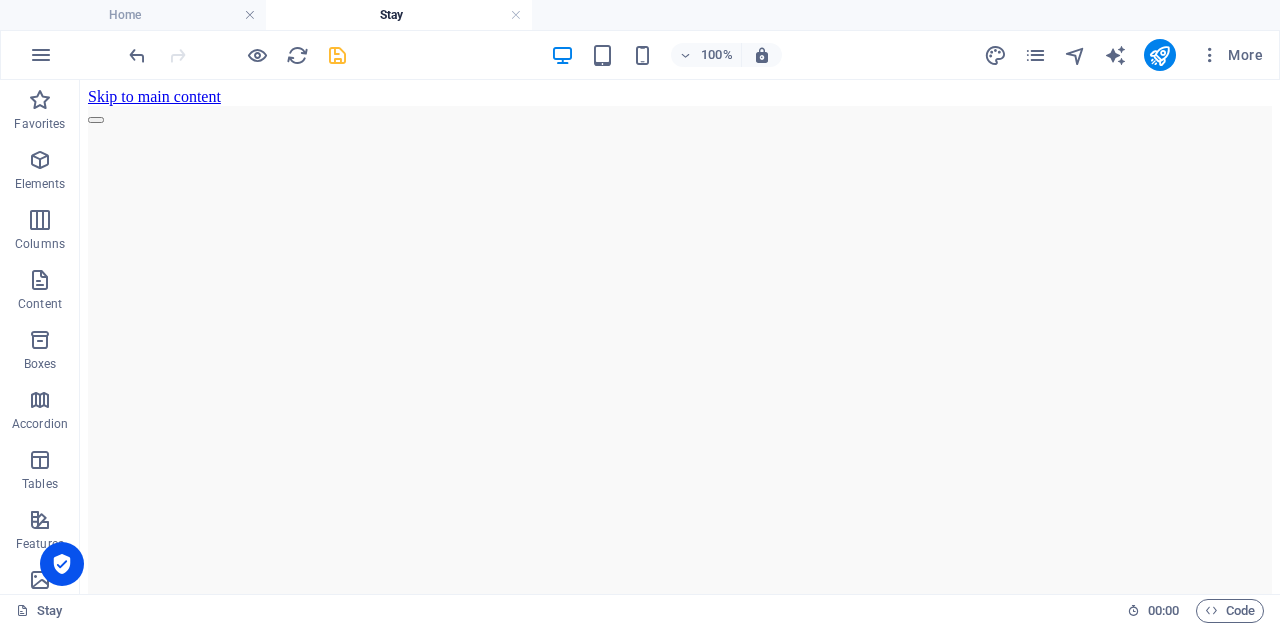 click at bounding box center [337, 55] 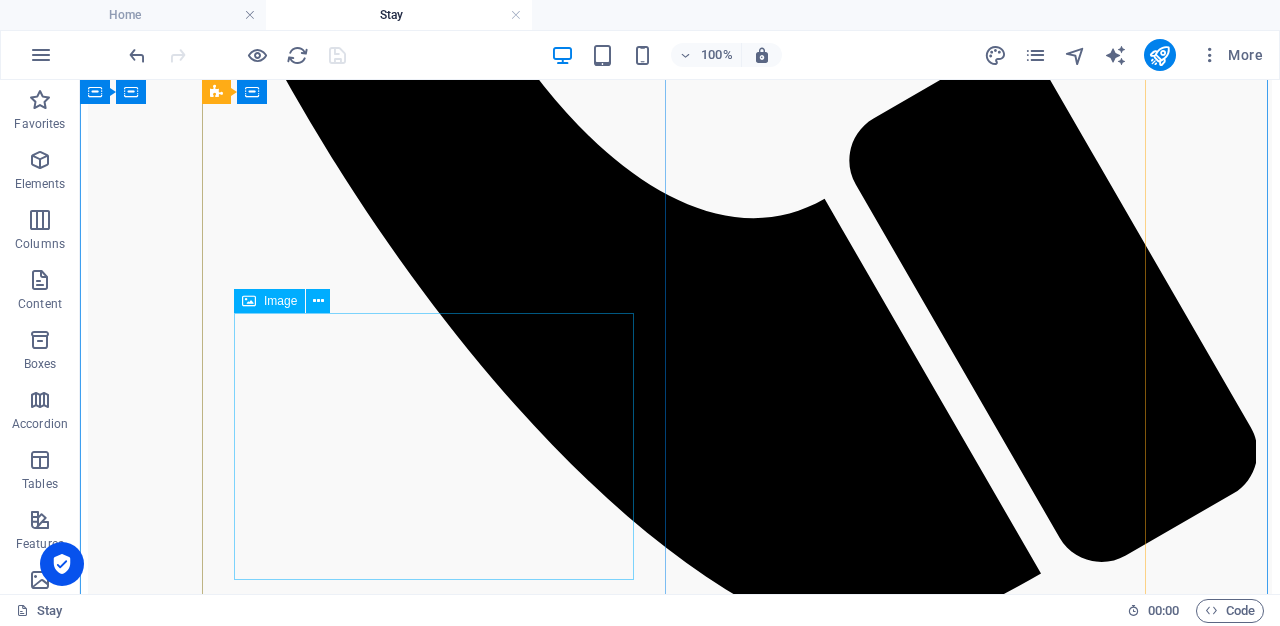 scroll, scrollTop: 1680, scrollLeft: 0, axis: vertical 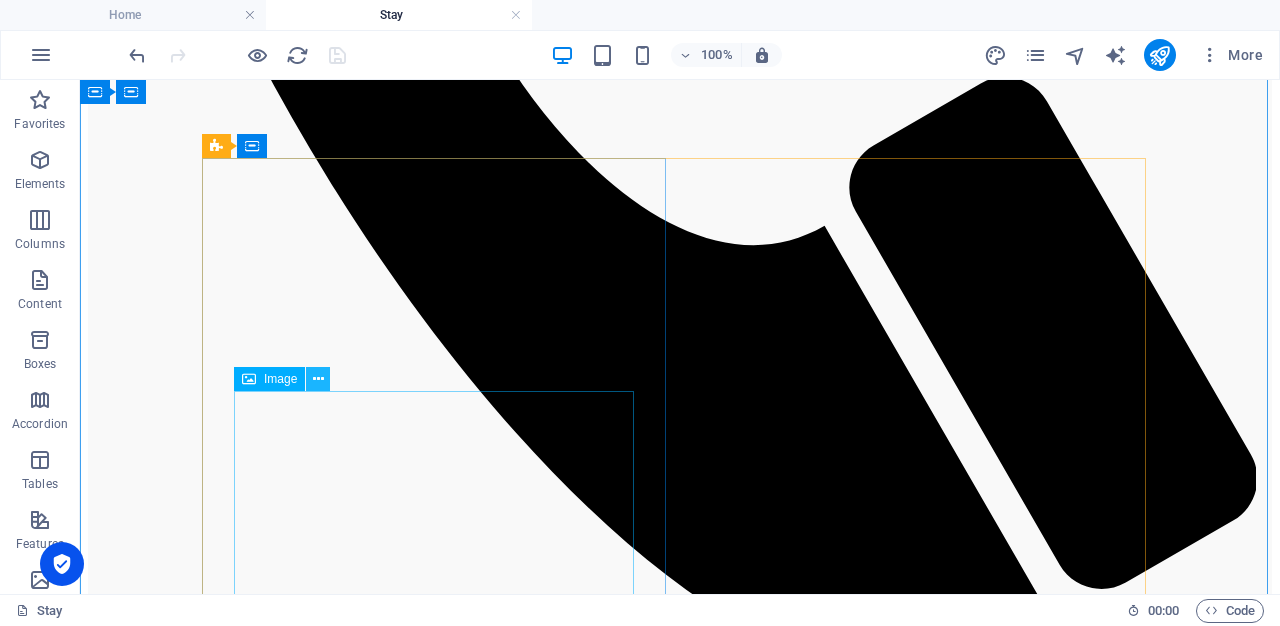 click at bounding box center (318, 379) 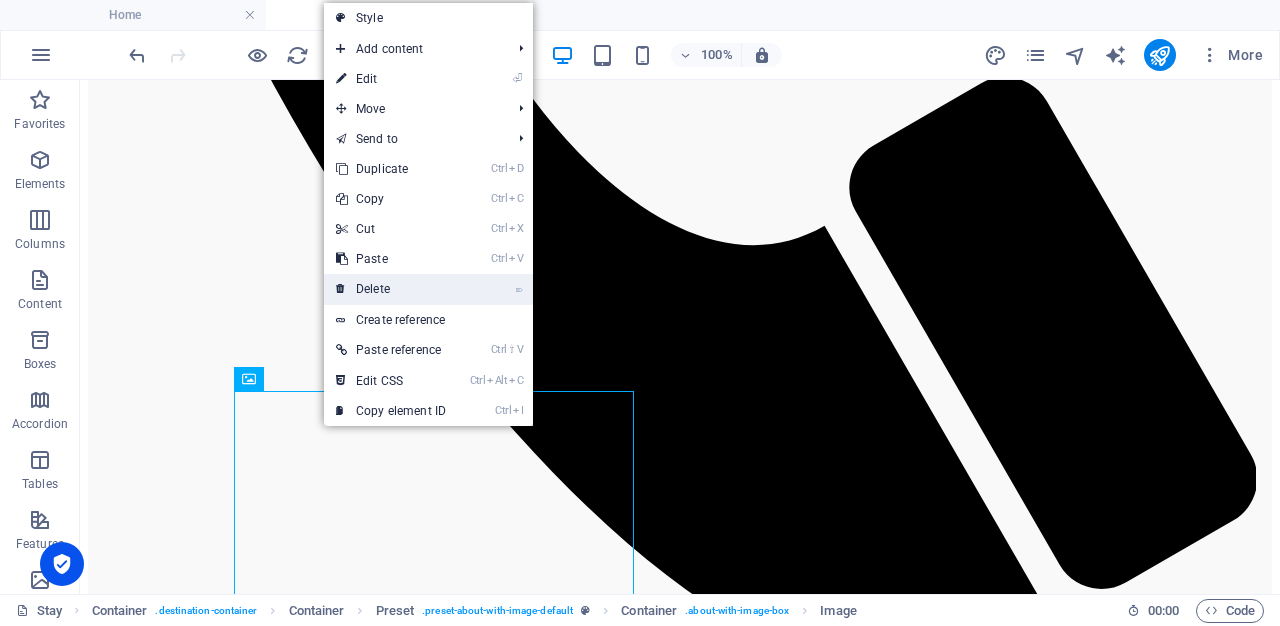 drag, startPoint x: 441, startPoint y: 280, endPoint x: 360, endPoint y: 201, distance: 113.14592 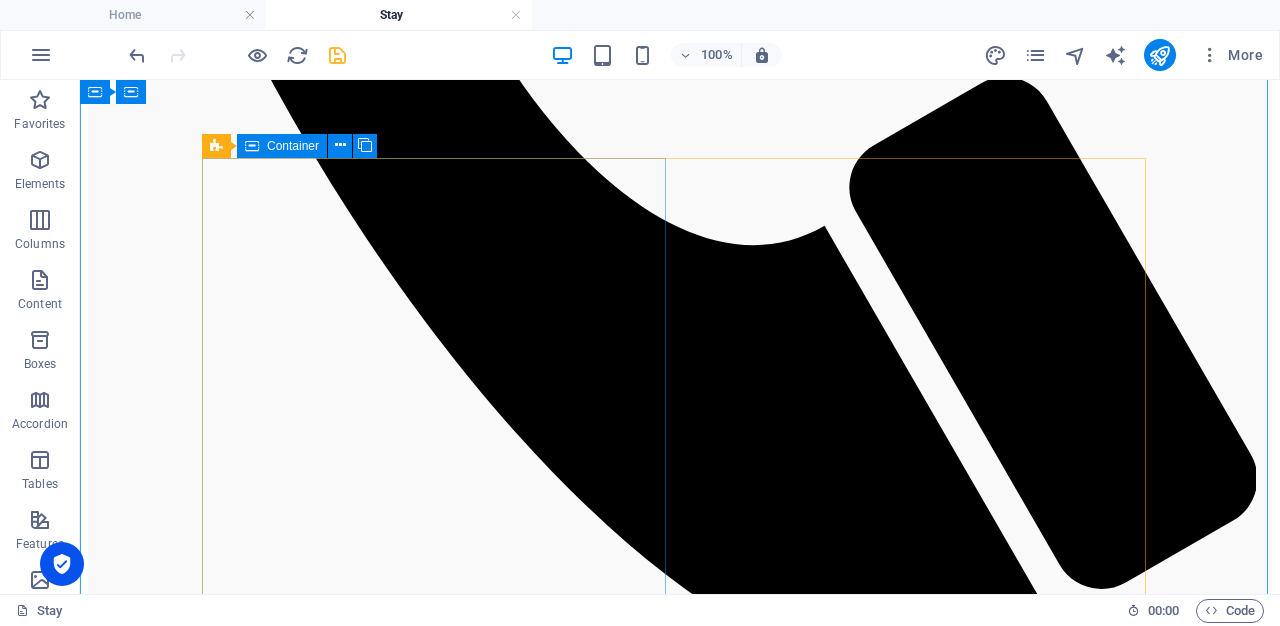 click at bounding box center [680, 3780] 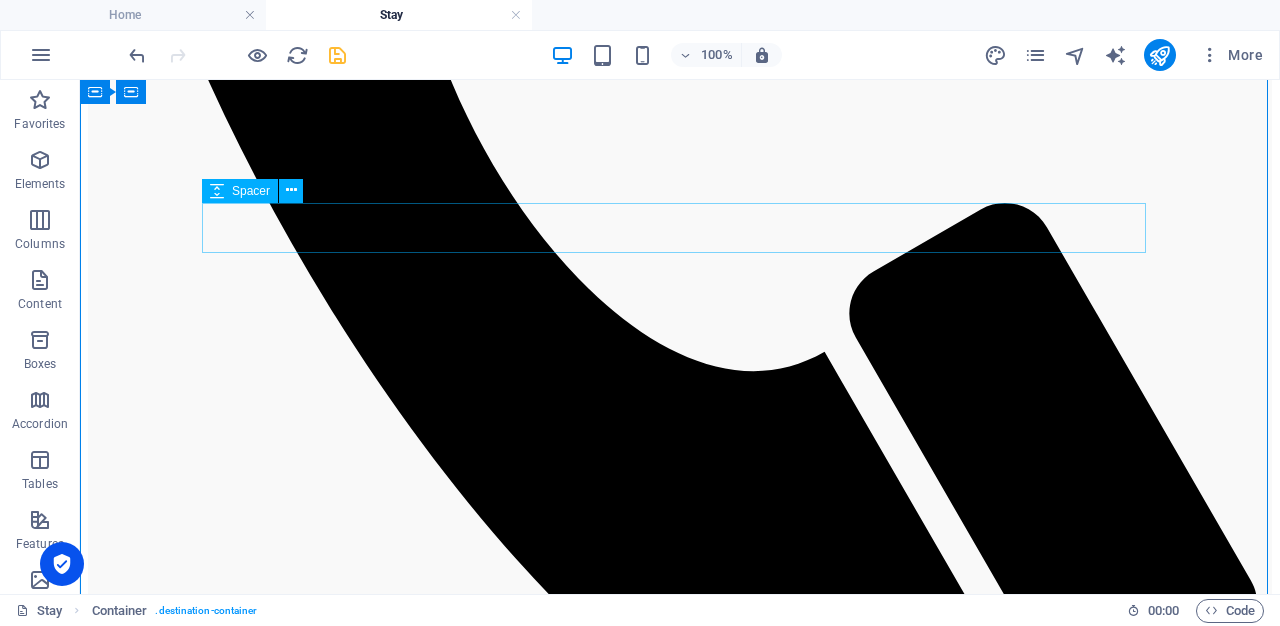 scroll, scrollTop: 1520, scrollLeft: 0, axis: vertical 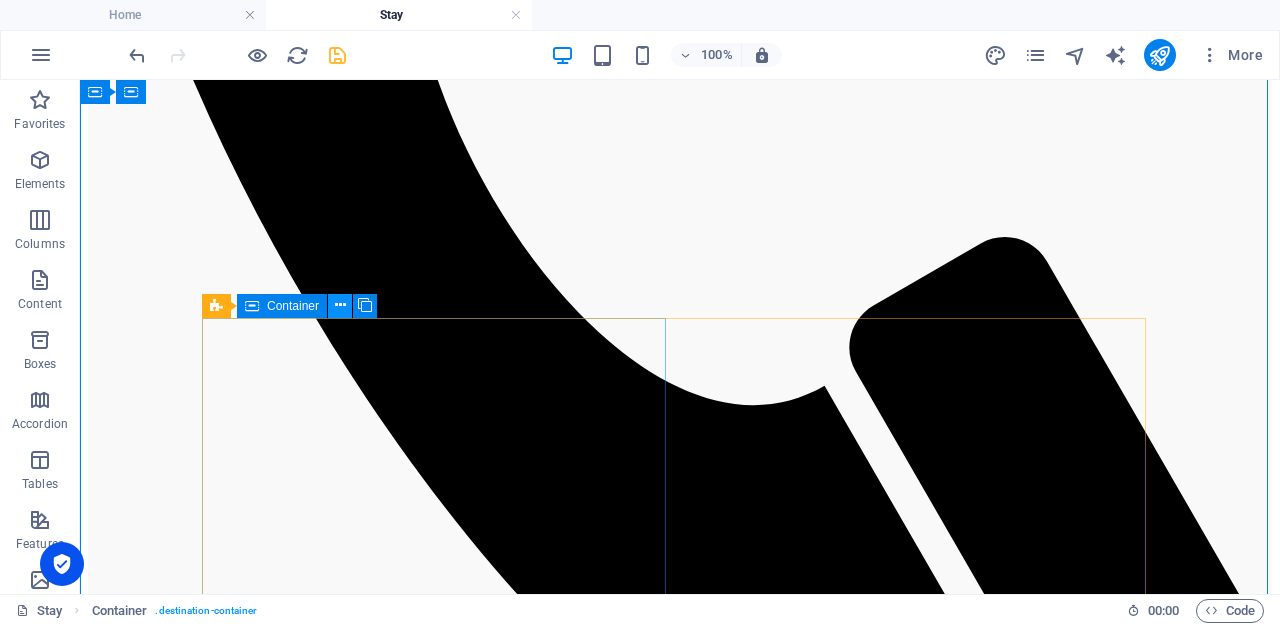 click at bounding box center (340, 305) 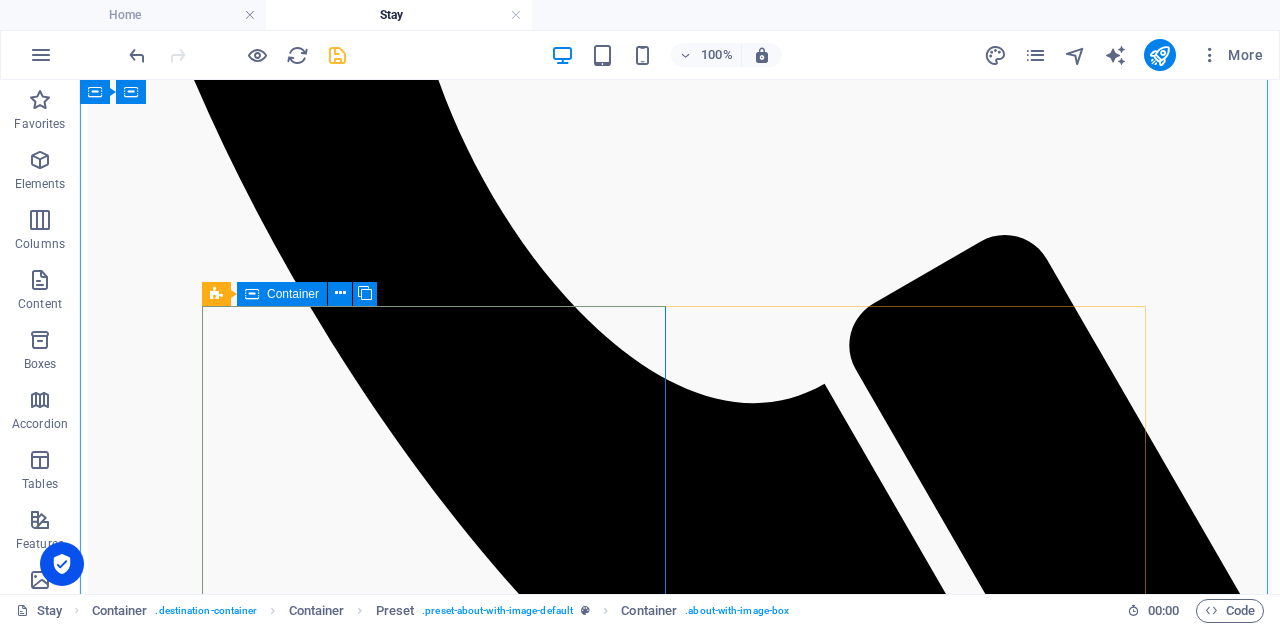 scroll, scrollTop: 1520, scrollLeft: 0, axis: vertical 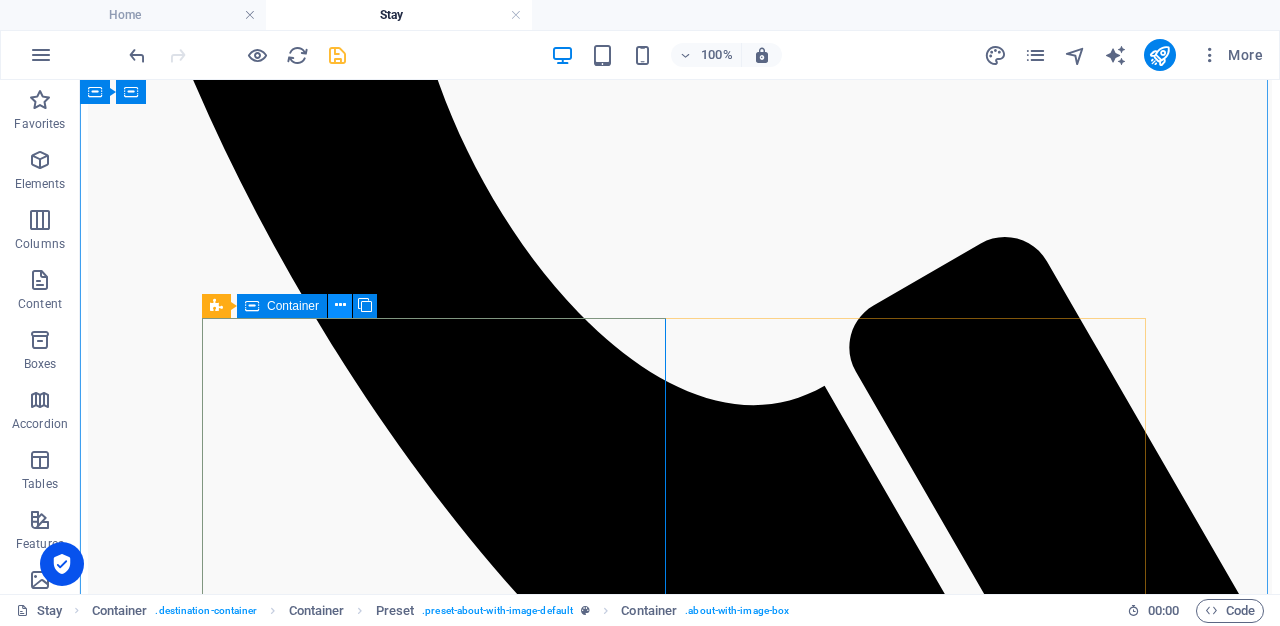 click at bounding box center (340, 306) 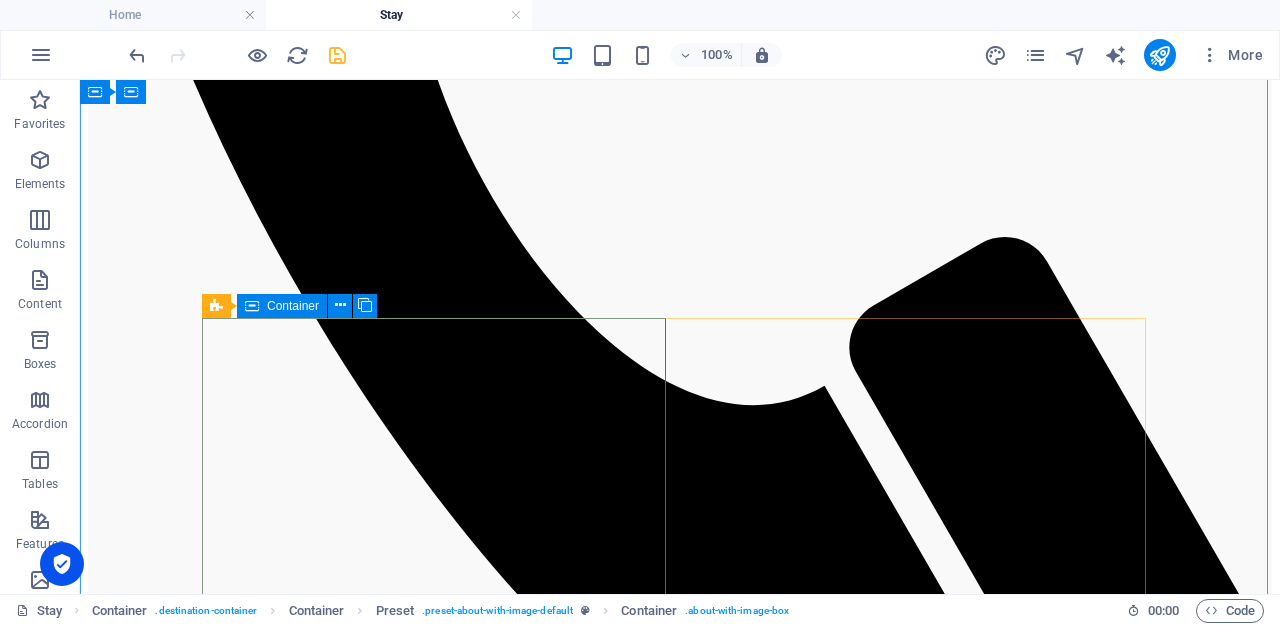 click at bounding box center [680, 3940] 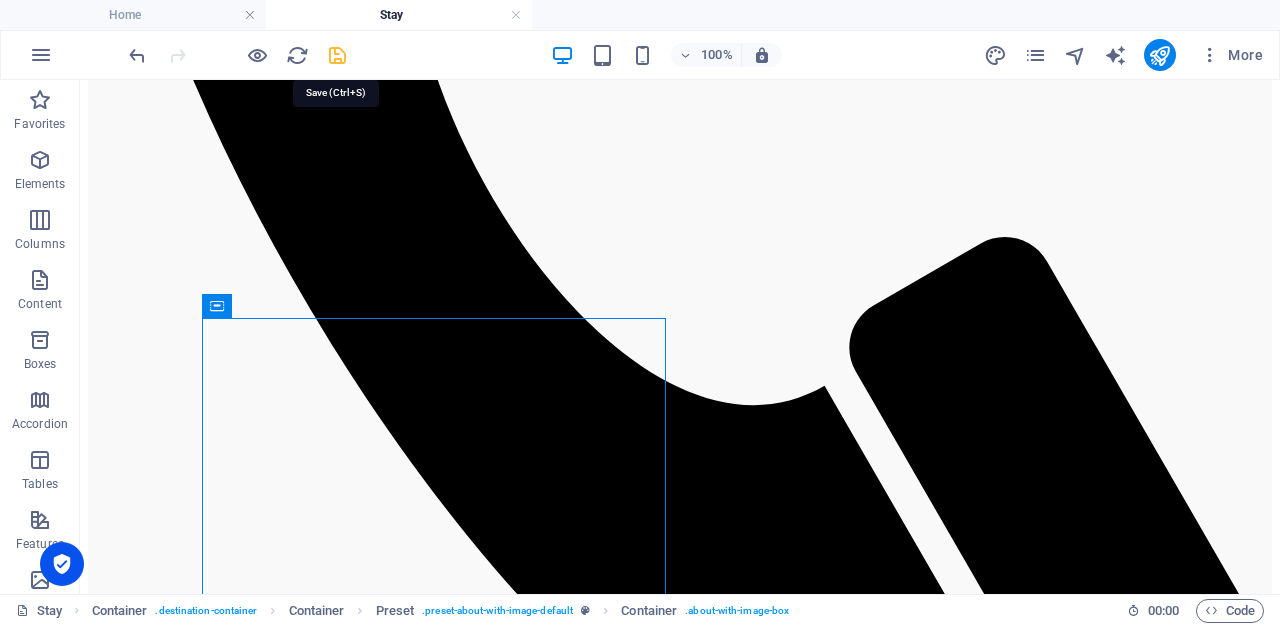 click at bounding box center (337, 55) 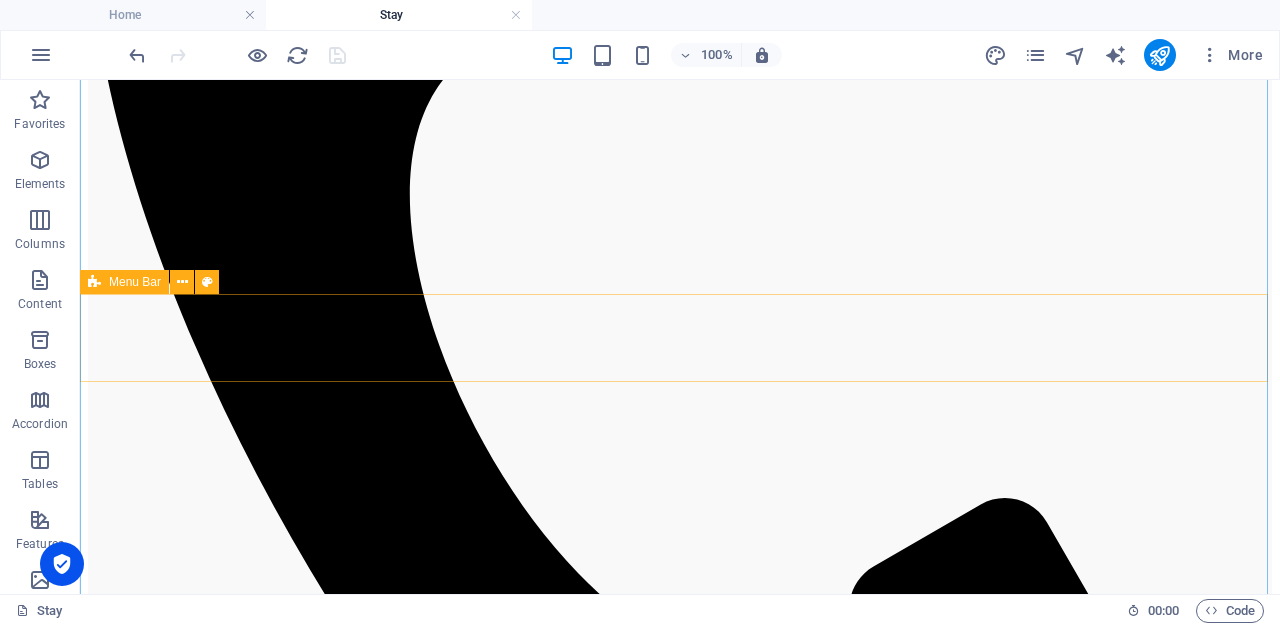 scroll, scrollTop: 1200, scrollLeft: 0, axis: vertical 